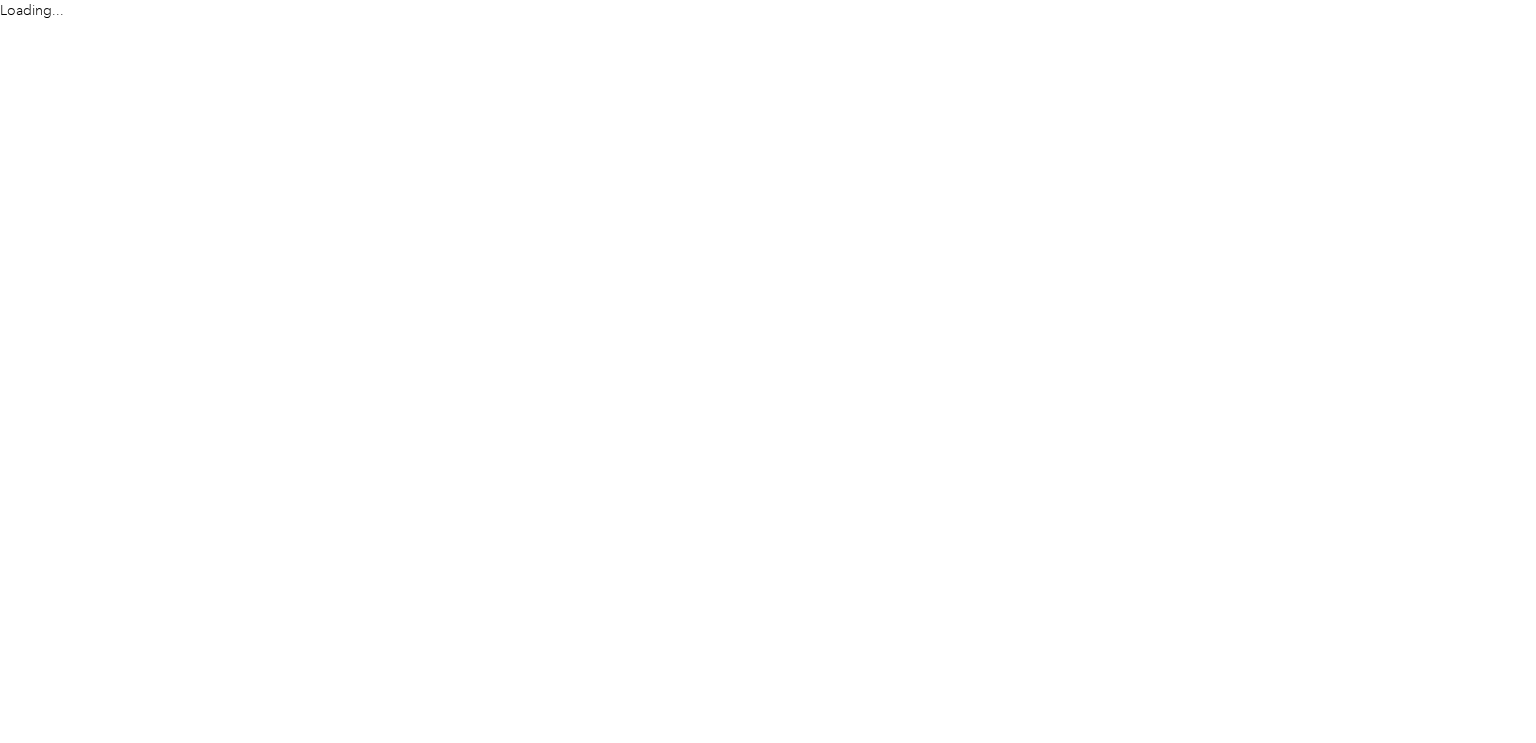scroll, scrollTop: 0, scrollLeft: 0, axis: both 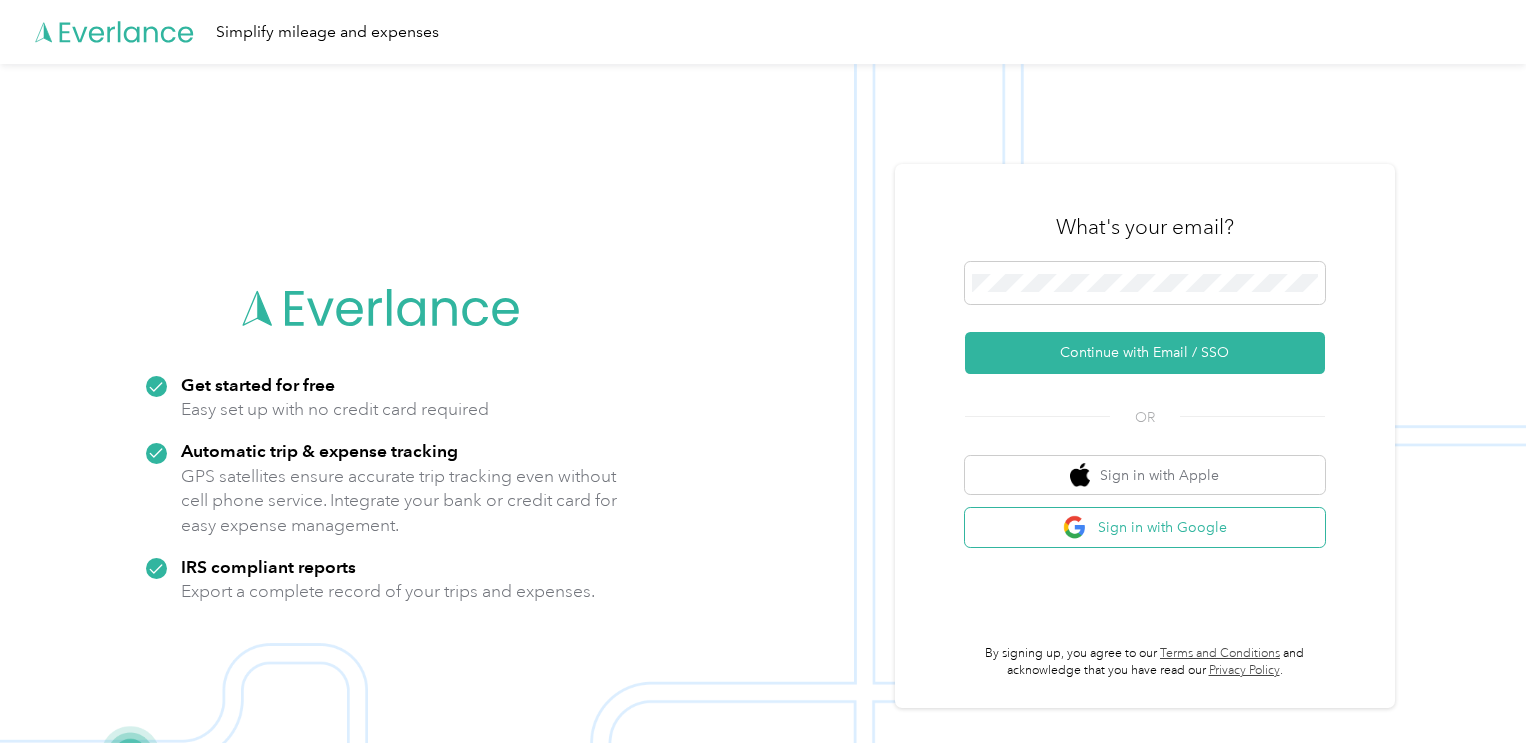 click at bounding box center (1075, 527) 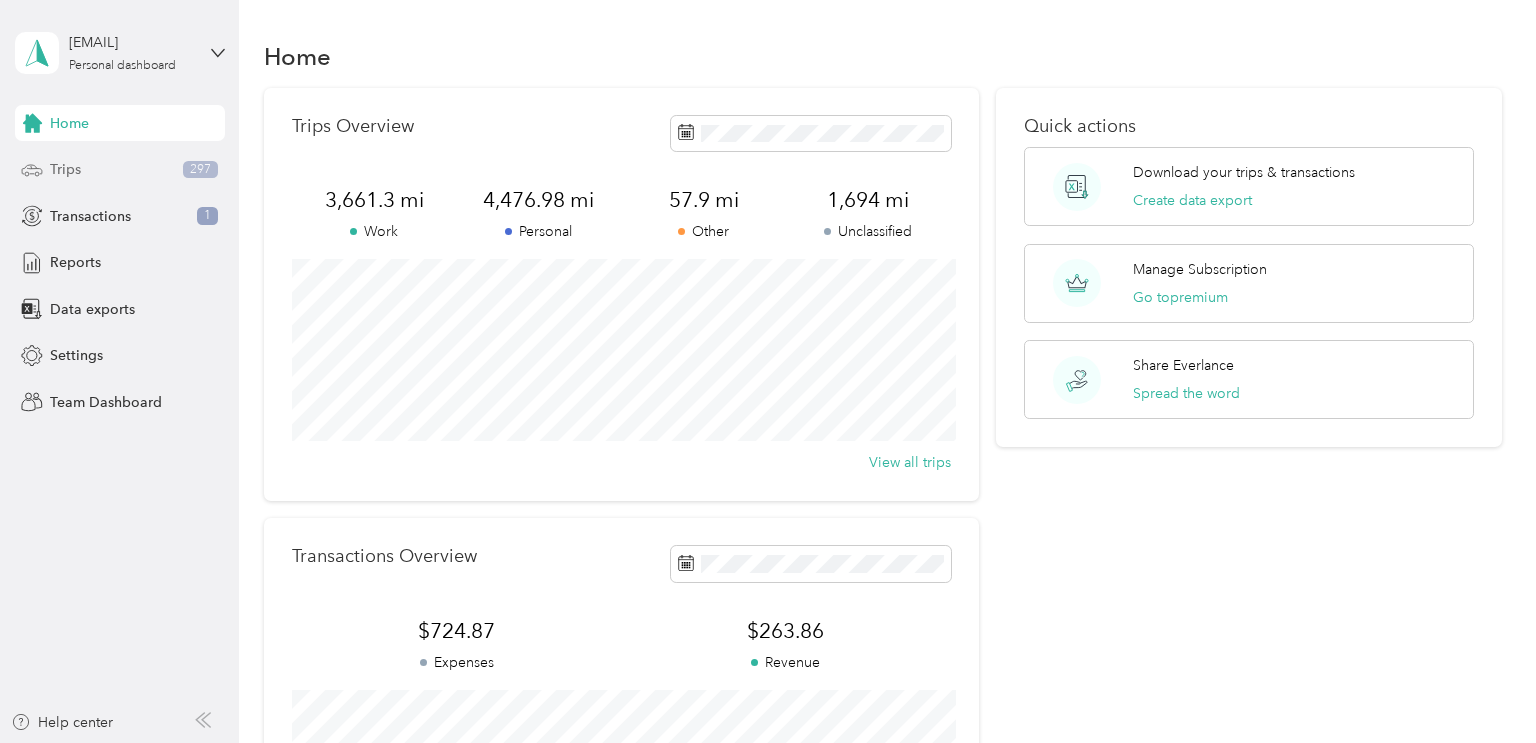 click on "Trips" at bounding box center [65, 169] 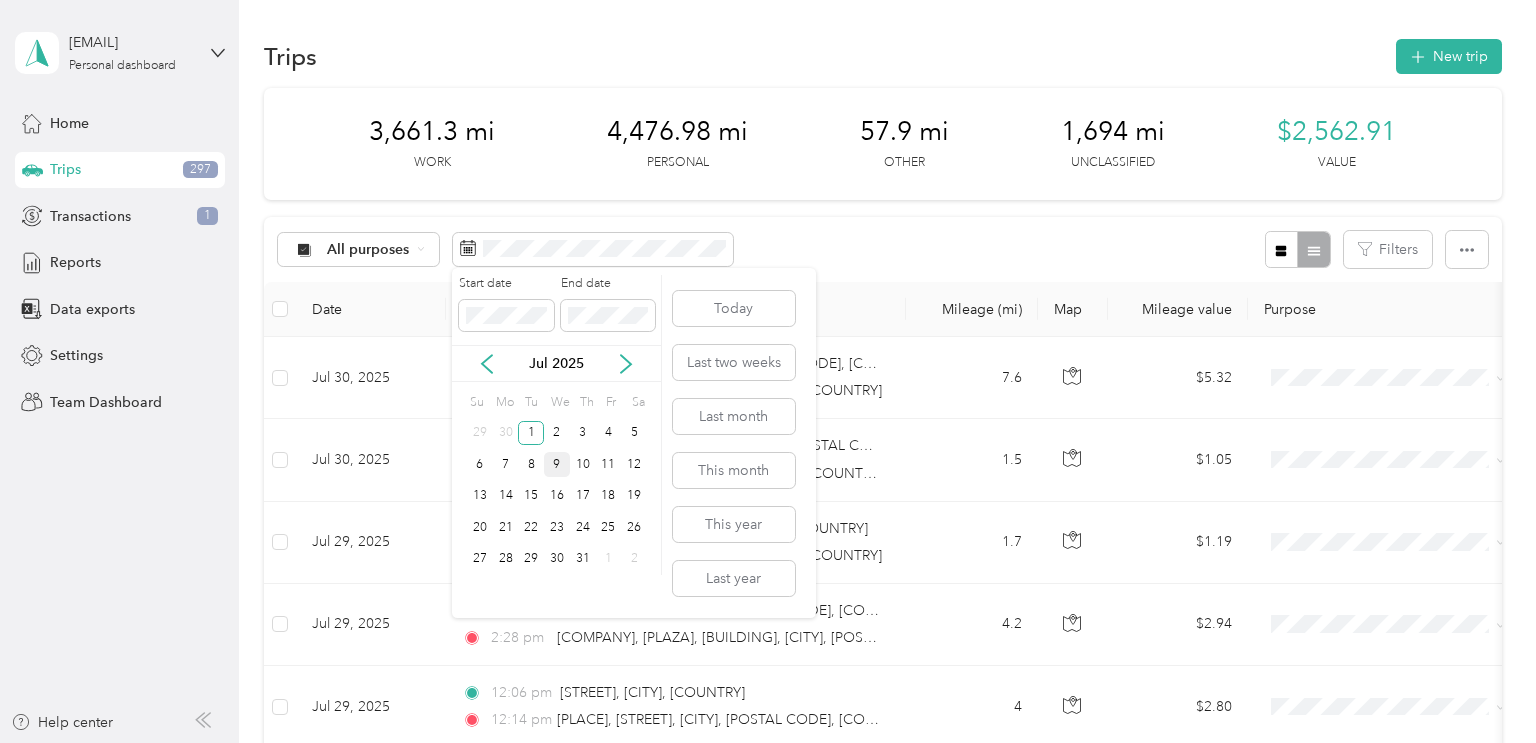 click on "9" at bounding box center (557, 464) 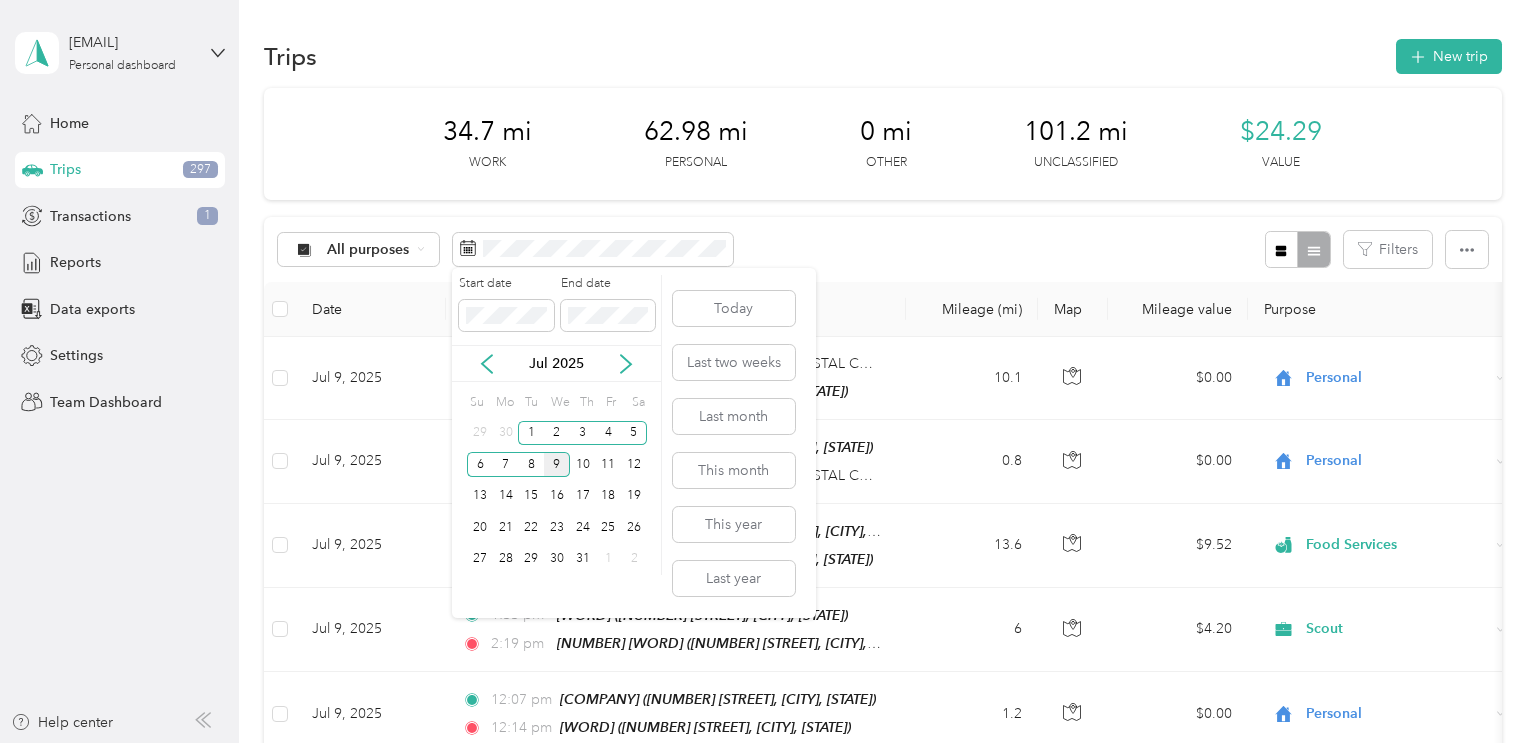 click on "9" at bounding box center [557, 464] 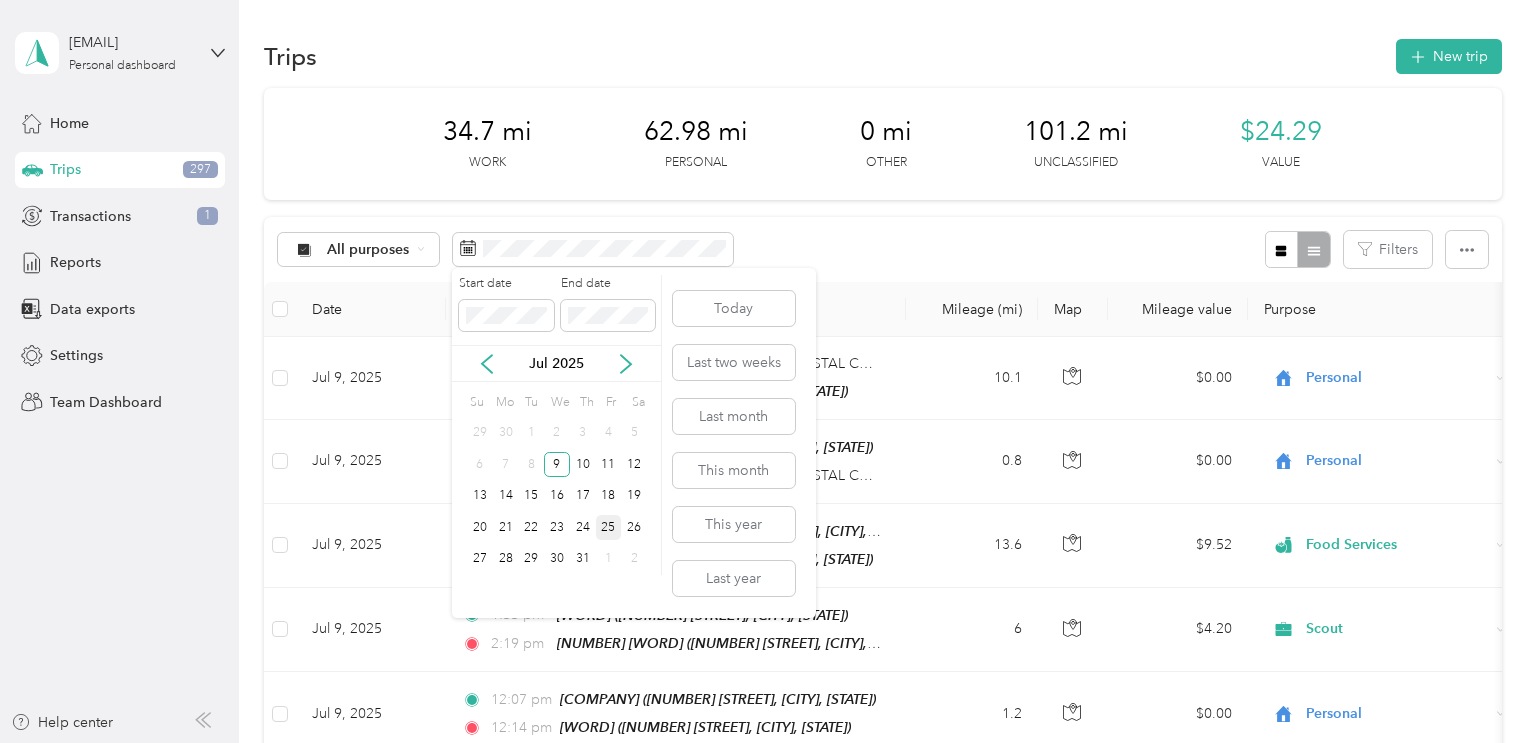 click on "25" at bounding box center (609, 527) 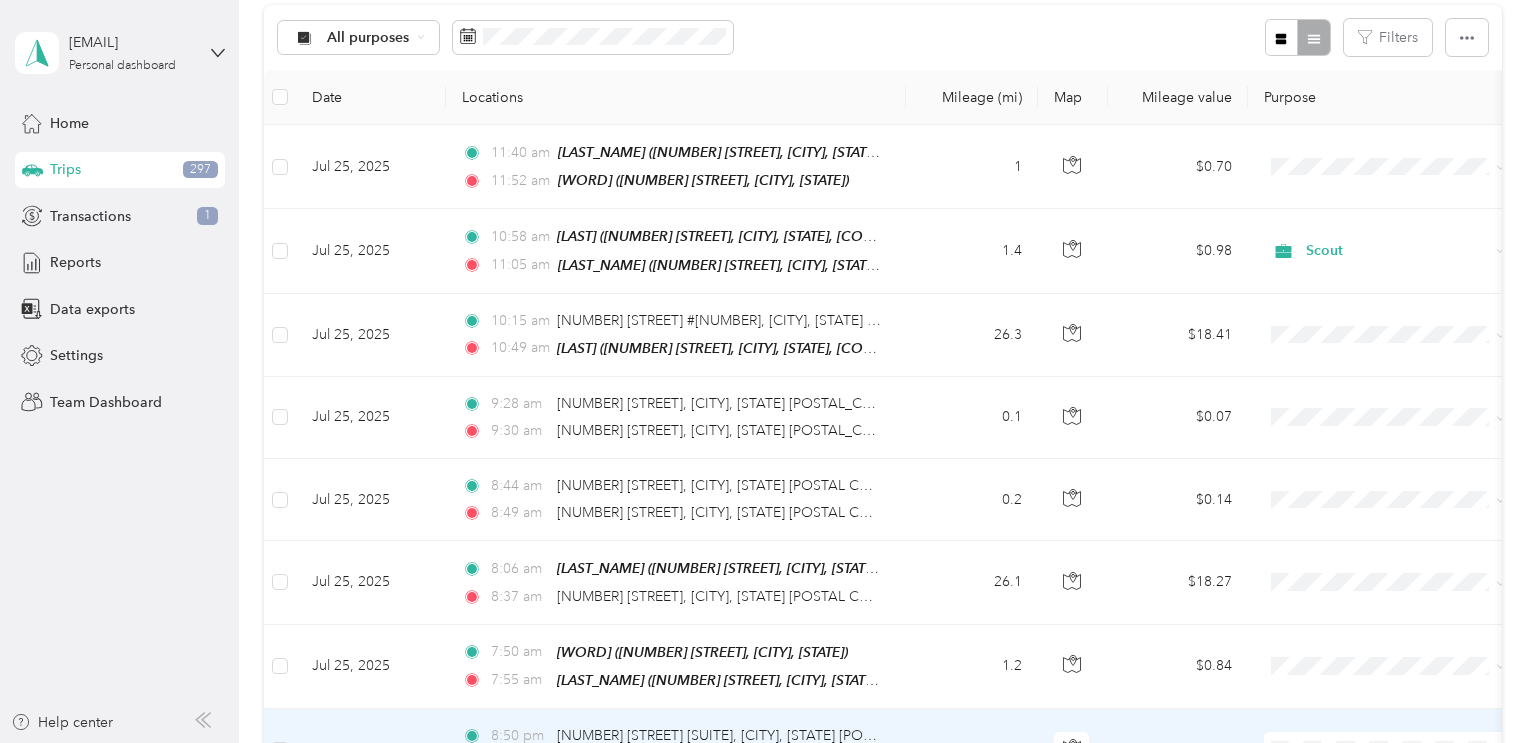 scroll, scrollTop: 0, scrollLeft: 0, axis: both 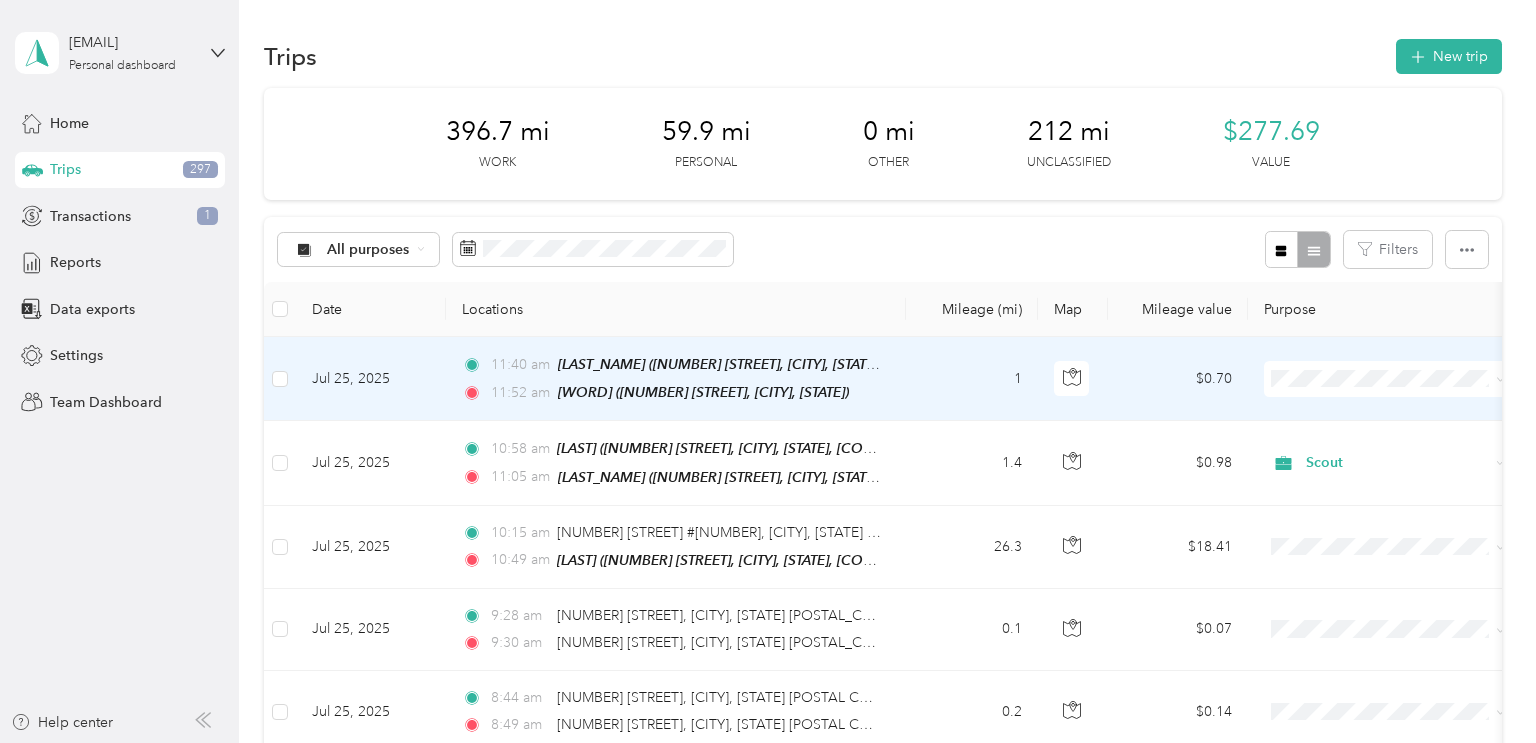 click at bounding box center [1388, 379] 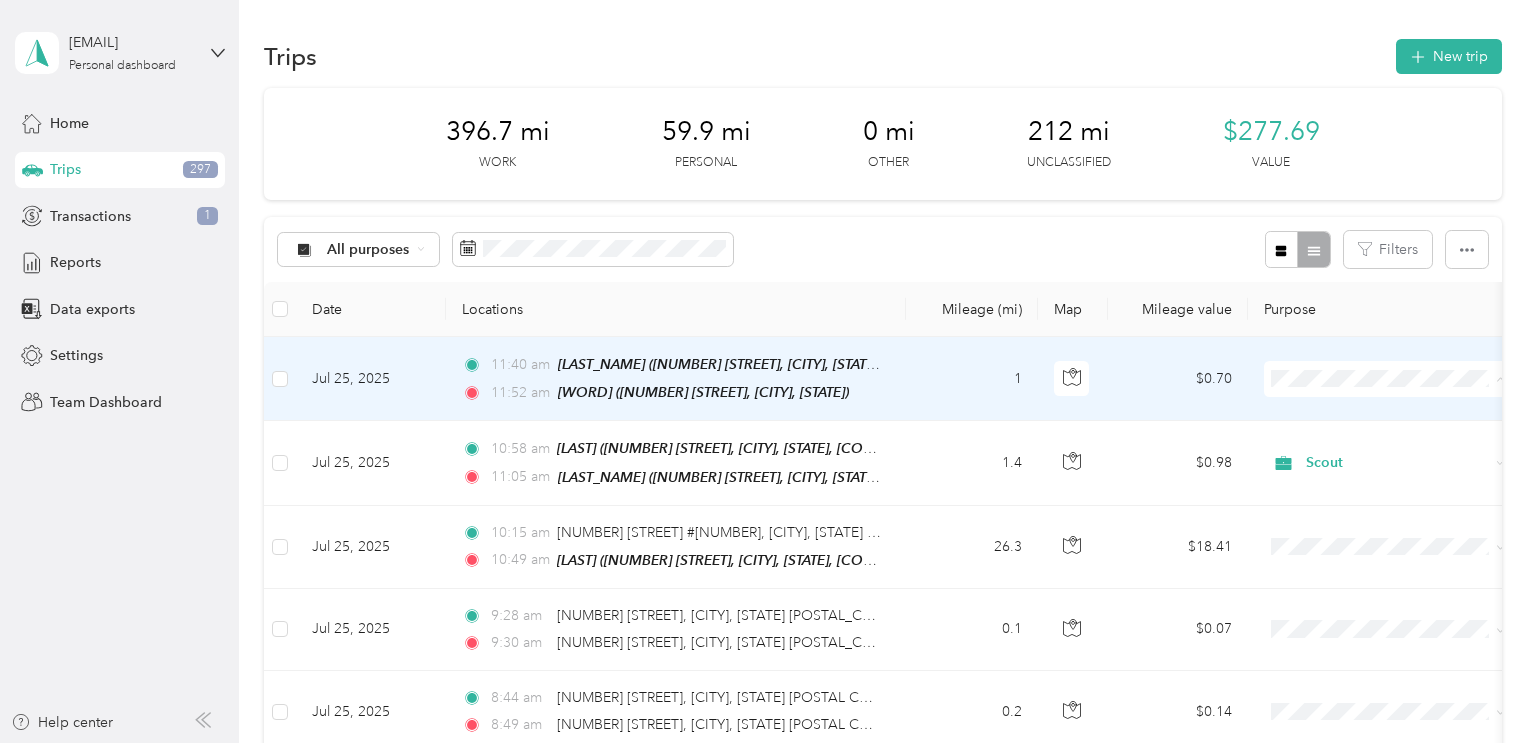 click on "Work Personal Pet Sitting Scout CMH Food Services Other Charity Medical Moving Commute" at bounding box center (1388, 537) 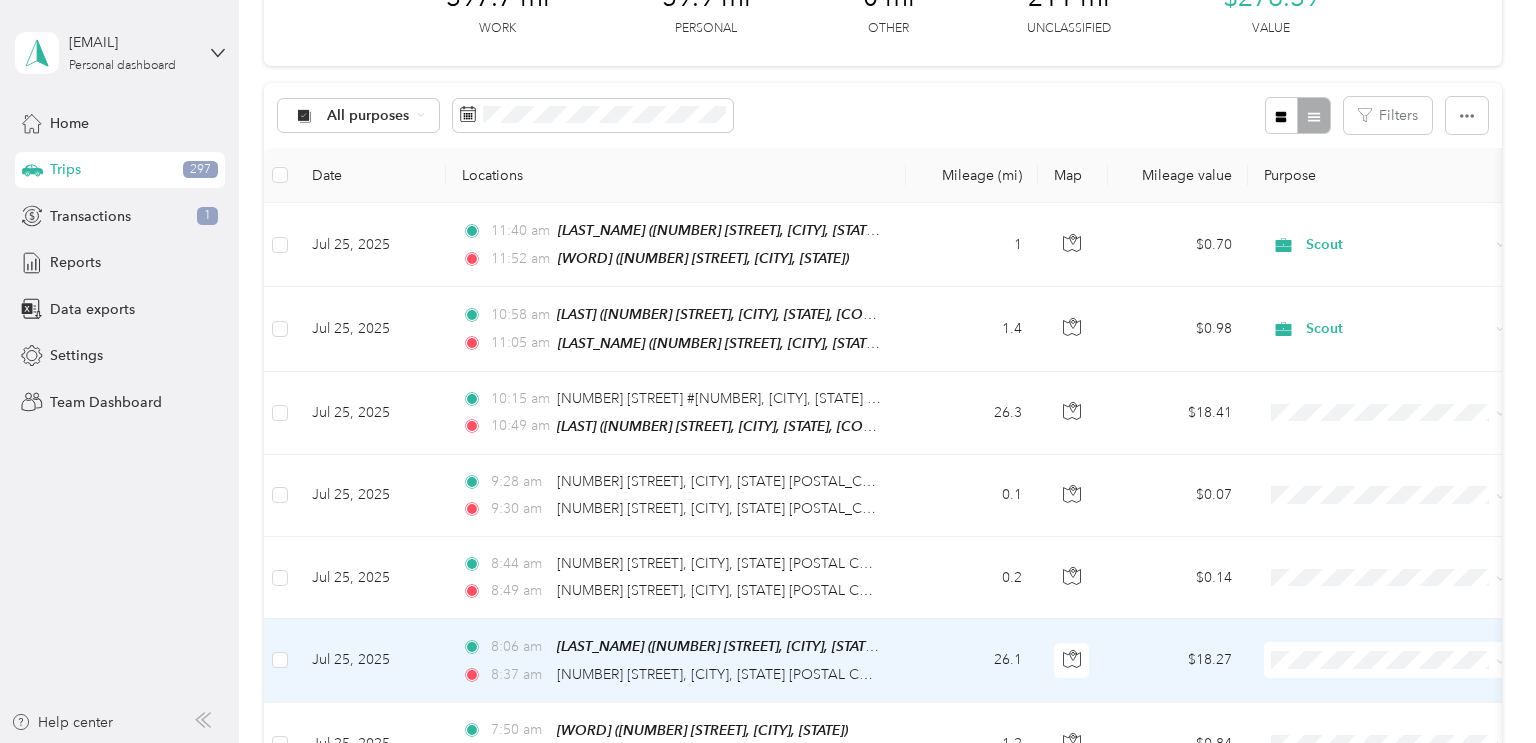 scroll, scrollTop: 135, scrollLeft: 0, axis: vertical 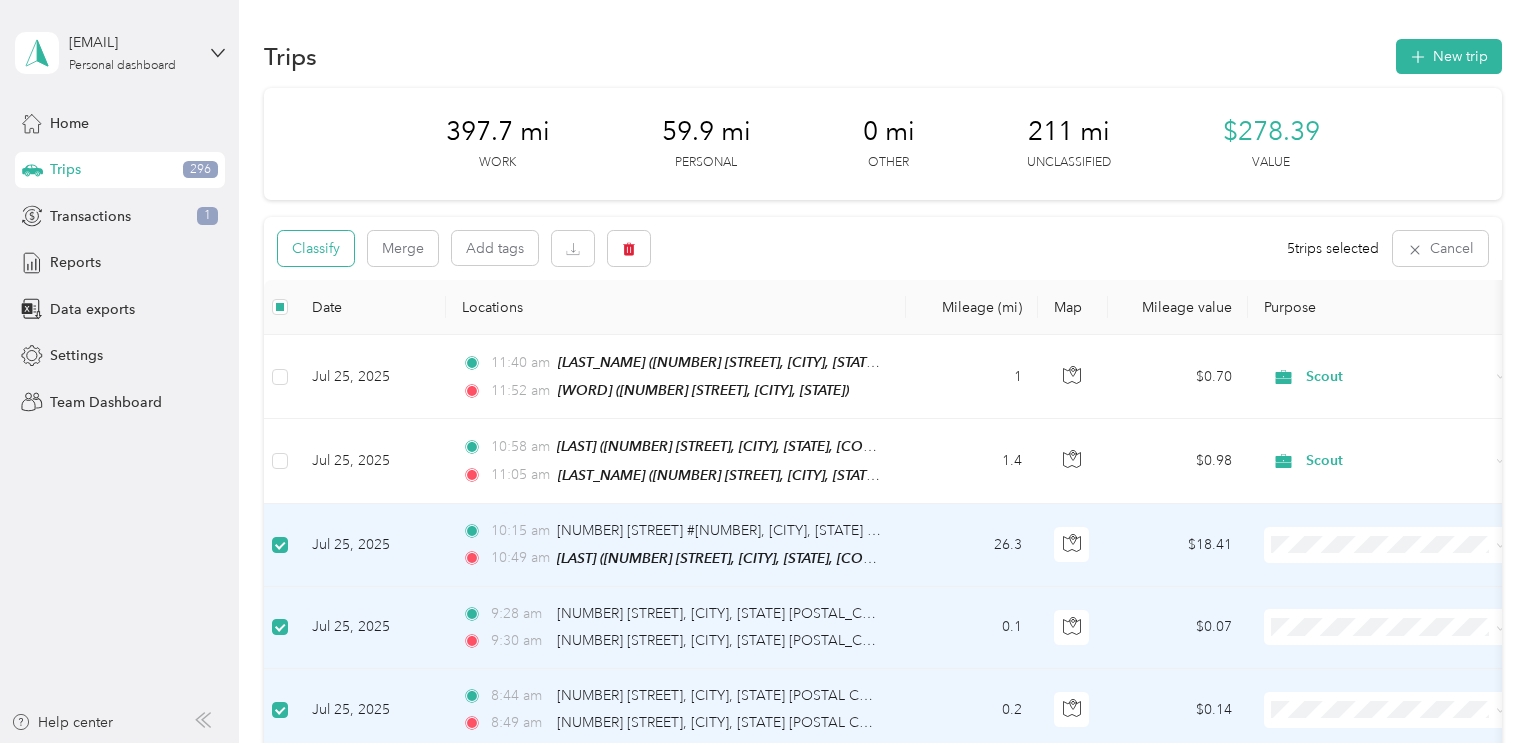 click on "Classify" at bounding box center (316, 248) 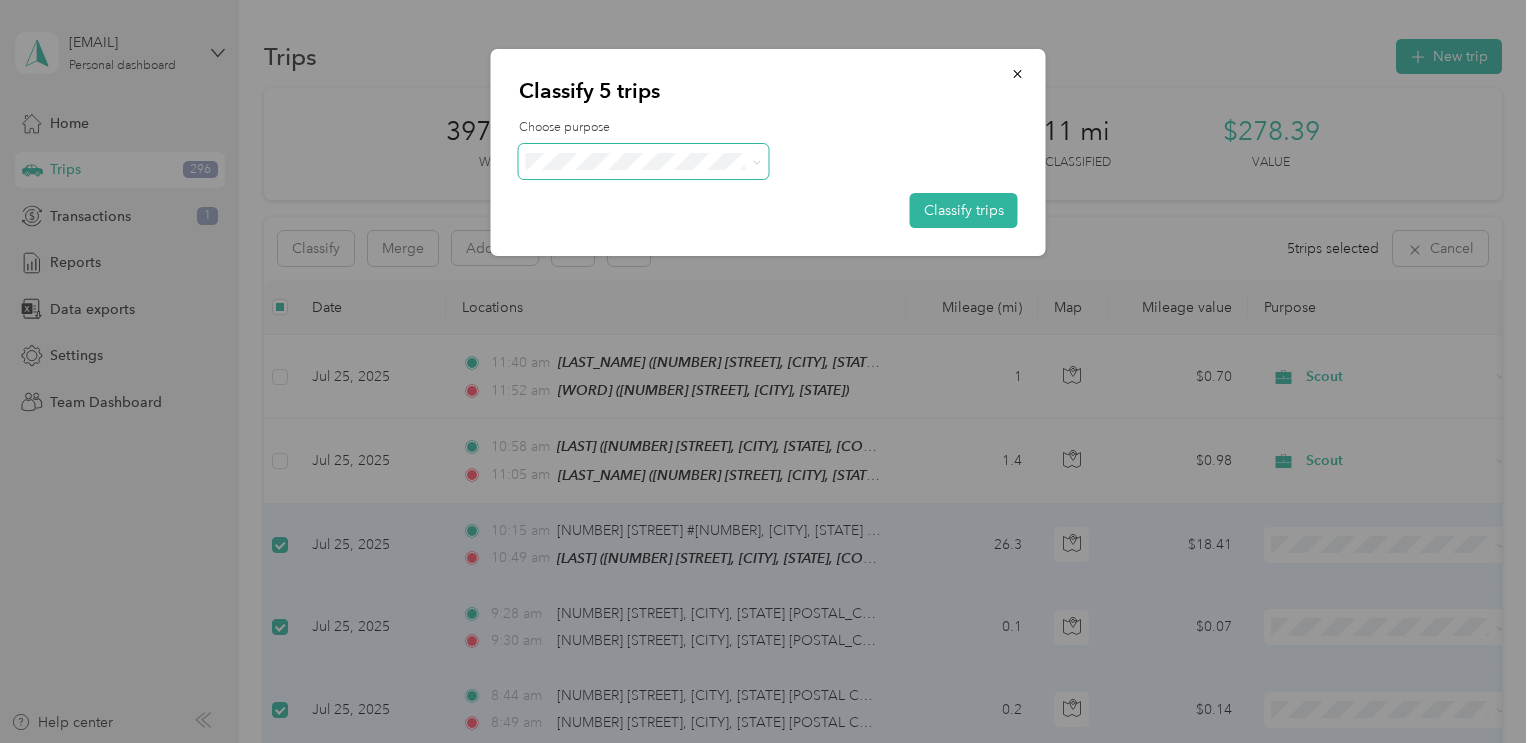 click at bounding box center (644, 161) 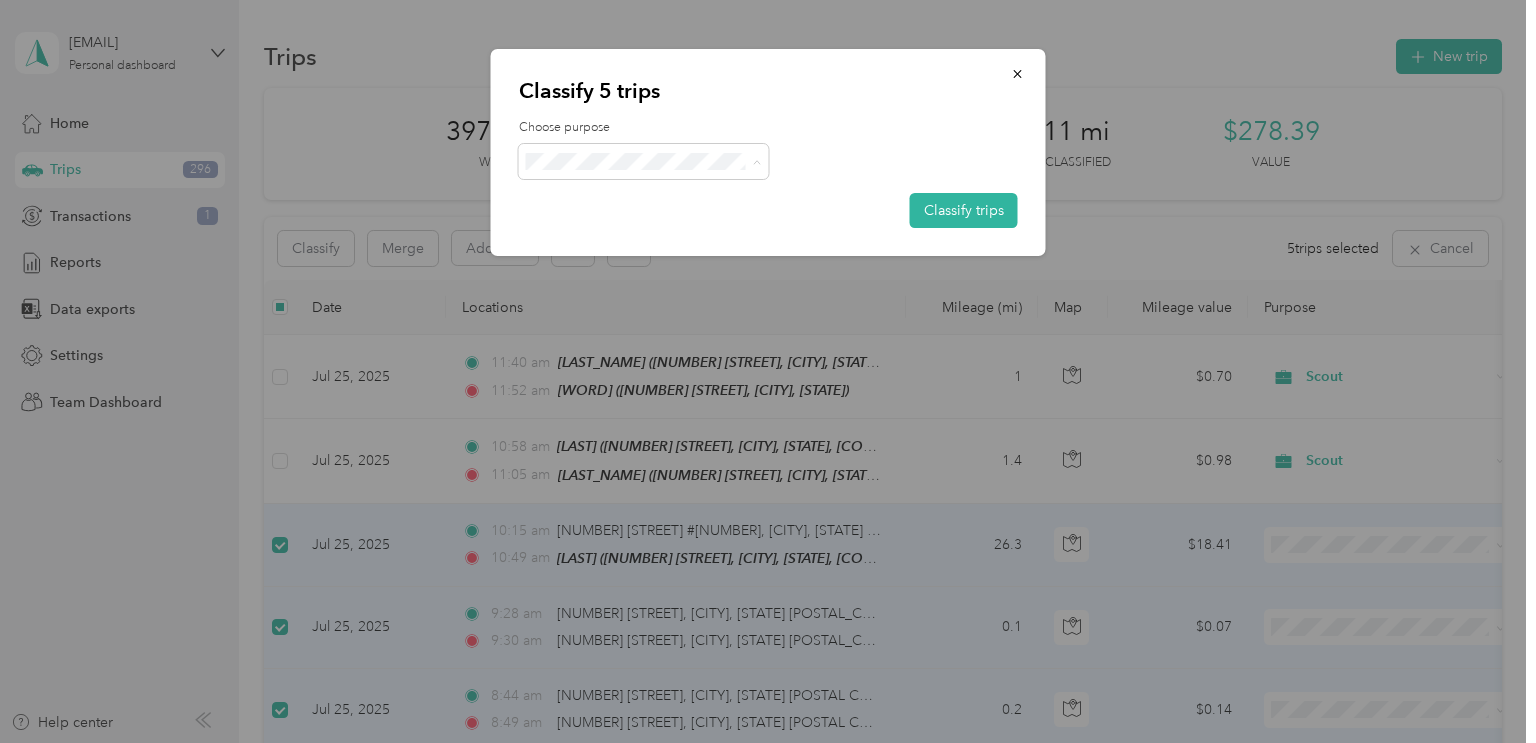 click on "Personal" at bounding box center (661, 233) 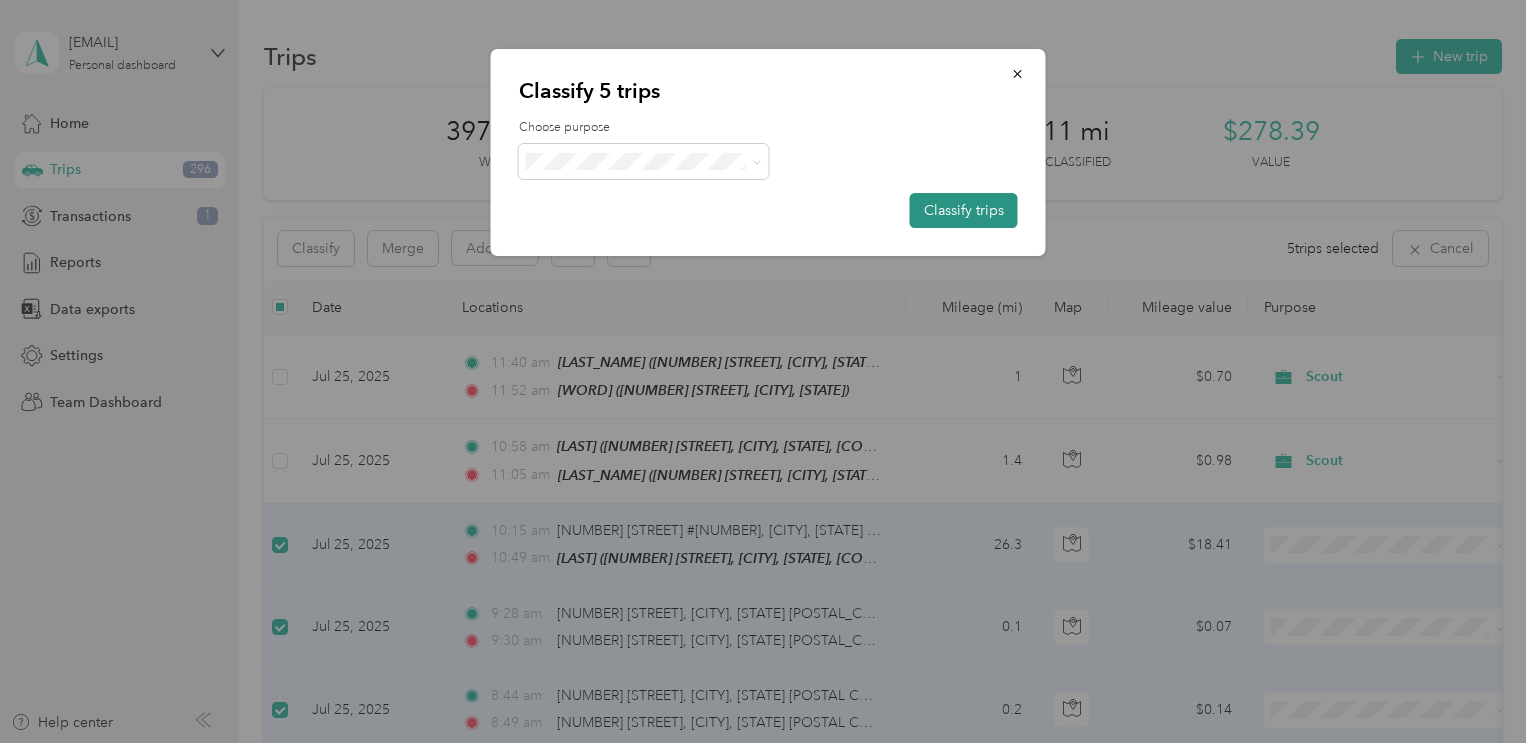 click on "Classify trips" at bounding box center [964, 210] 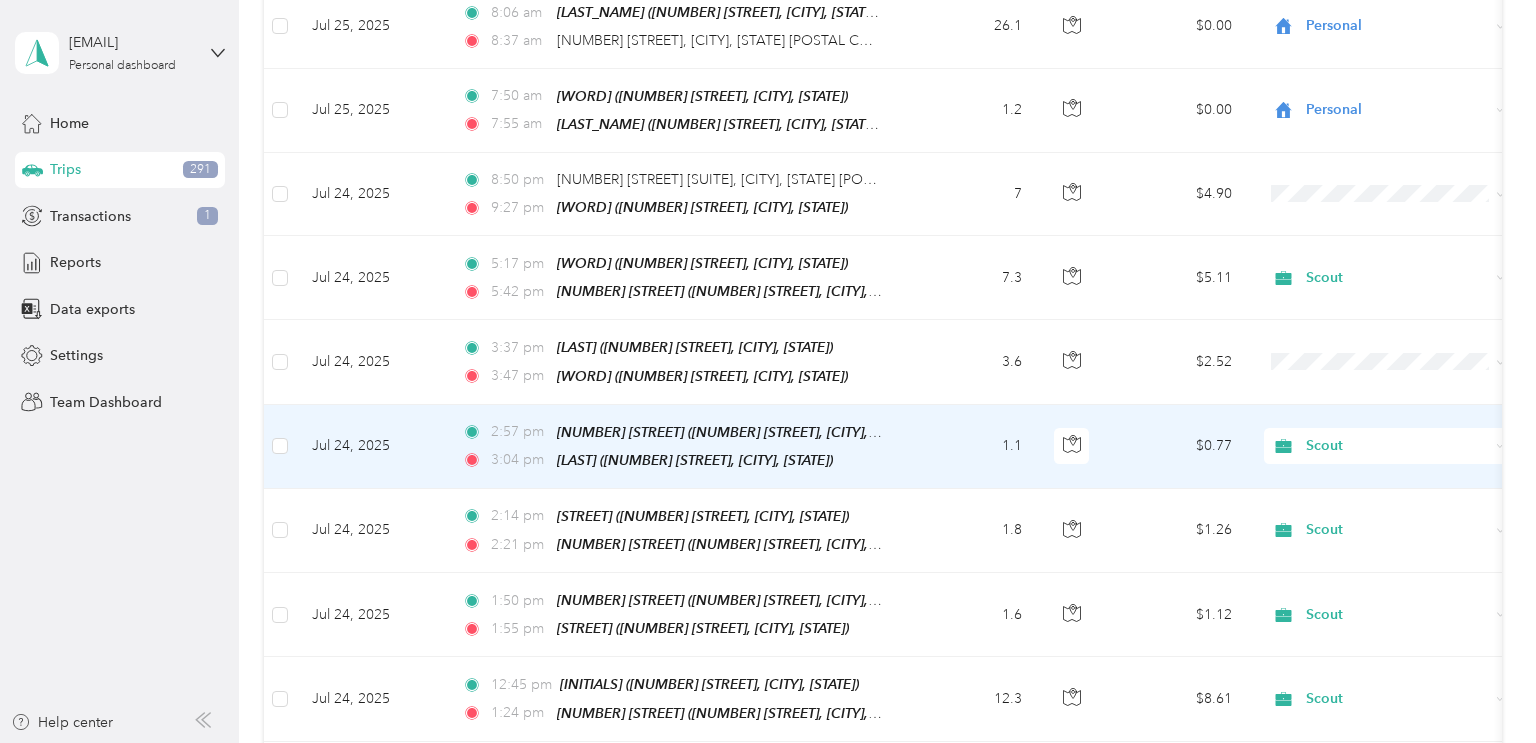 scroll, scrollTop: 779, scrollLeft: 0, axis: vertical 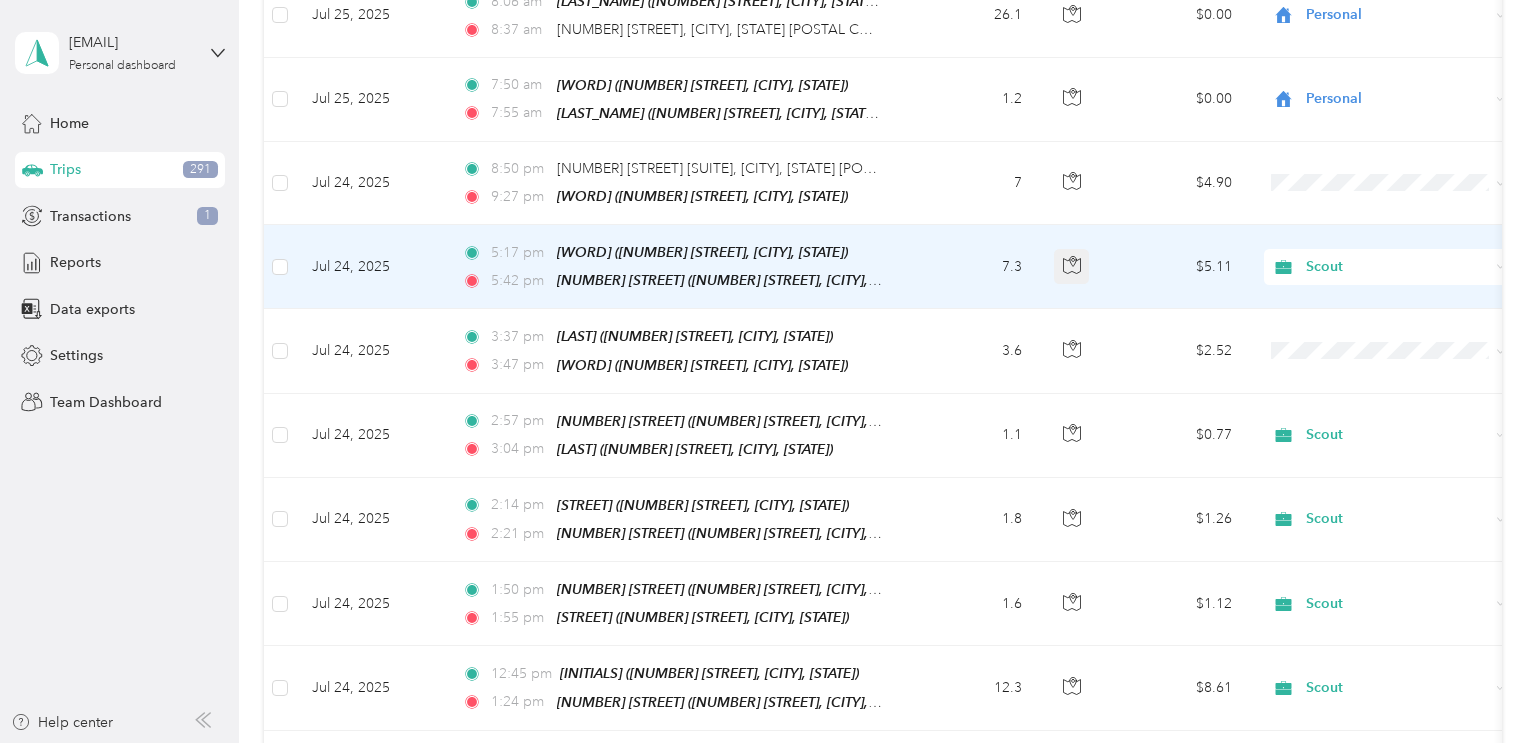 click at bounding box center [1072, 267] 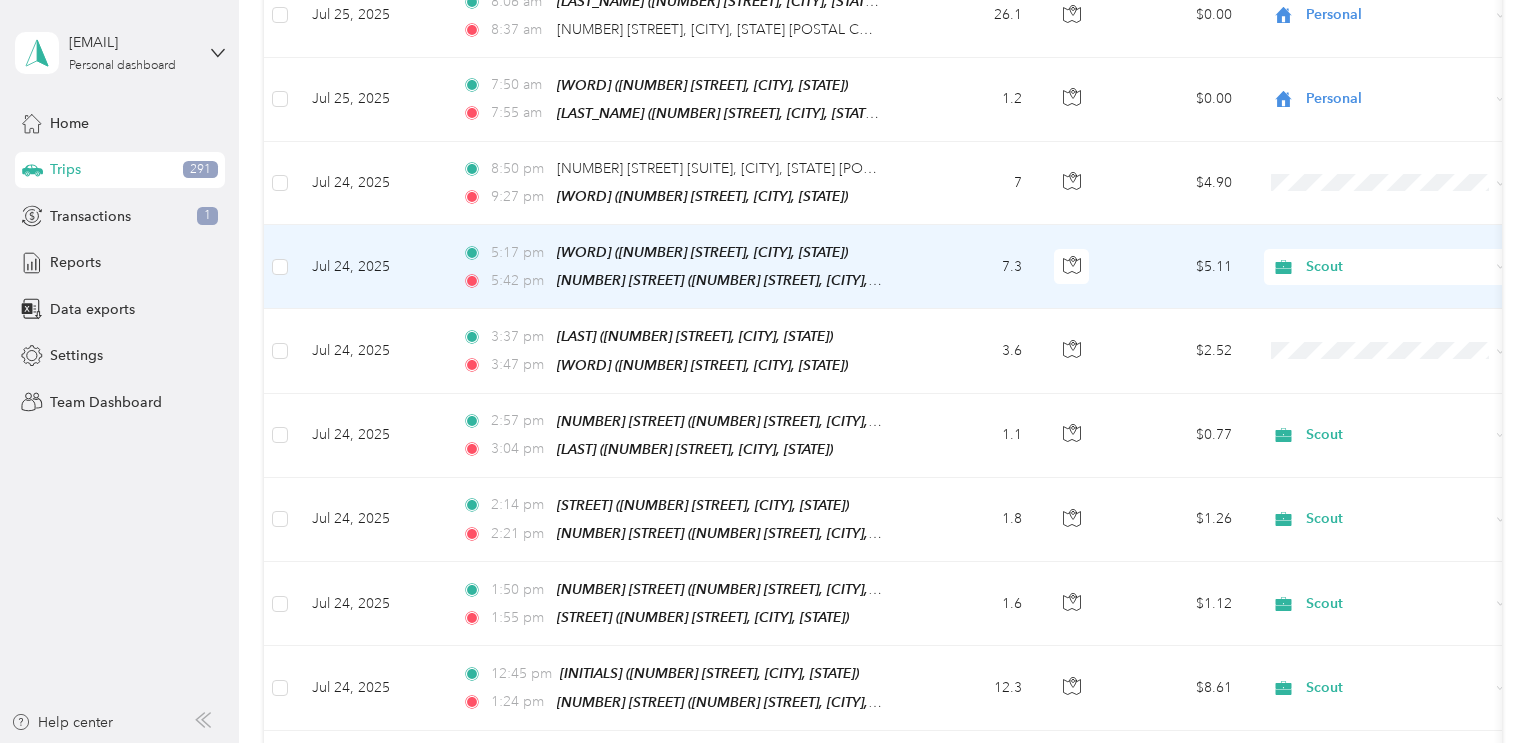 click on "Scout" at bounding box center [1397, 267] 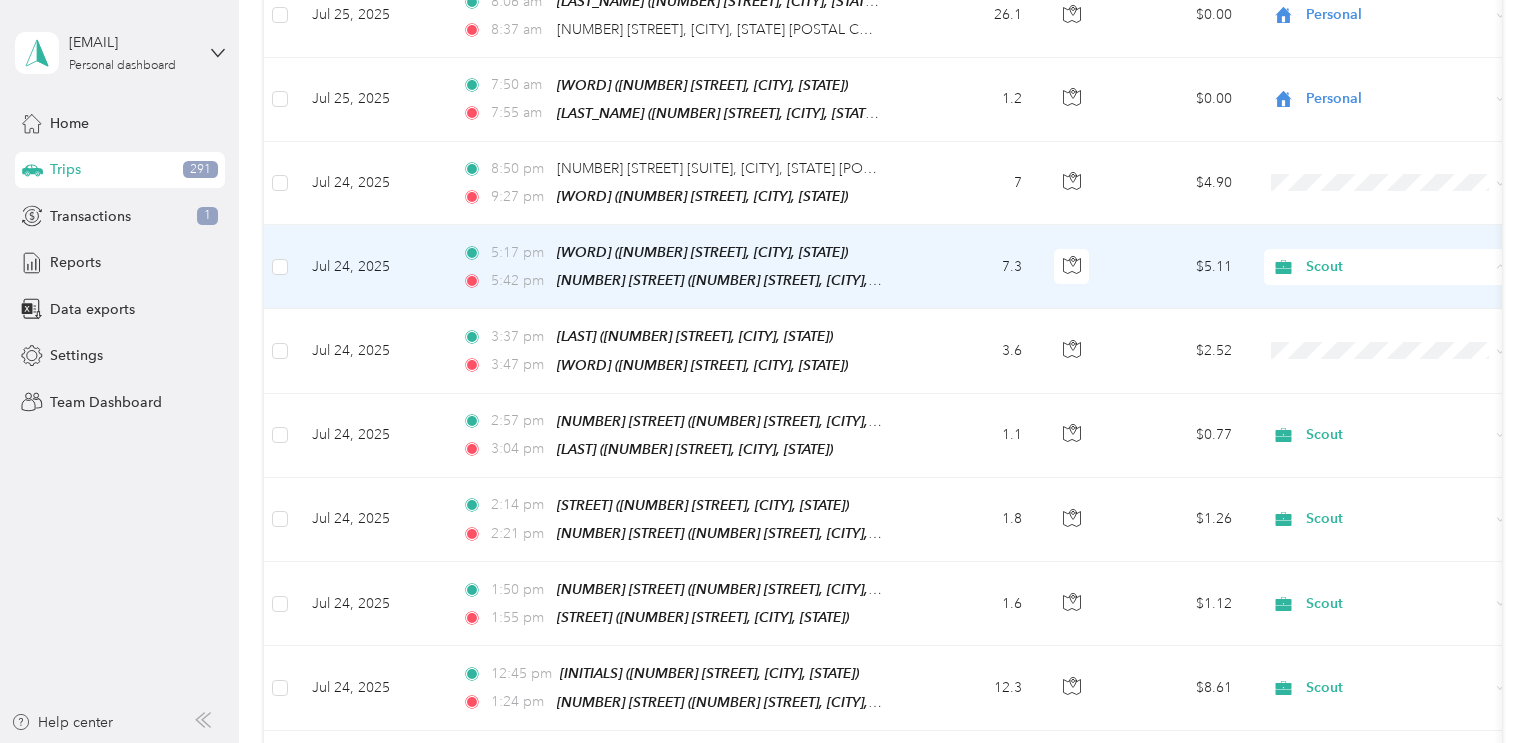 click on "Personal" at bounding box center [1388, 326] 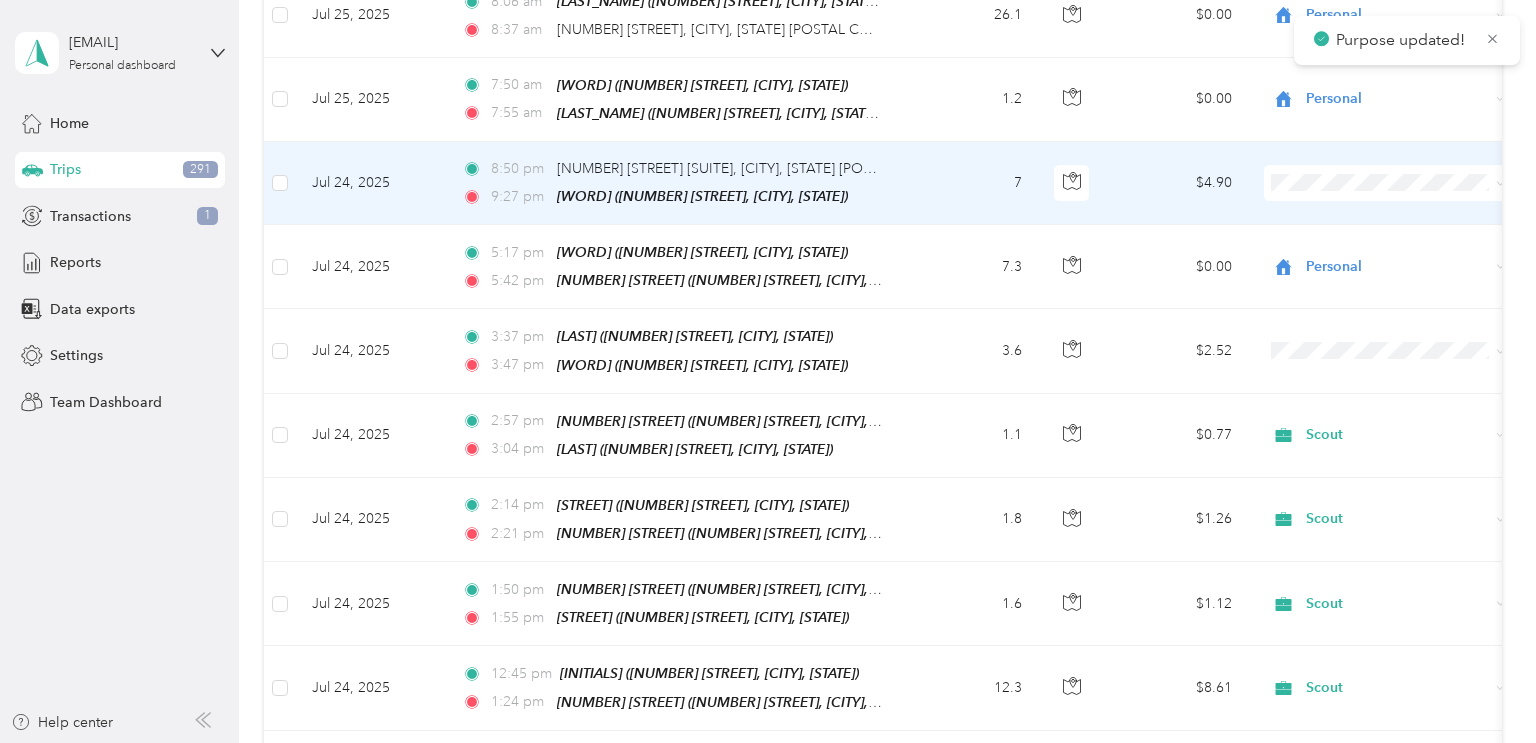 click at bounding box center (1388, 183) 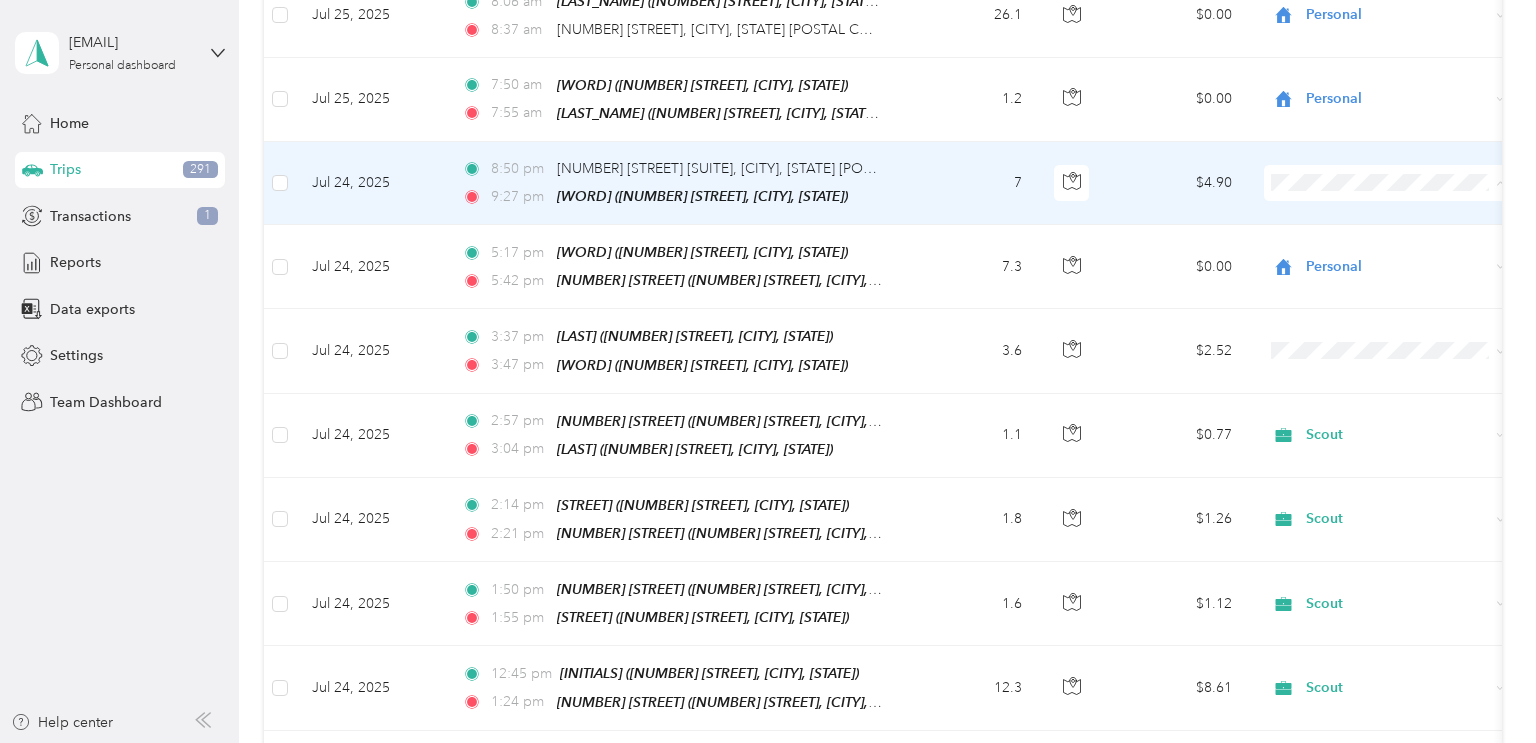 click on "Personal" at bounding box center [1406, 244] 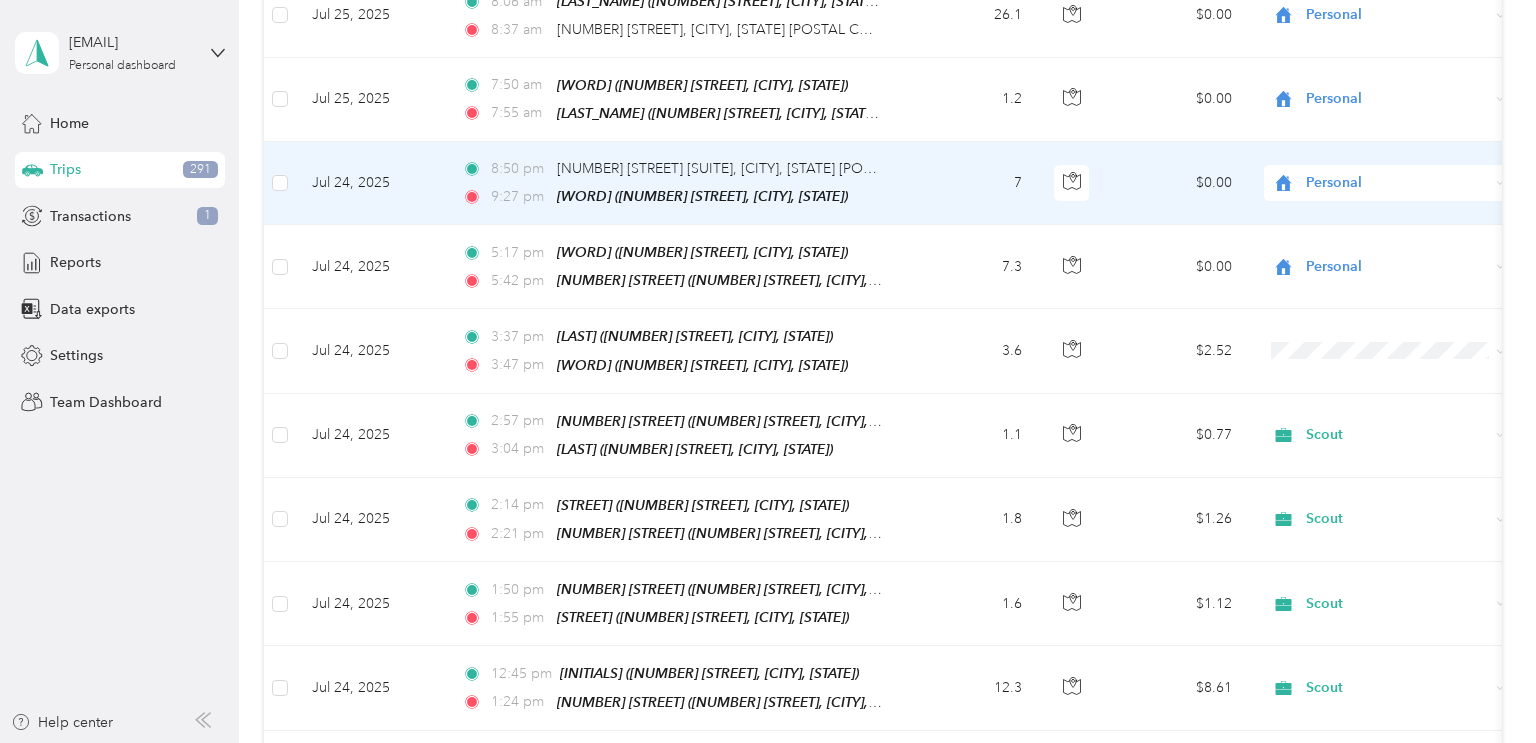 click at bounding box center (1073, 183) 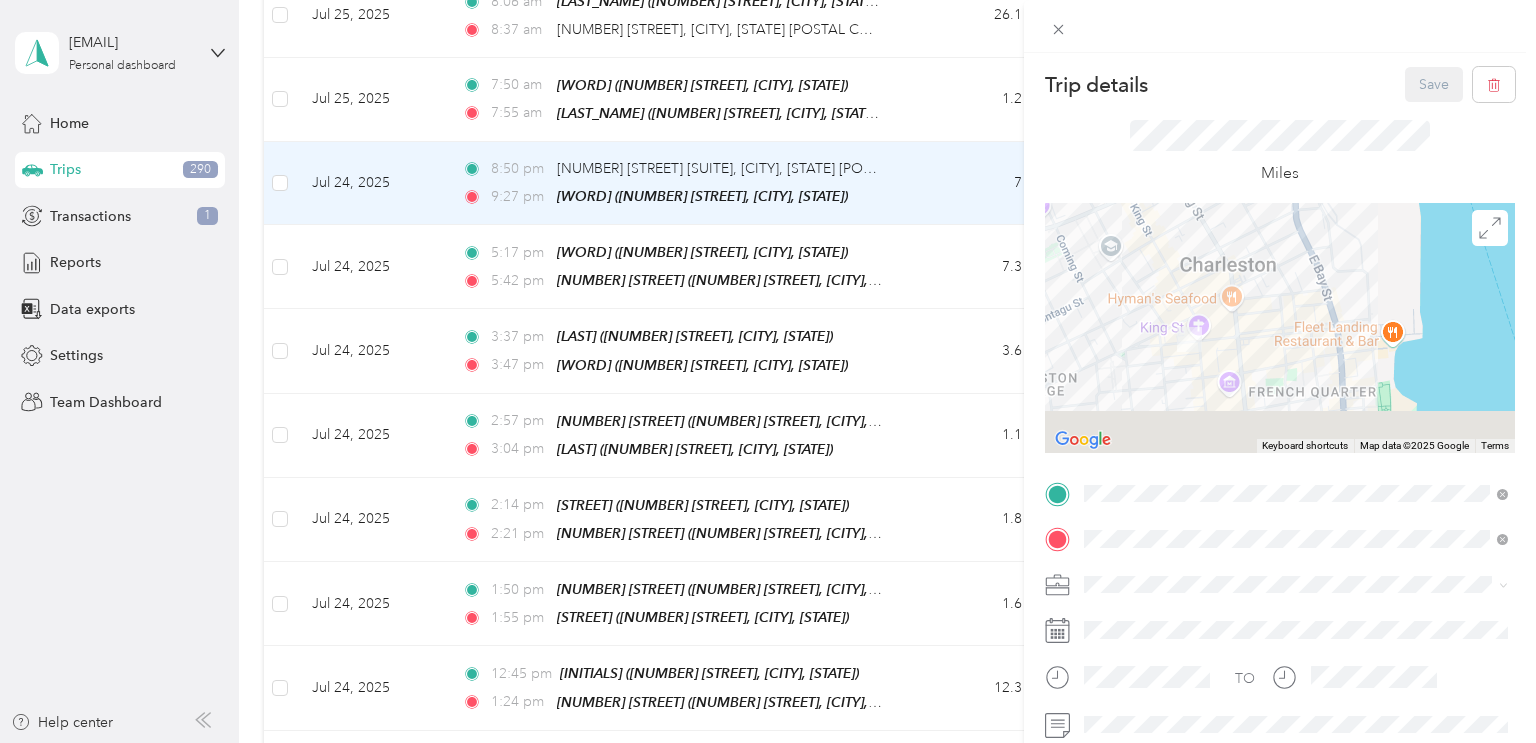drag, startPoint x: 1157, startPoint y: 379, endPoint x: 1187, endPoint y: 256, distance: 126.60569 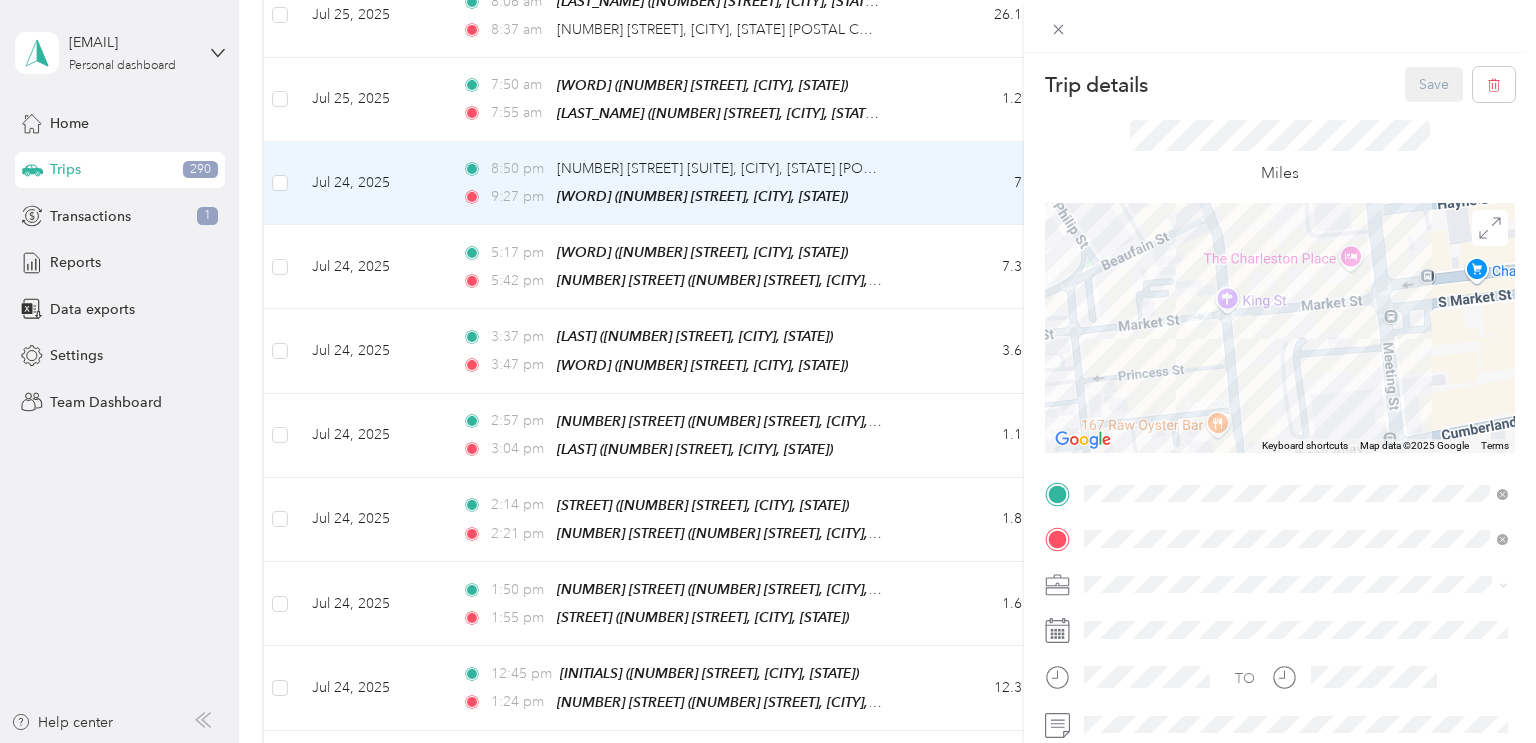 drag, startPoint x: 1304, startPoint y: 299, endPoint x: 1305, endPoint y: 414, distance: 115.00435 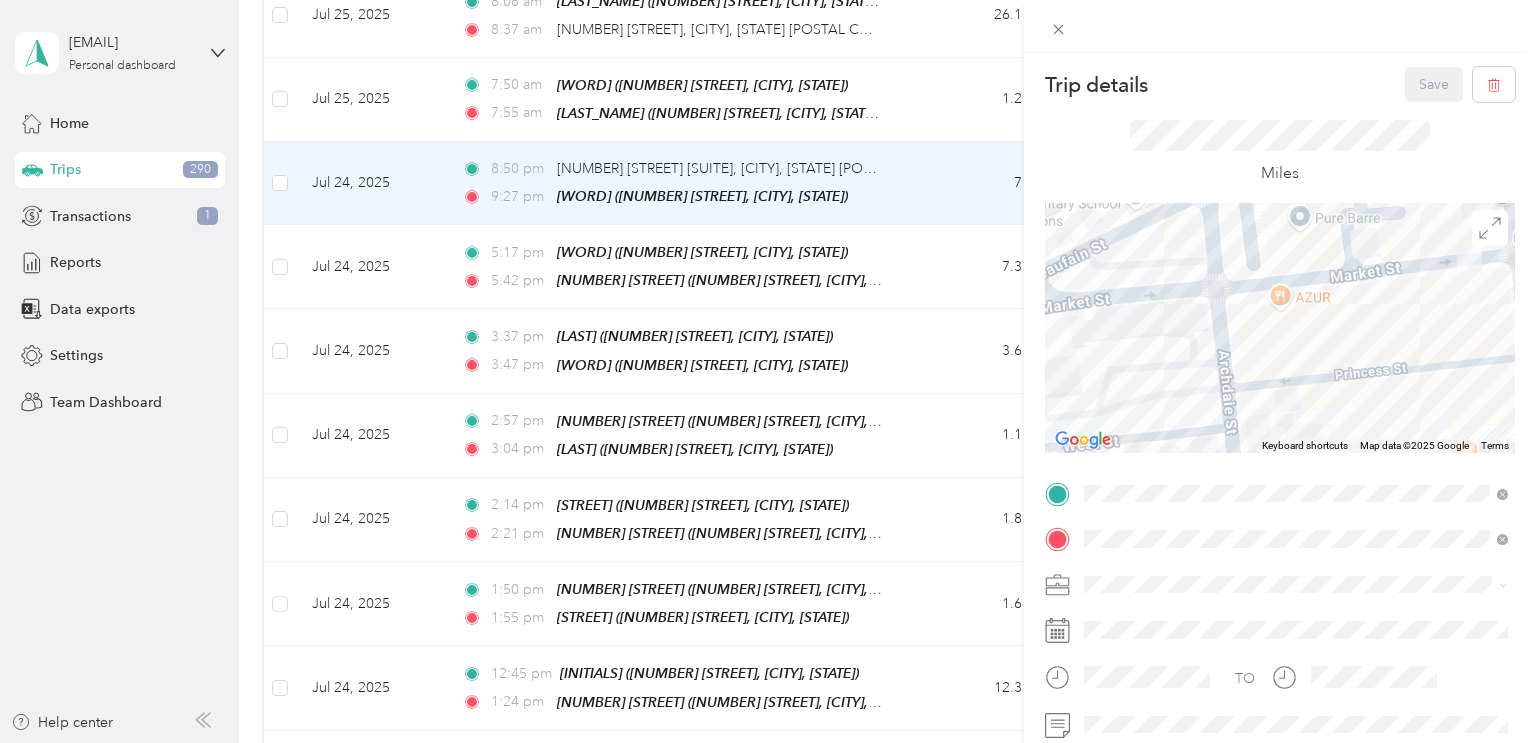 drag, startPoint x: 1174, startPoint y: 405, endPoint x: 1495, endPoint y: 375, distance: 322.39883 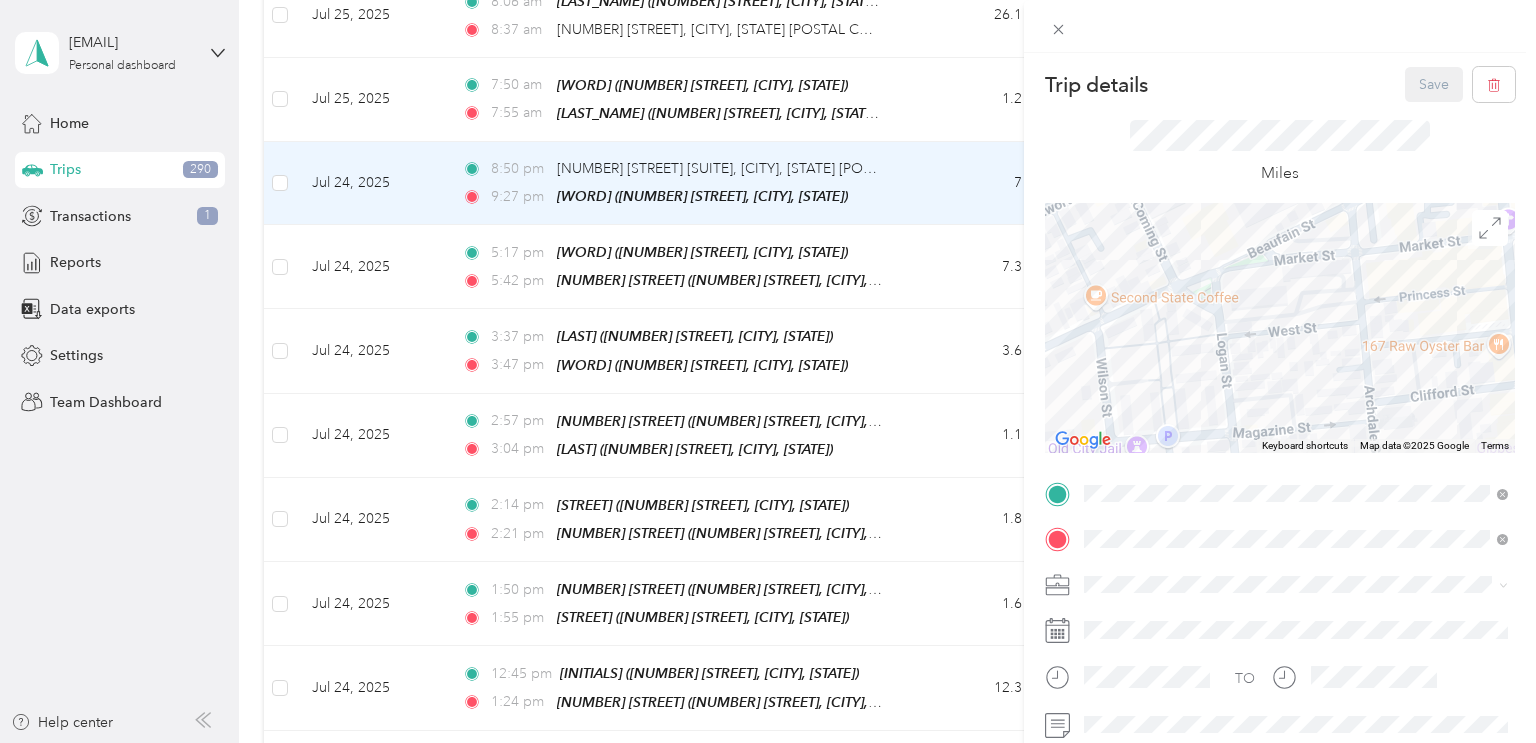 drag, startPoint x: 1124, startPoint y: 336, endPoint x: 1222, endPoint y: 287, distance: 109.56733 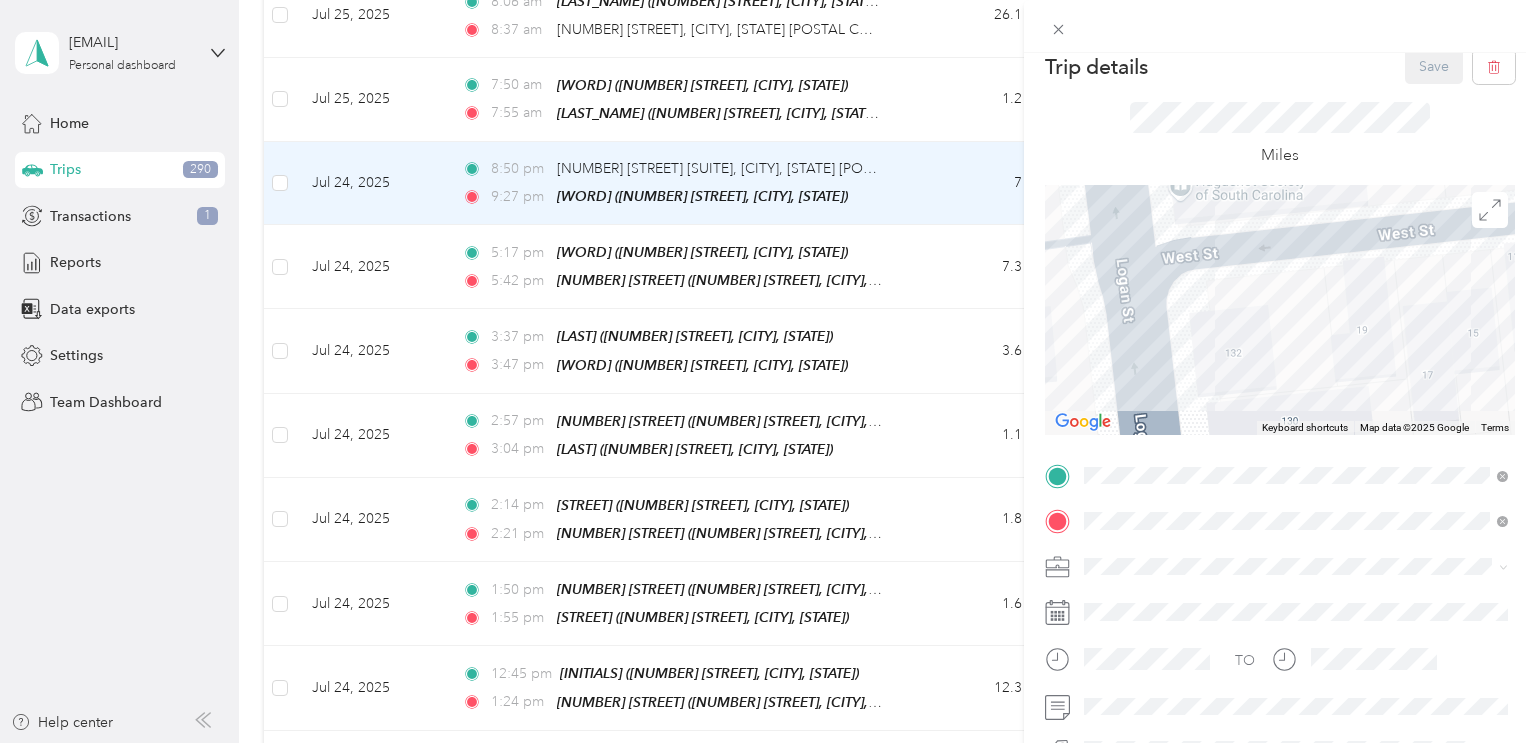 scroll, scrollTop: 20, scrollLeft: 0, axis: vertical 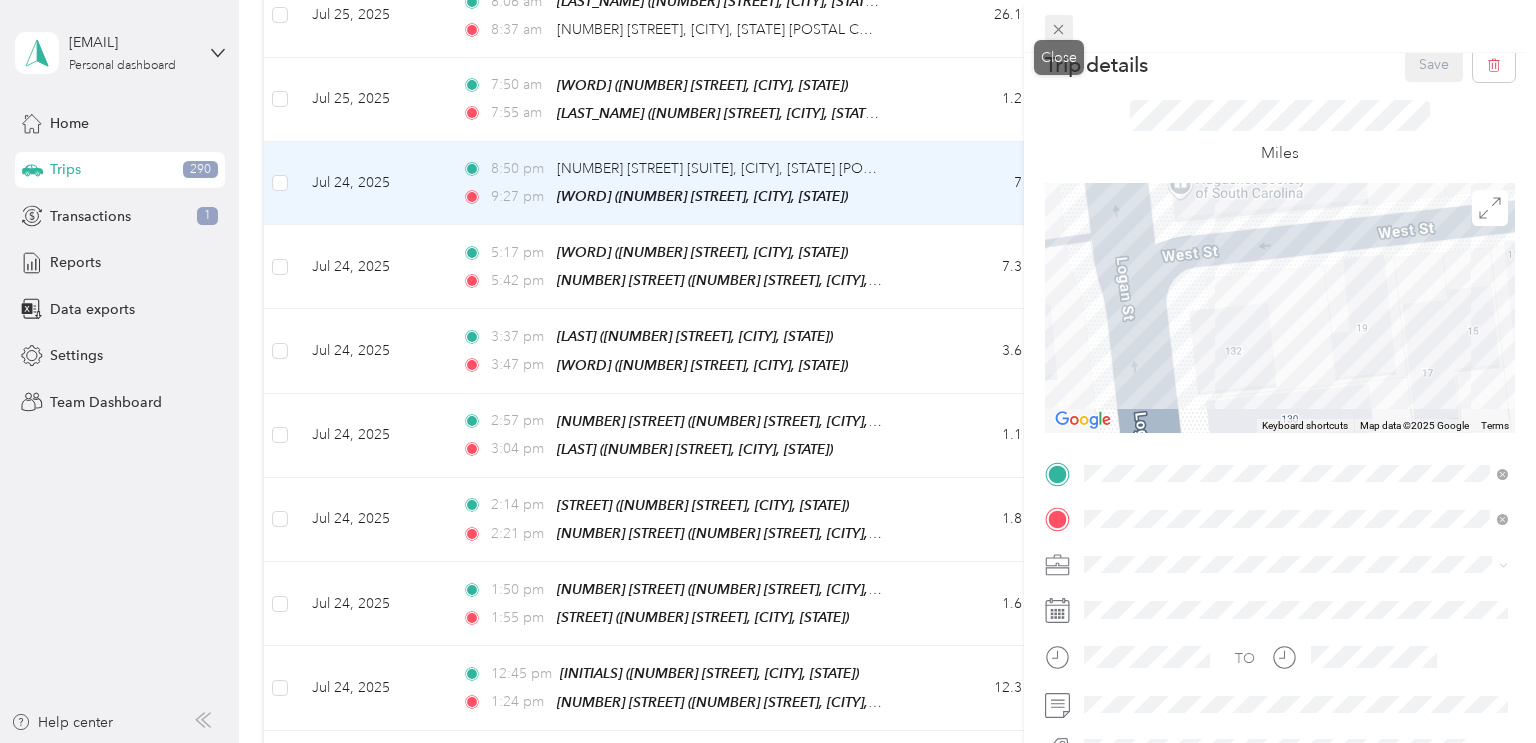click 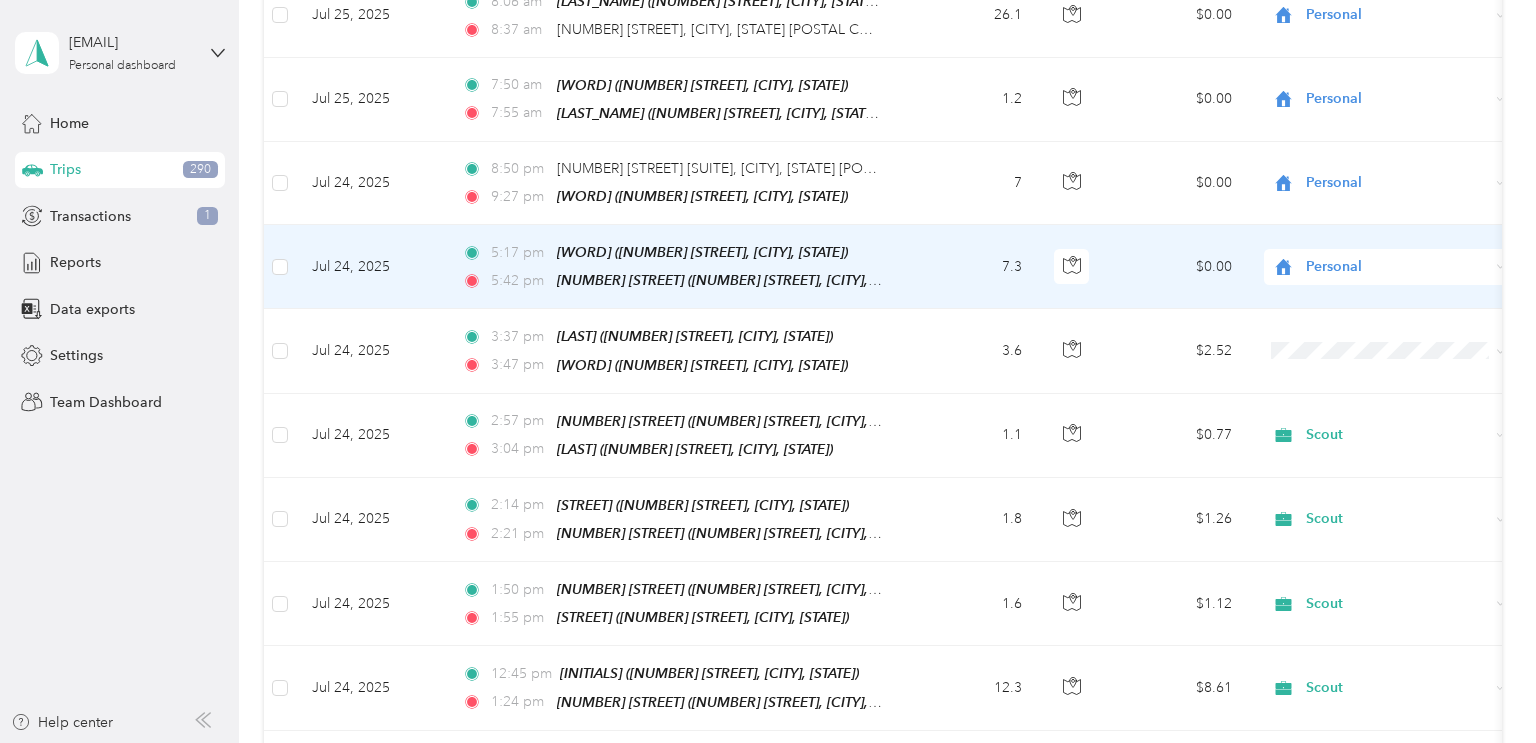 click on "[TIME] [WORD] ([NUMBER] [STREET], [CITY], [STATE]) [TIME] [NUMBER] [STREET] ([NUMBER] [STREET], [CITY], [STATE])" at bounding box center (676, 267) 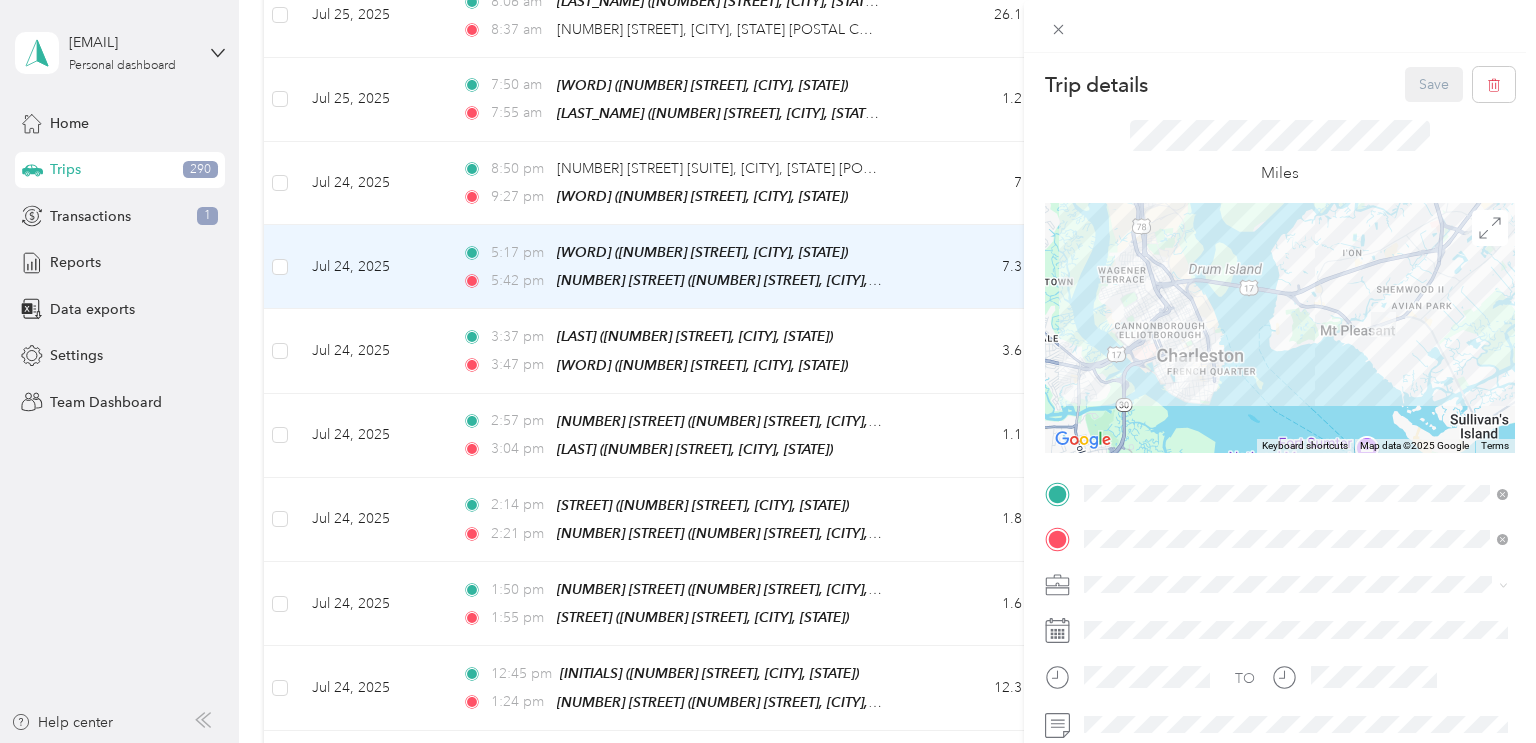 click at bounding box center [1280, 26] 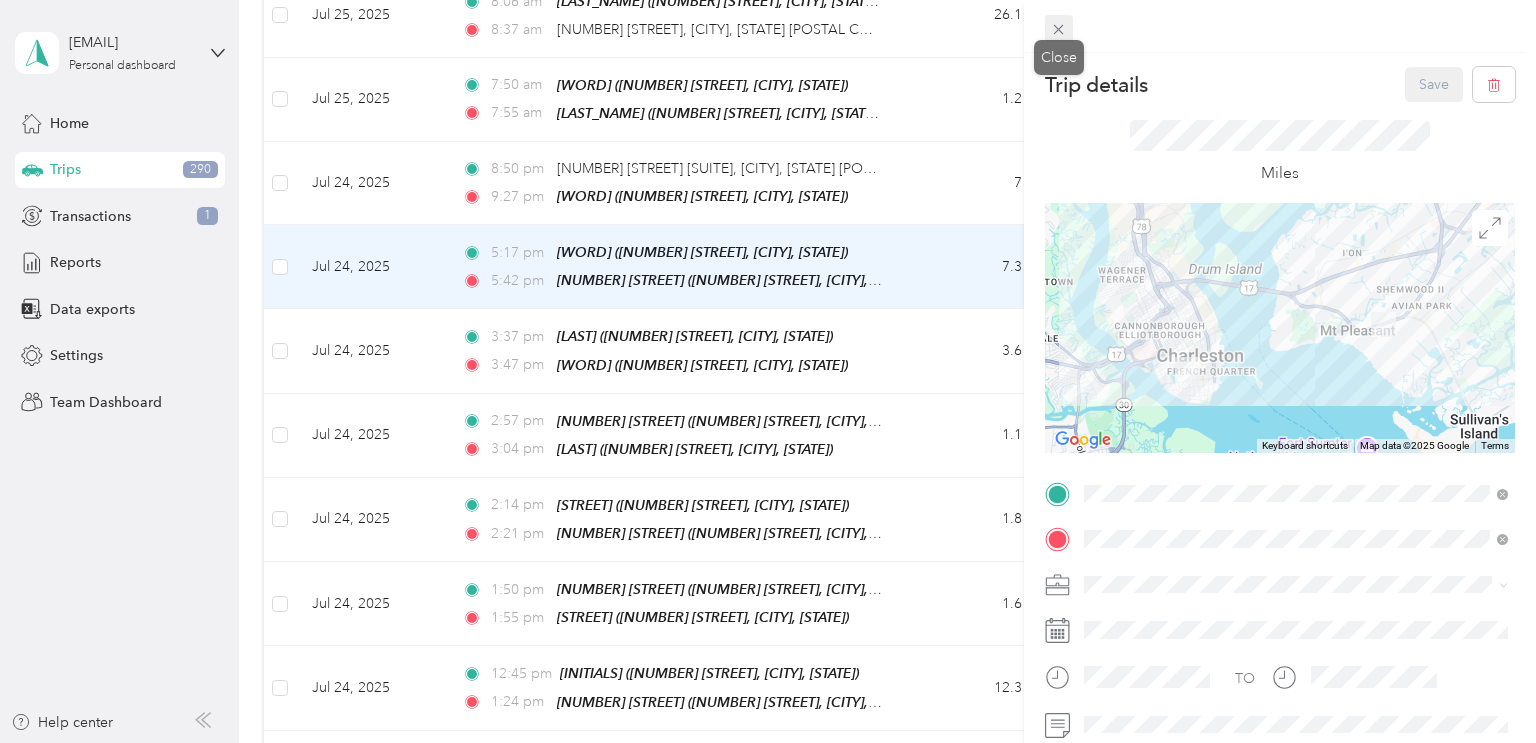 click 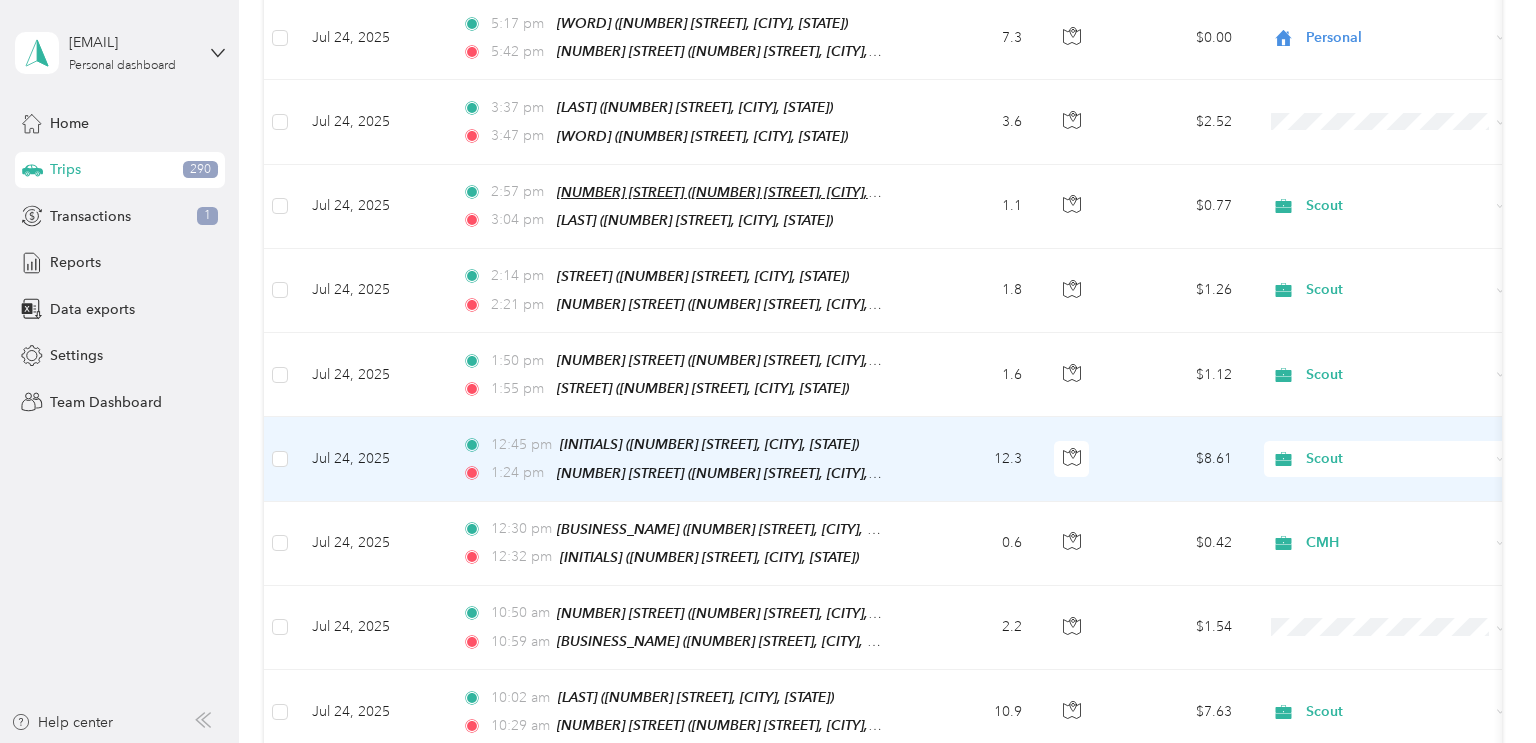 scroll, scrollTop: 1006, scrollLeft: 0, axis: vertical 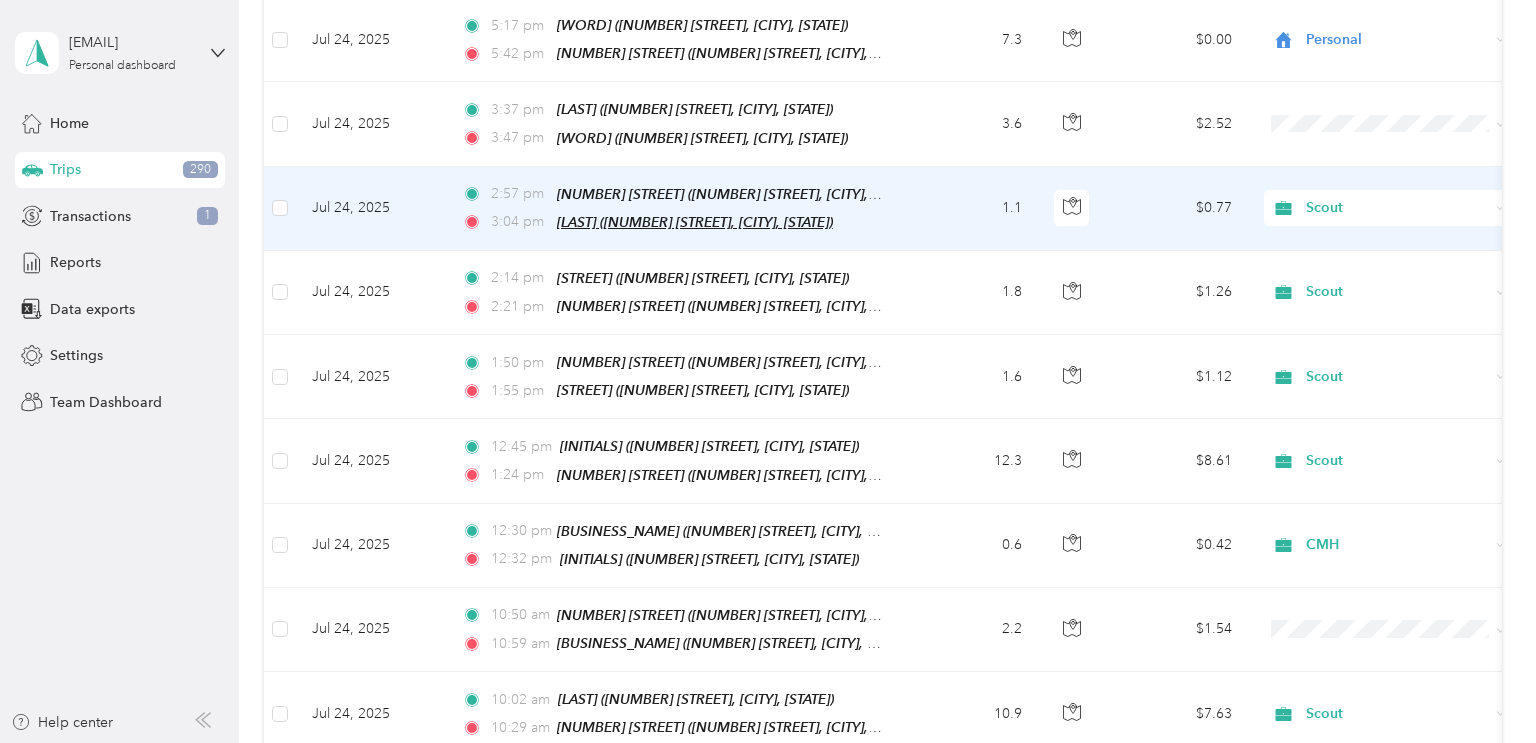 click on "[LAST] ([NUMBER] [STREET], [CITY], [STATE])" at bounding box center (695, 222) 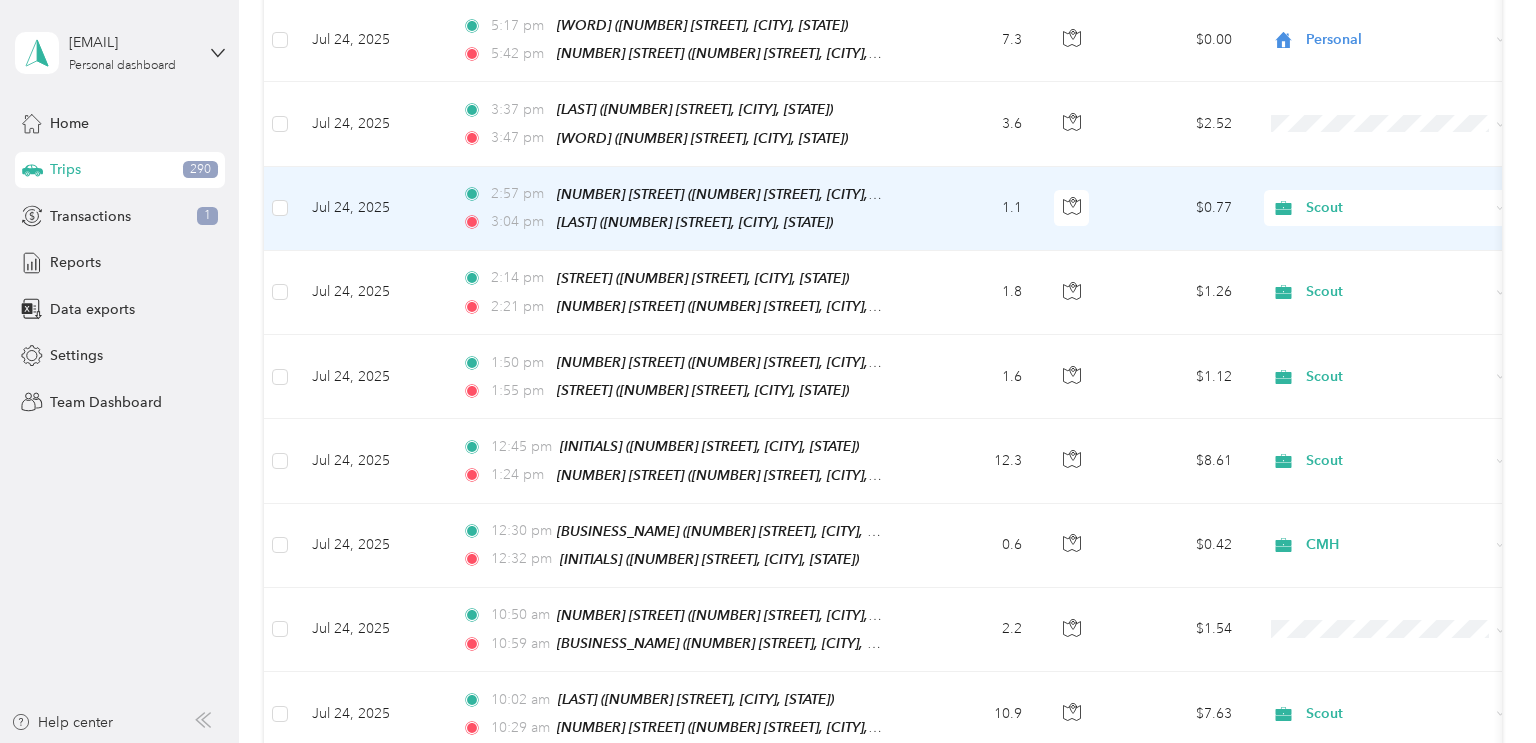 click on "1.1" at bounding box center (972, 209) 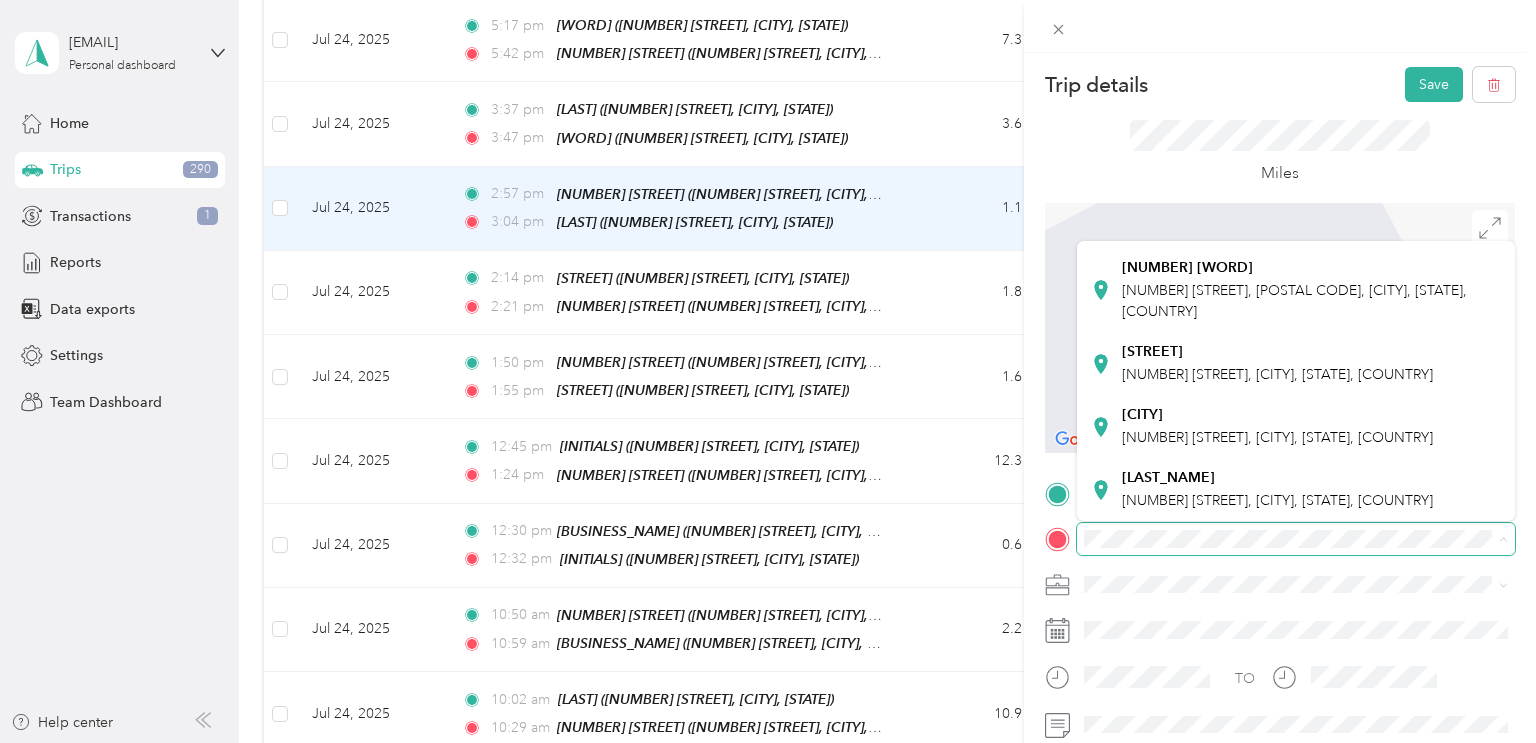 scroll, scrollTop: 602, scrollLeft: 0, axis: vertical 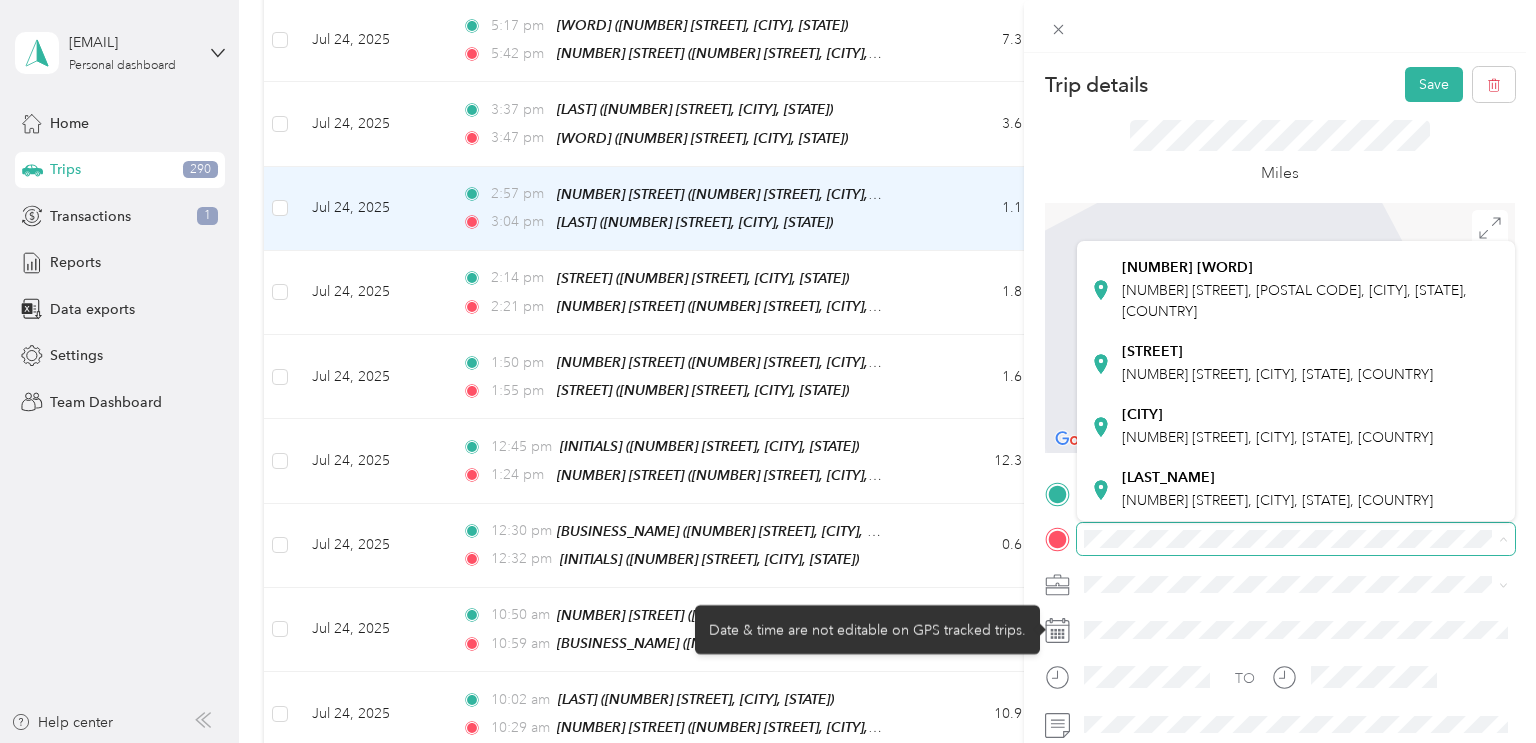click at bounding box center (1296, 630) 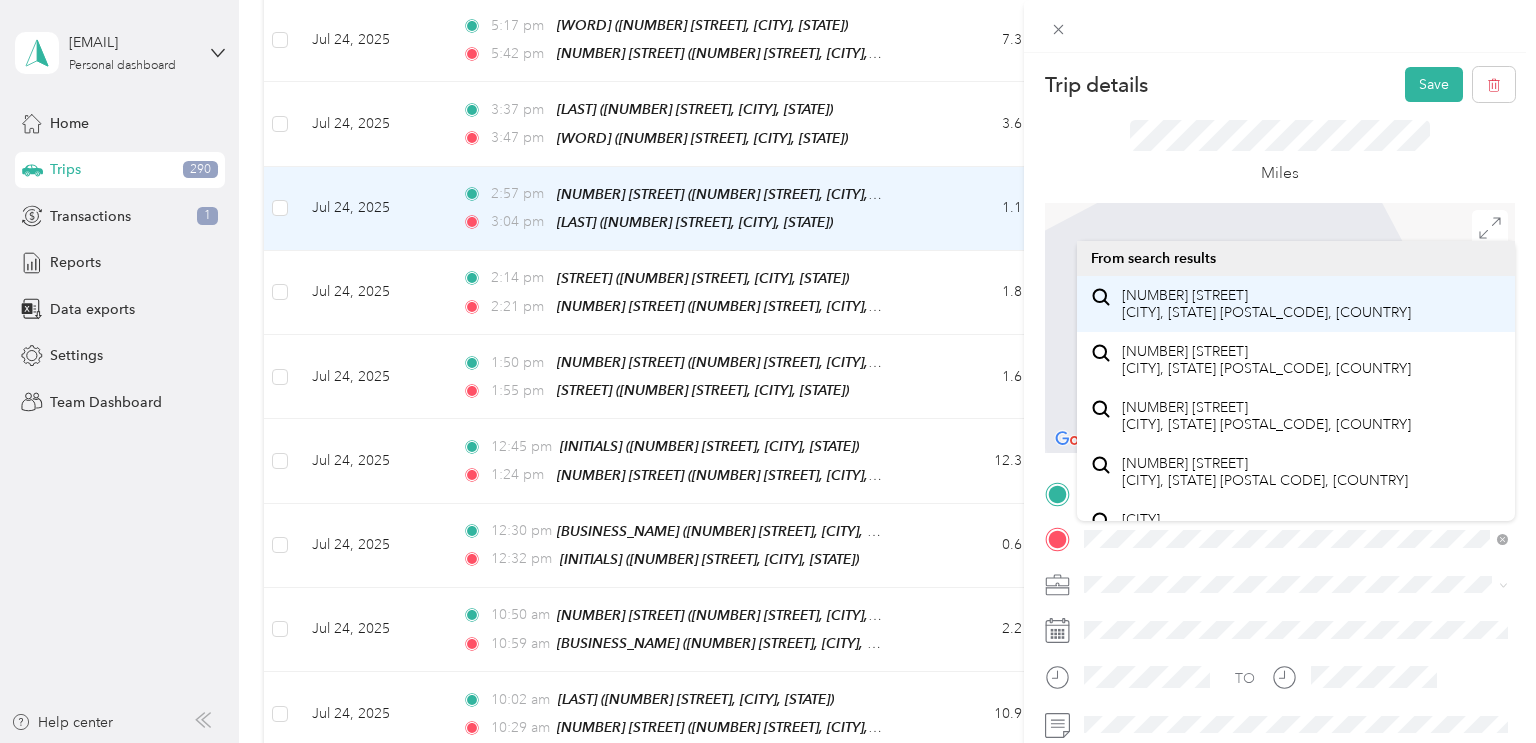 click on "[NUMBER] [STREET]
[CITY], [STATE] [POSTAL_CODE], [COUNTRY]" at bounding box center [1266, 304] 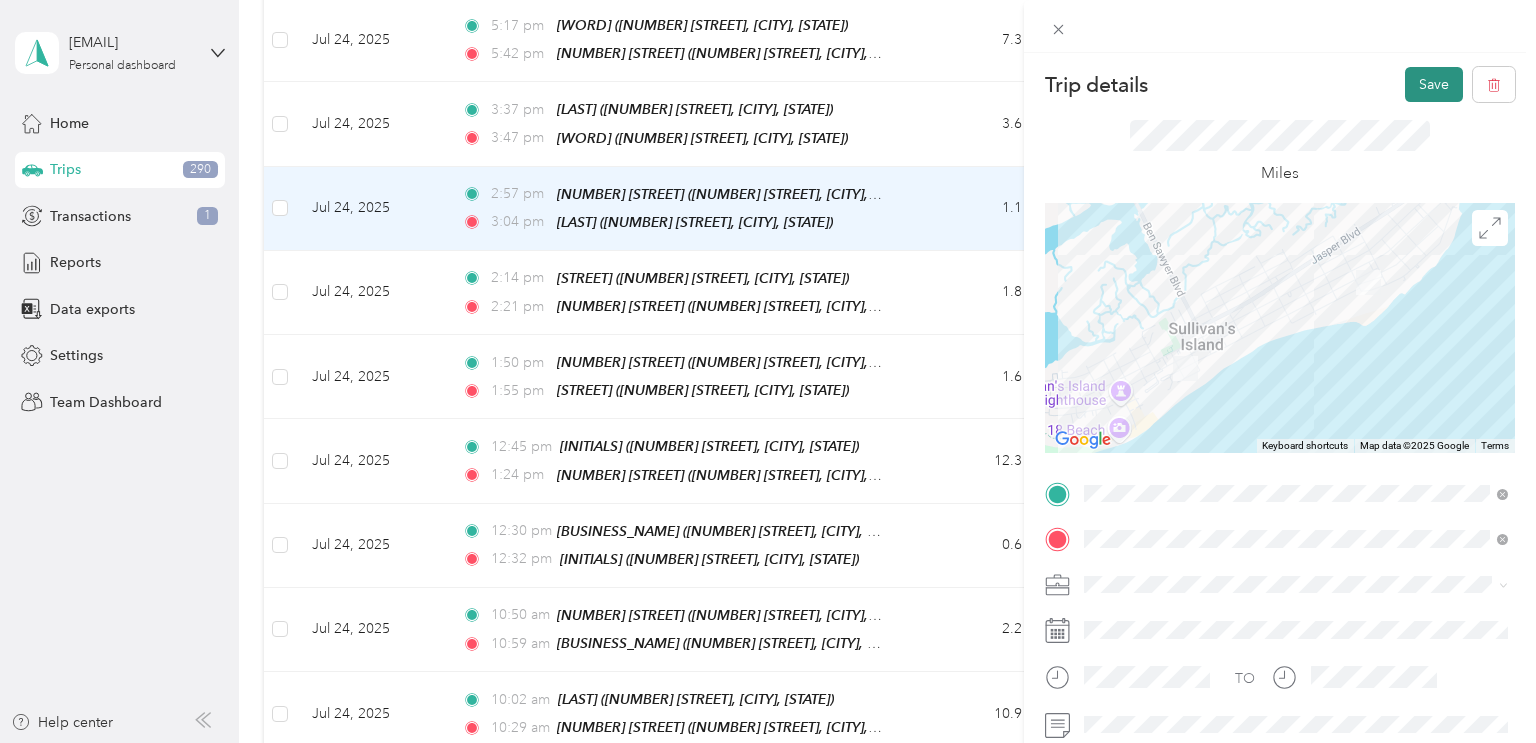 click on "Save" at bounding box center [1434, 84] 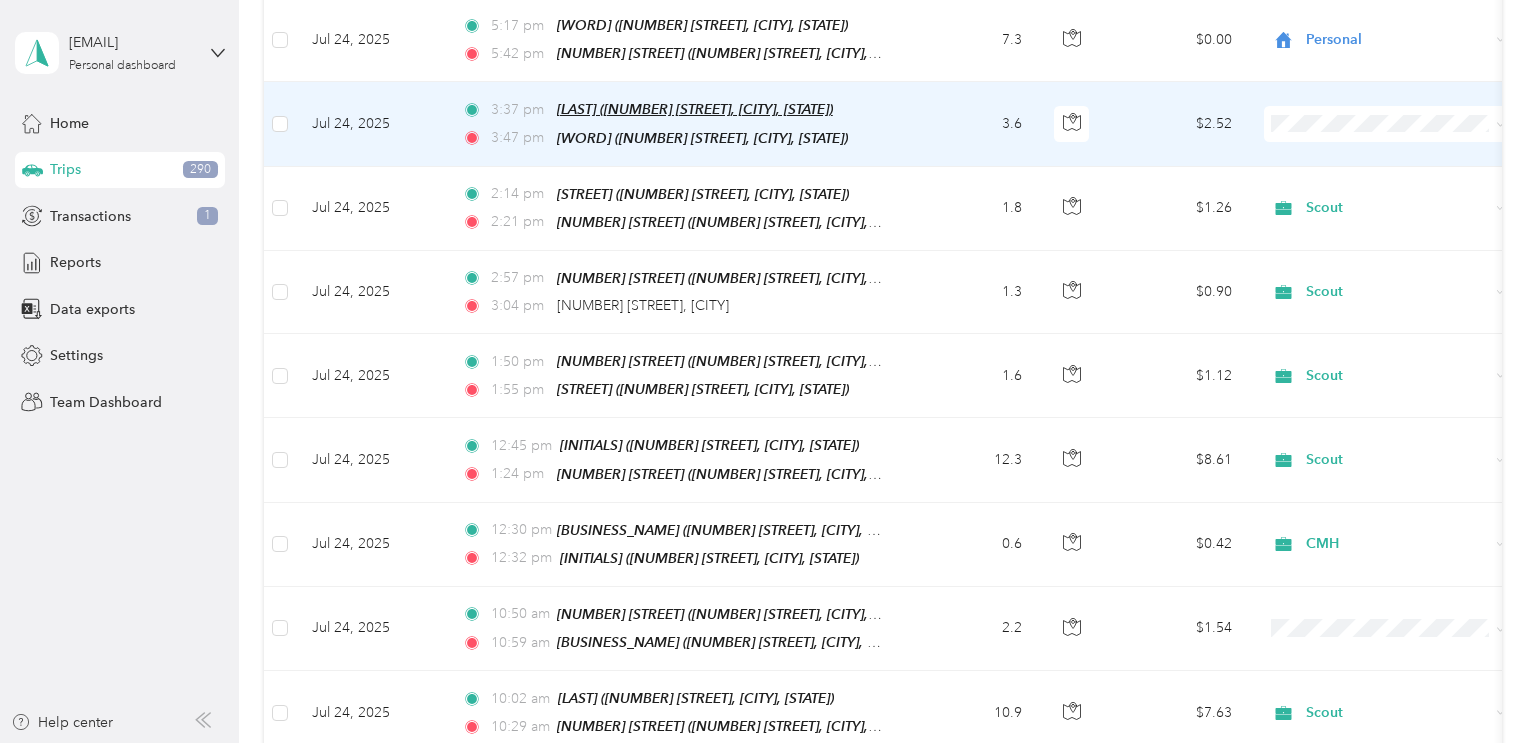 click on "[LAST] ([NUMBER] [STREET], [CITY], [STATE])" at bounding box center [695, 109] 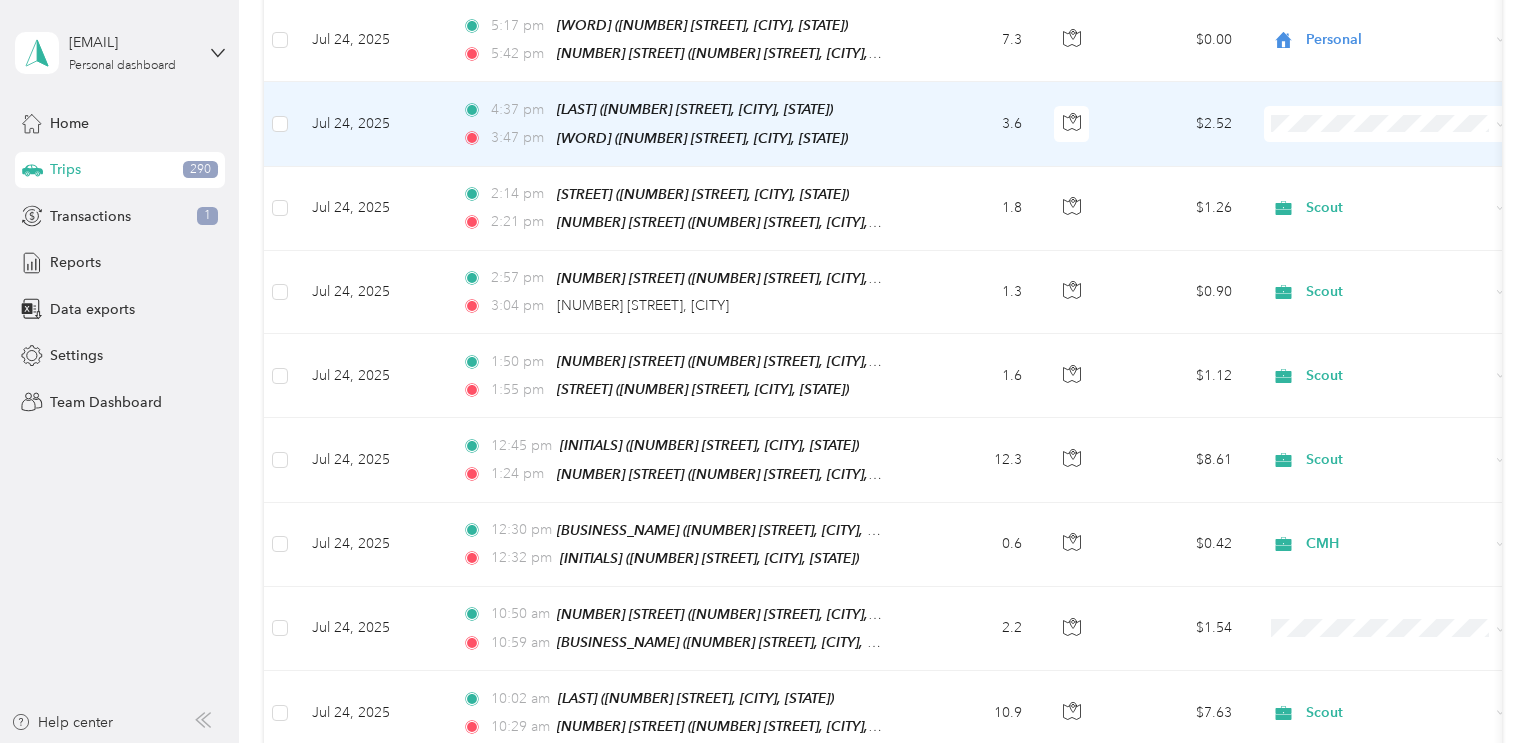 click on "$2.52" at bounding box center (1178, 124) 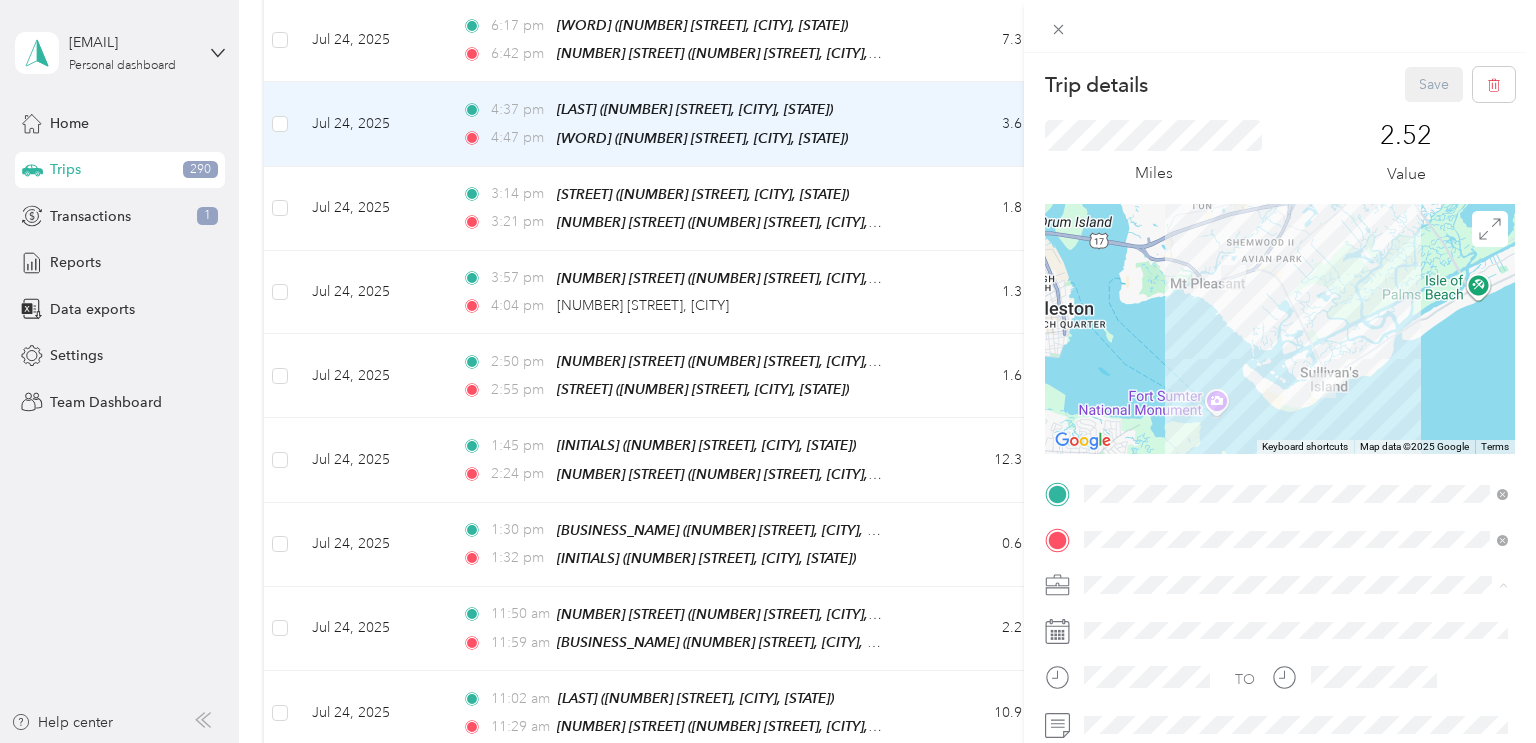 click on "Scout" at bounding box center (1109, 409) 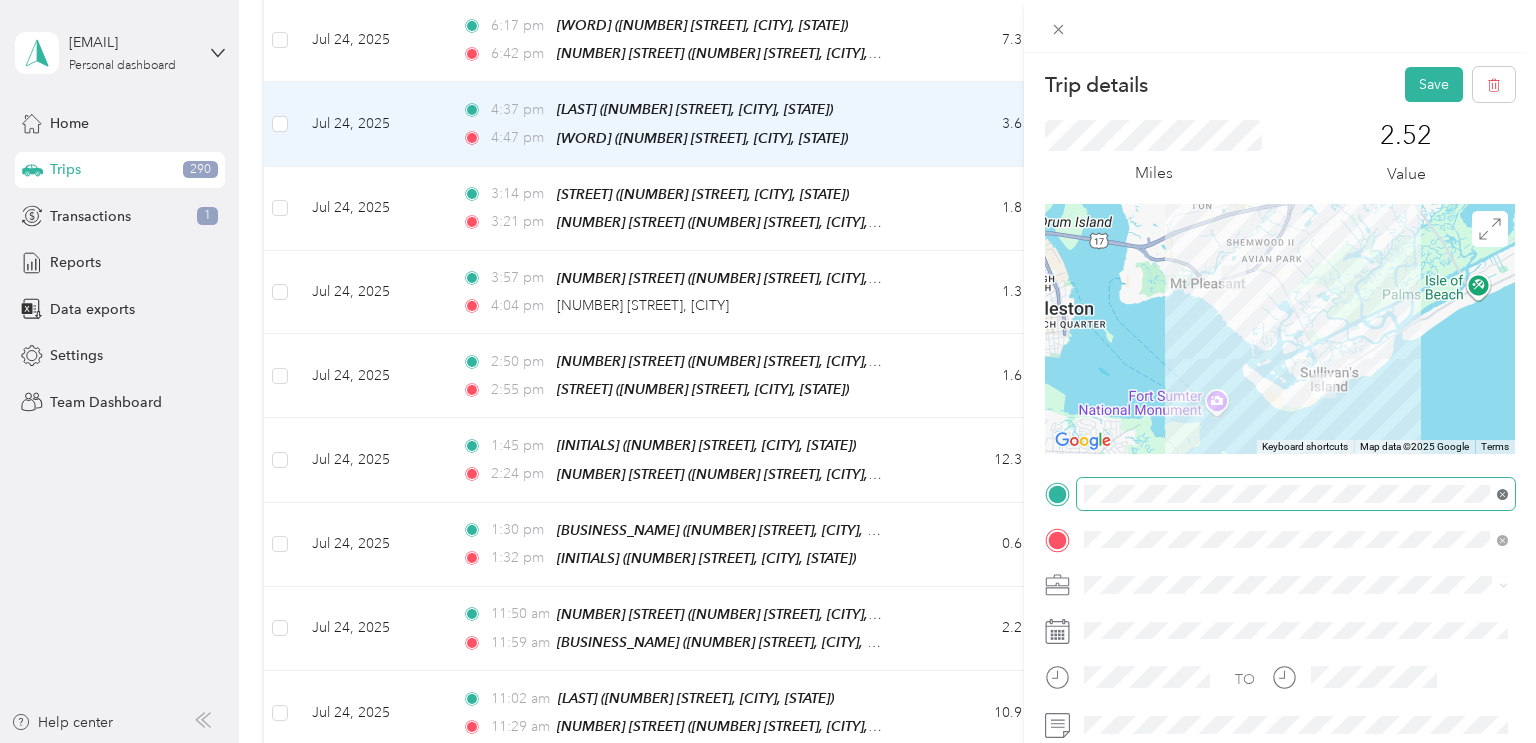 click 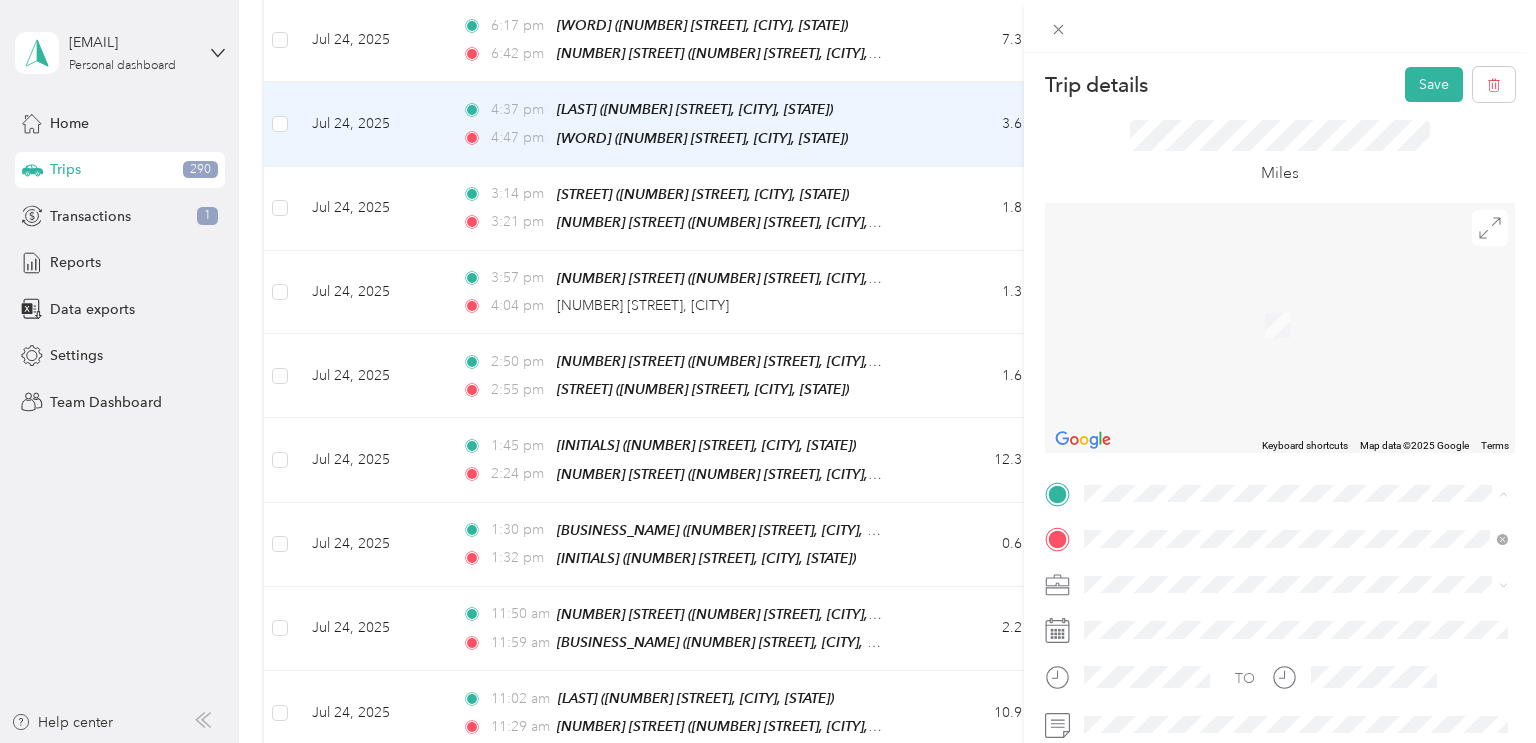 click on "[NUMBER] [STREET]
[CITY], [STATE] [POSTAL_CODE], [COUNTRY]" at bounding box center [1266, 258] 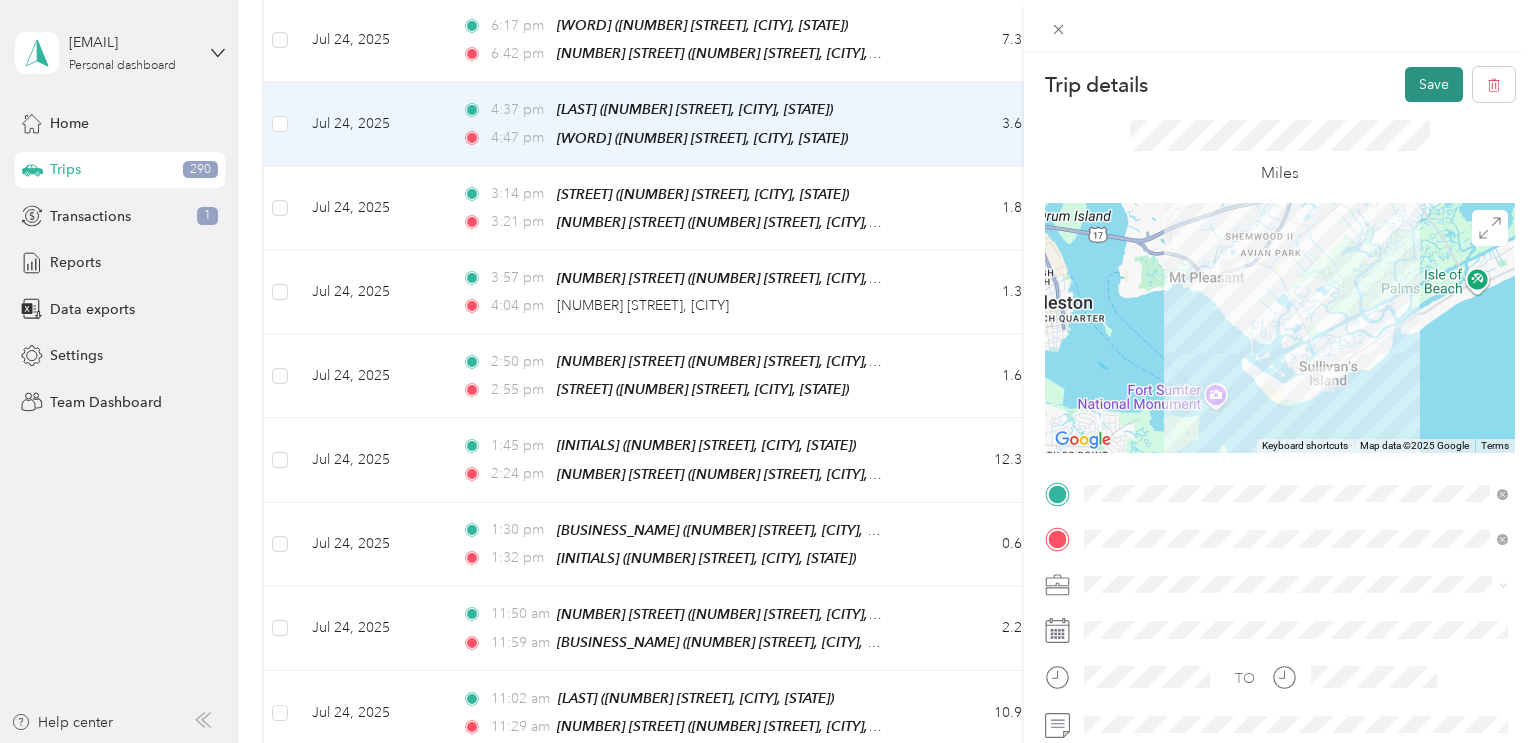 click on "Save" at bounding box center (1434, 84) 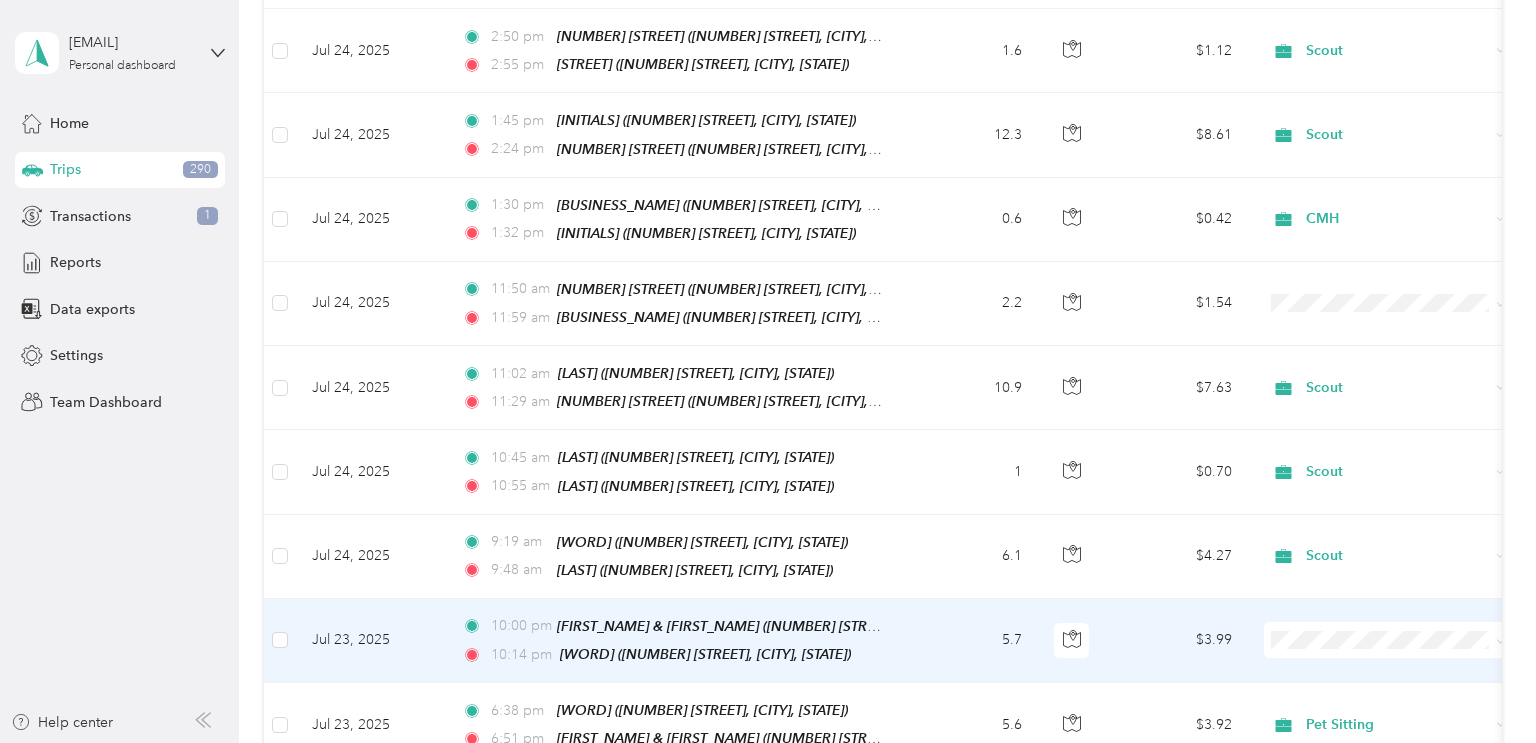 scroll, scrollTop: 1331, scrollLeft: 0, axis: vertical 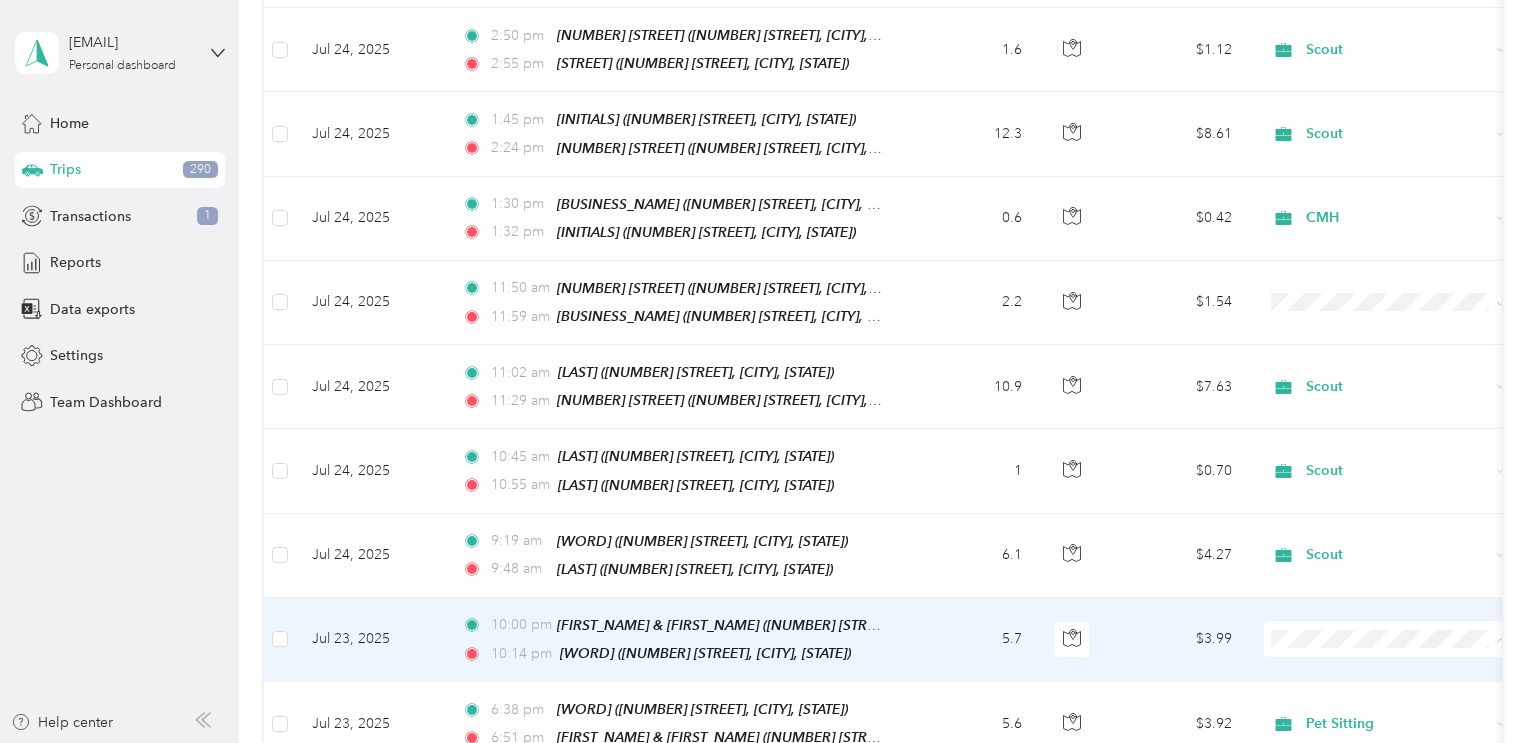 click on "Personal" at bounding box center [1388, 357] 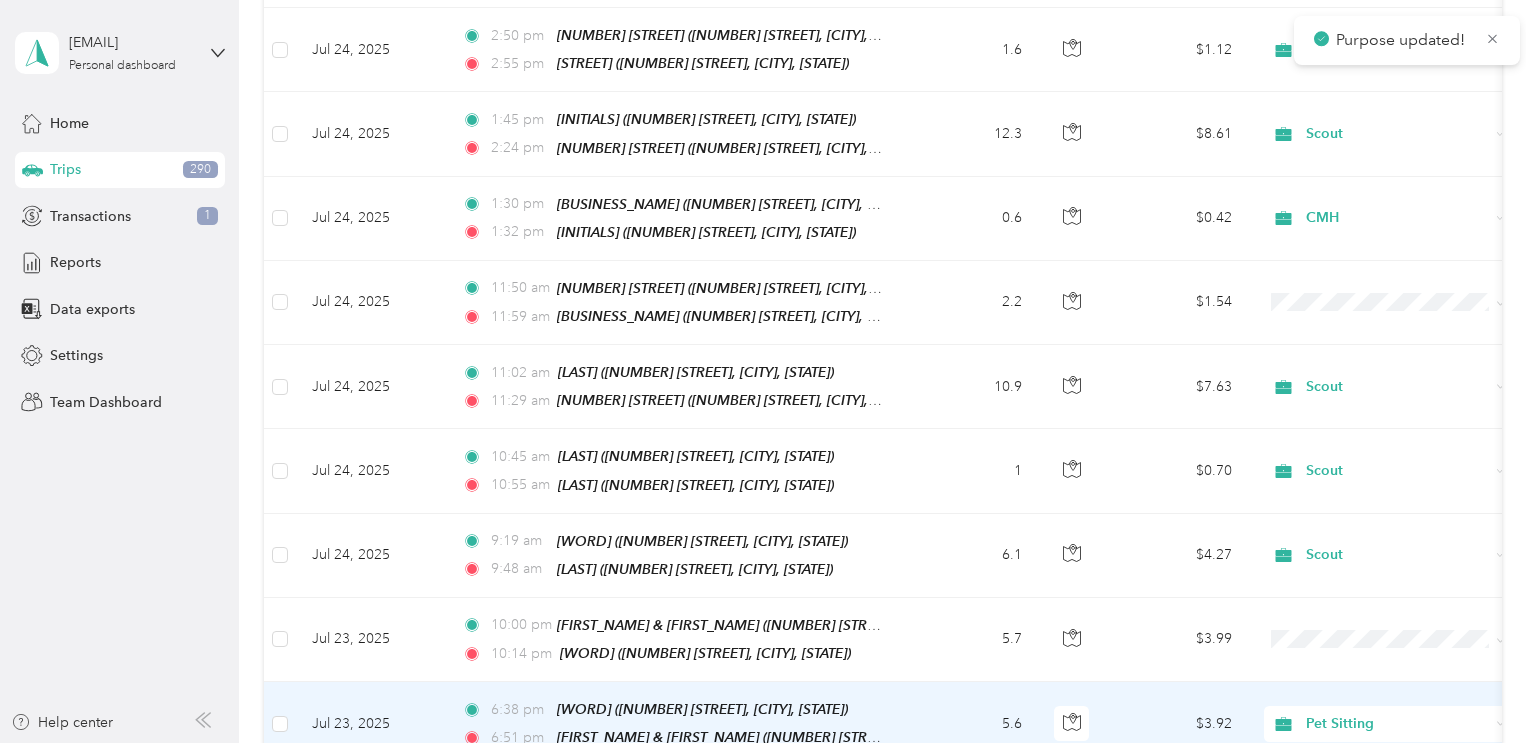 click on "Pet Sitting" at bounding box center (1397, 724) 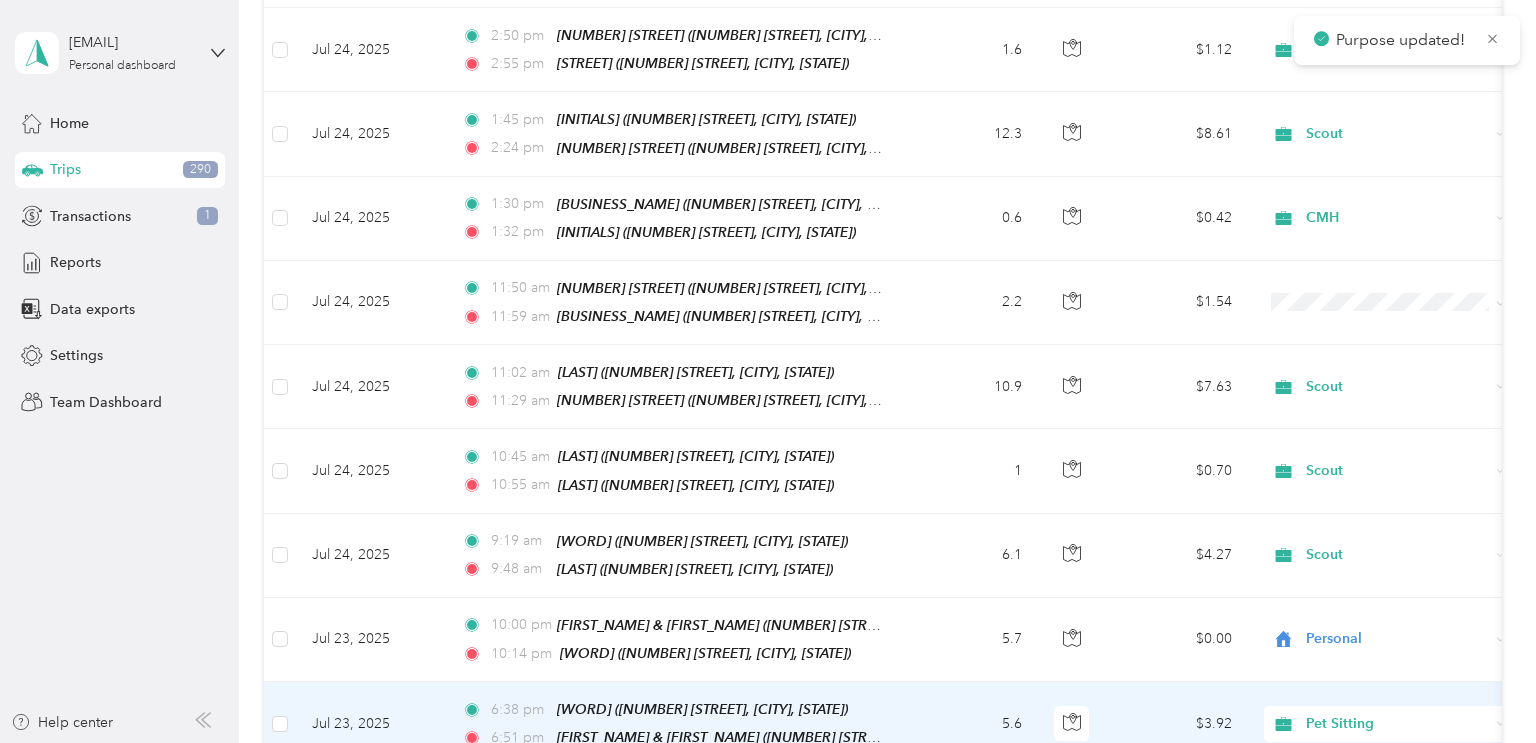 click on "Personal" at bounding box center [1388, 439] 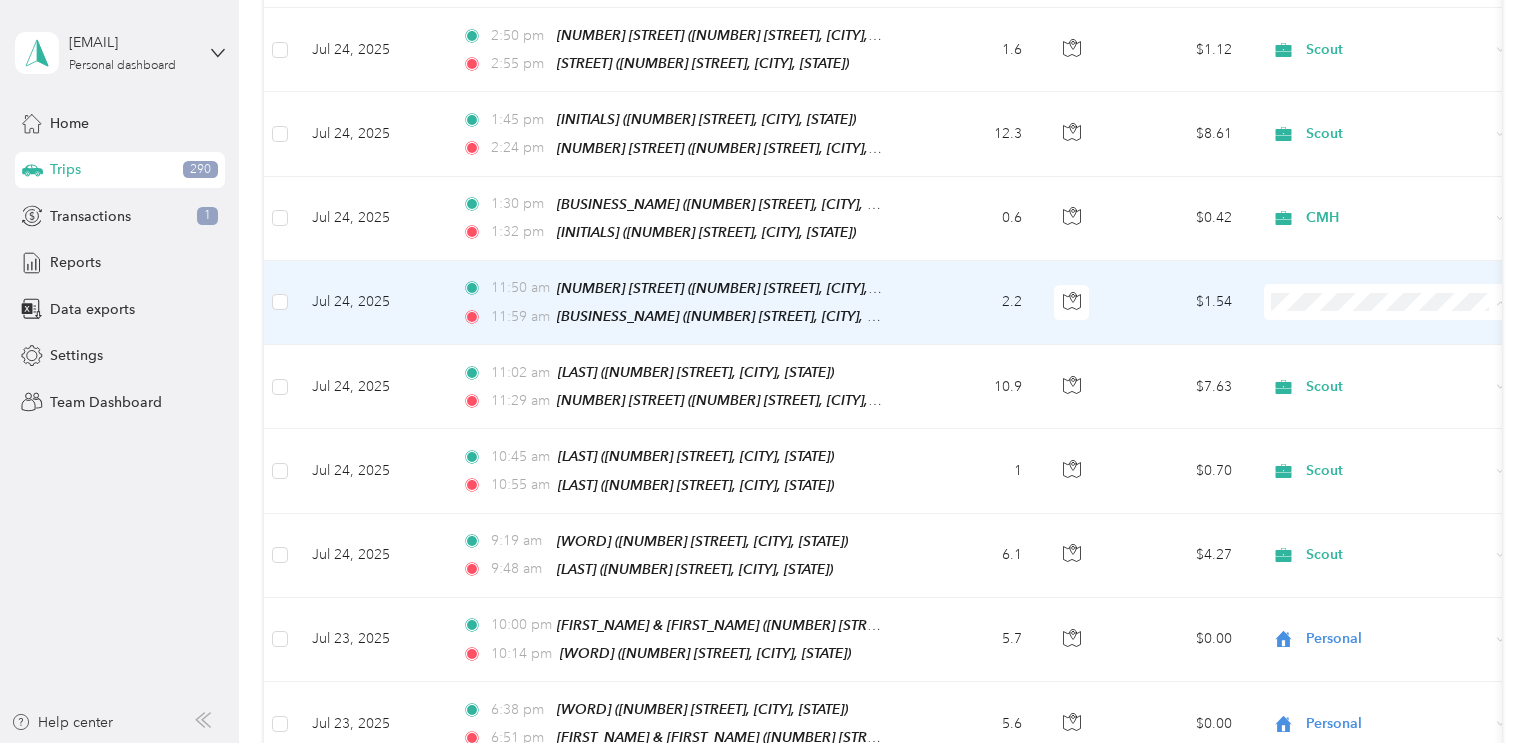 click on "Work Personal Pet Sitting Scout CMH Food Services Other Charity Medical Moving Commute" at bounding box center [1388, 437] 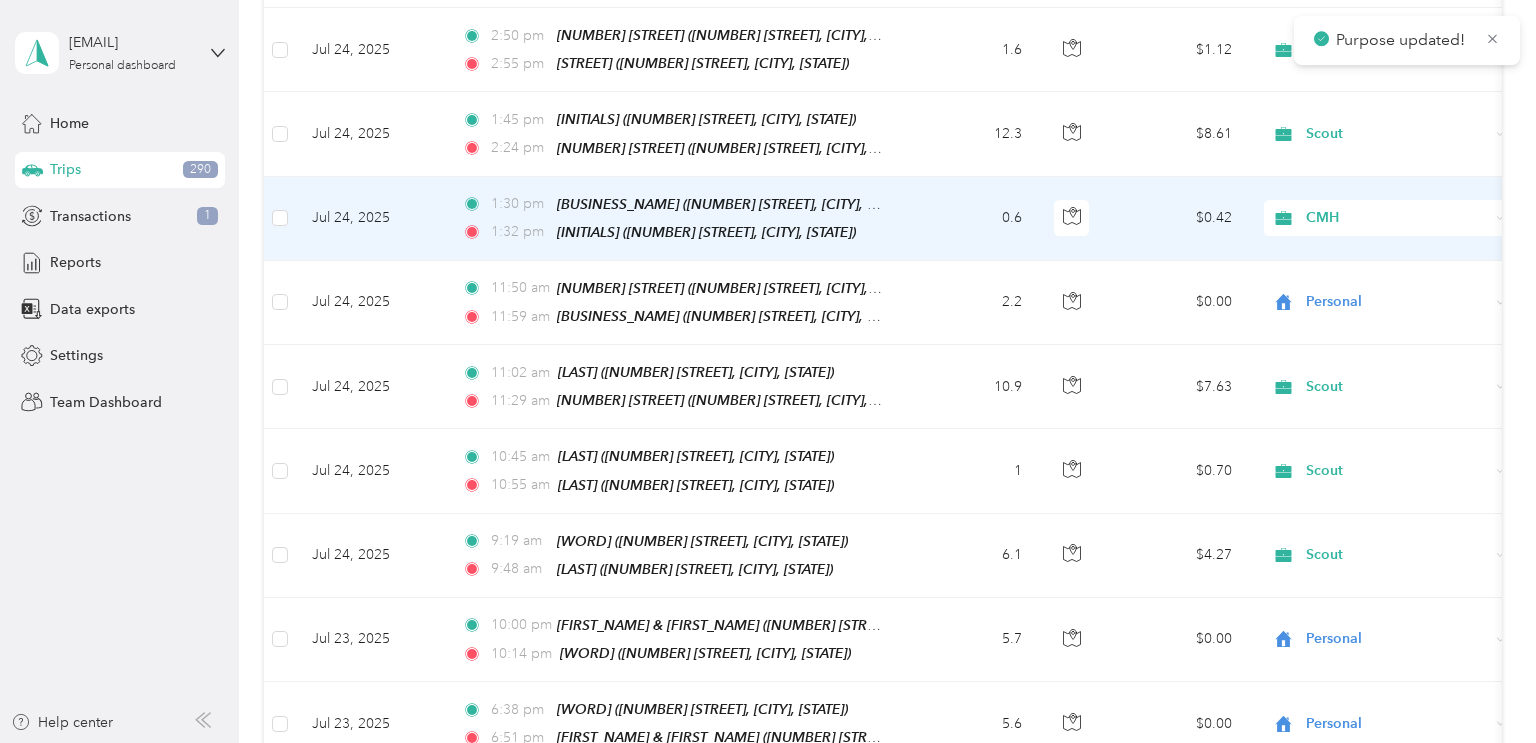 click on "CMH" at bounding box center (1388, 218) 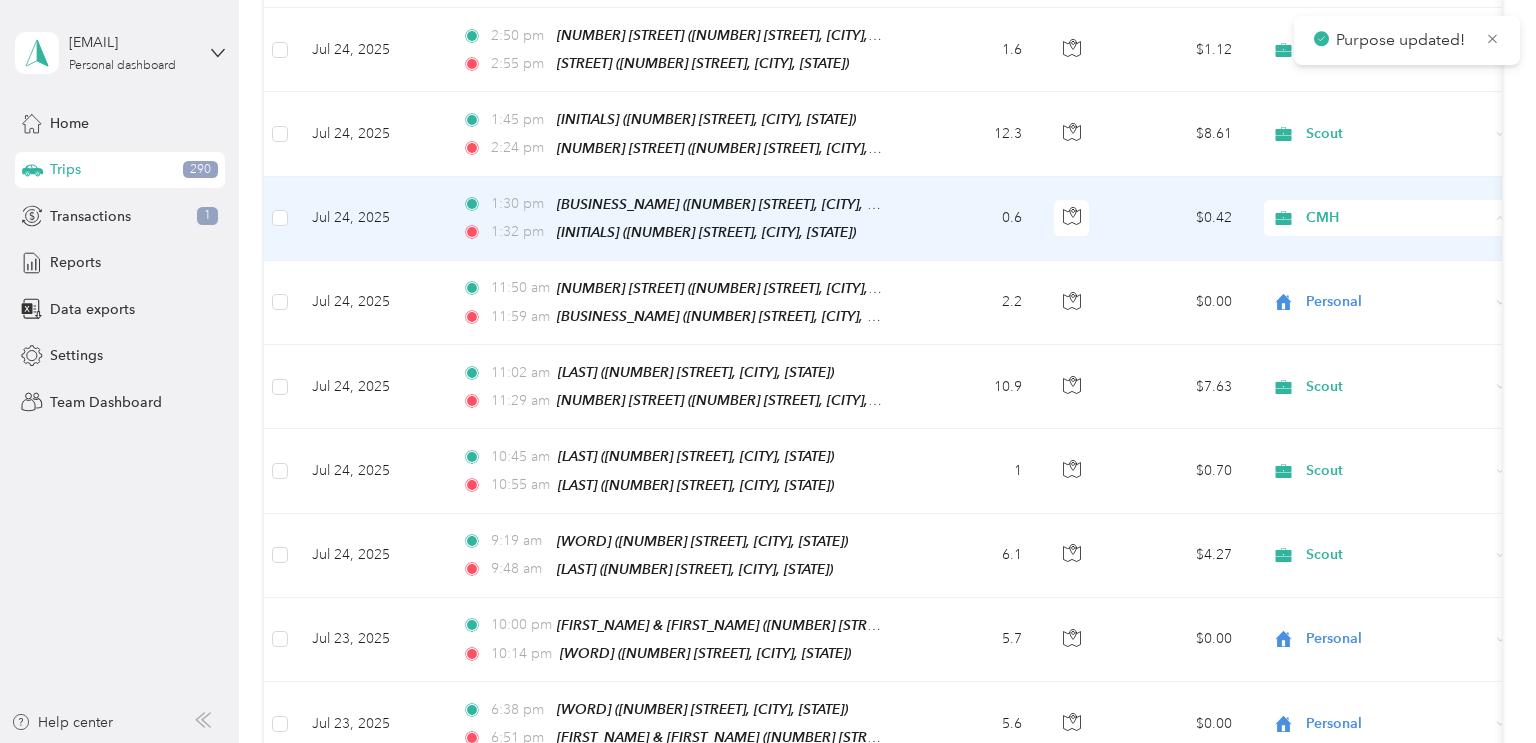 click on "Work Personal Pet Sitting Scout CMH Food Services Other Charity Medical Moving Commute" at bounding box center [1388, 355] 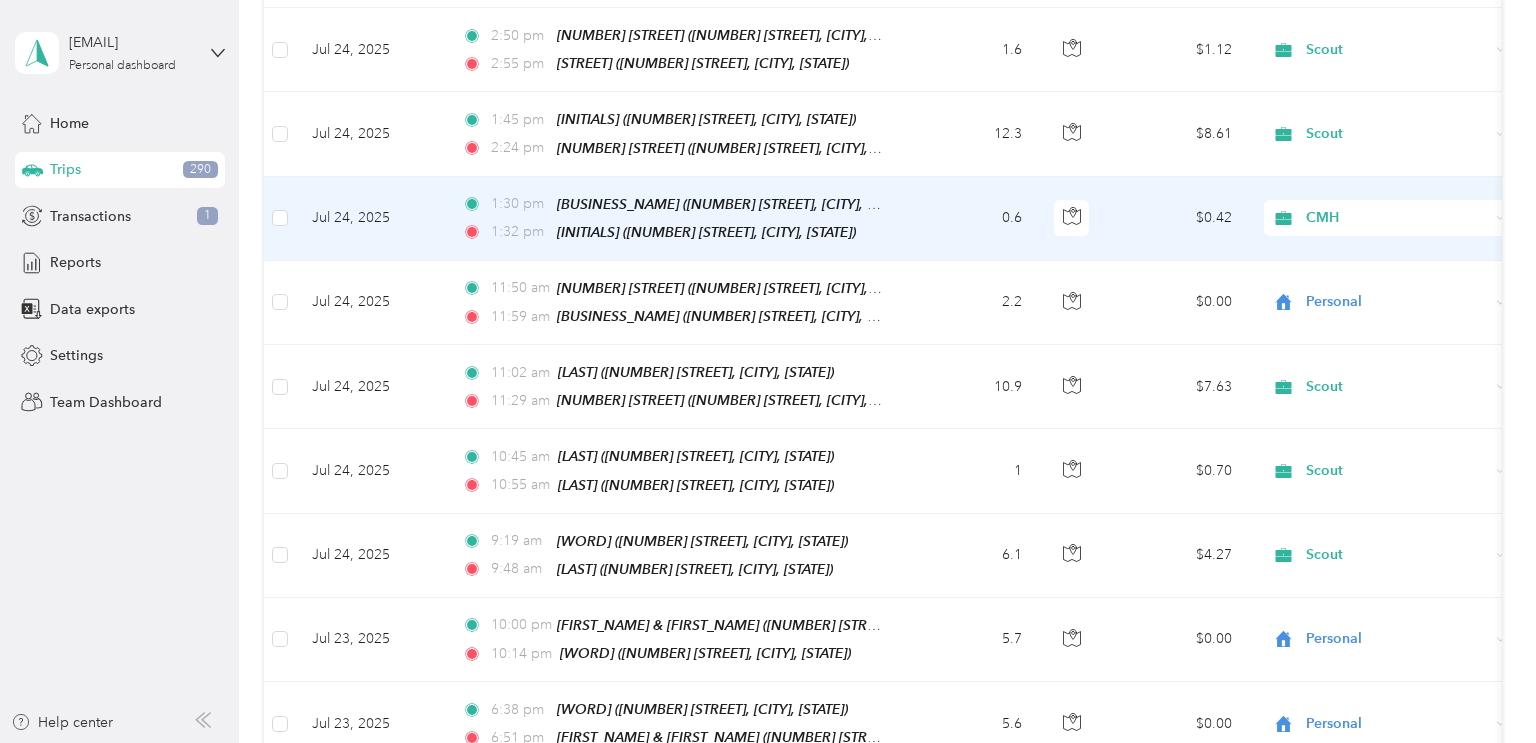 click on "CMH" at bounding box center [1397, 218] 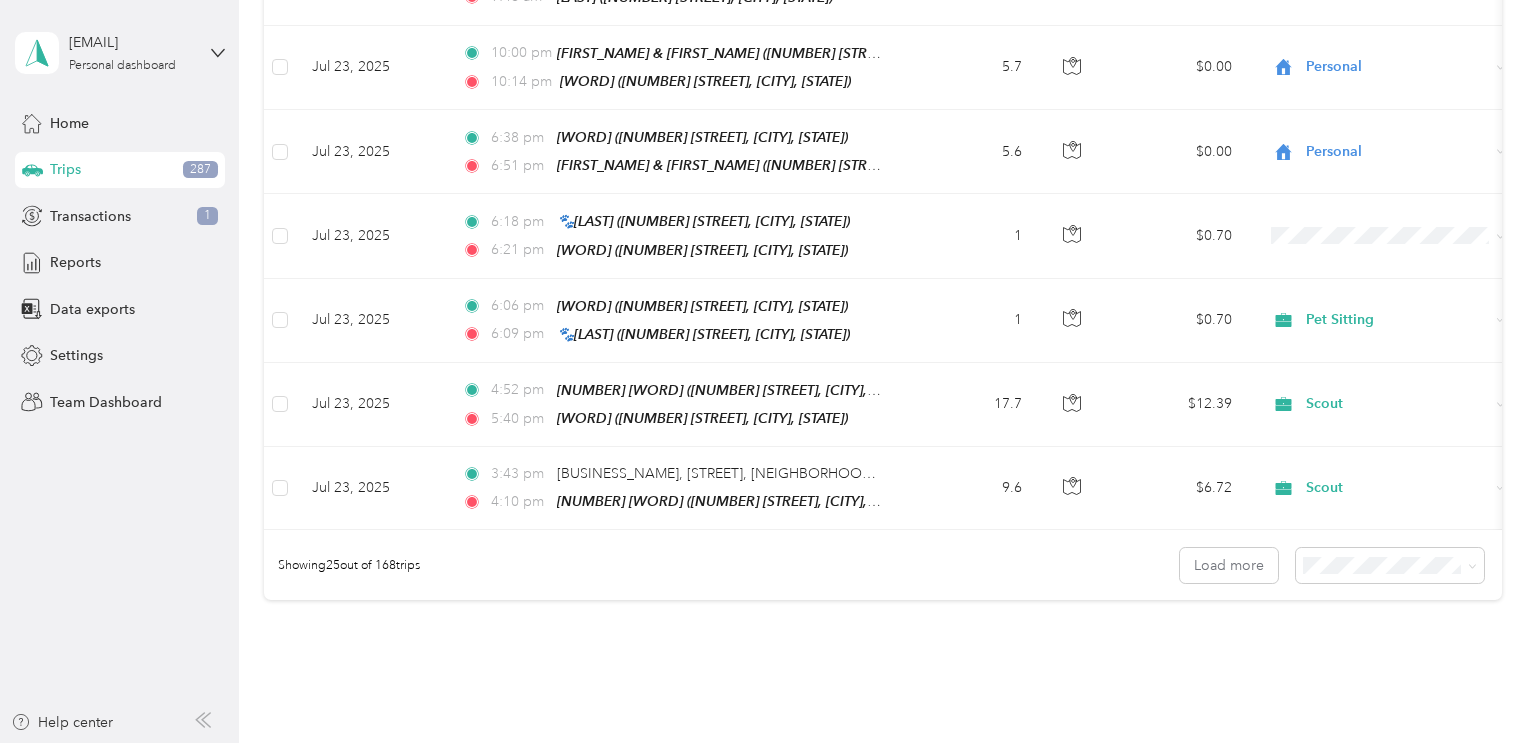 scroll, scrollTop: 1919, scrollLeft: 0, axis: vertical 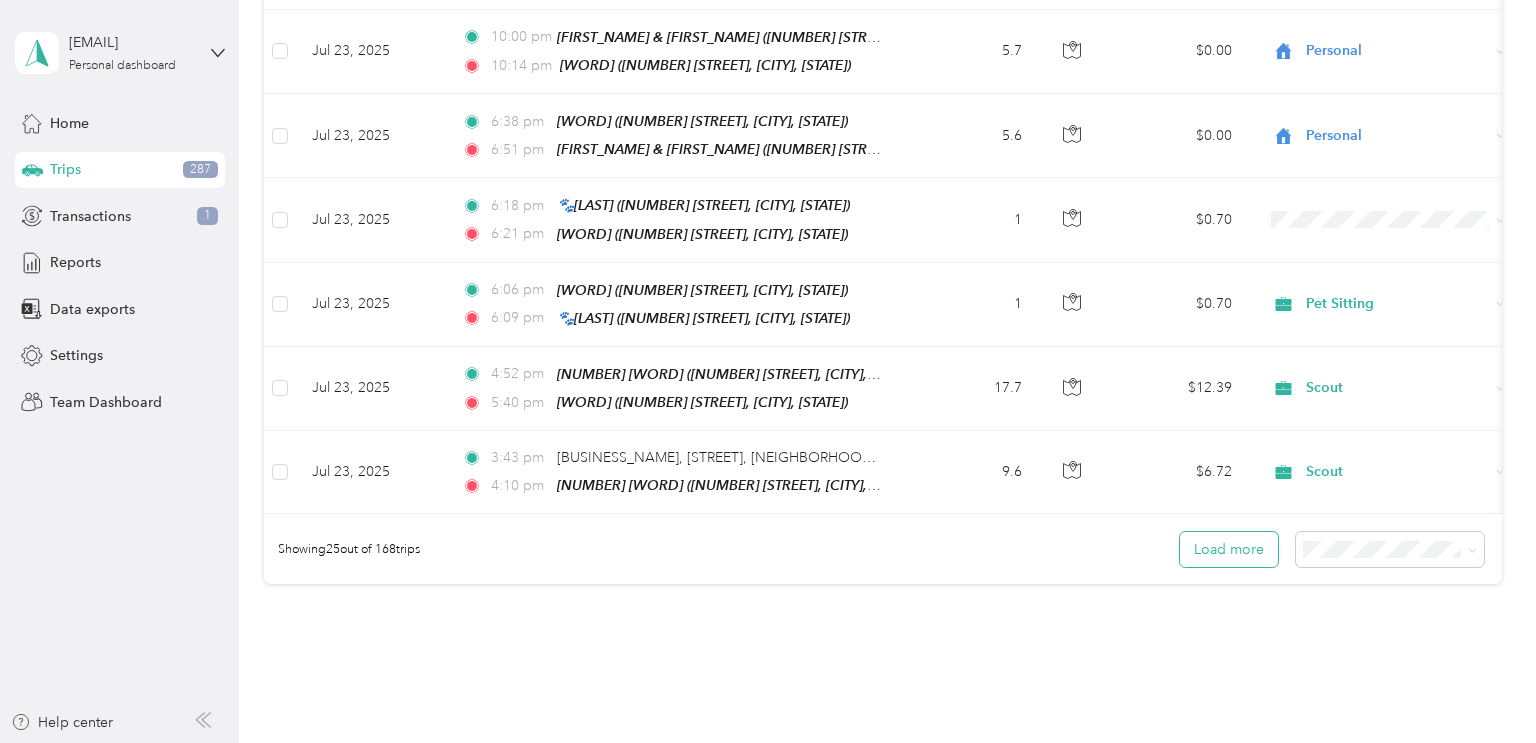 click on "Load more" at bounding box center (1229, 549) 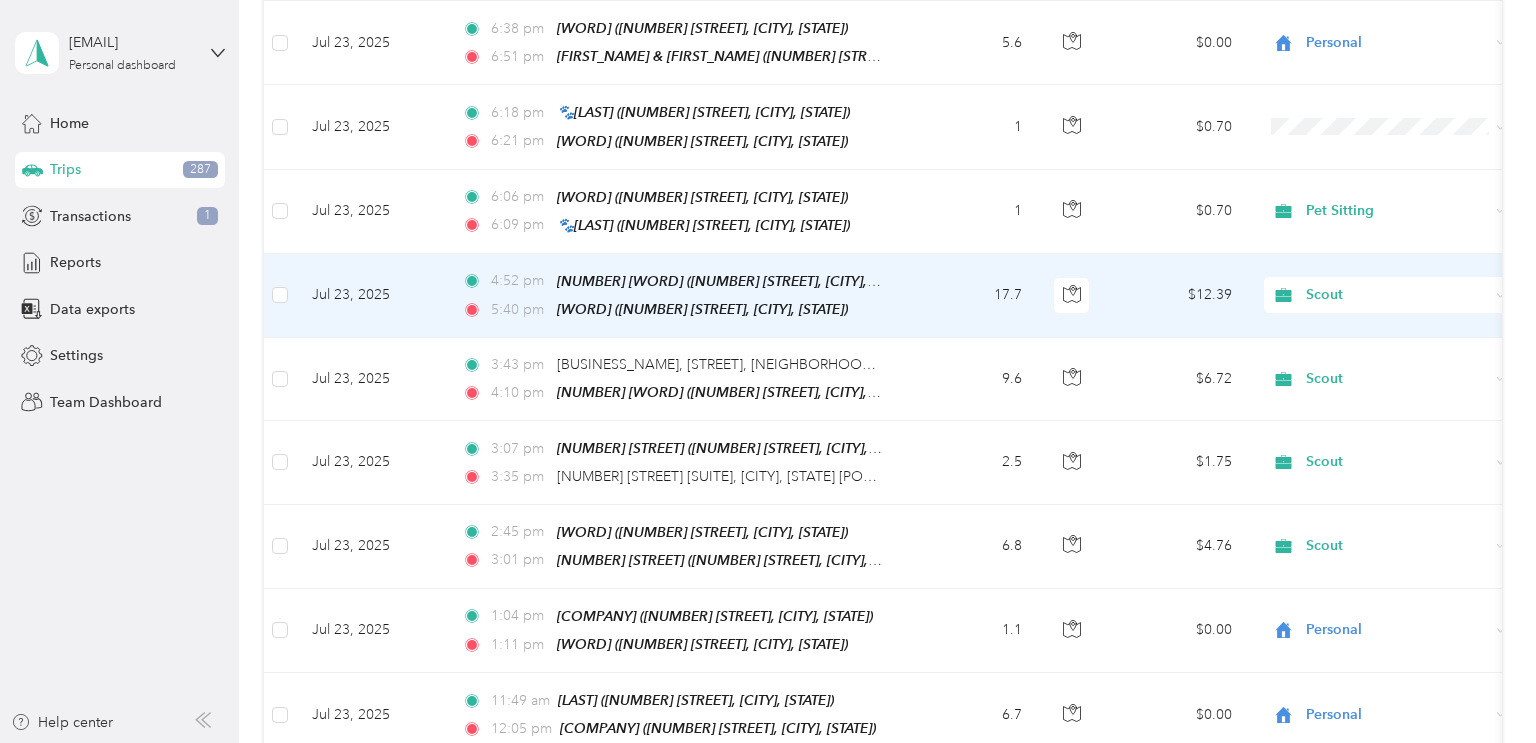 scroll, scrollTop: 2012, scrollLeft: 0, axis: vertical 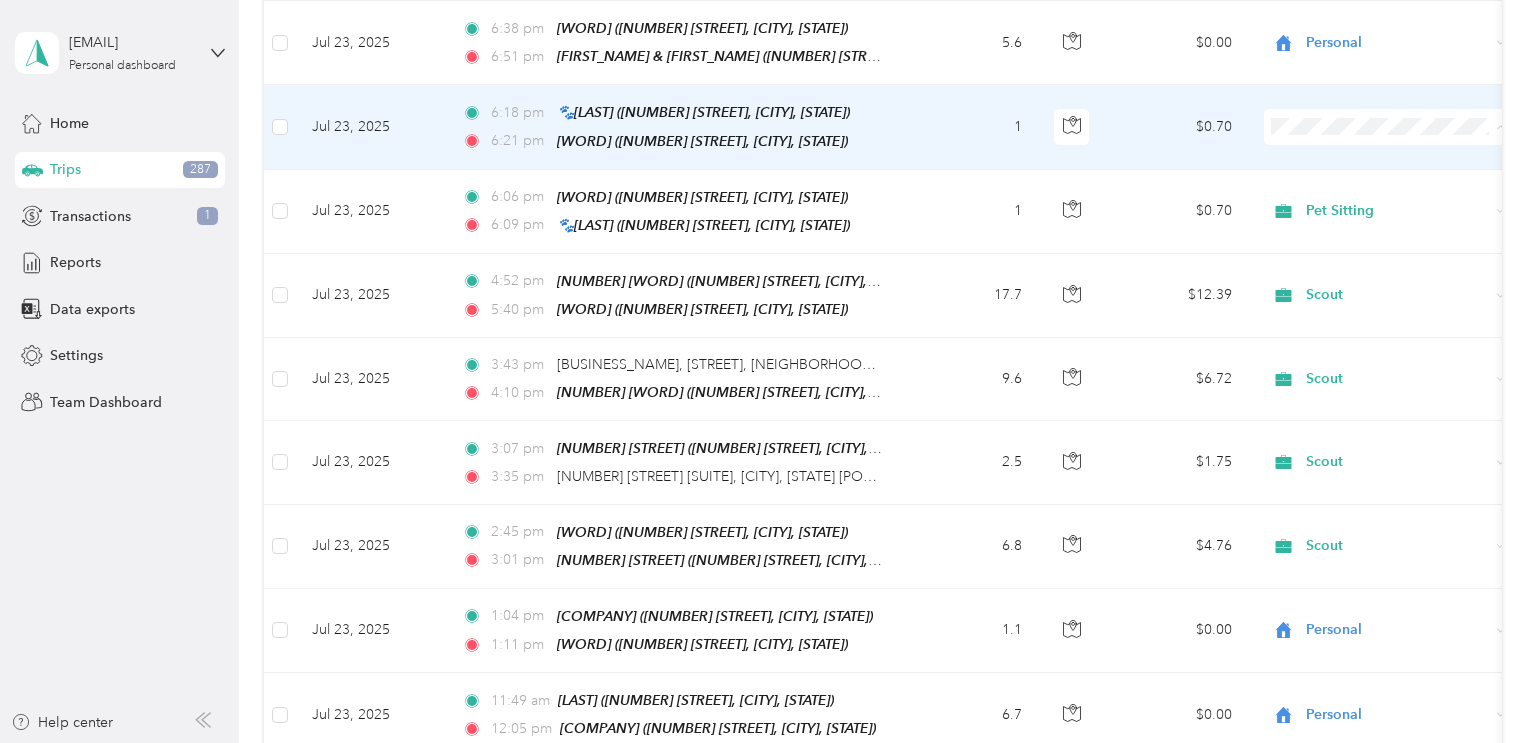 click on "Personal" at bounding box center (1406, 159) 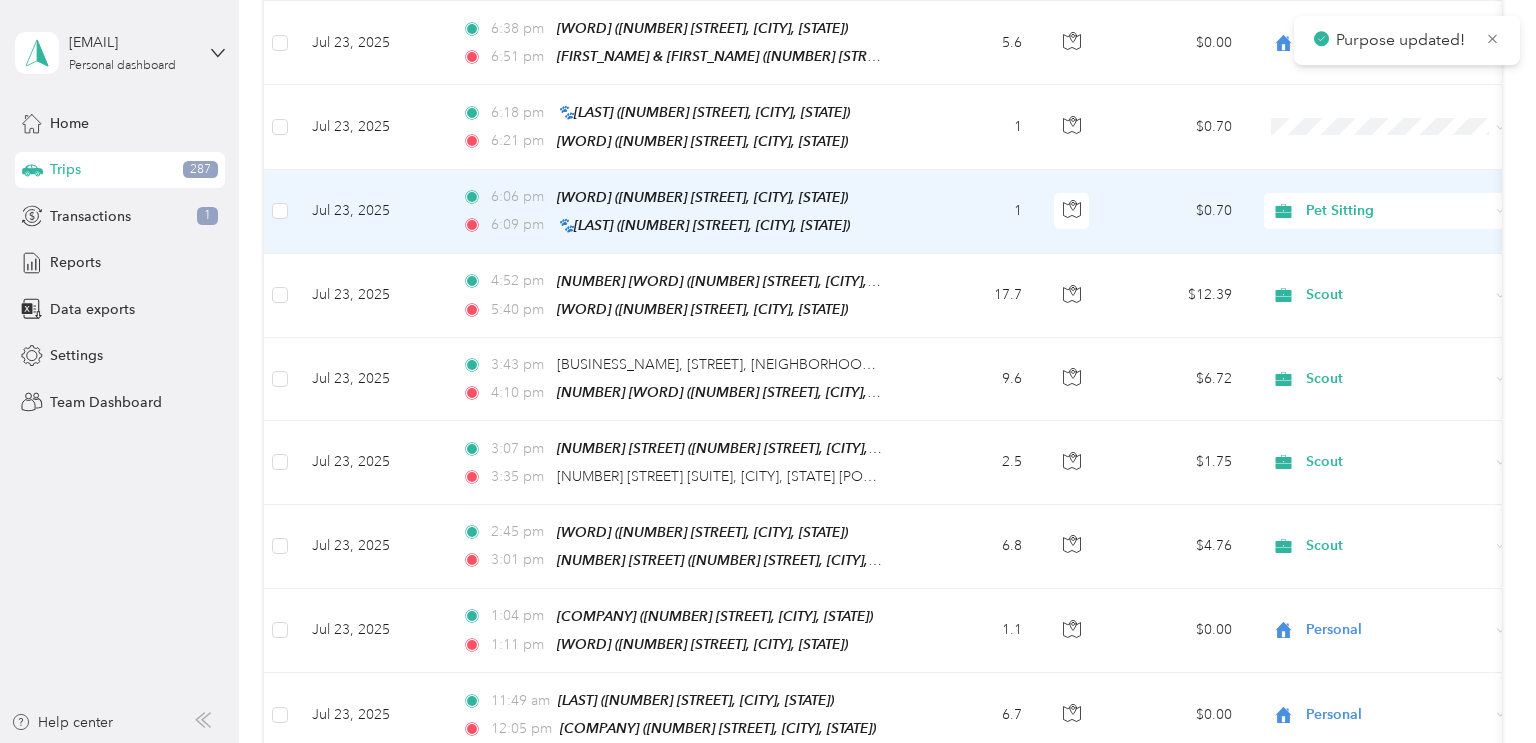 click on "Pet Sitting" at bounding box center [1388, 211] 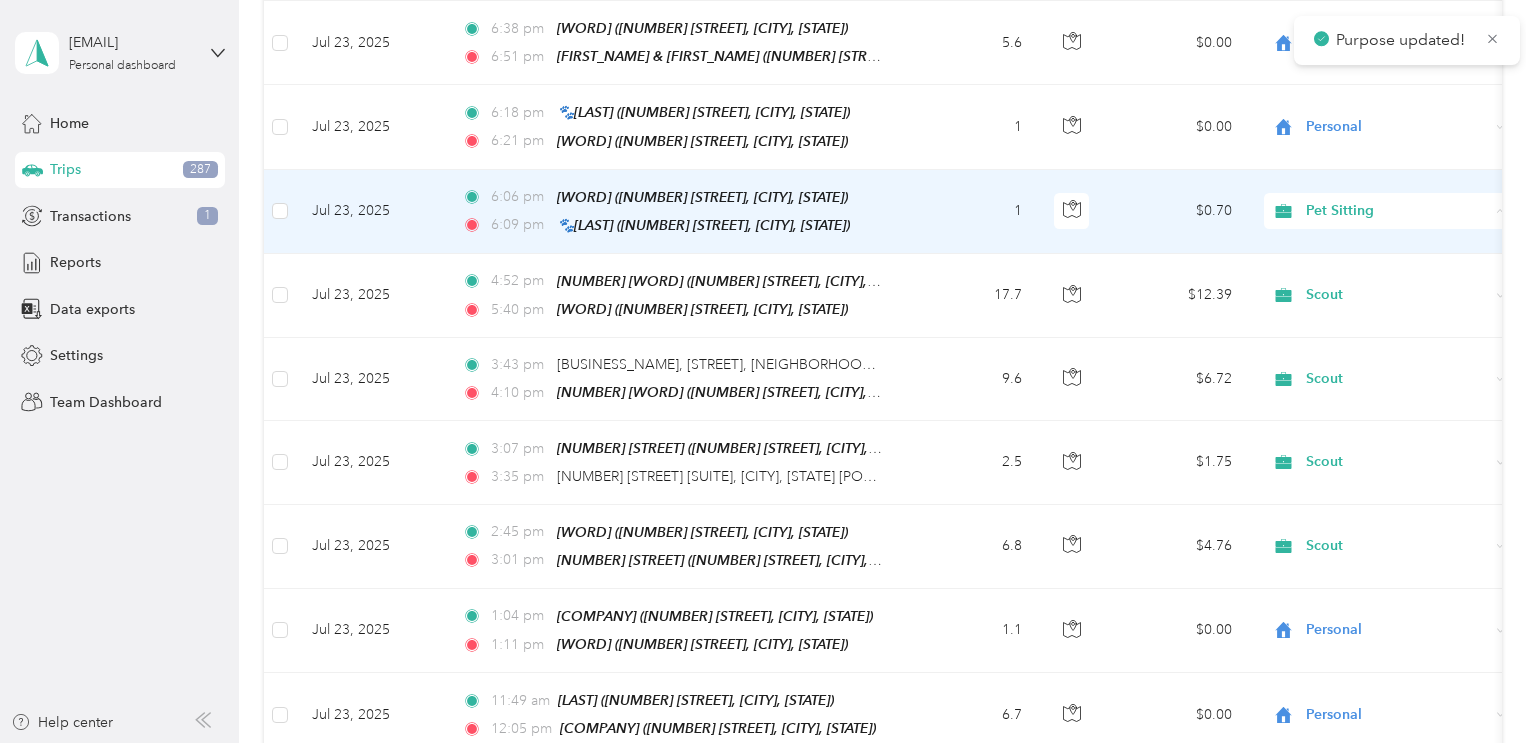 click on "Personal" at bounding box center (1406, 241) 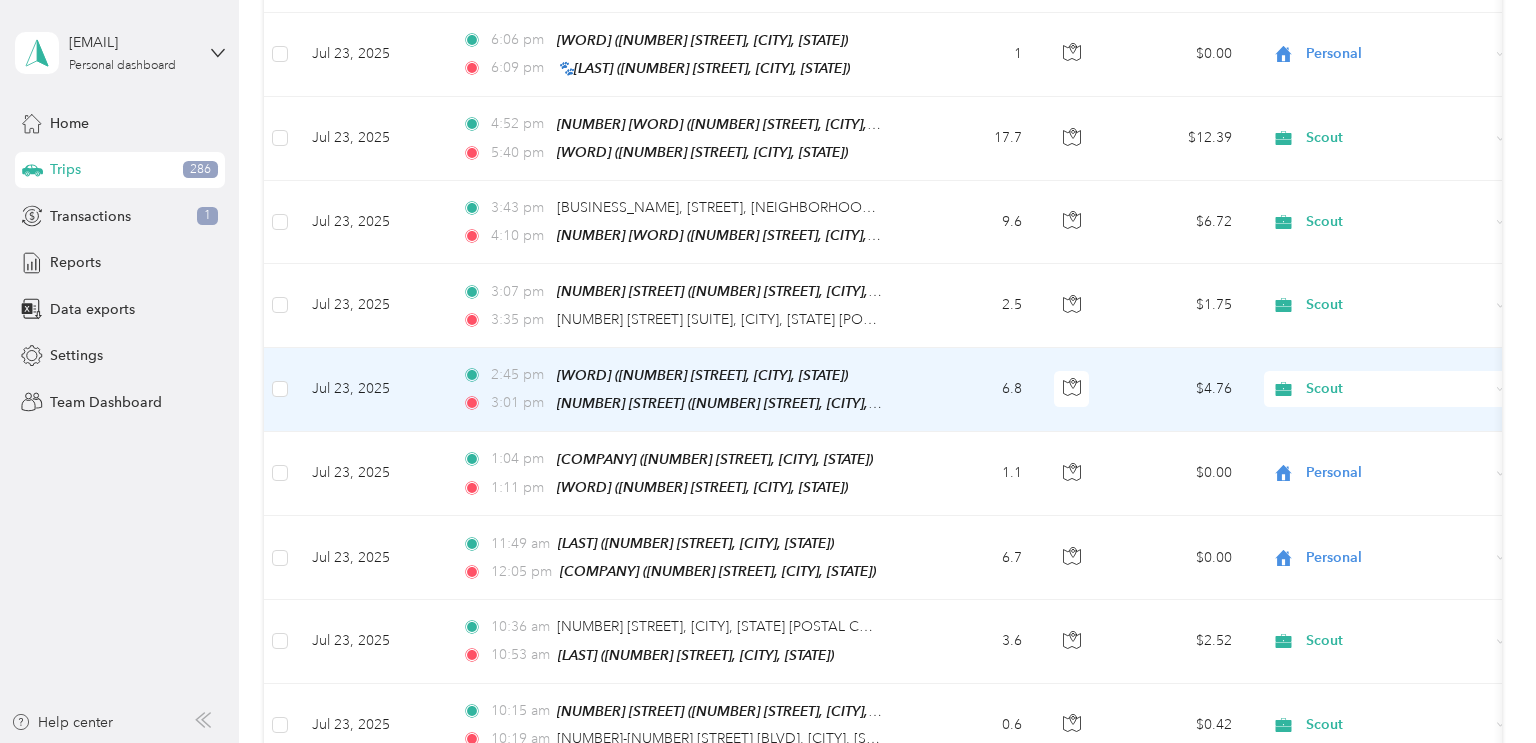 scroll, scrollTop: 2174, scrollLeft: 0, axis: vertical 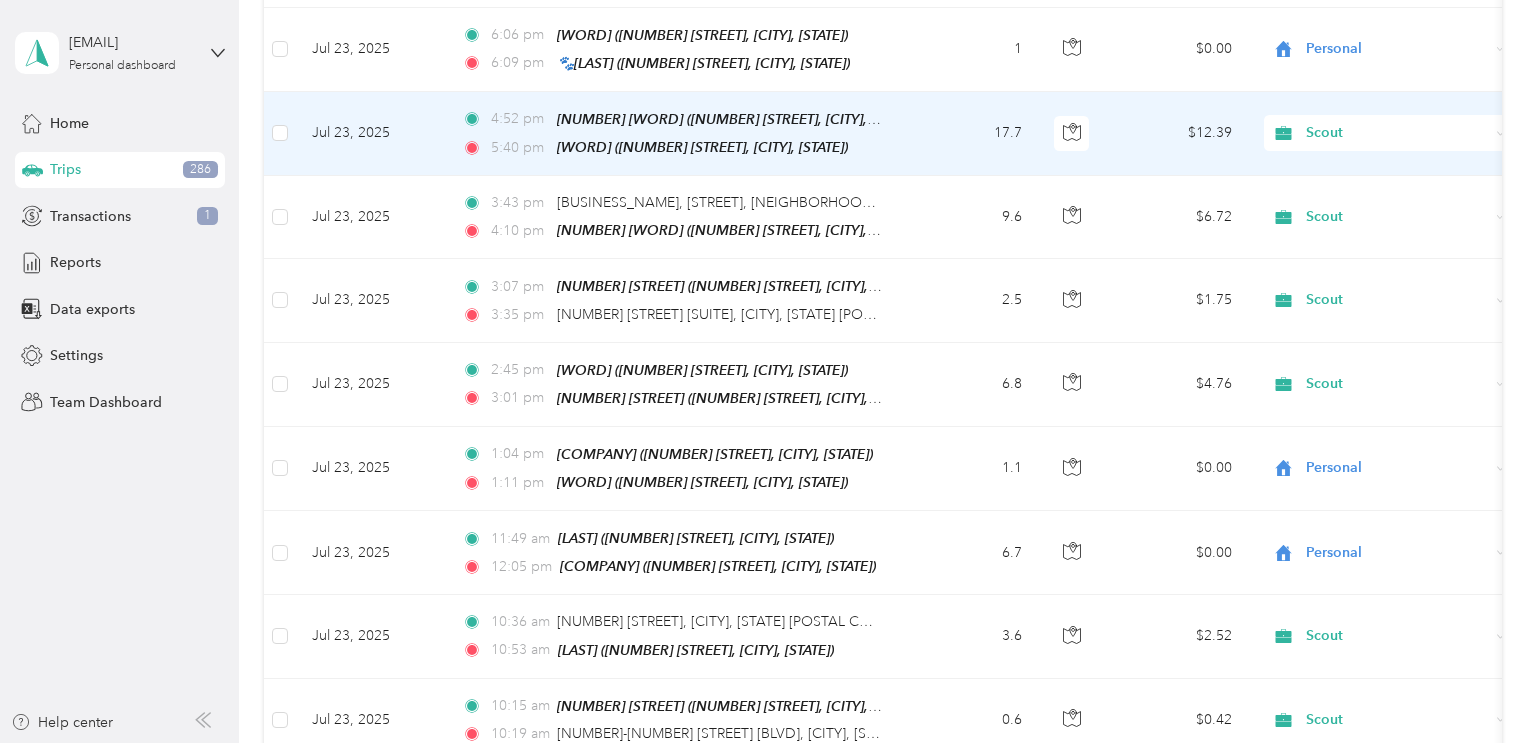 click on "17.7" at bounding box center [972, 134] 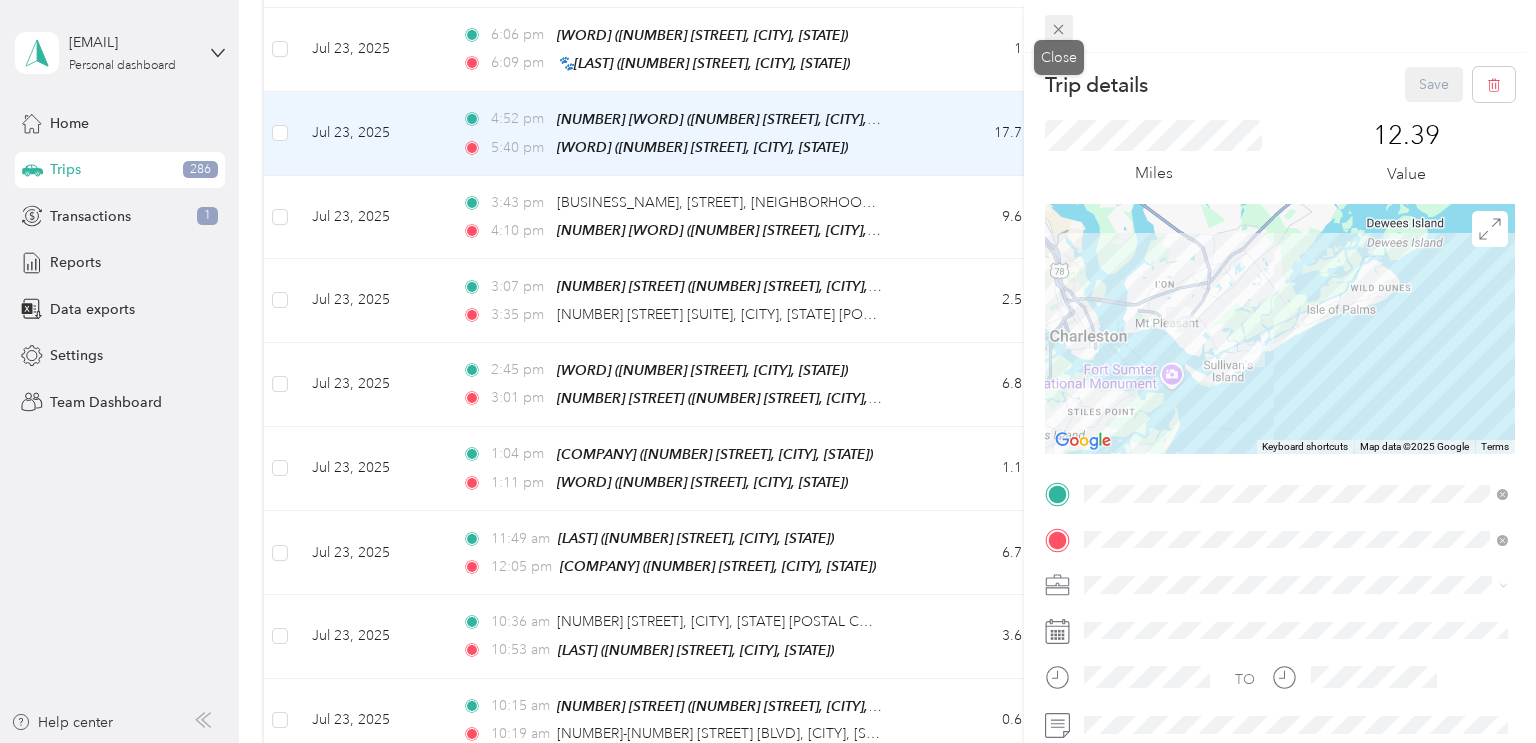 click at bounding box center (1059, 29) 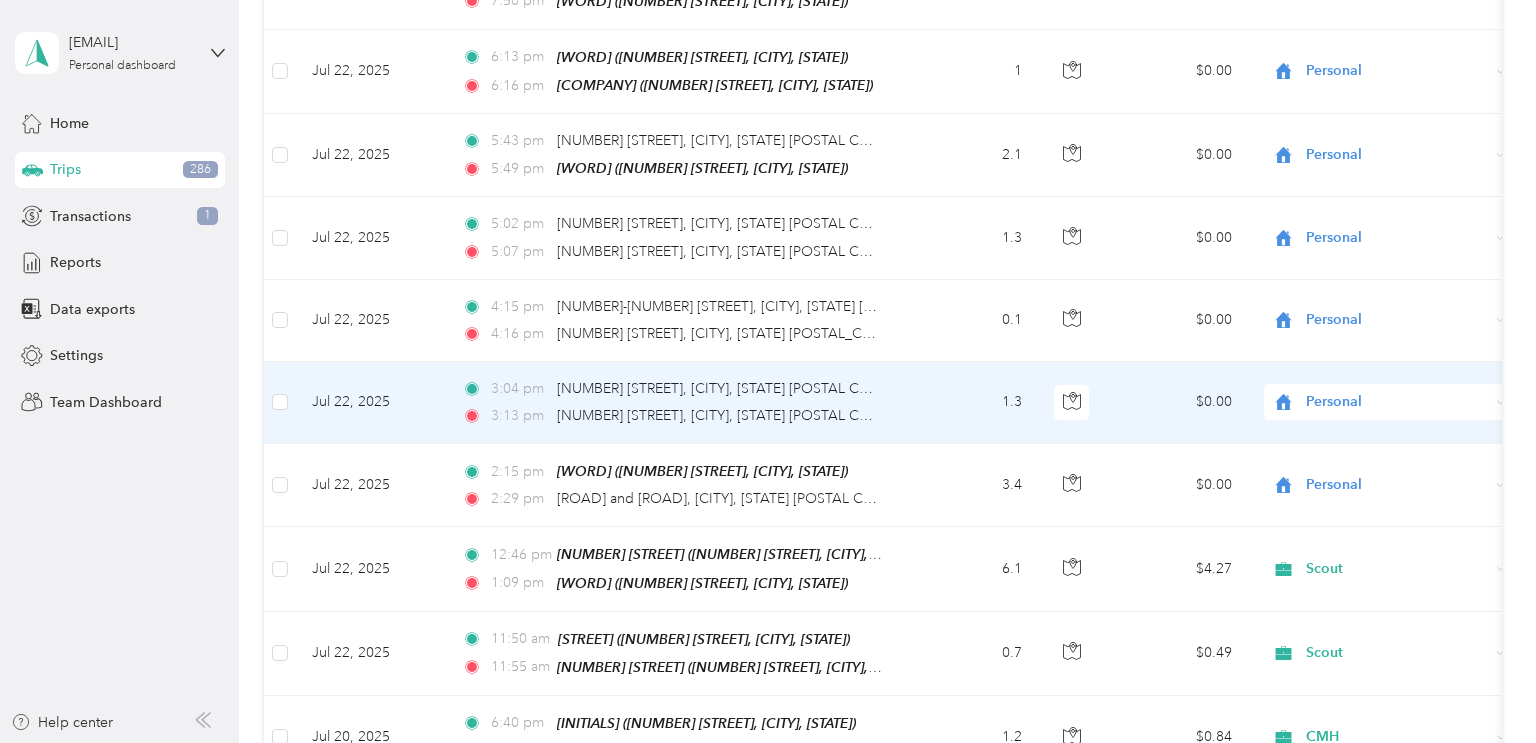 scroll, scrollTop: 3252, scrollLeft: 0, axis: vertical 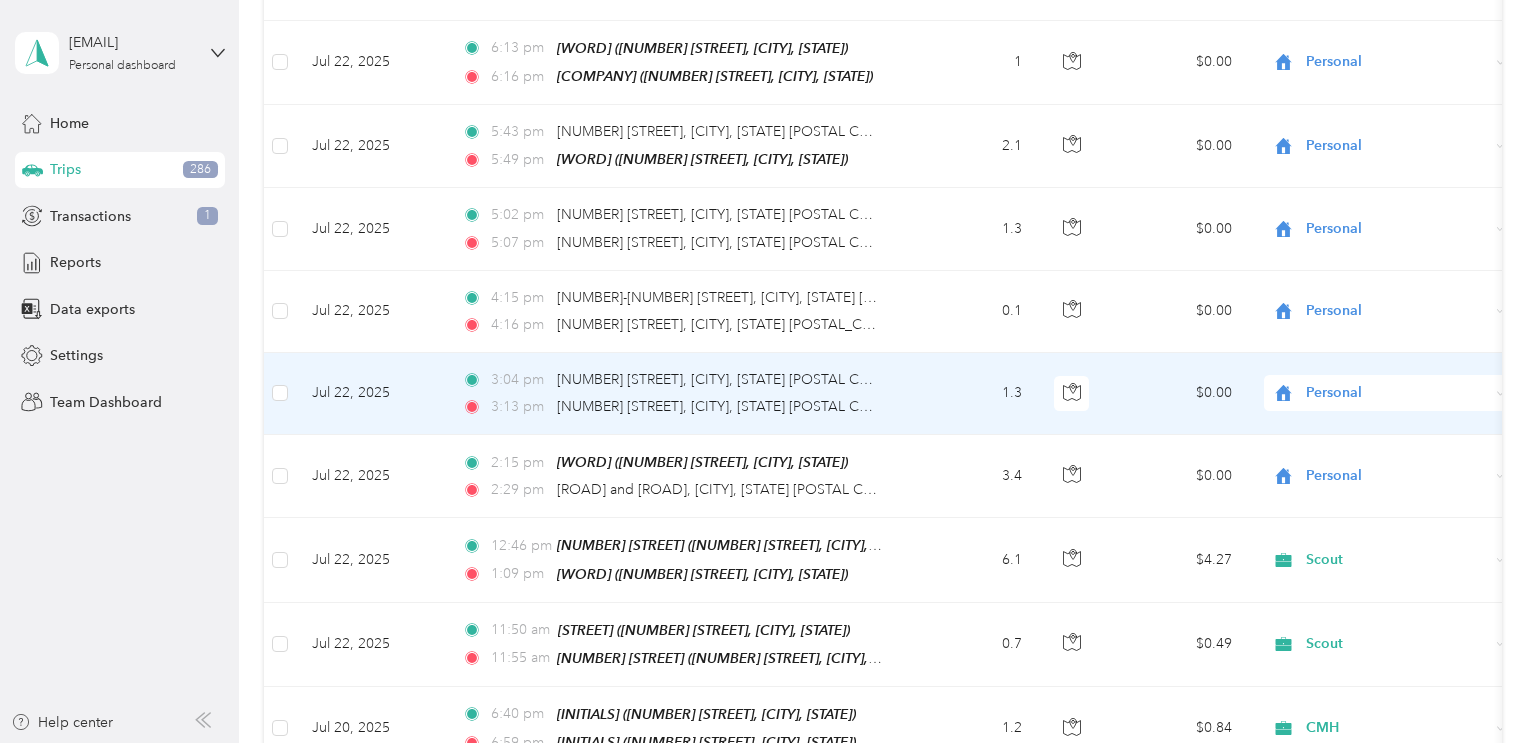 click on "1.3" at bounding box center (972, 394) 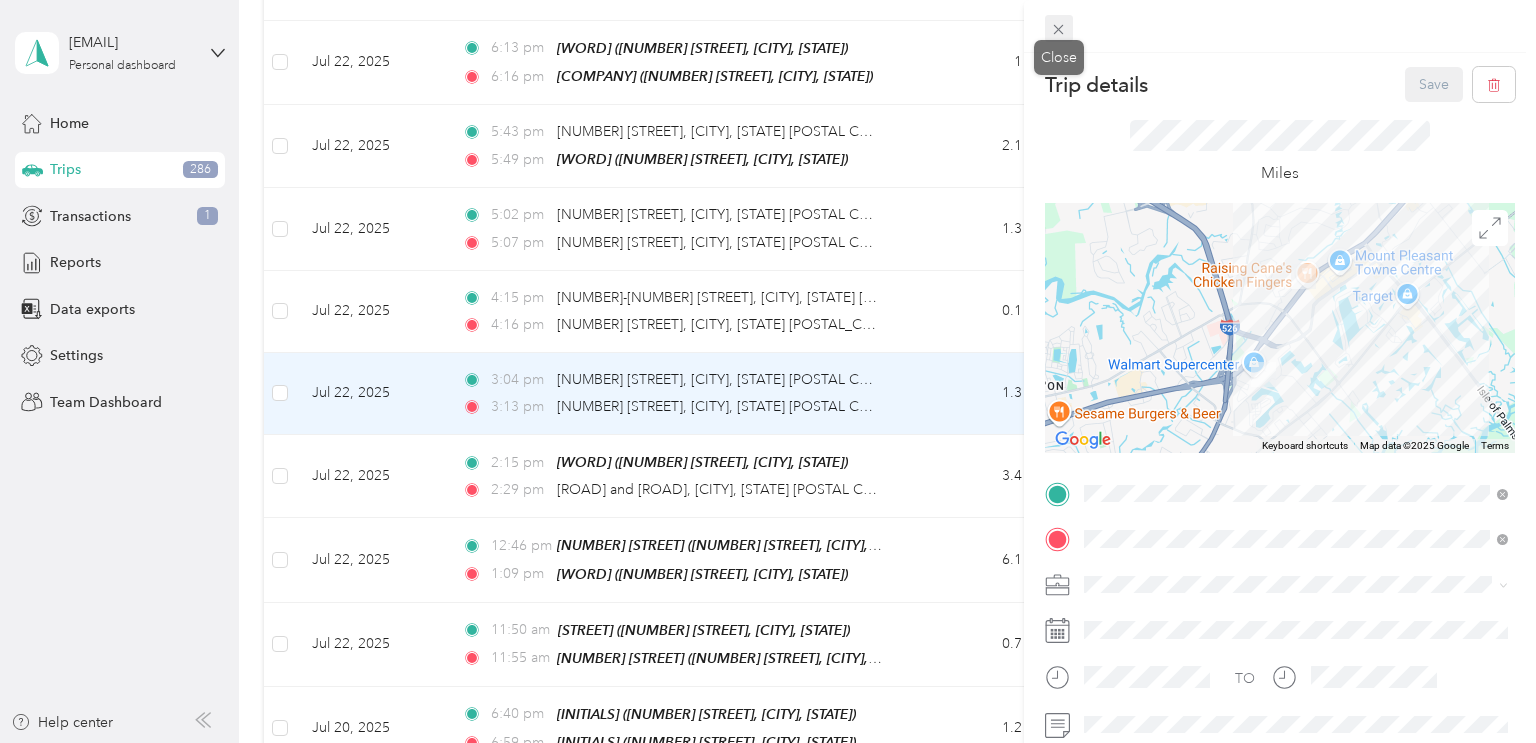 click 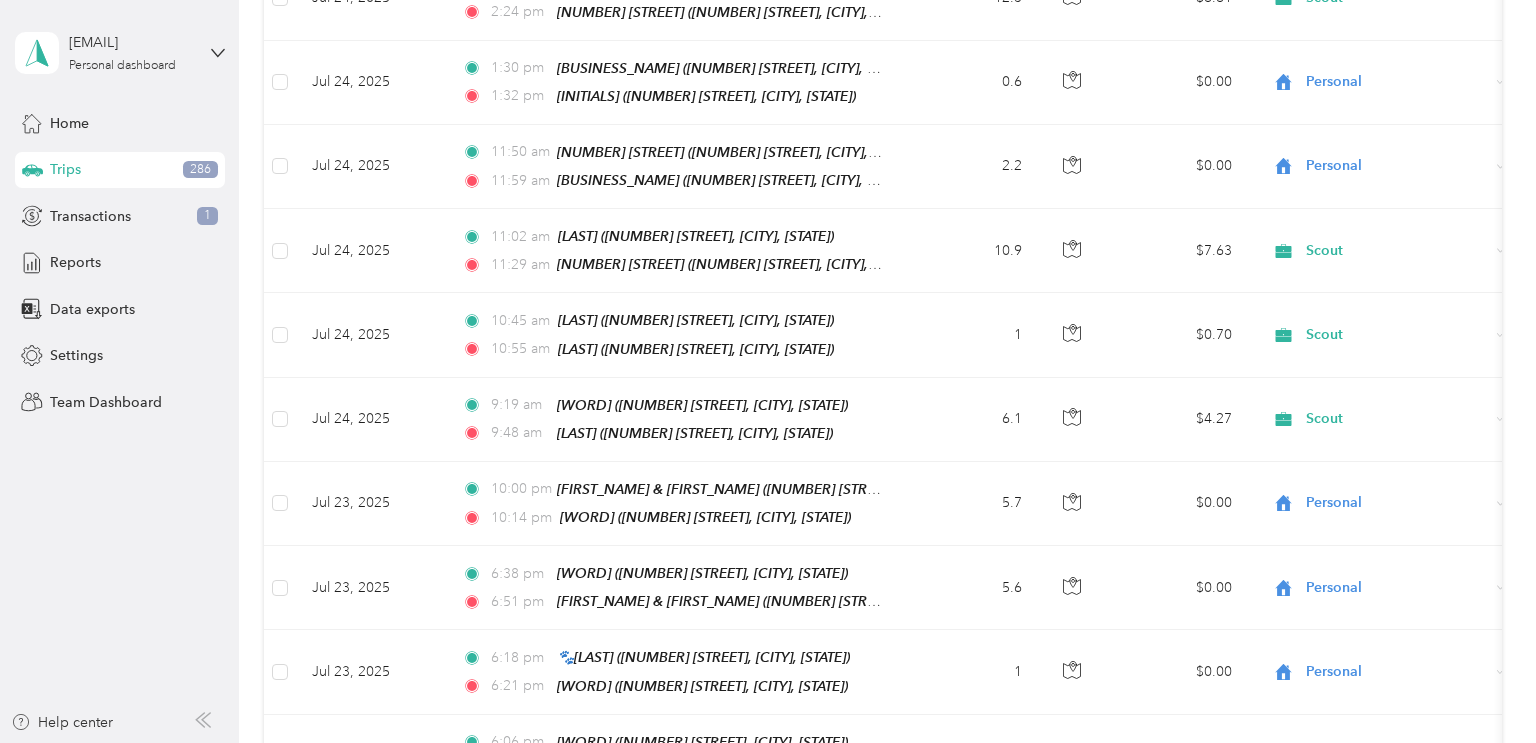 scroll, scrollTop: 0, scrollLeft: 0, axis: both 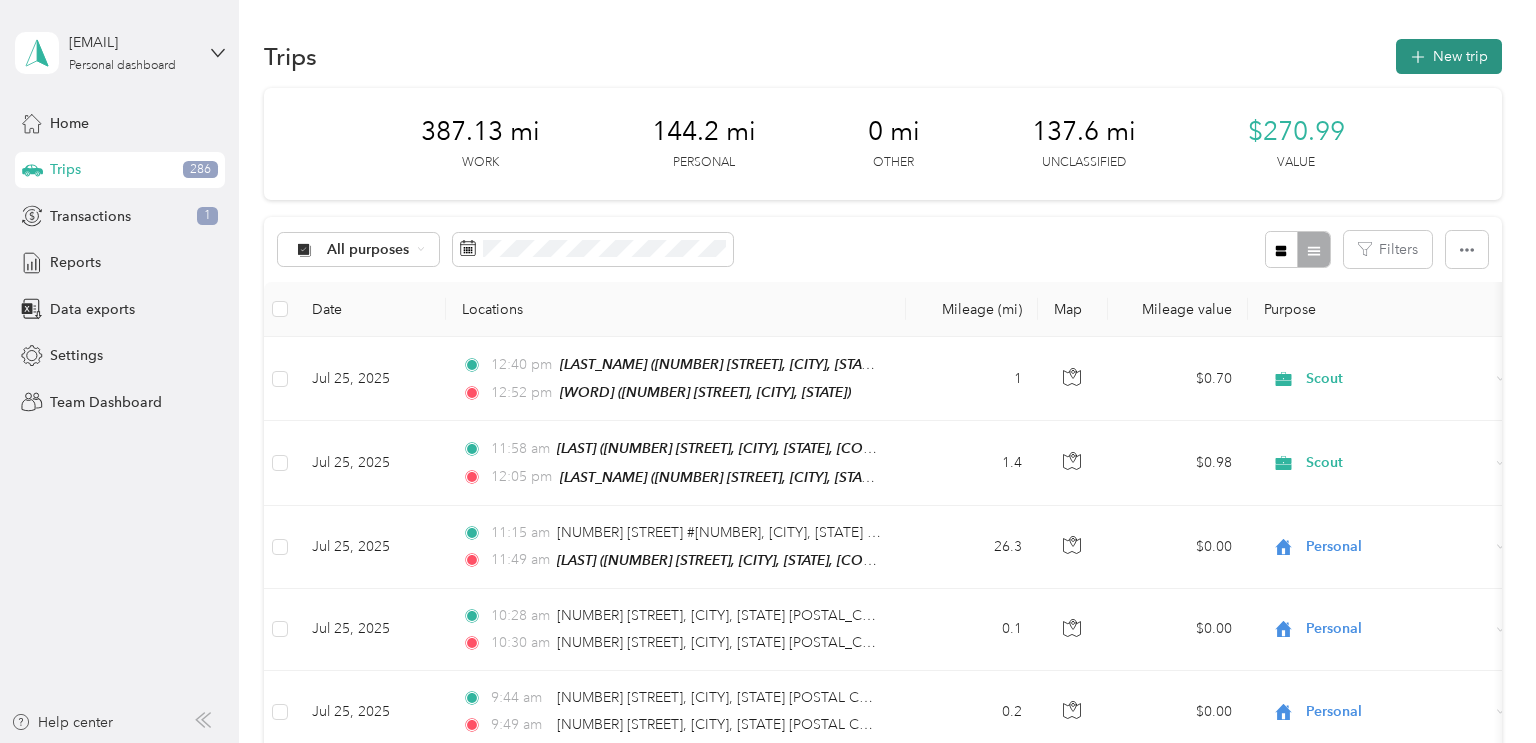 click 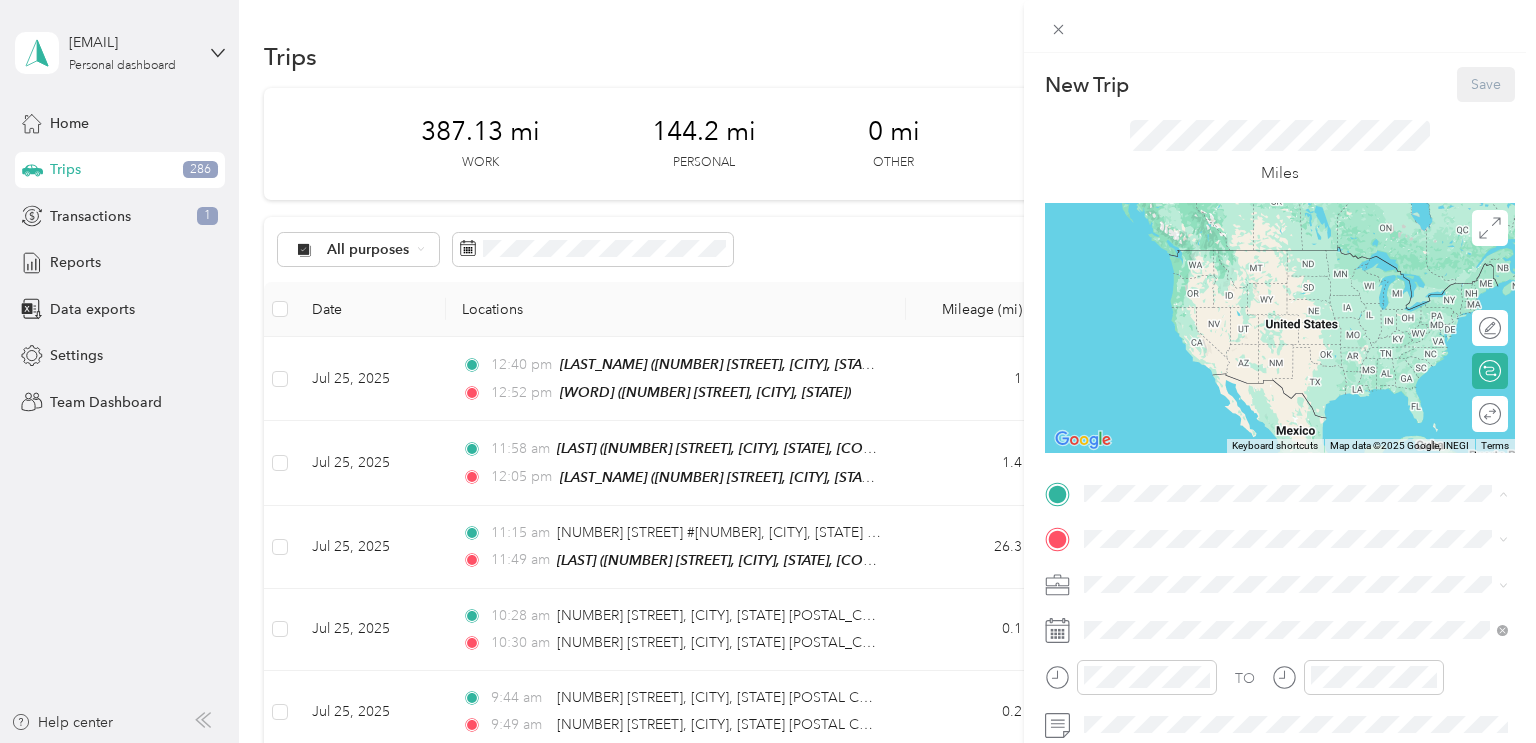 click on "[NUMBER] [STREET], [CITY], [STATE], [COUNTRY]" at bounding box center [1277, 447] 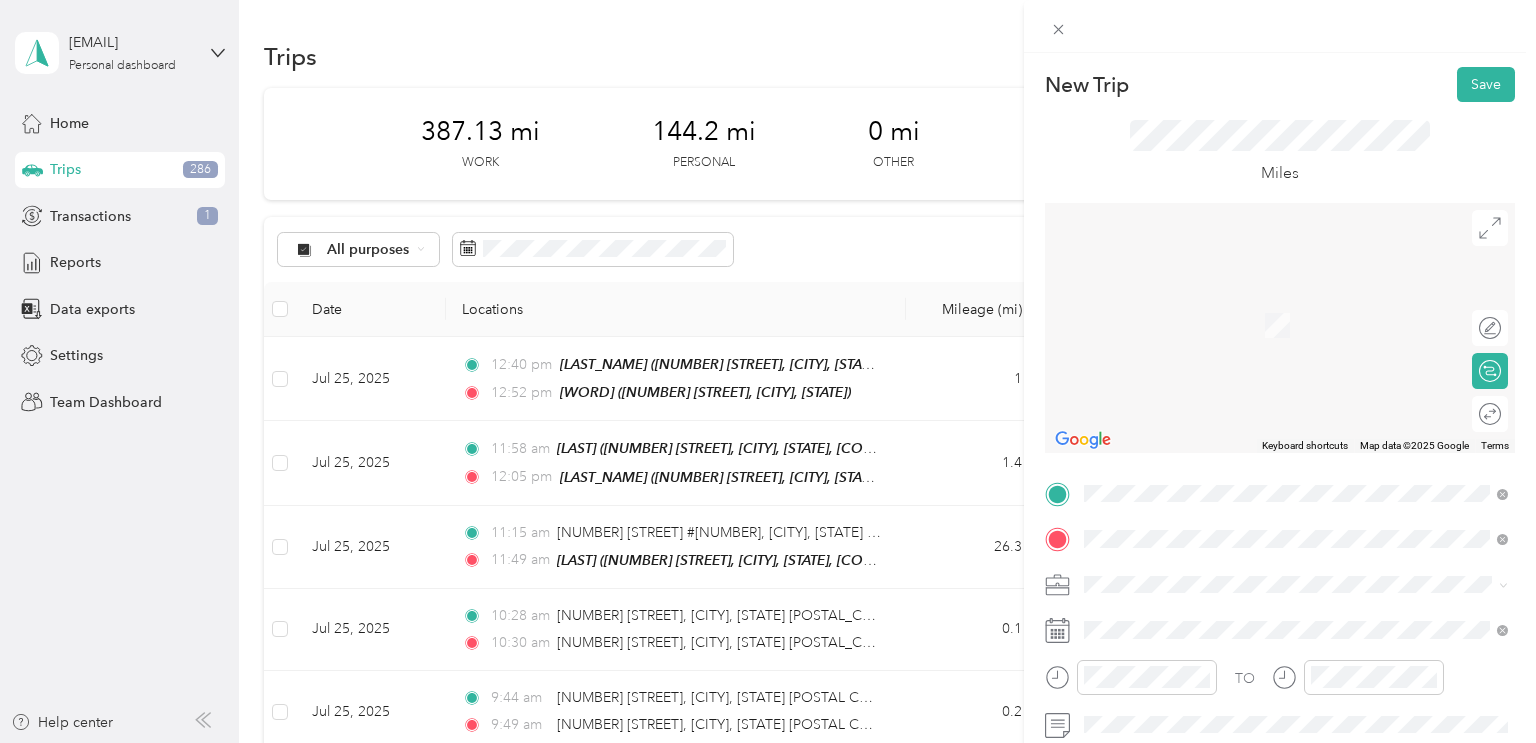click on "[NUMBER] [STREET]
[CITY], [STATE] [POSTAL_CODE], [COUNTRY]" at bounding box center (1296, 304) 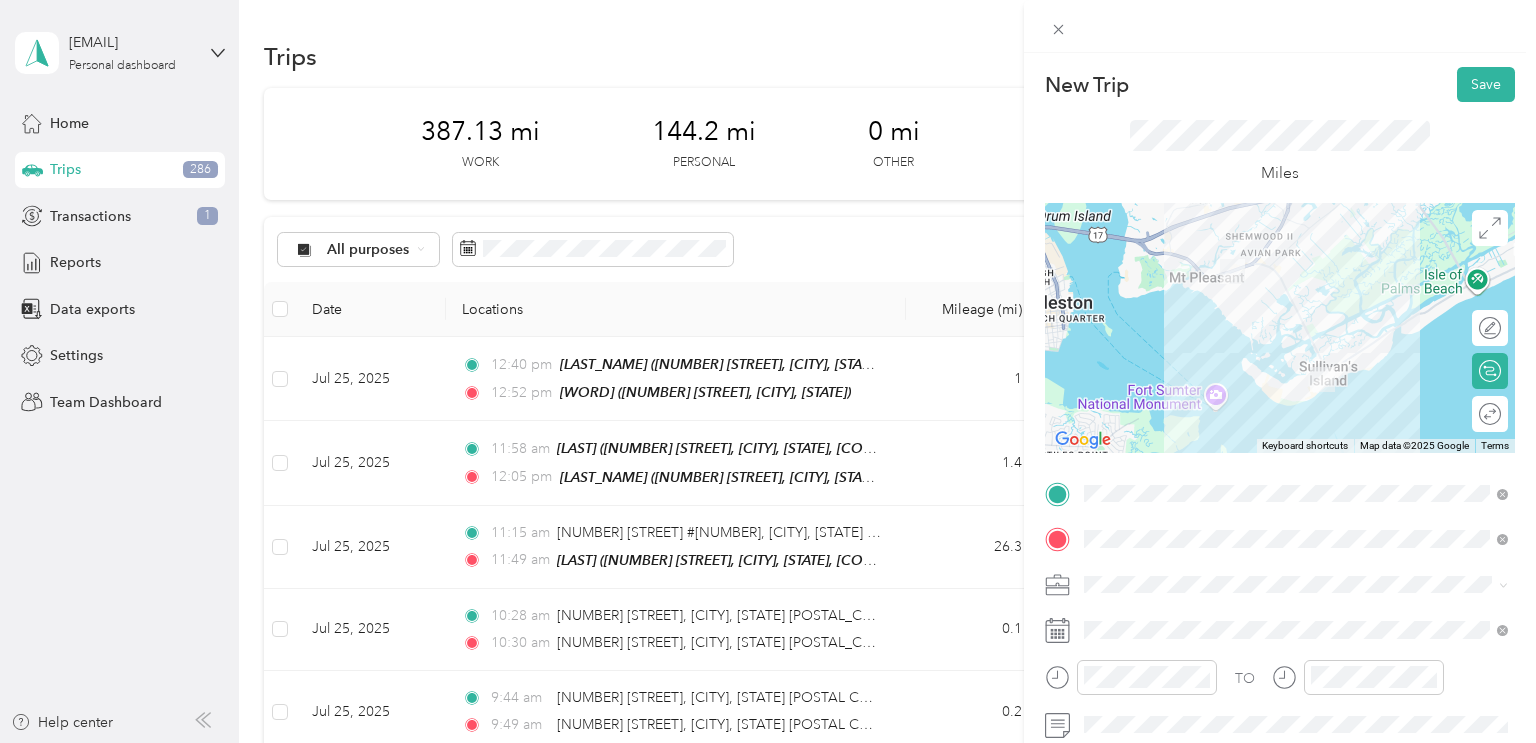 click on "Scout" at bounding box center (1296, 408) 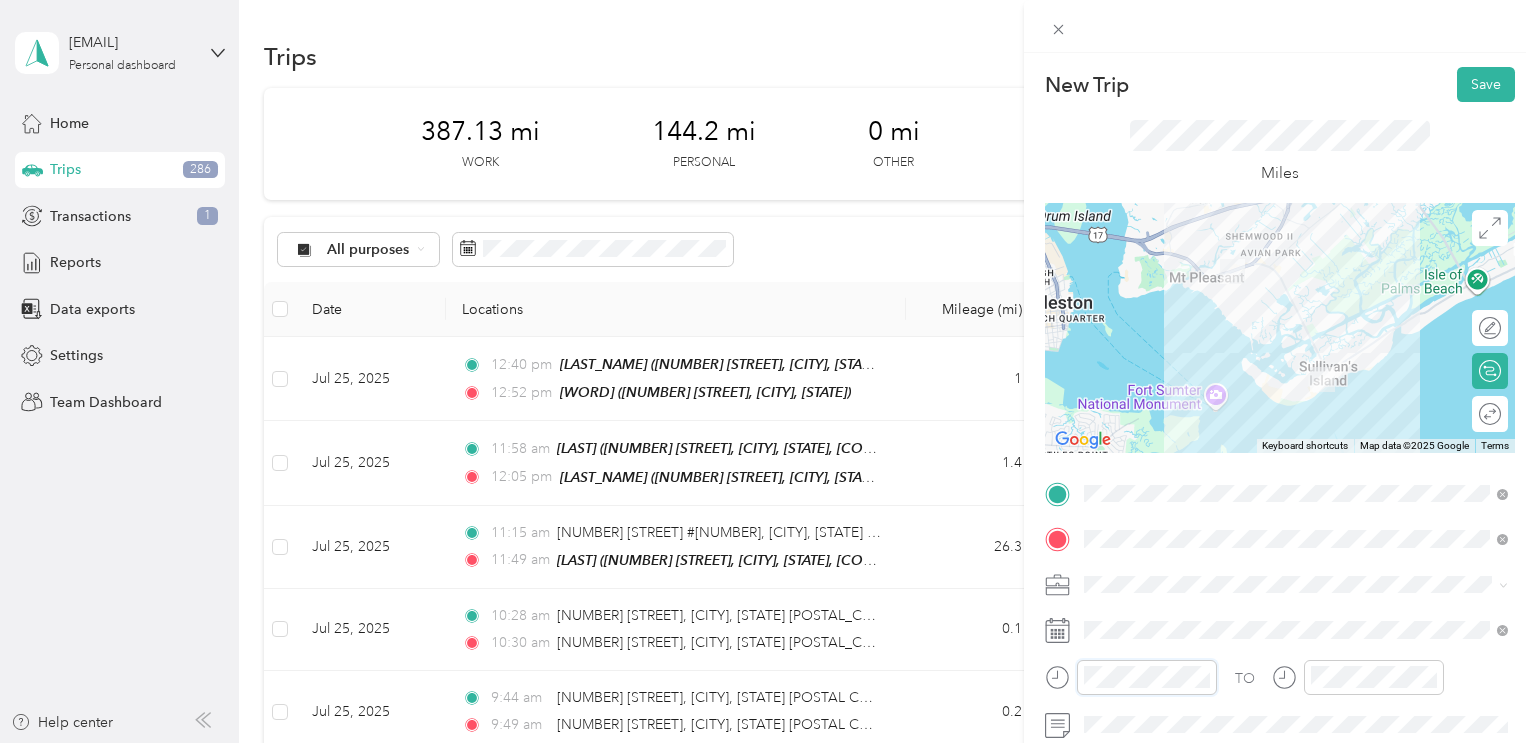 scroll, scrollTop: 1100, scrollLeft: 0, axis: vertical 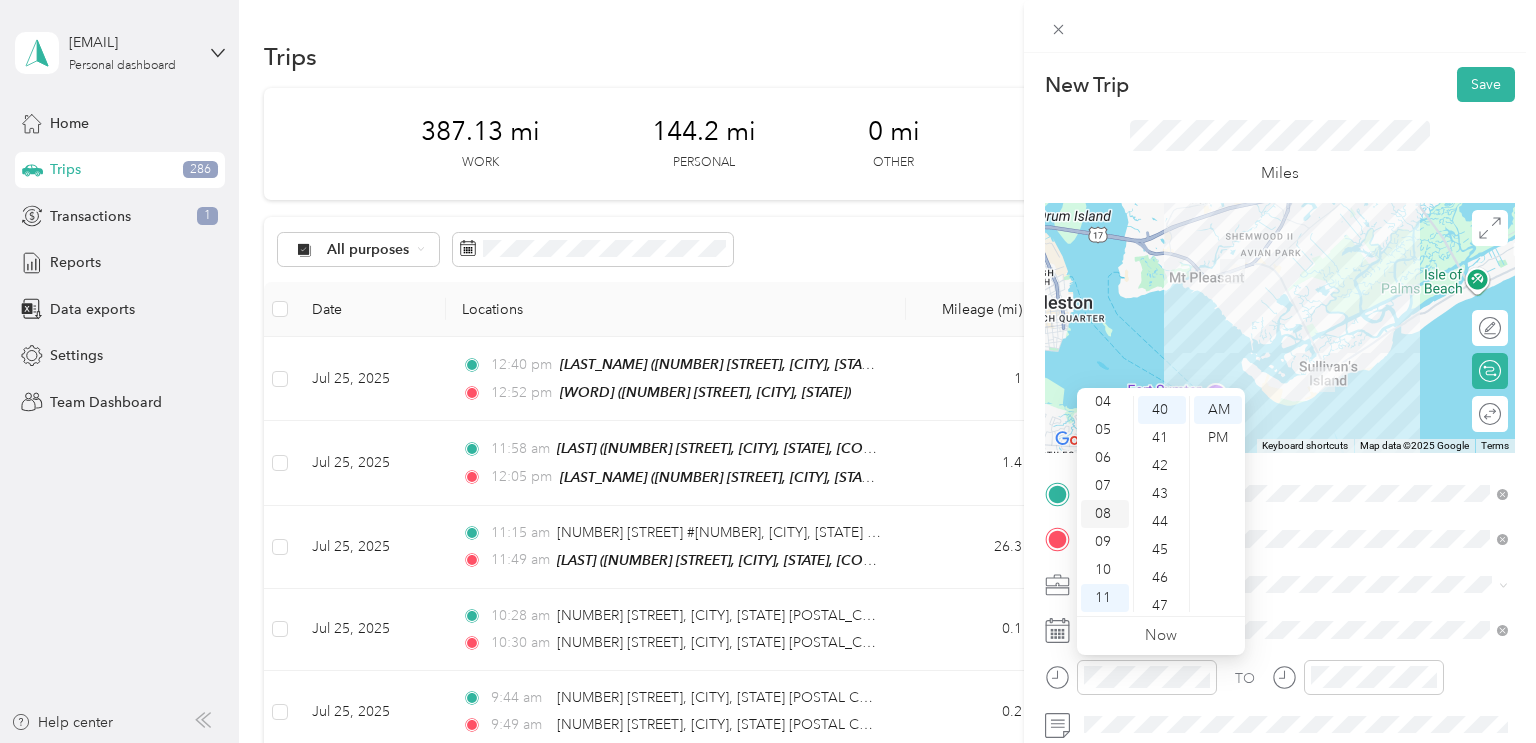 click on "08" at bounding box center (1105, 514) 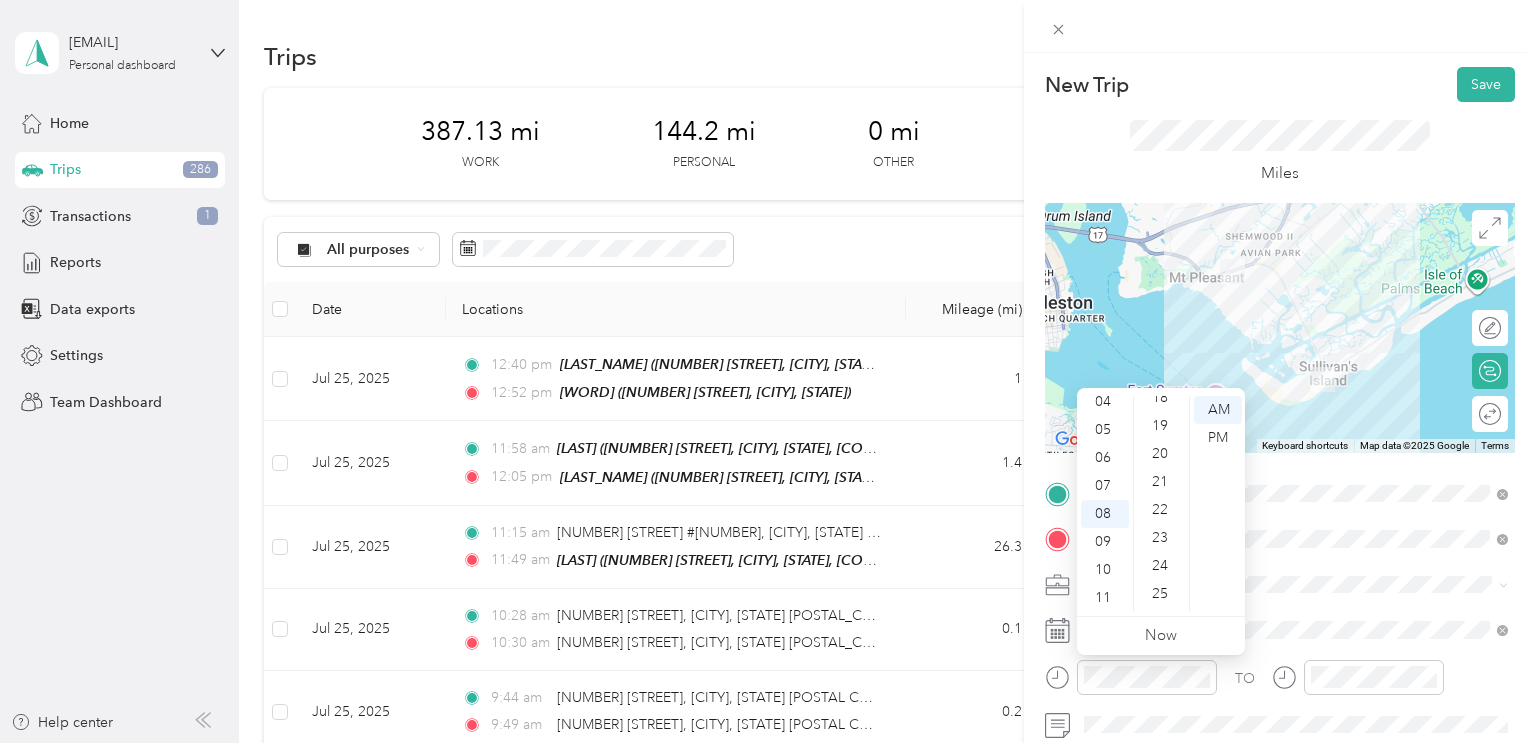 scroll, scrollTop: 506, scrollLeft: 0, axis: vertical 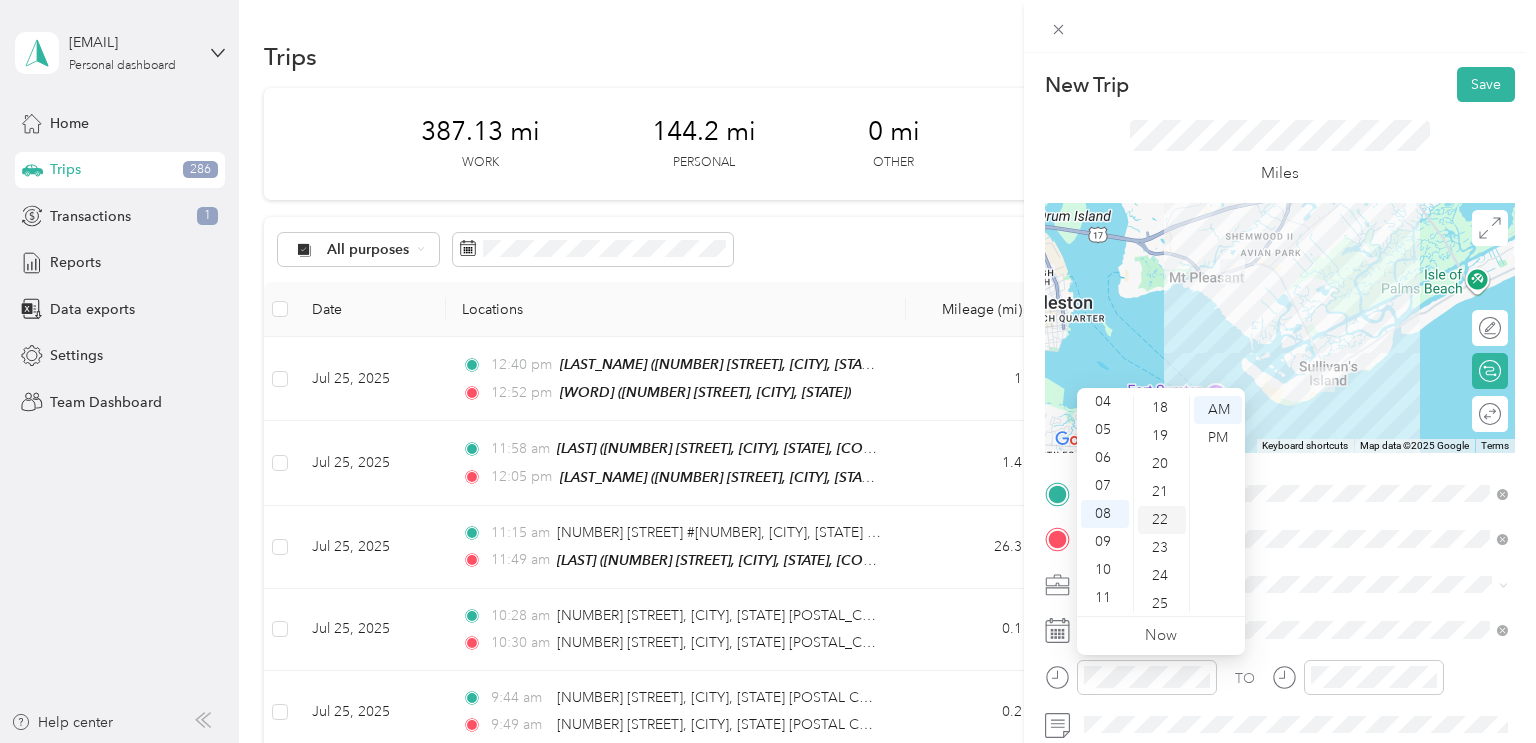 click on "22" at bounding box center (1162, 520) 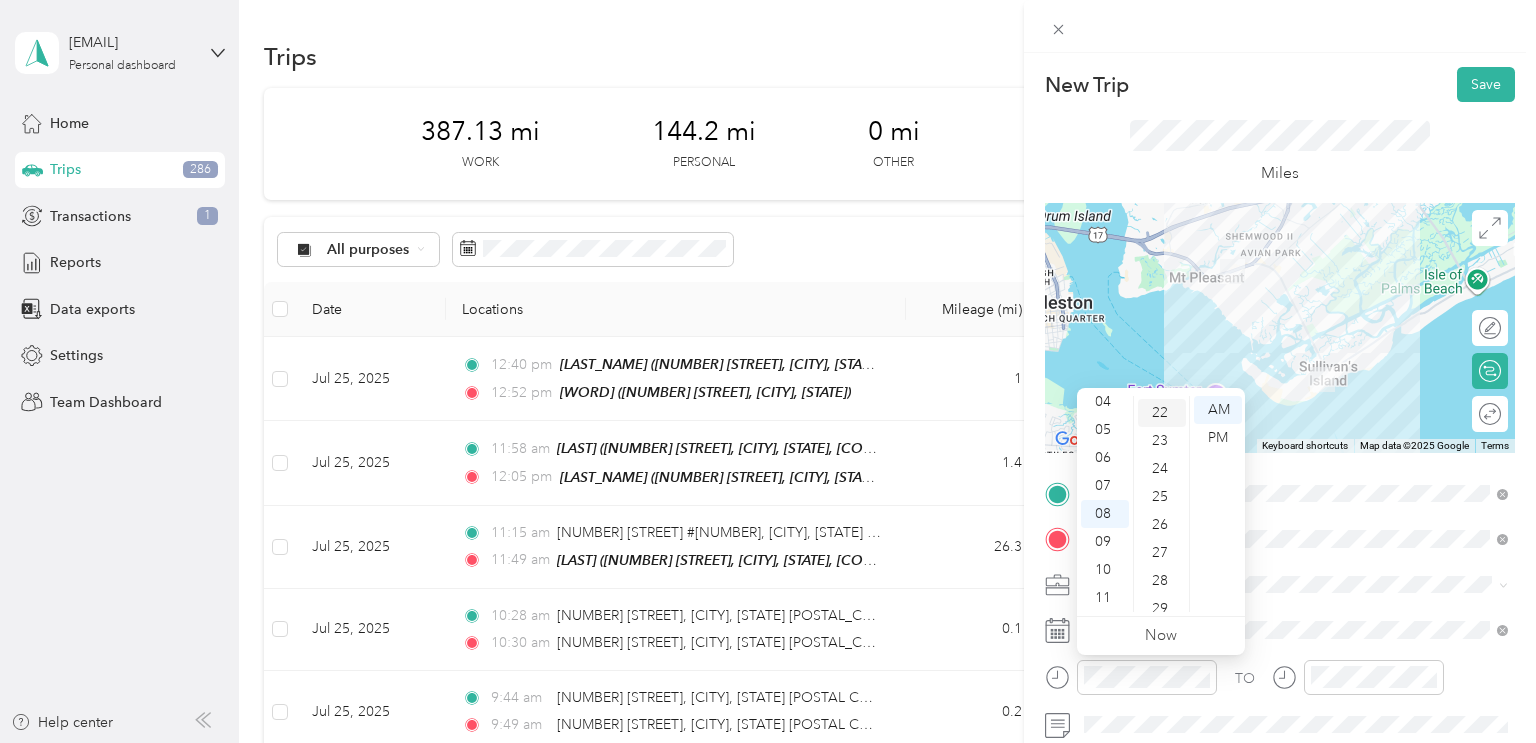 scroll, scrollTop: 616, scrollLeft: 0, axis: vertical 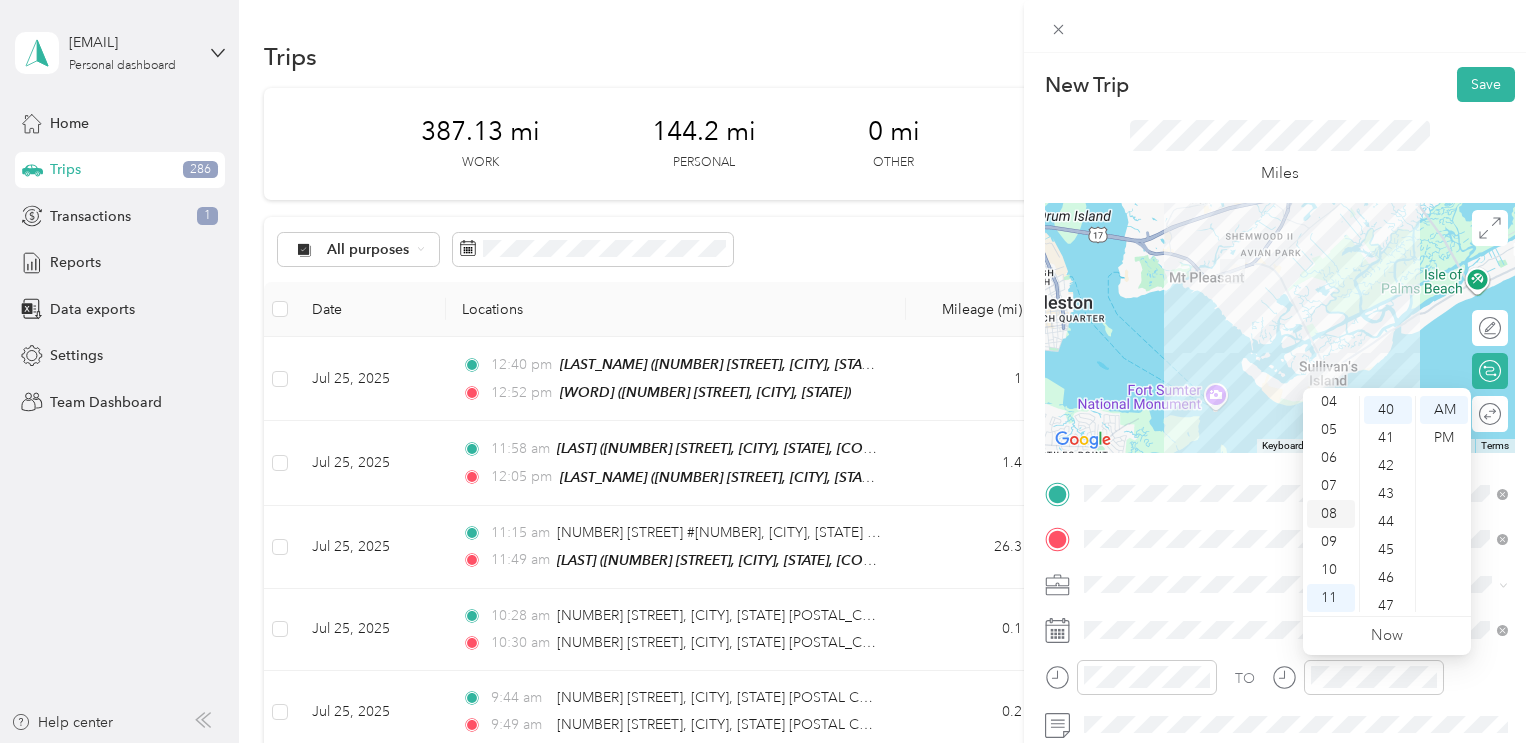 click on "08" at bounding box center [1331, 514] 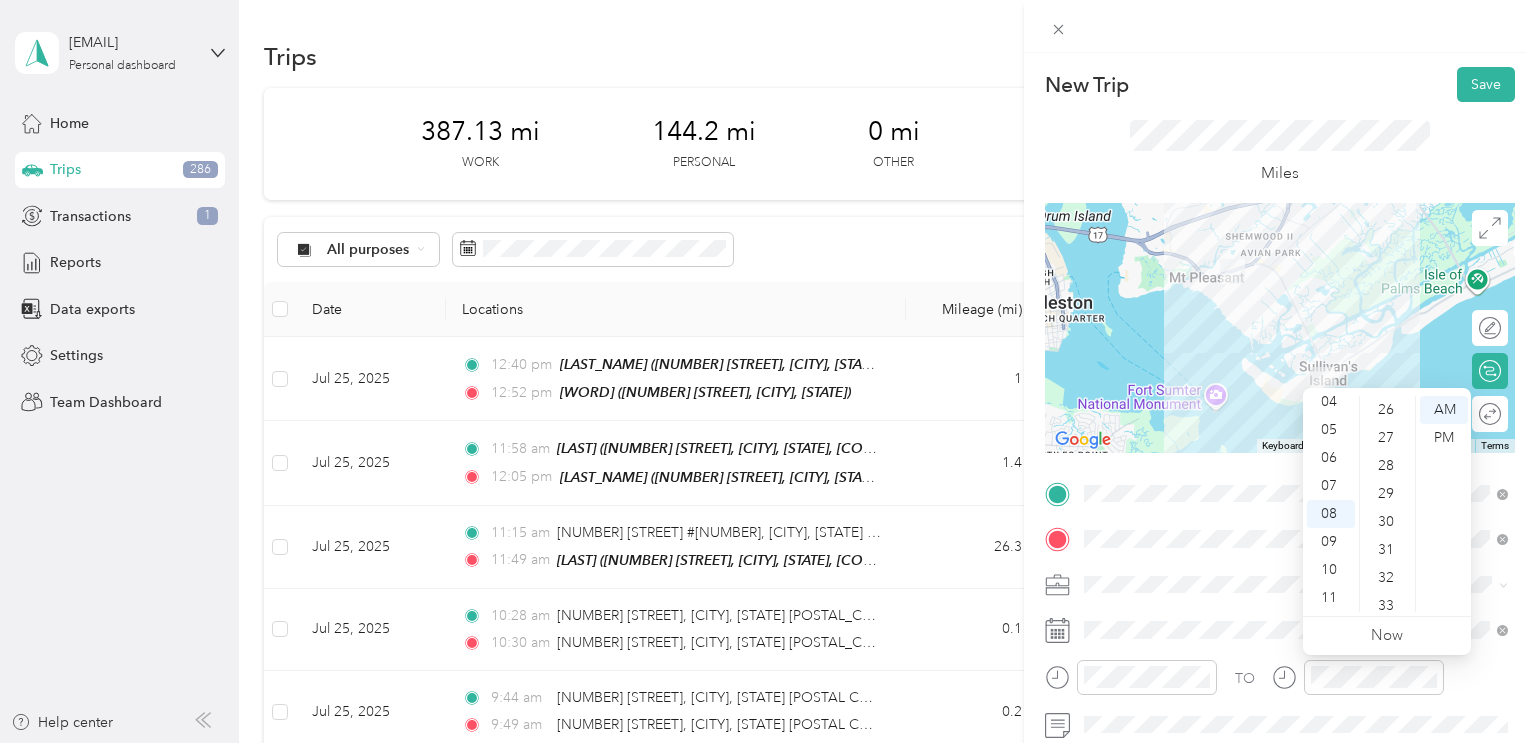 scroll, scrollTop: 662, scrollLeft: 0, axis: vertical 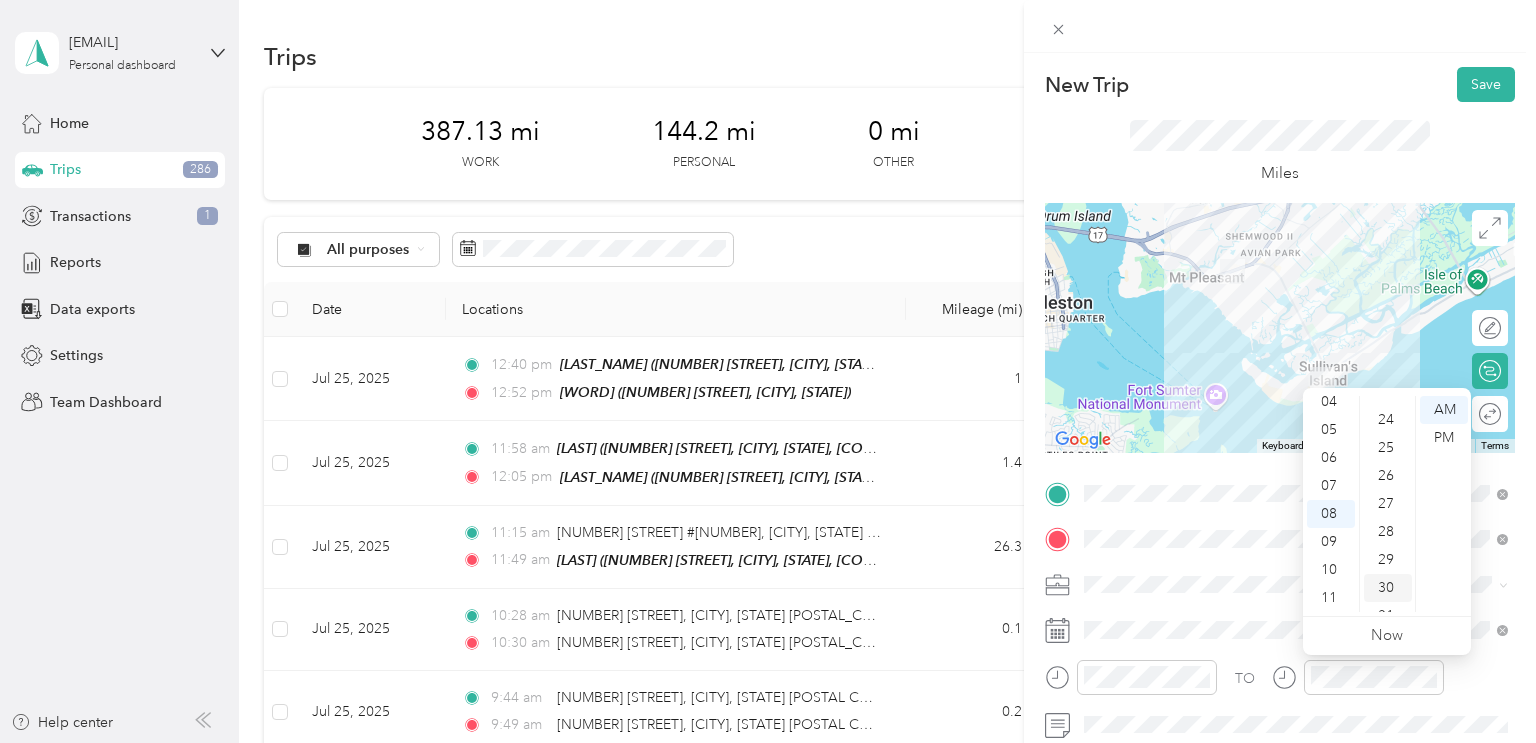 click on "30" at bounding box center [1388, 588] 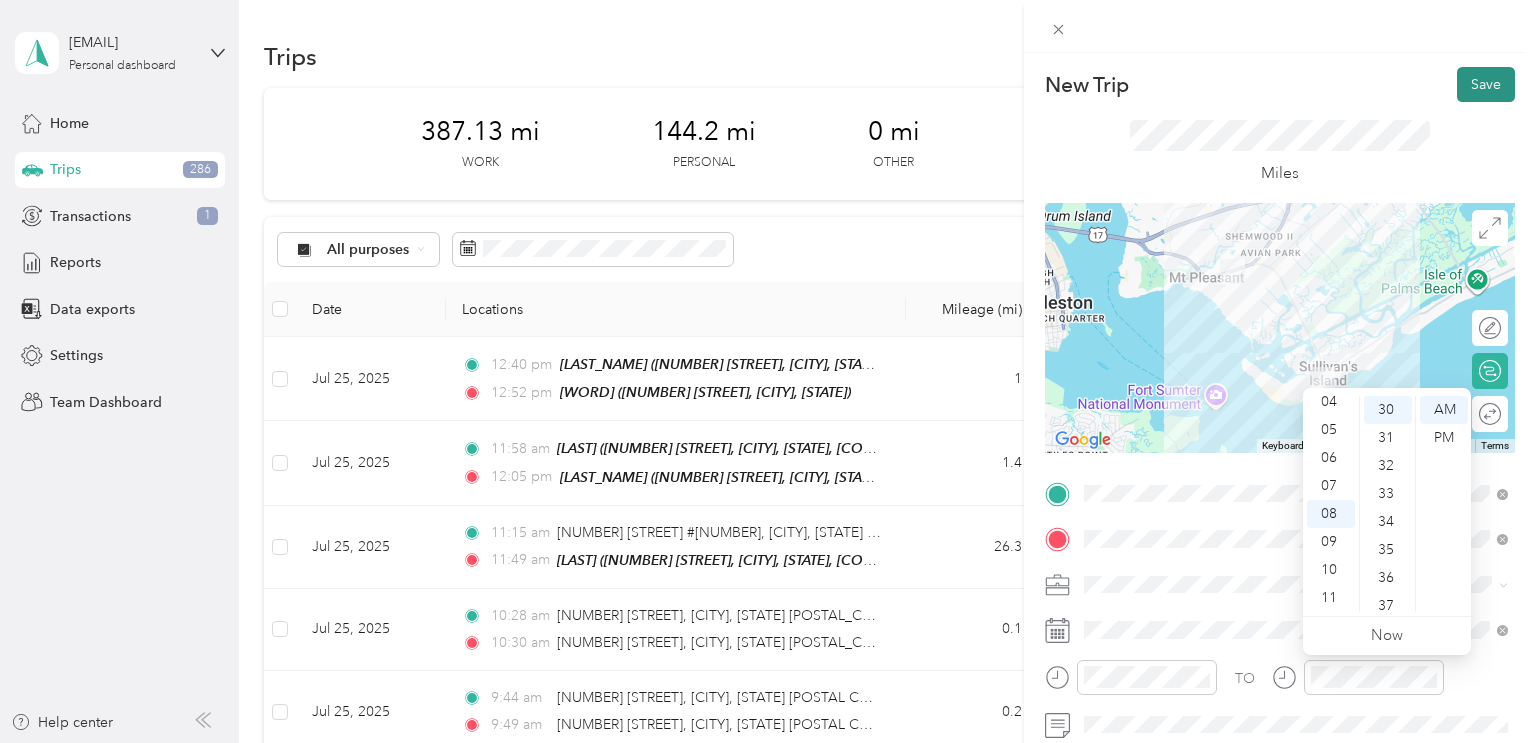 click on "Save" at bounding box center (1486, 84) 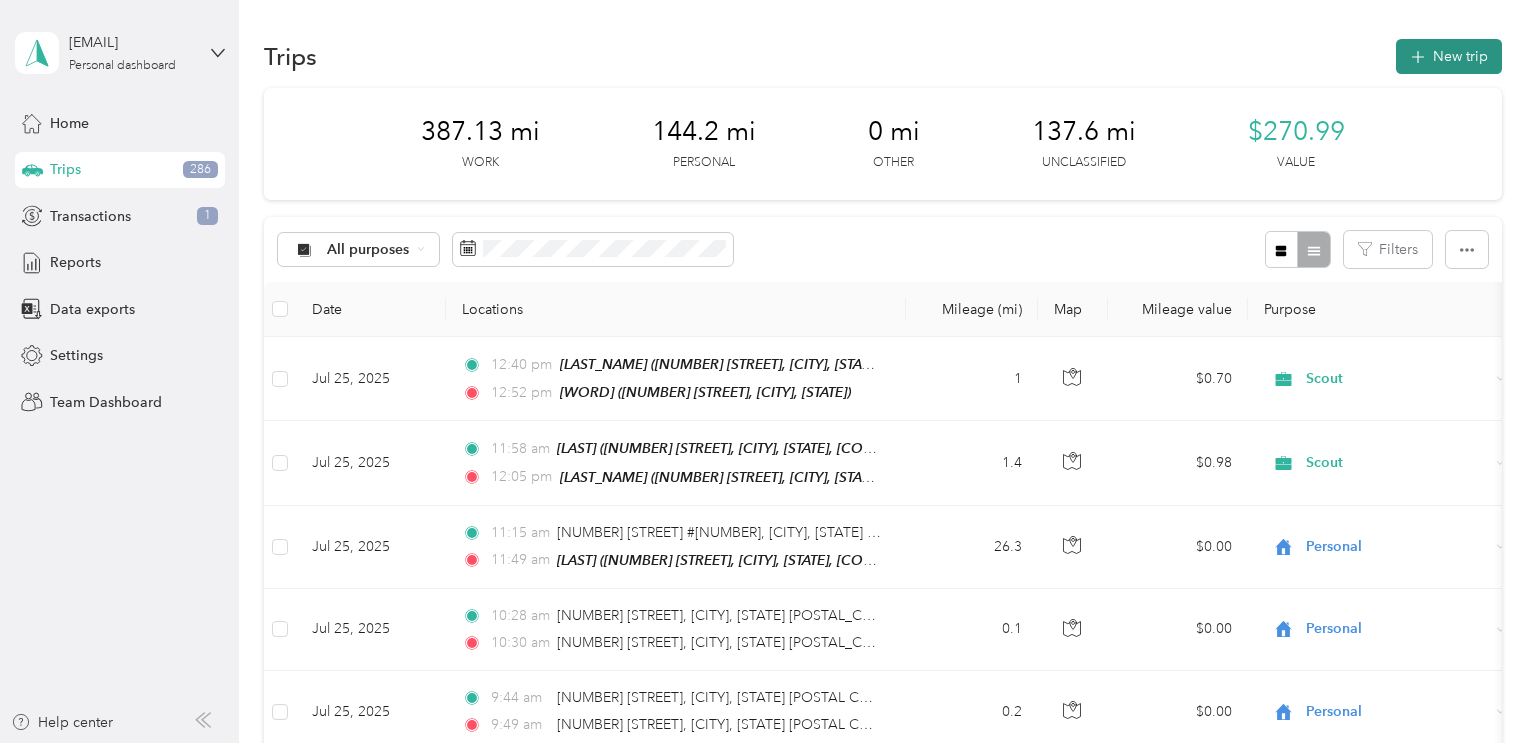 click on "New trip" at bounding box center [1449, 56] 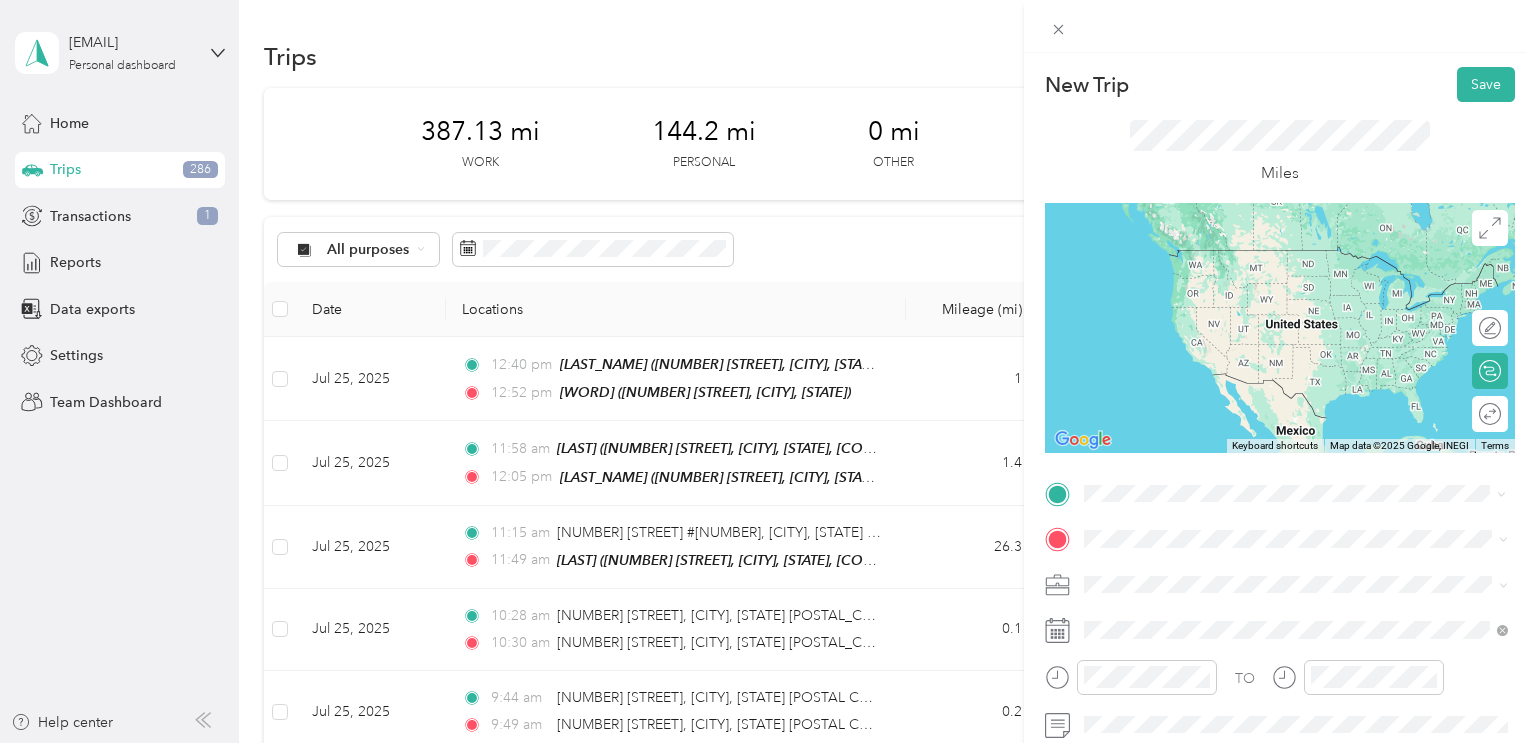 click on "[NUMBER] [STREET]
[CITY], [STATE] [POSTAL_CODE], [COUNTRY]" at bounding box center (1266, 258) 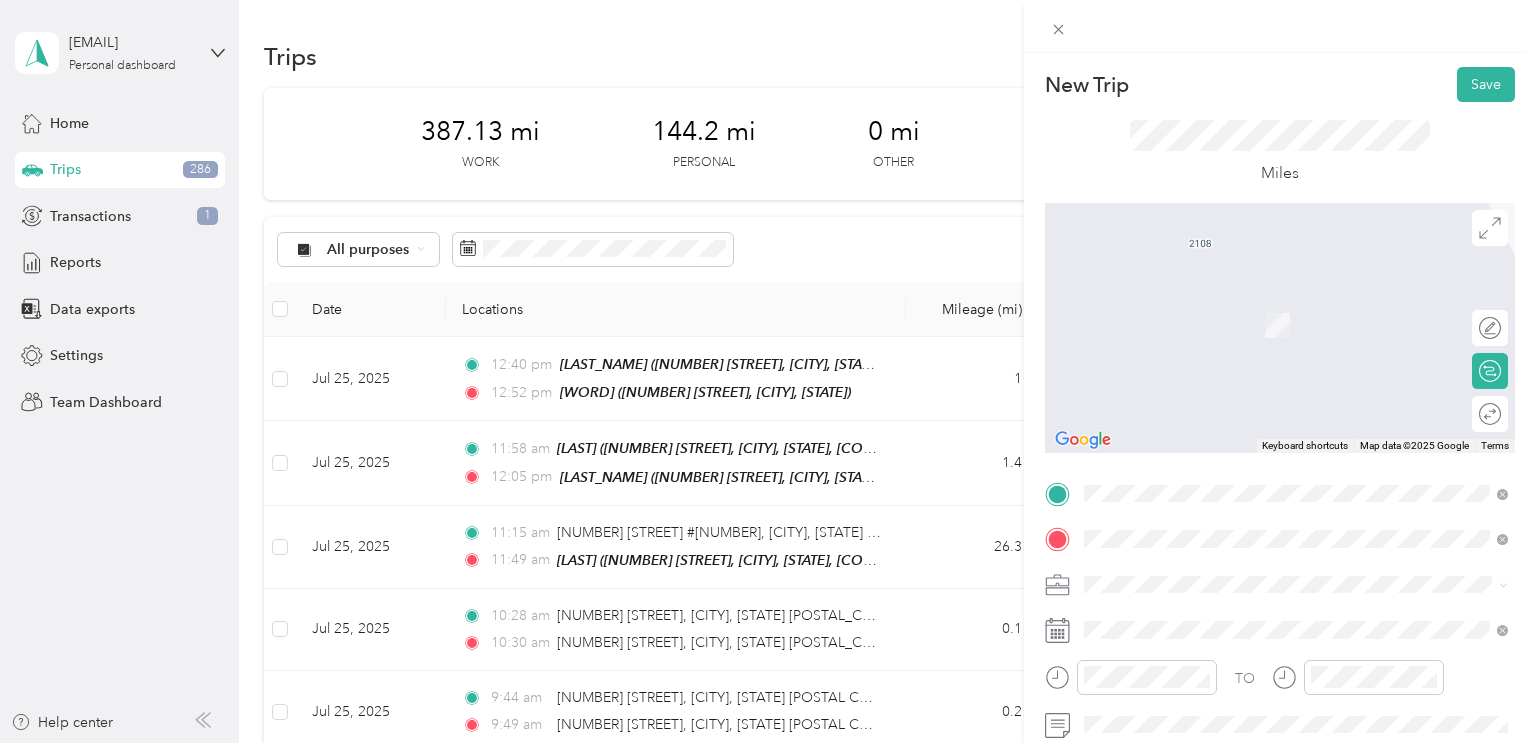 click on "[LAST_NAME]" at bounding box center (1168, 303) 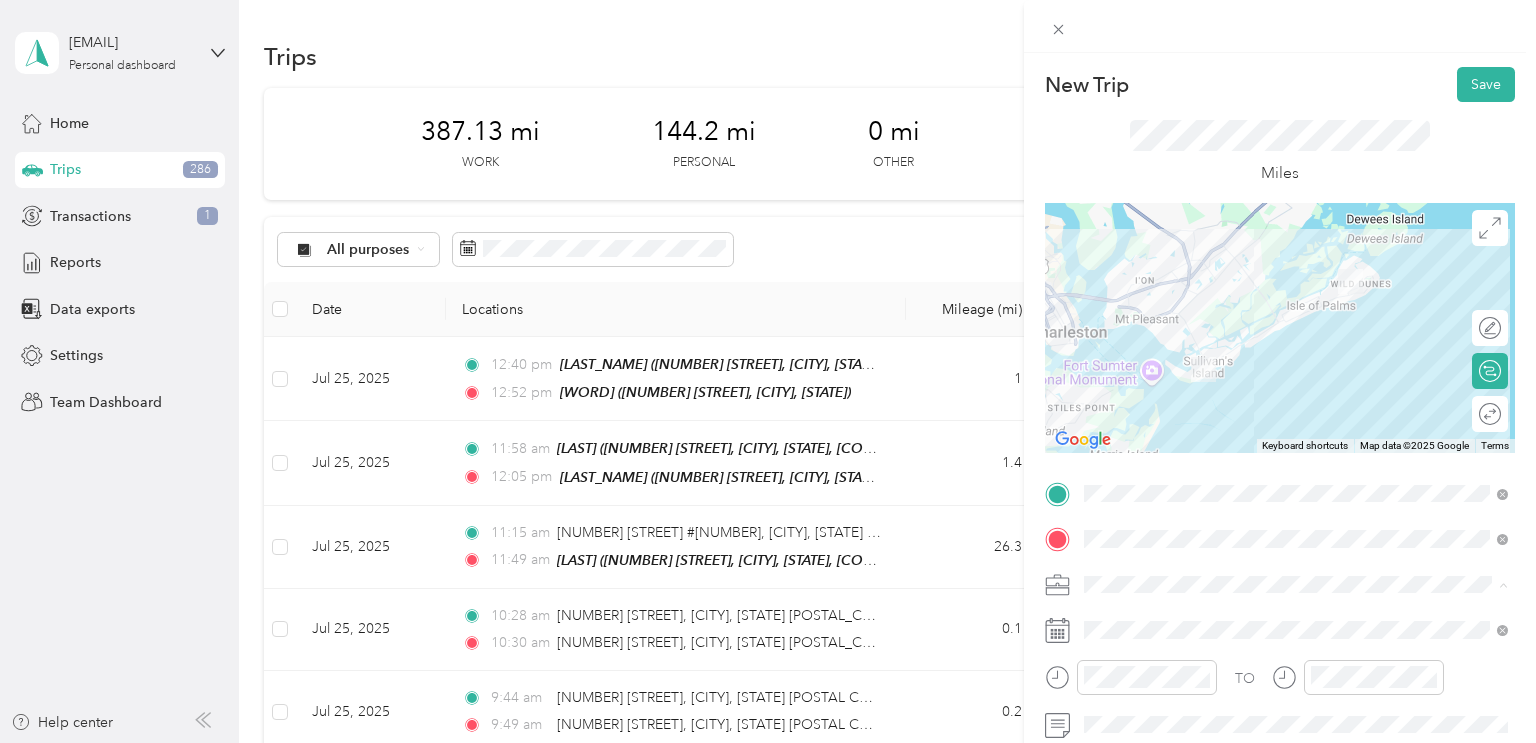 click on "Scout" at bounding box center (1296, 409) 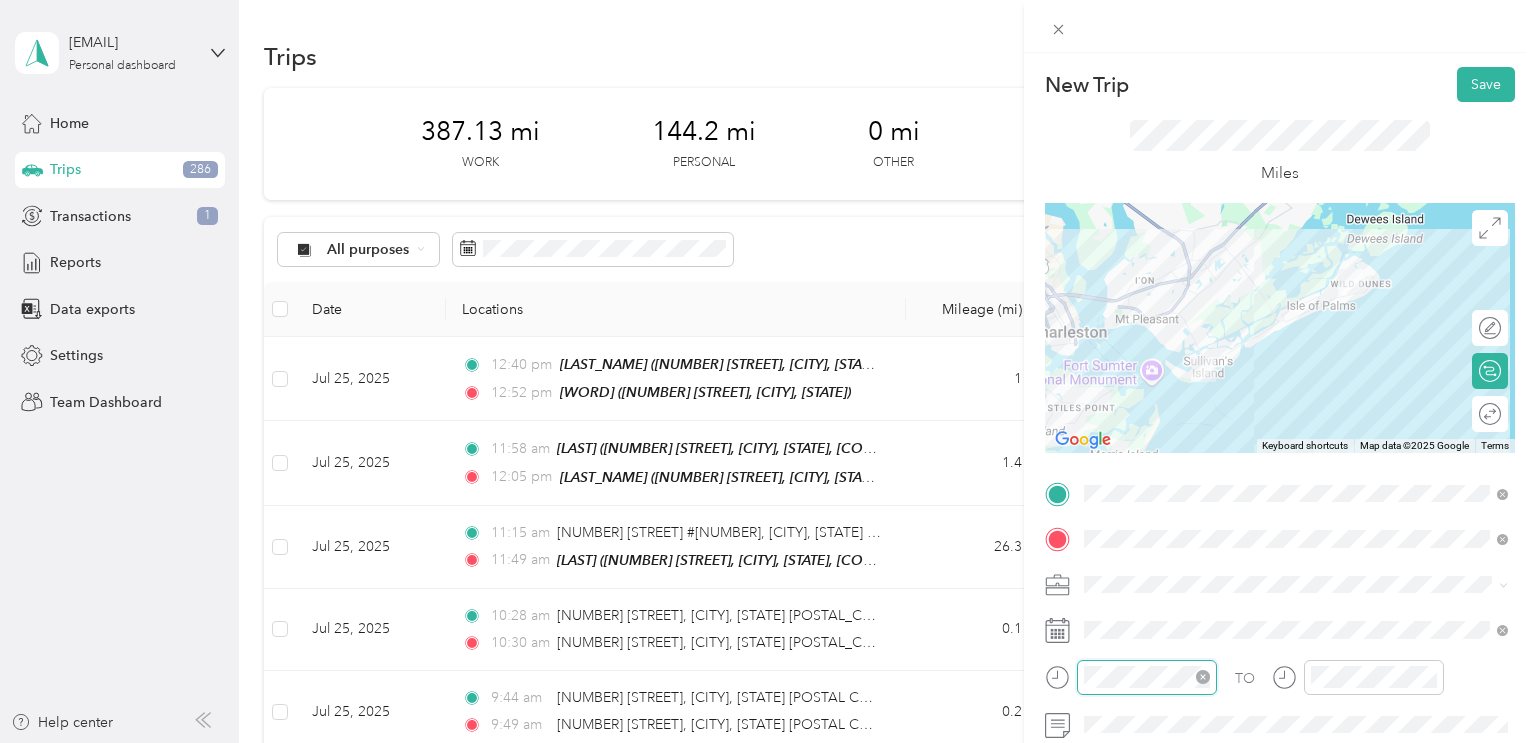 scroll, scrollTop: 120, scrollLeft: 0, axis: vertical 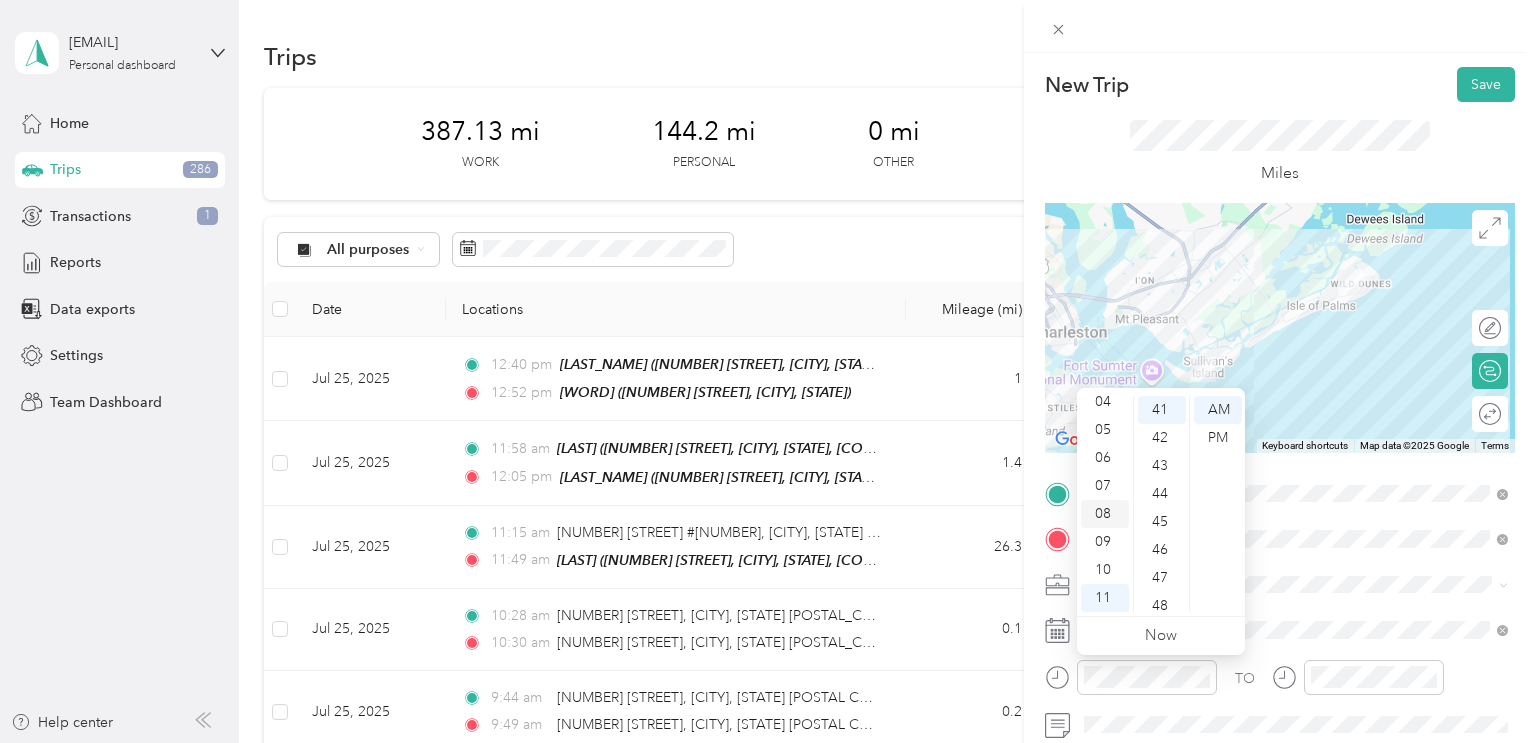 click on "08" at bounding box center [1105, 514] 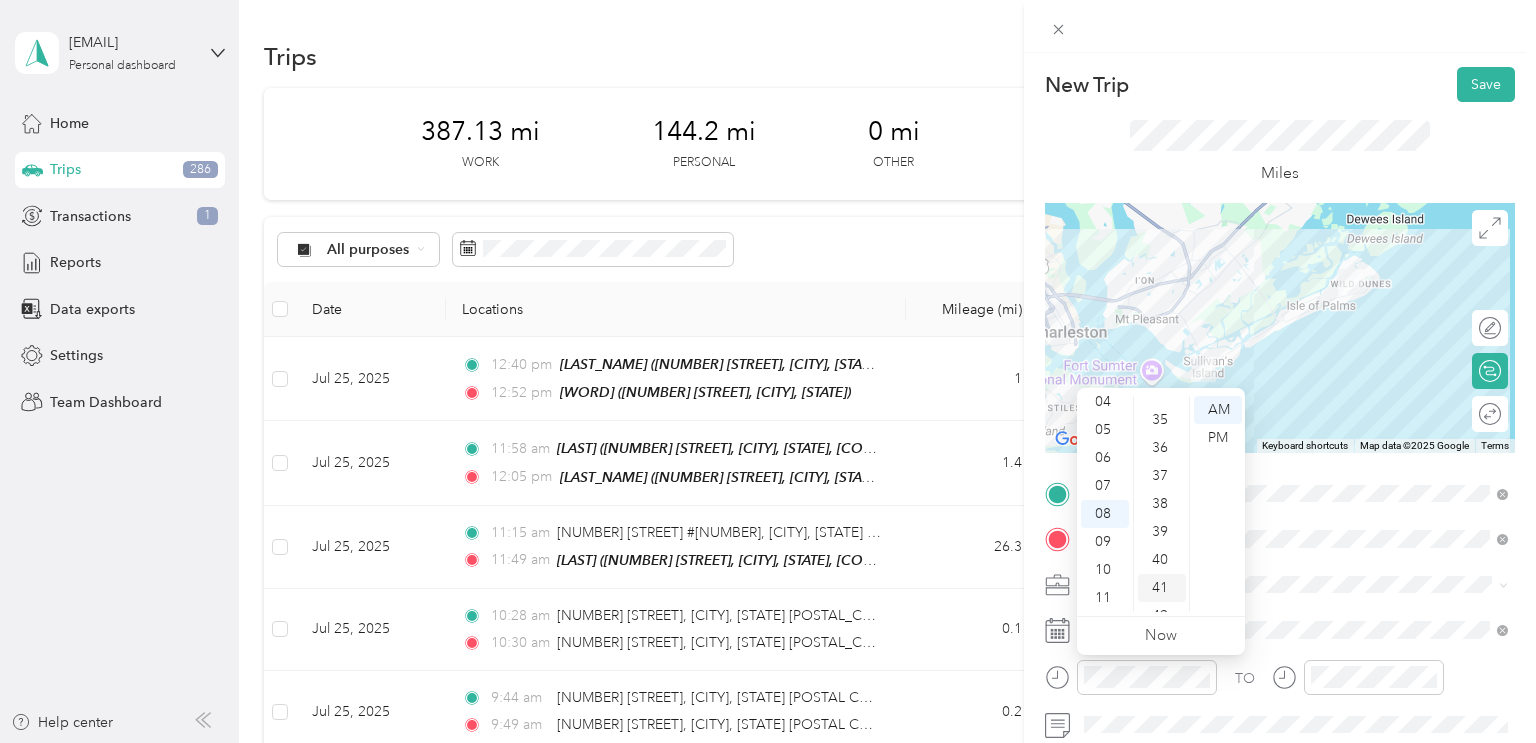 scroll, scrollTop: 968, scrollLeft: 0, axis: vertical 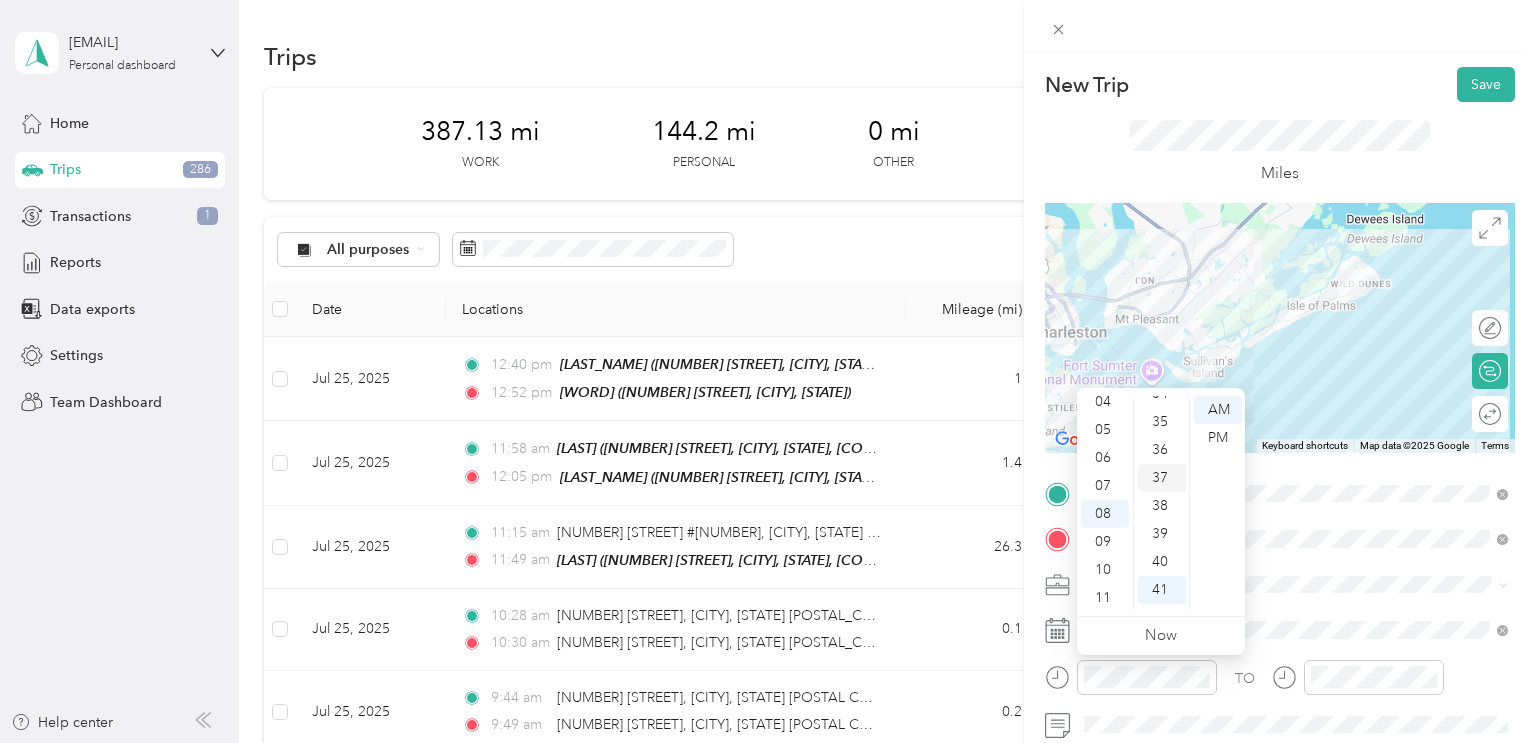 click on "37" at bounding box center [1162, 478] 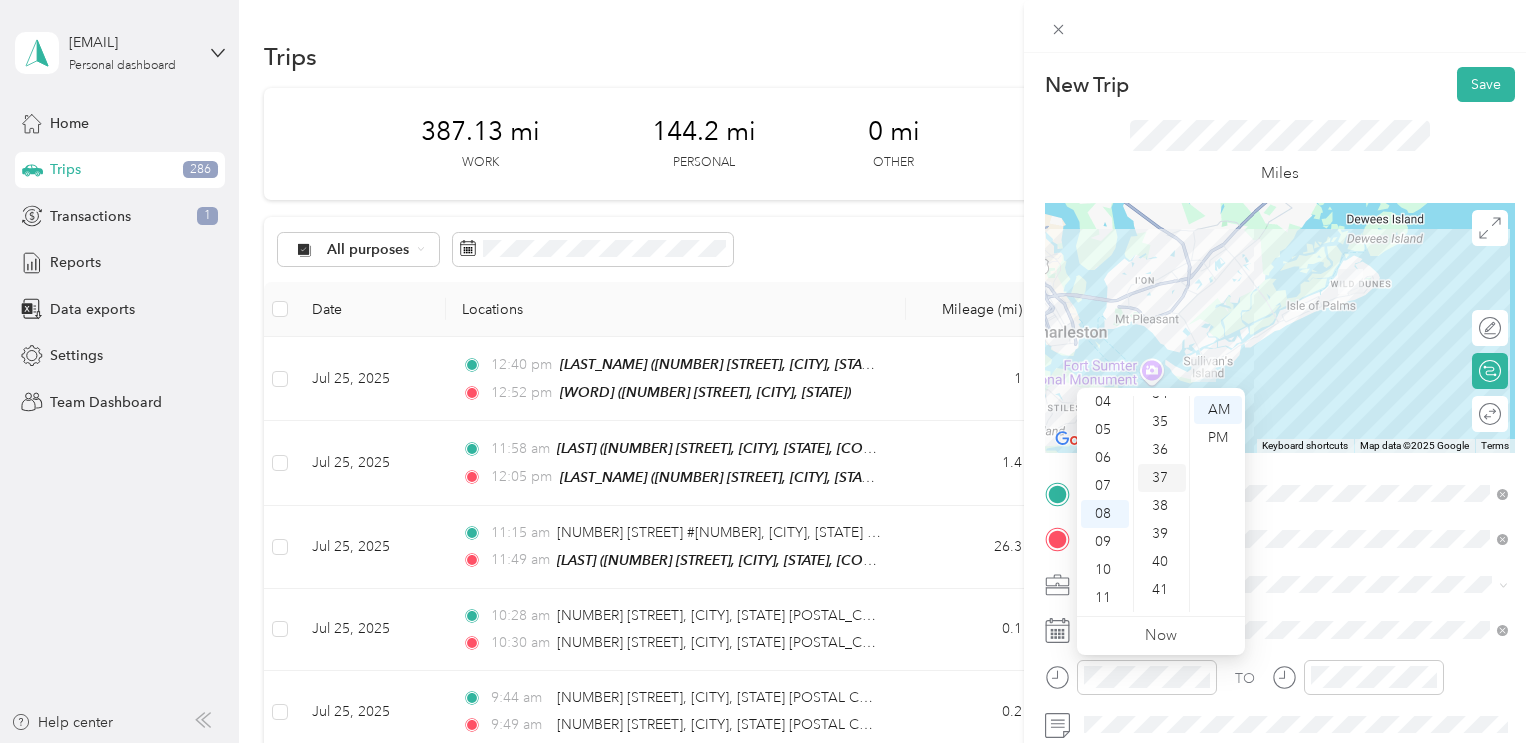scroll, scrollTop: 1036, scrollLeft: 0, axis: vertical 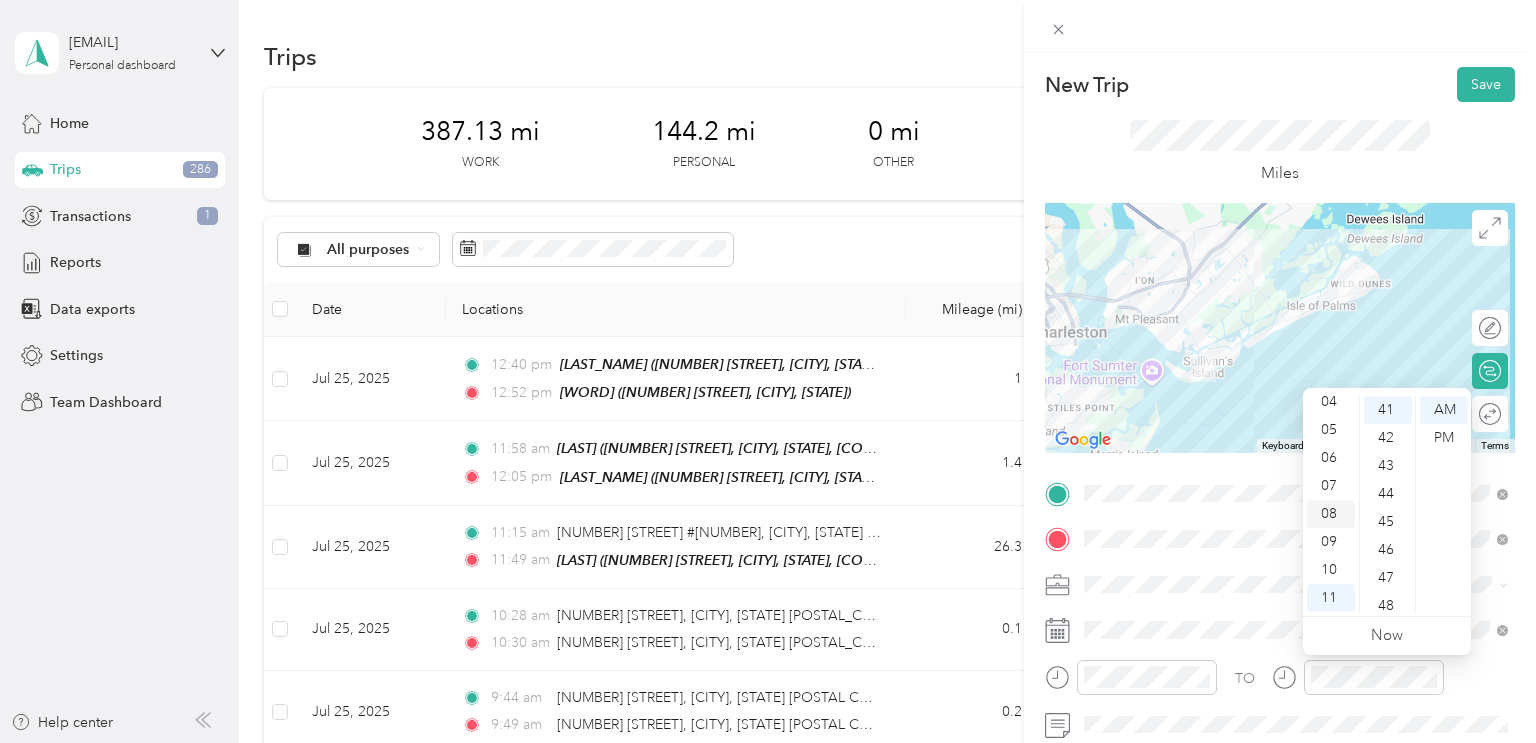 click on "08" at bounding box center (1331, 514) 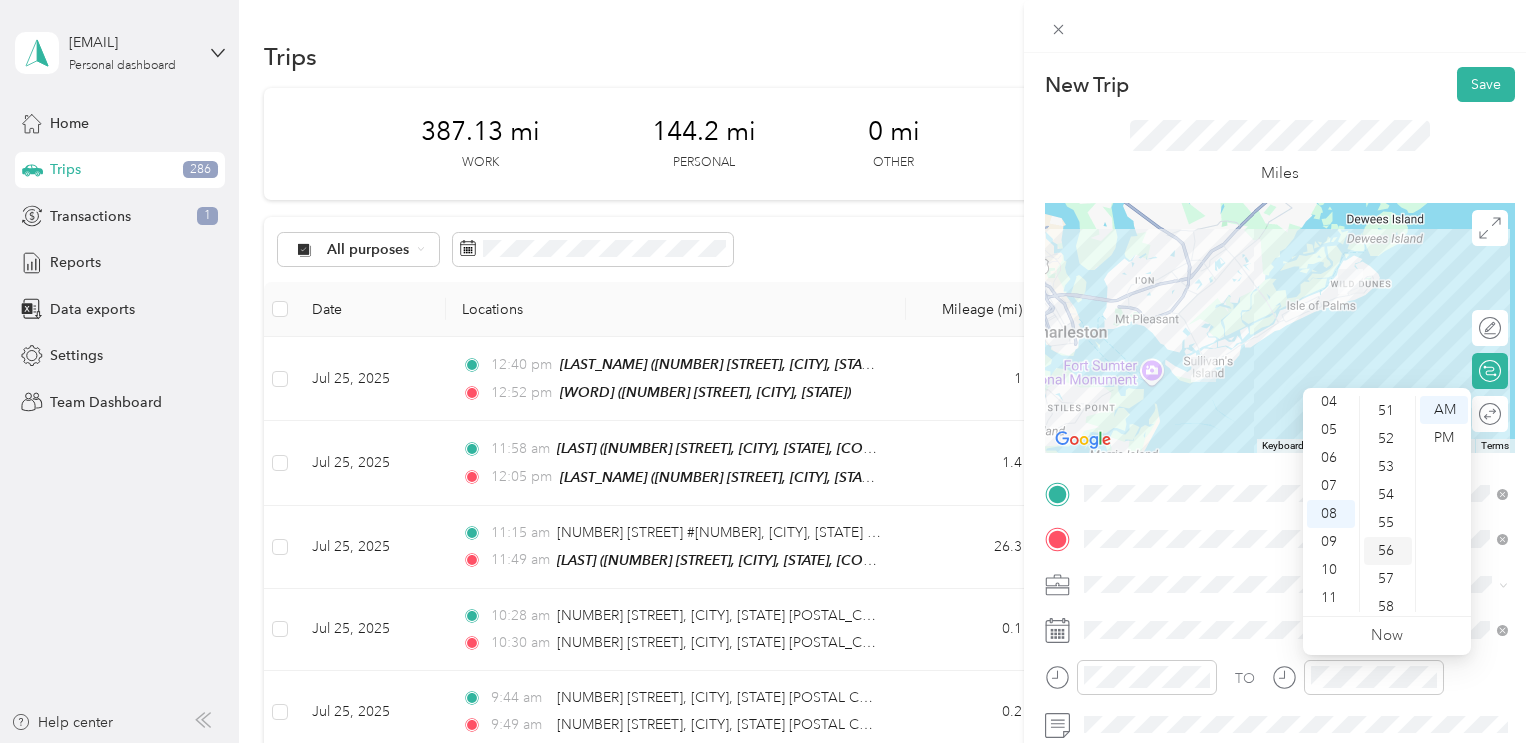 click on "57" at bounding box center (1388, 579) 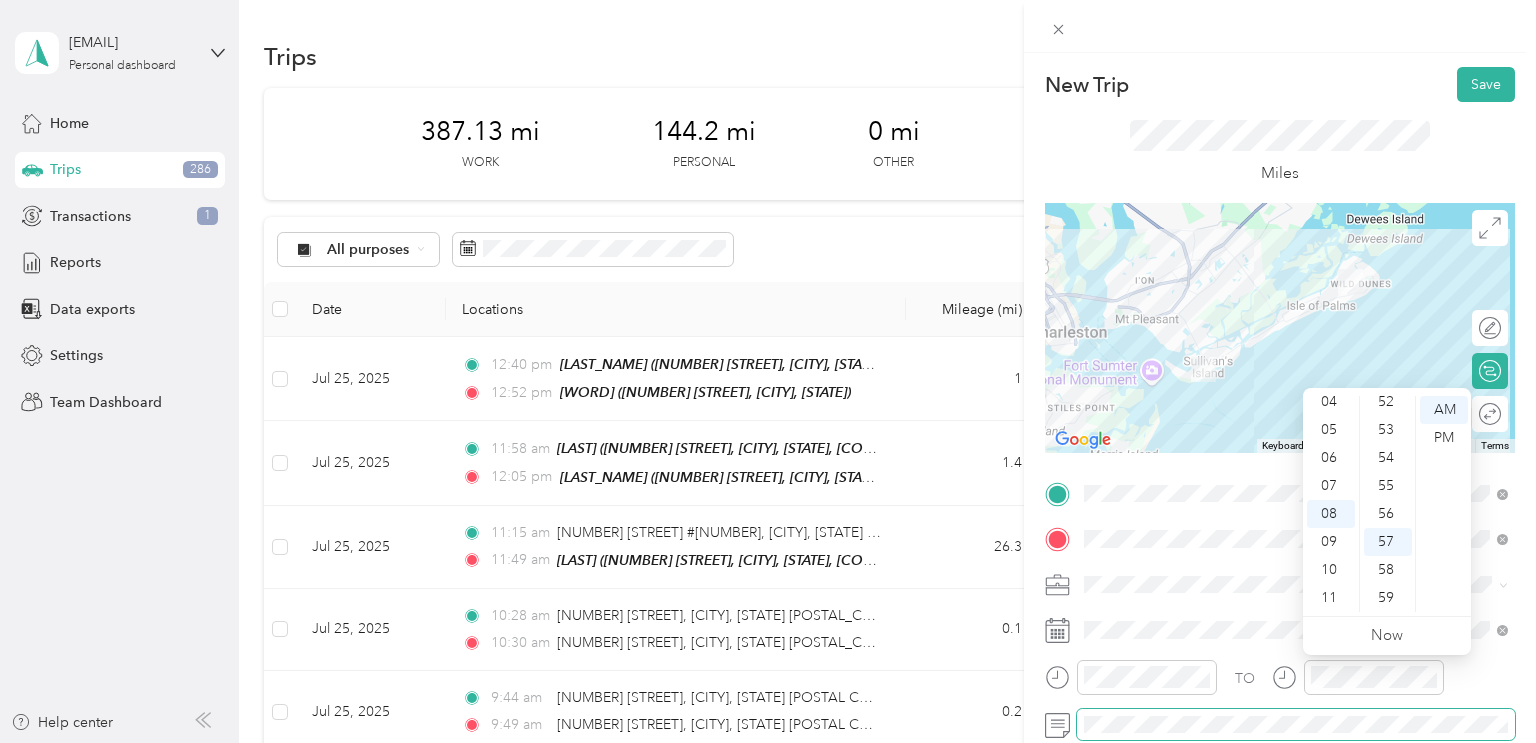 click at bounding box center (1296, 725) 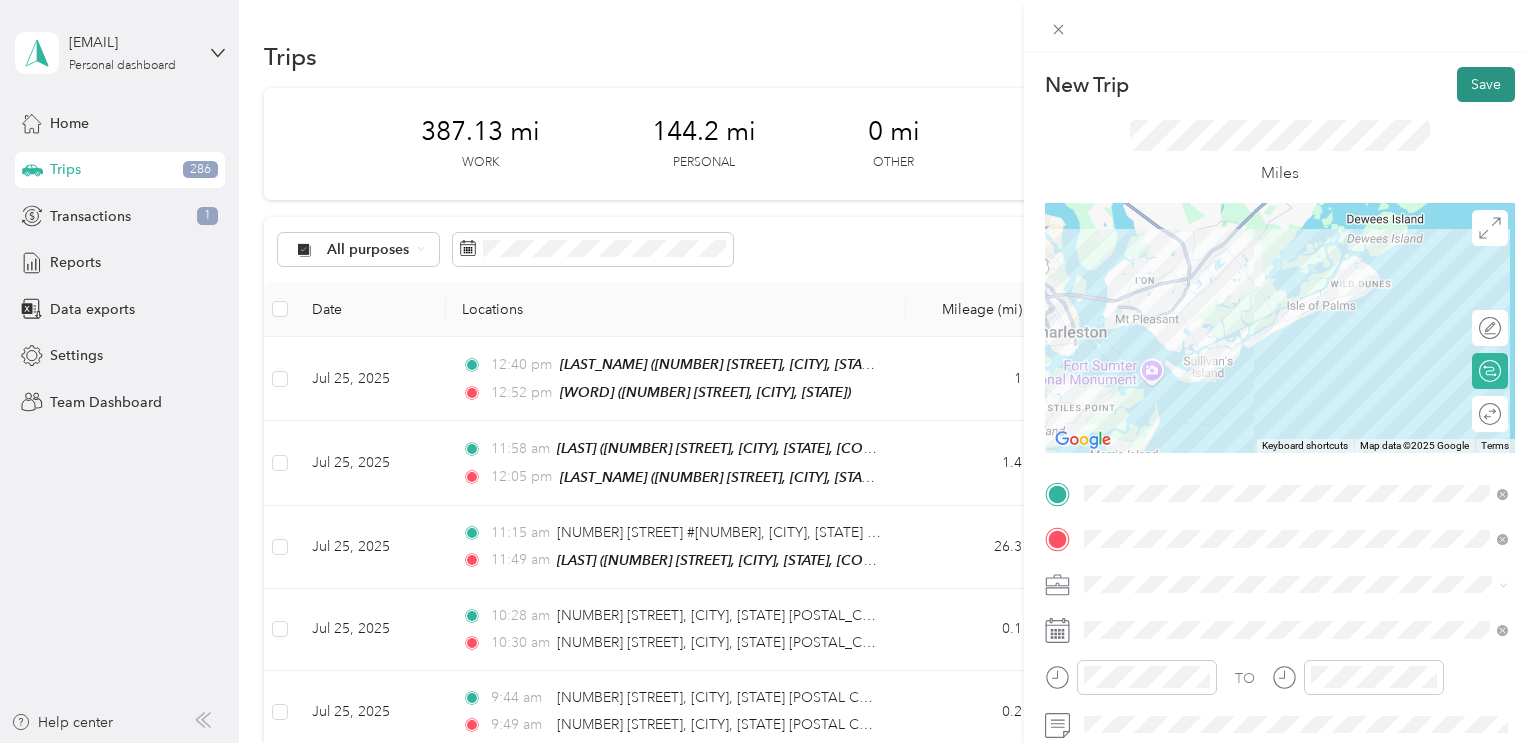 click on "Save" at bounding box center [1486, 84] 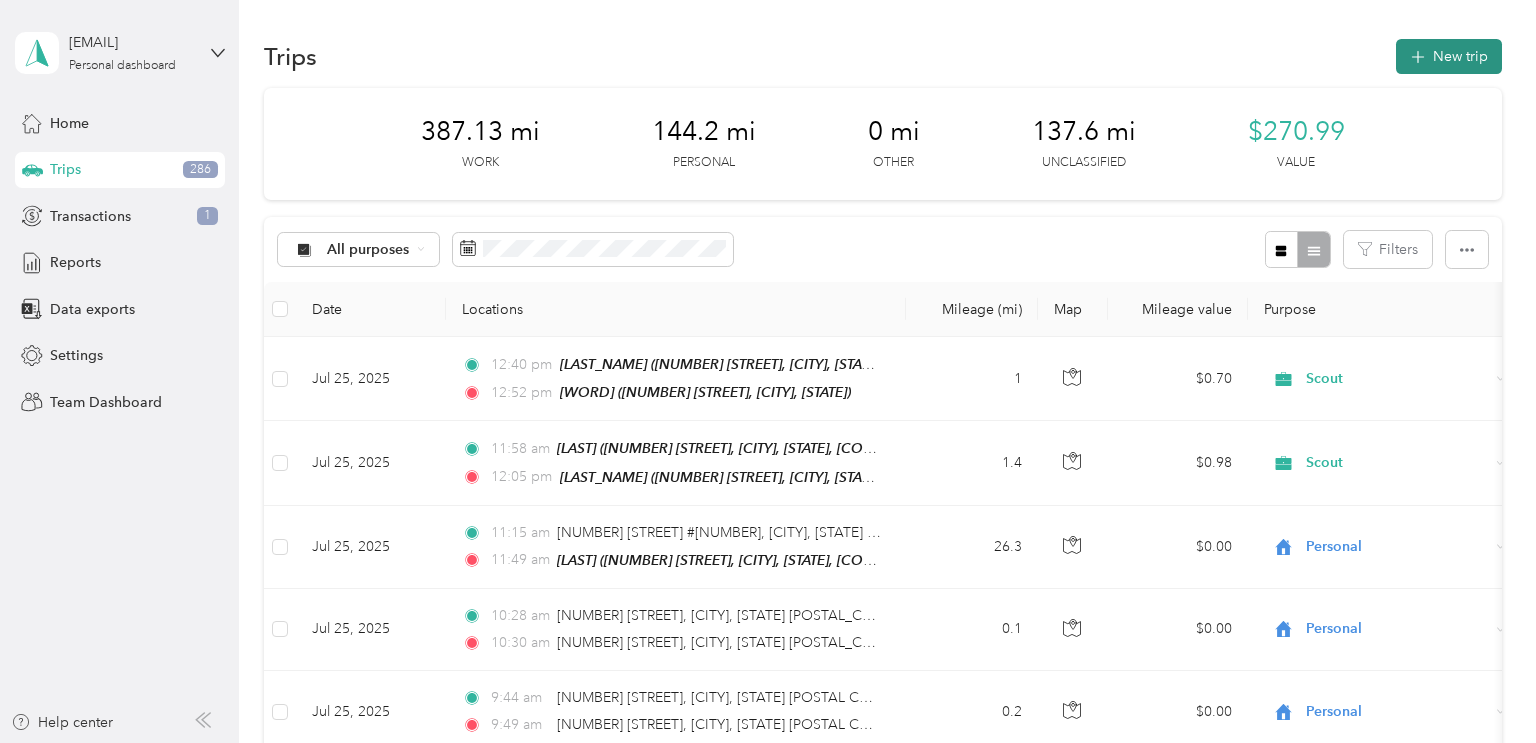 click on "New trip" at bounding box center (1449, 56) 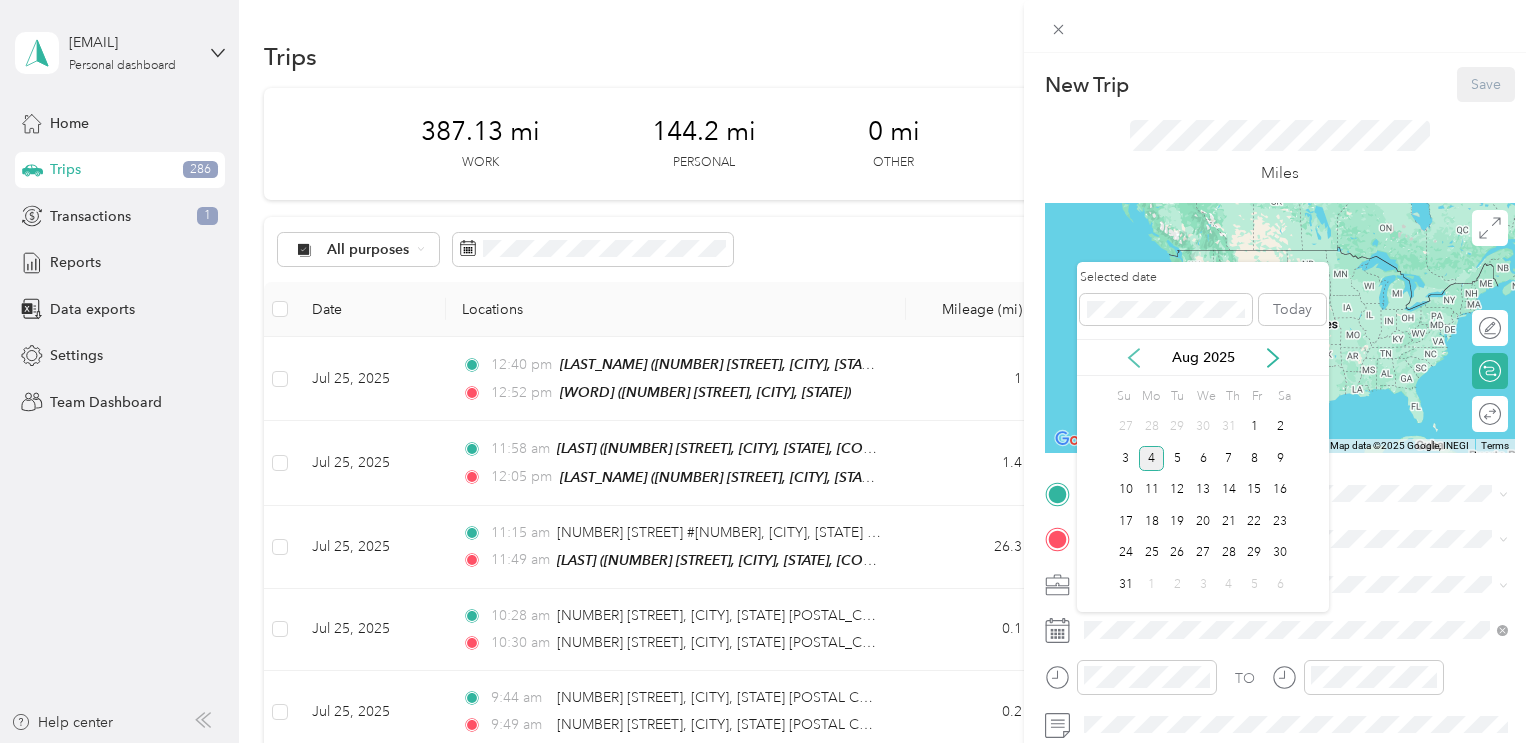 click 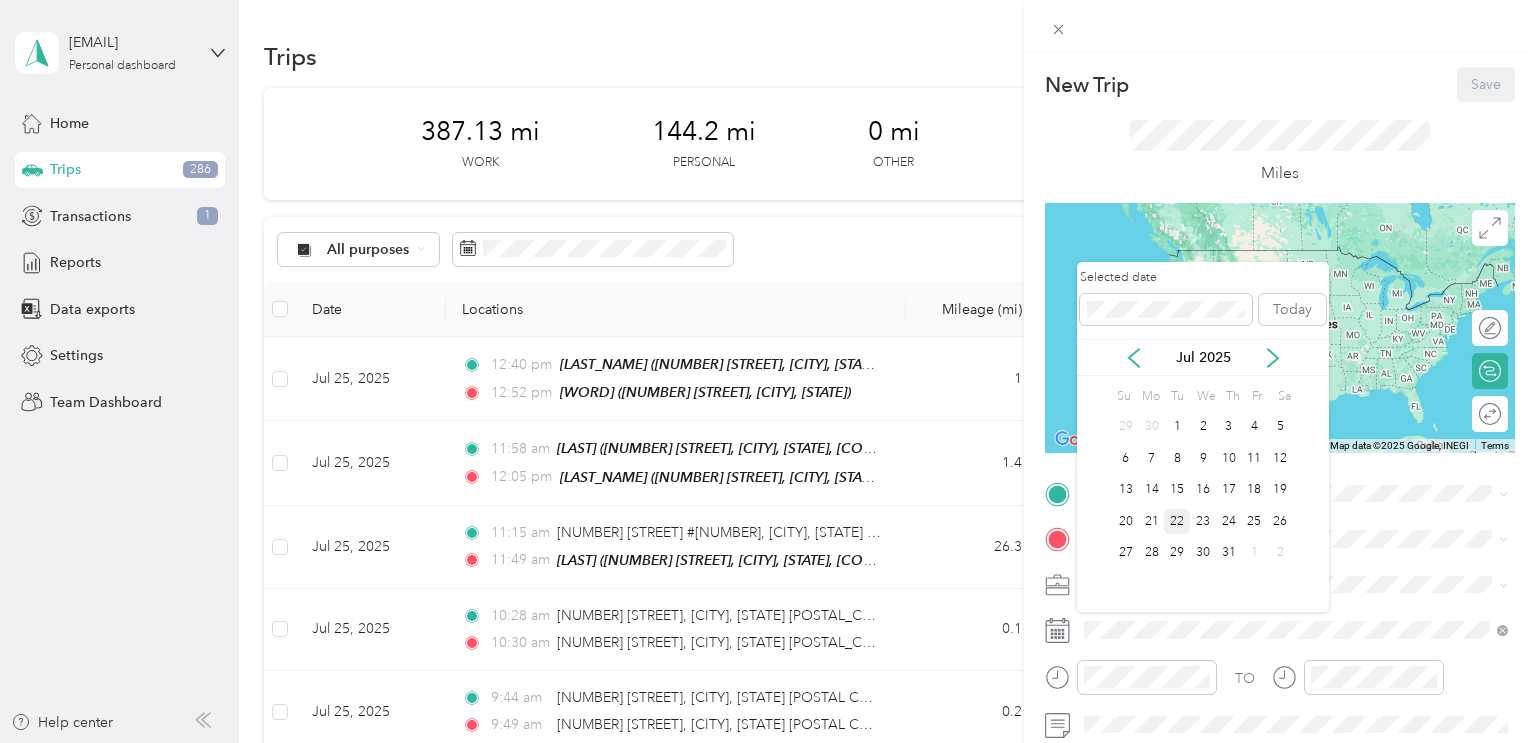 click on "22" at bounding box center (1177, 521) 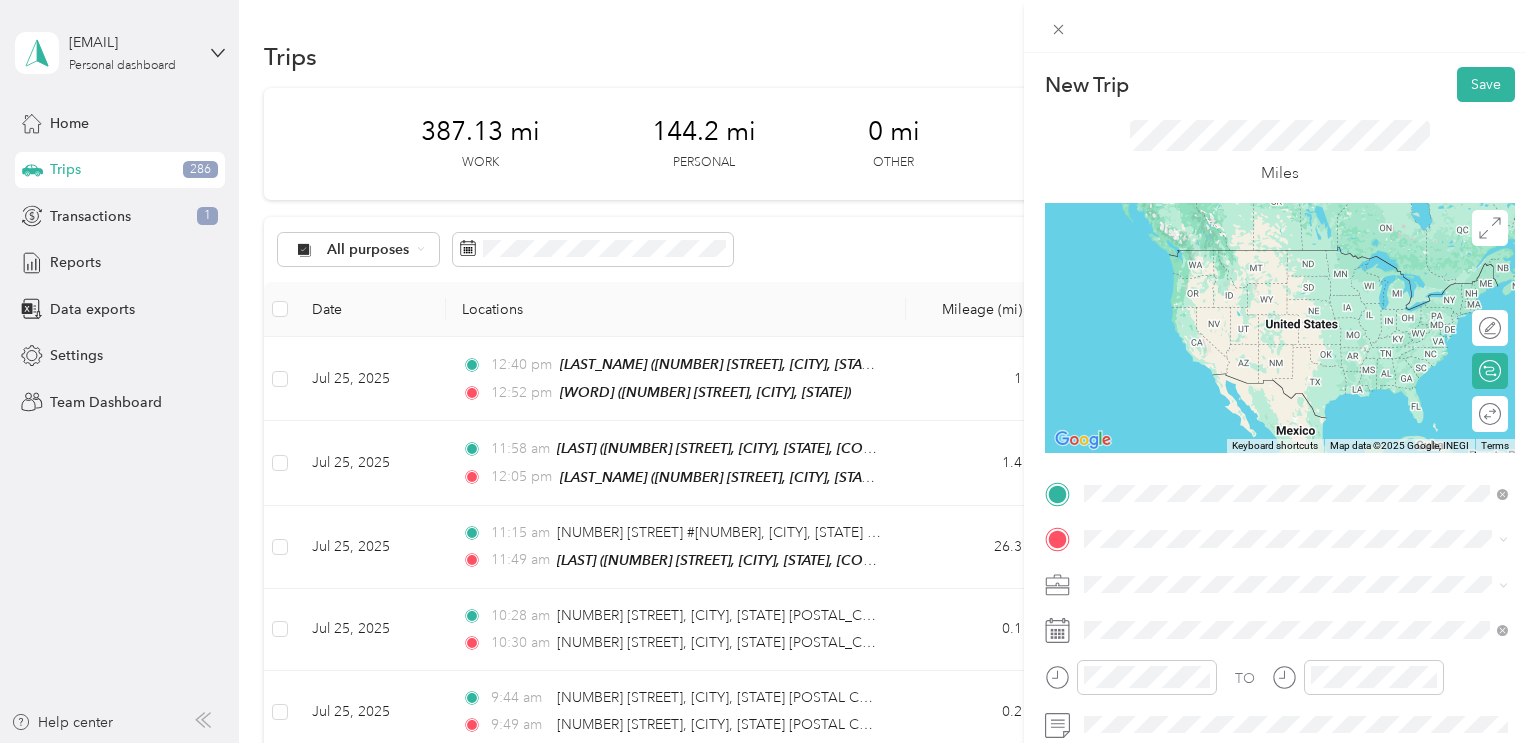 click on "[LAST] [NUMBER] [STREET], [CITY], [STATE], [COUNTRY]" at bounding box center [1277, 269] 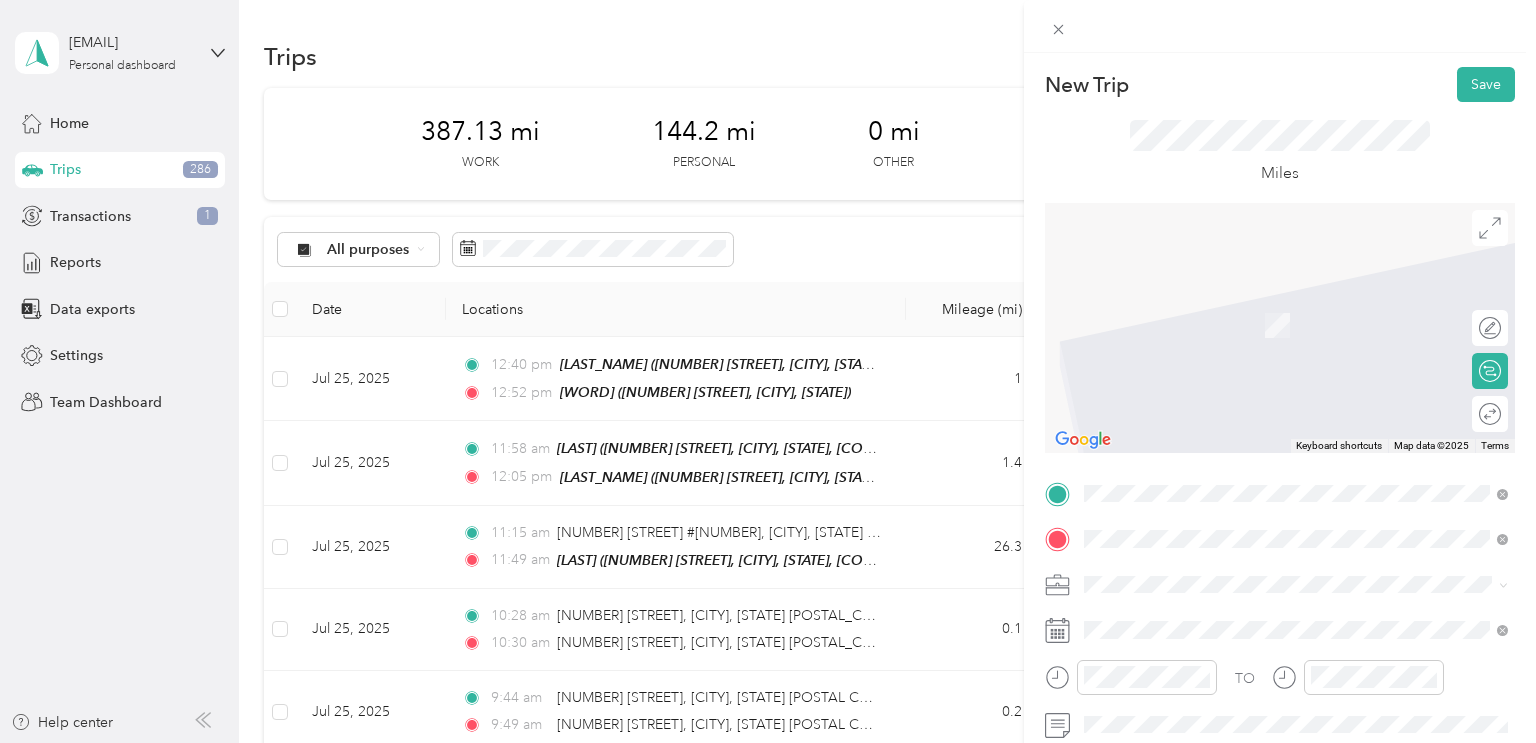 click on "[NUMBER] [STREET], [CITY], [STATE], [COUNTRY]" at bounding box center [1277, 451] 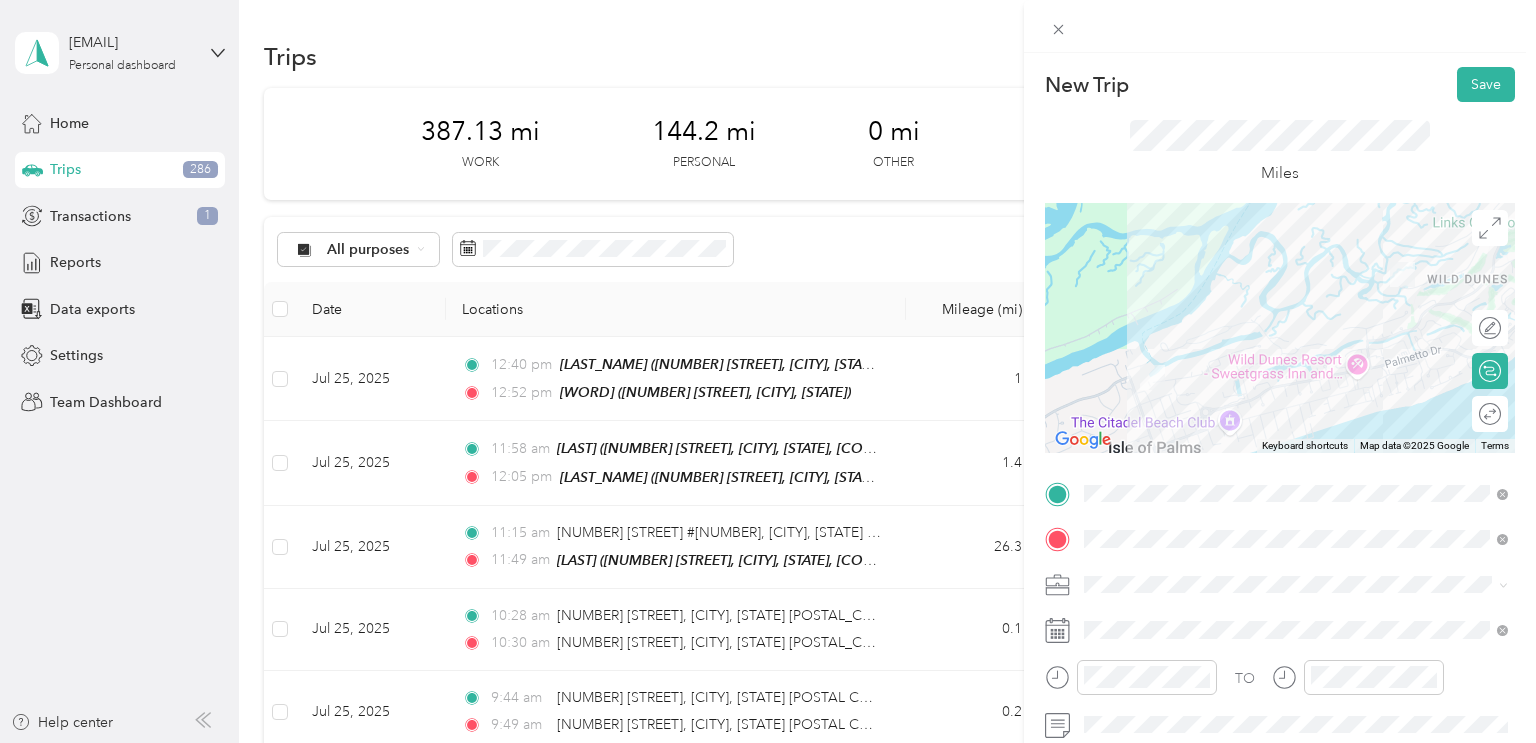 click on "Scout" at bounding box center (1296, 407) 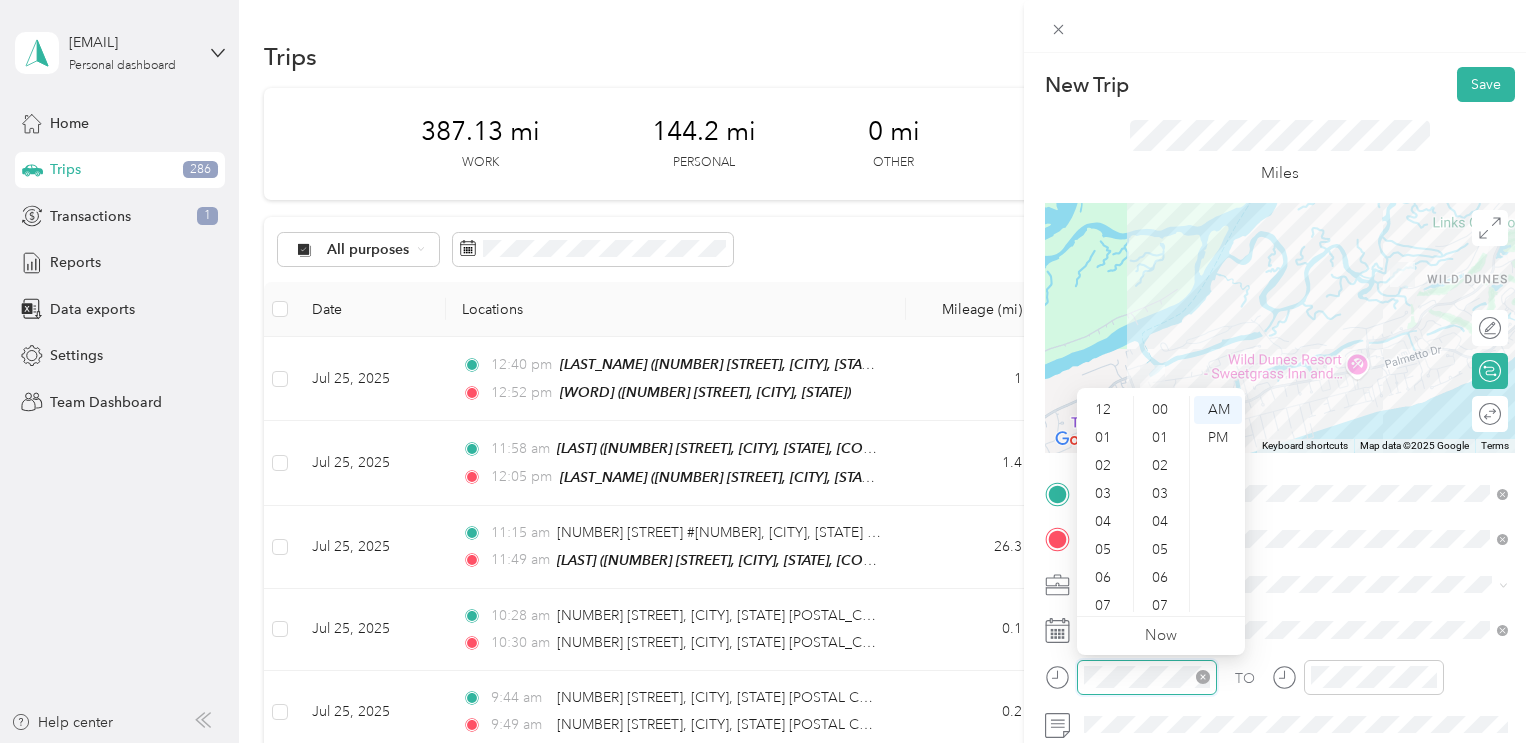scroll, scrollTop: 1176, scrollLeft: 0, axis: vertical 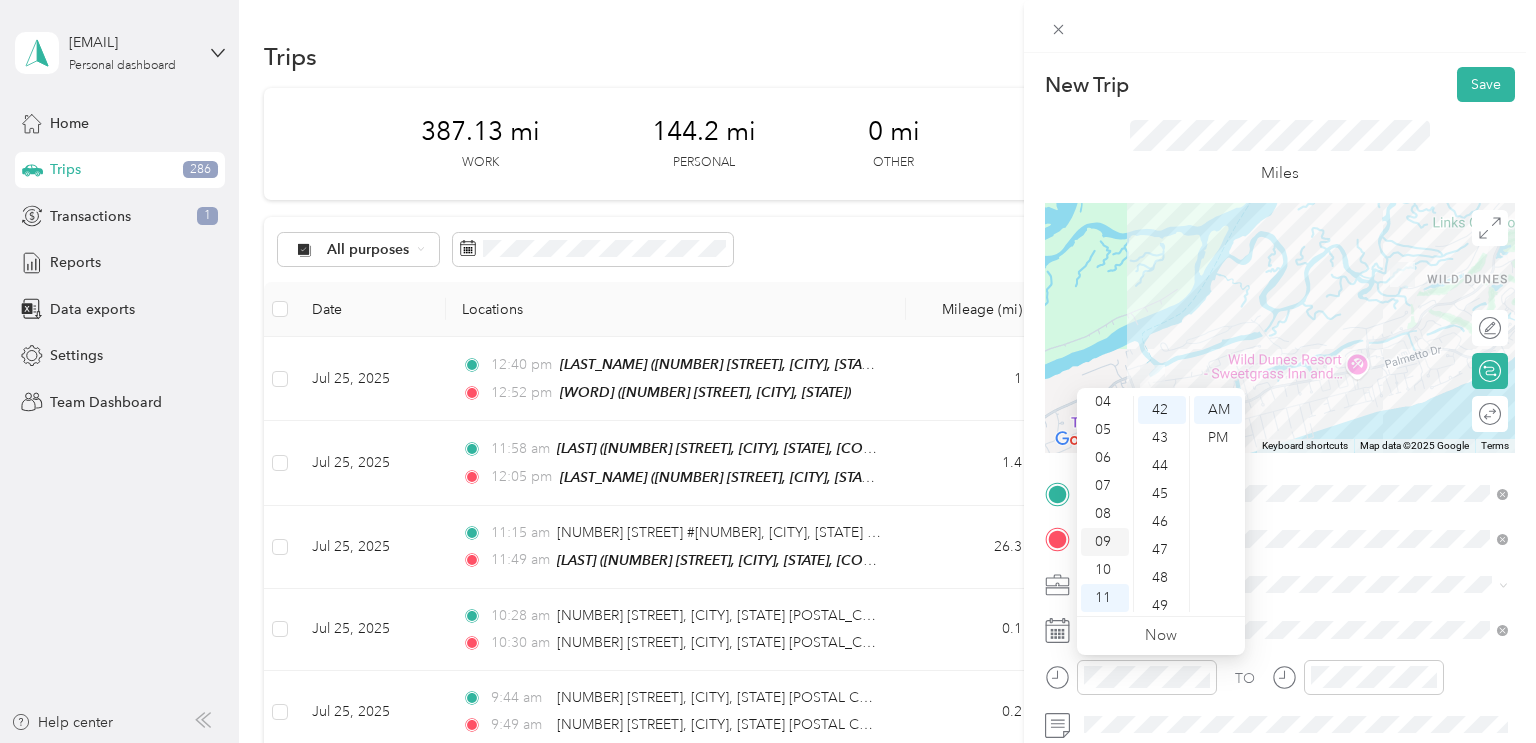 click on "09" at bounding box center (1105, 542) 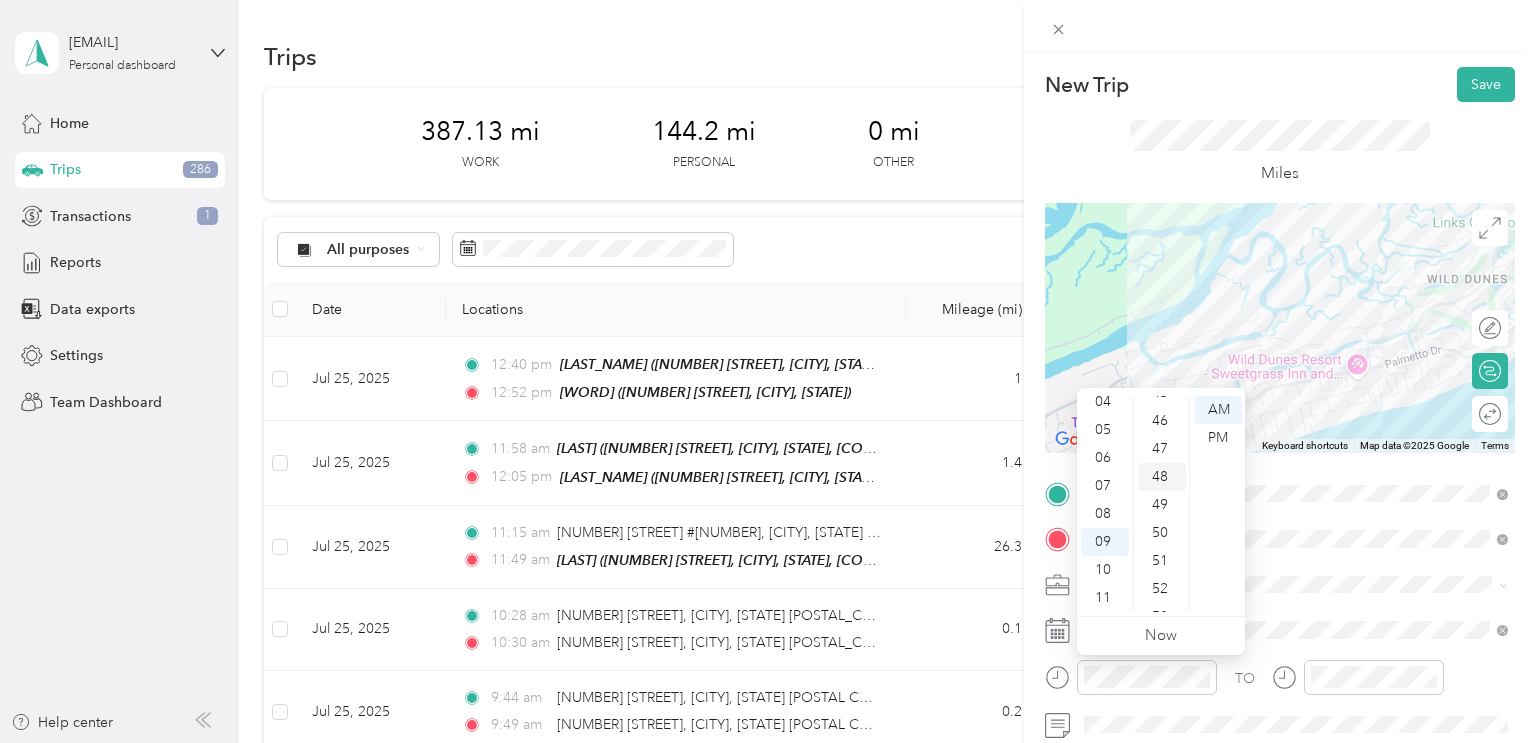 scroll, scrollTop: 1318, scrollLeft: 0, axis: vertical 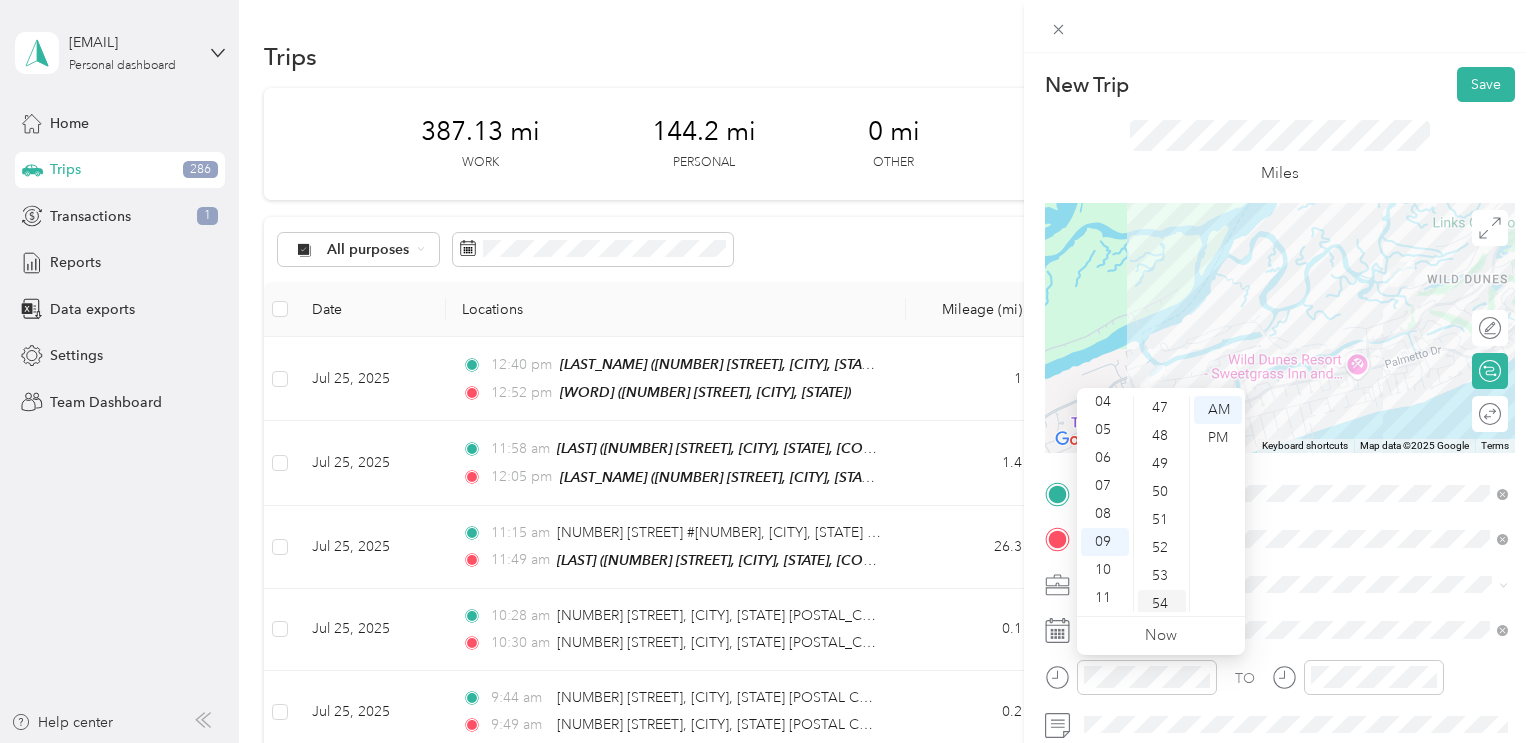click on "54" at bounding box center (1162, 604) 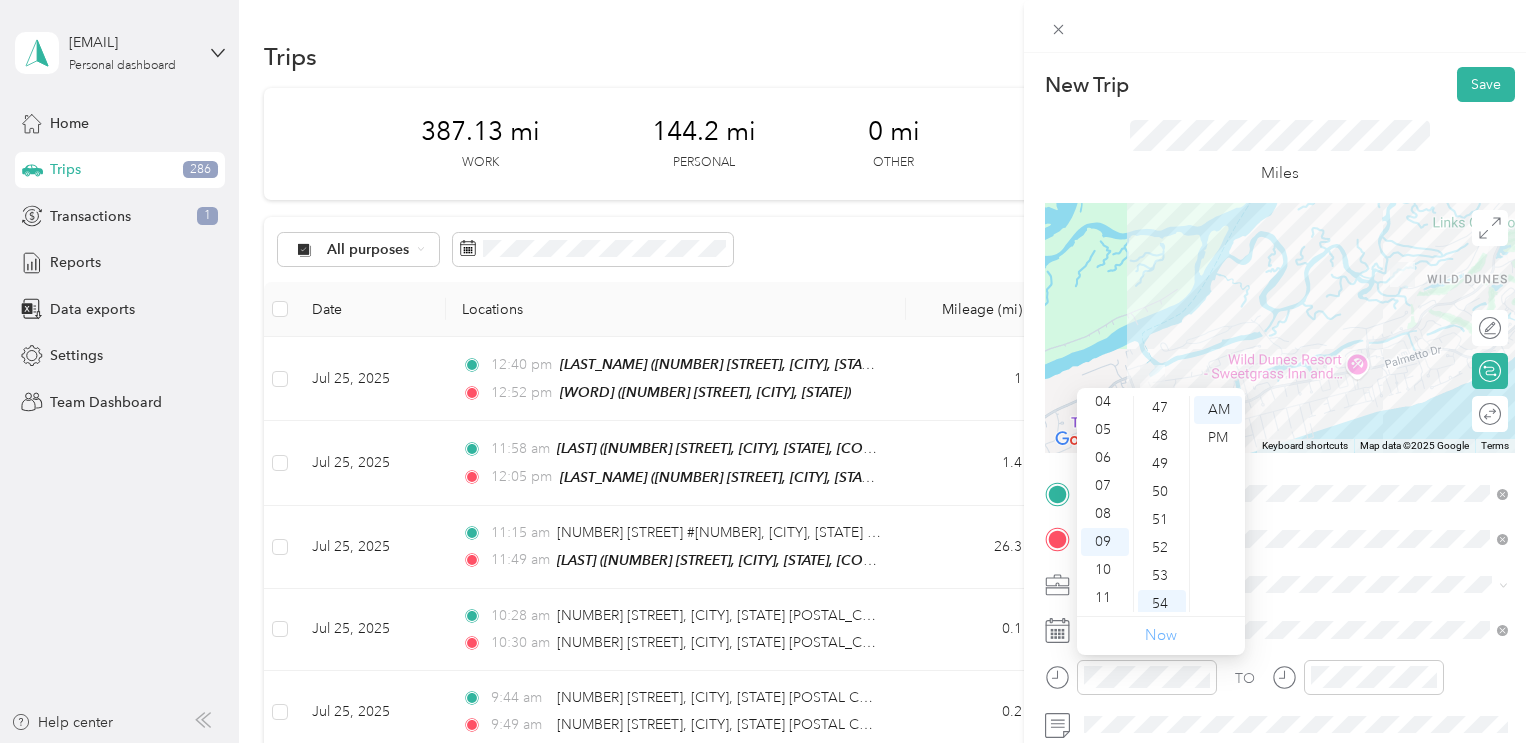 scroll, scrollTop: 1464, scrollLeft: 0, axis: vertical 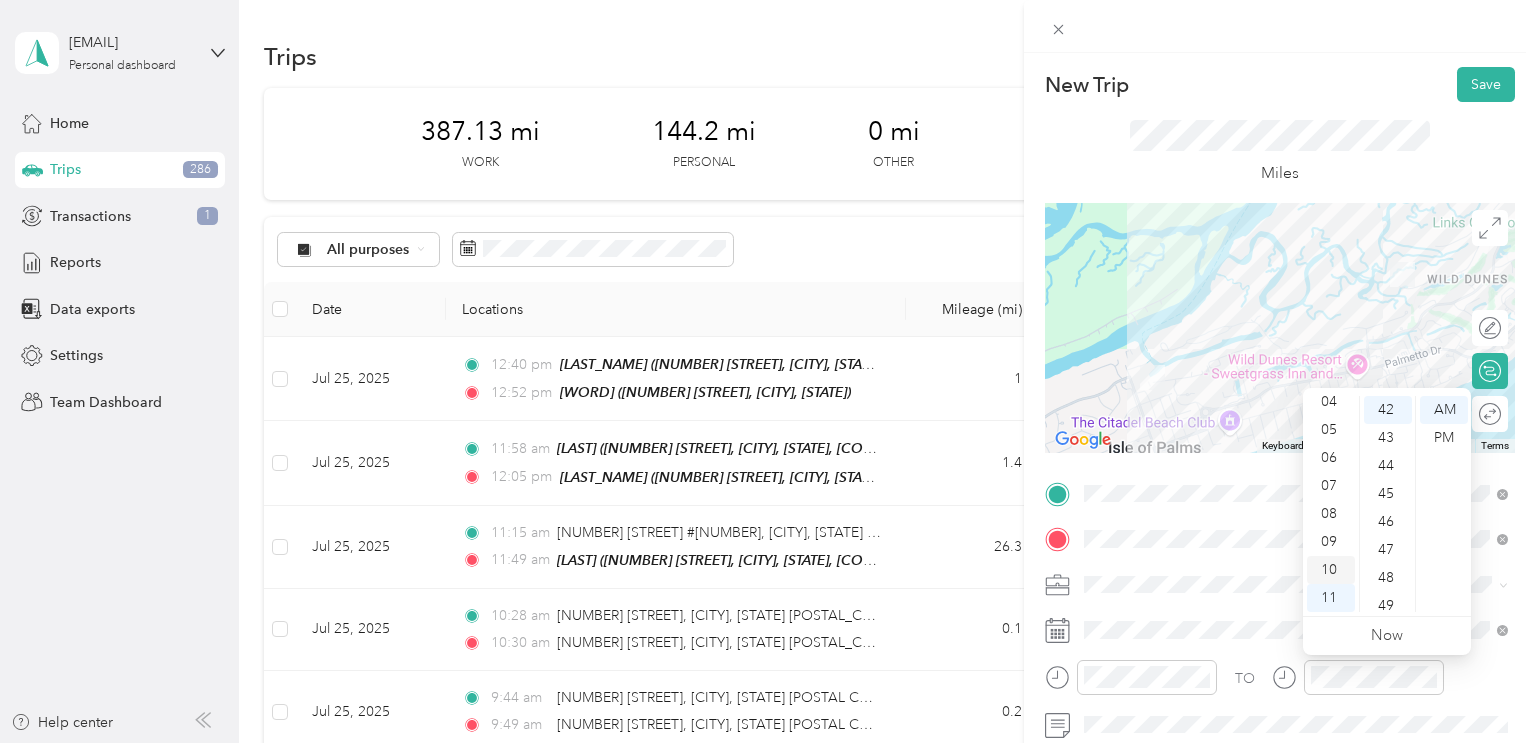 click on "10" at bounding box center [1331, 570] 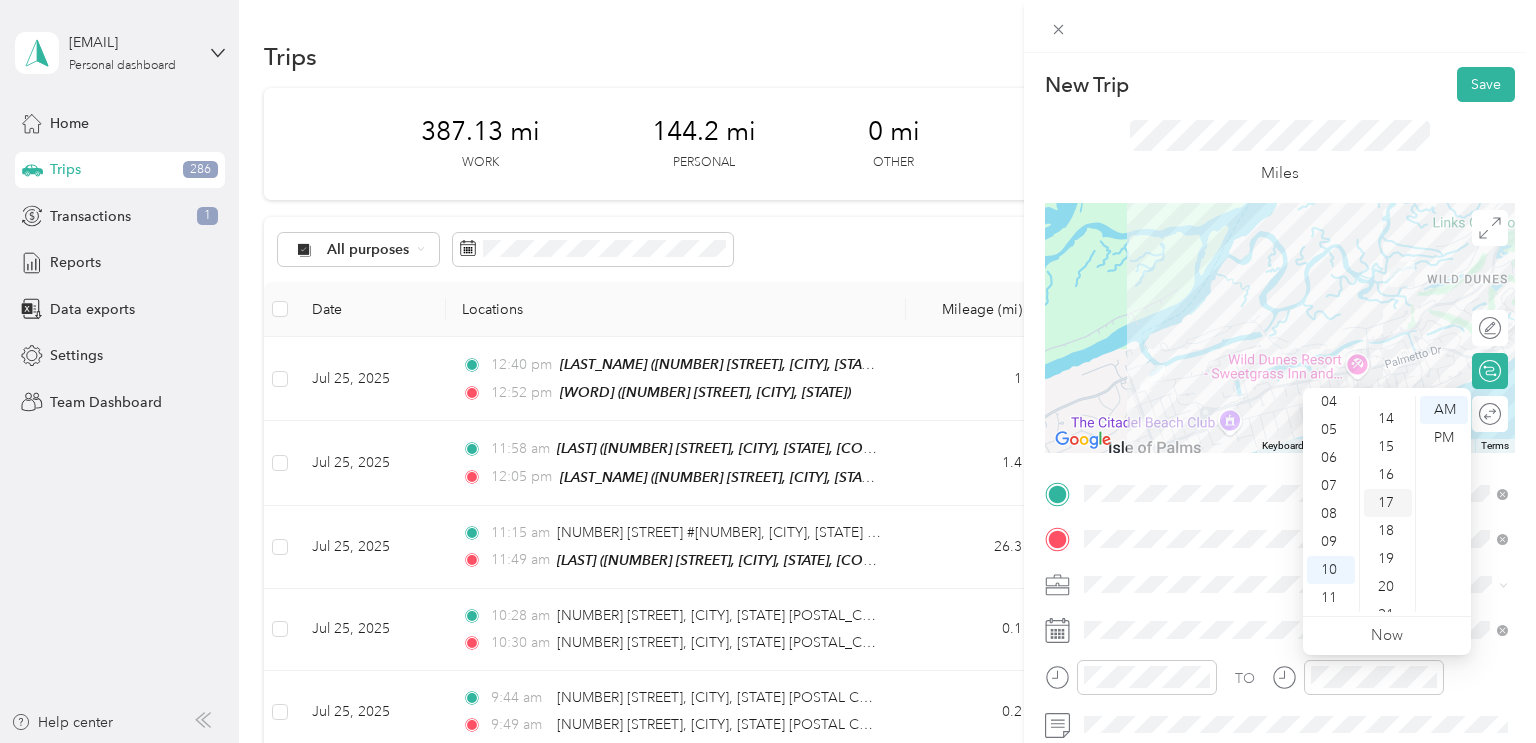scroll, scrollTop: 0, scrollLeft: 0, axis: both 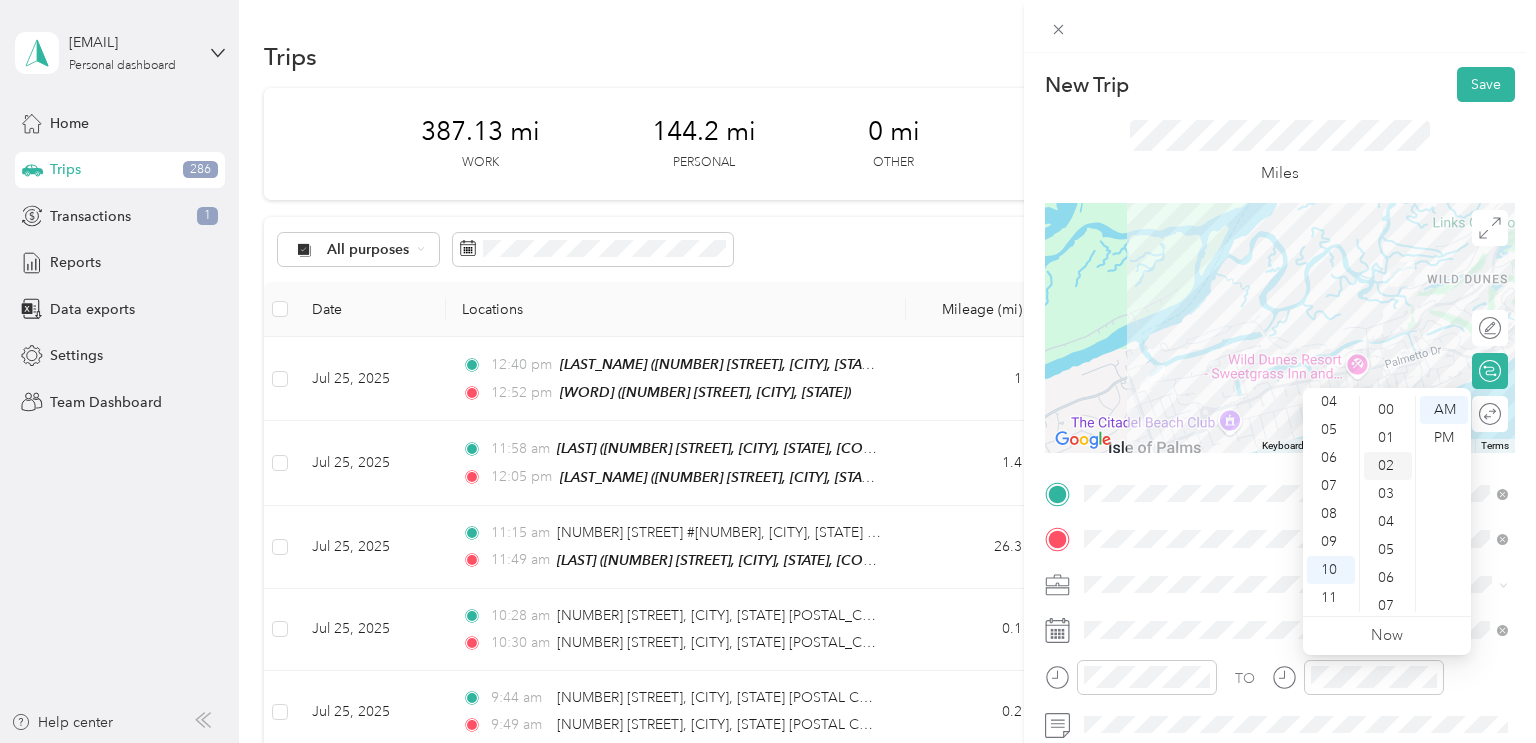 click on "02" at bounding box center [1388, 466] 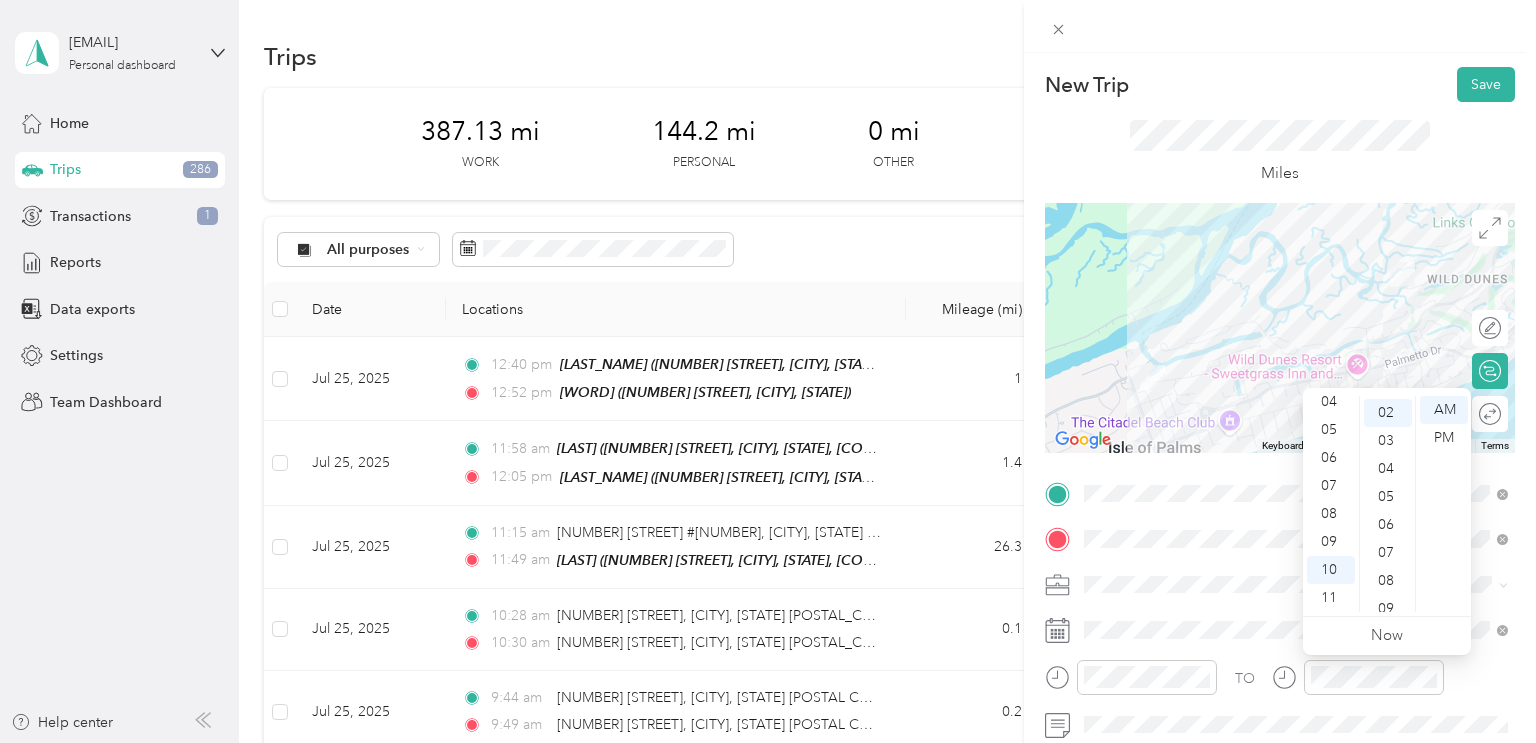 scroll, scrollTop: 56, scrollLeft: 0, axis: vertical 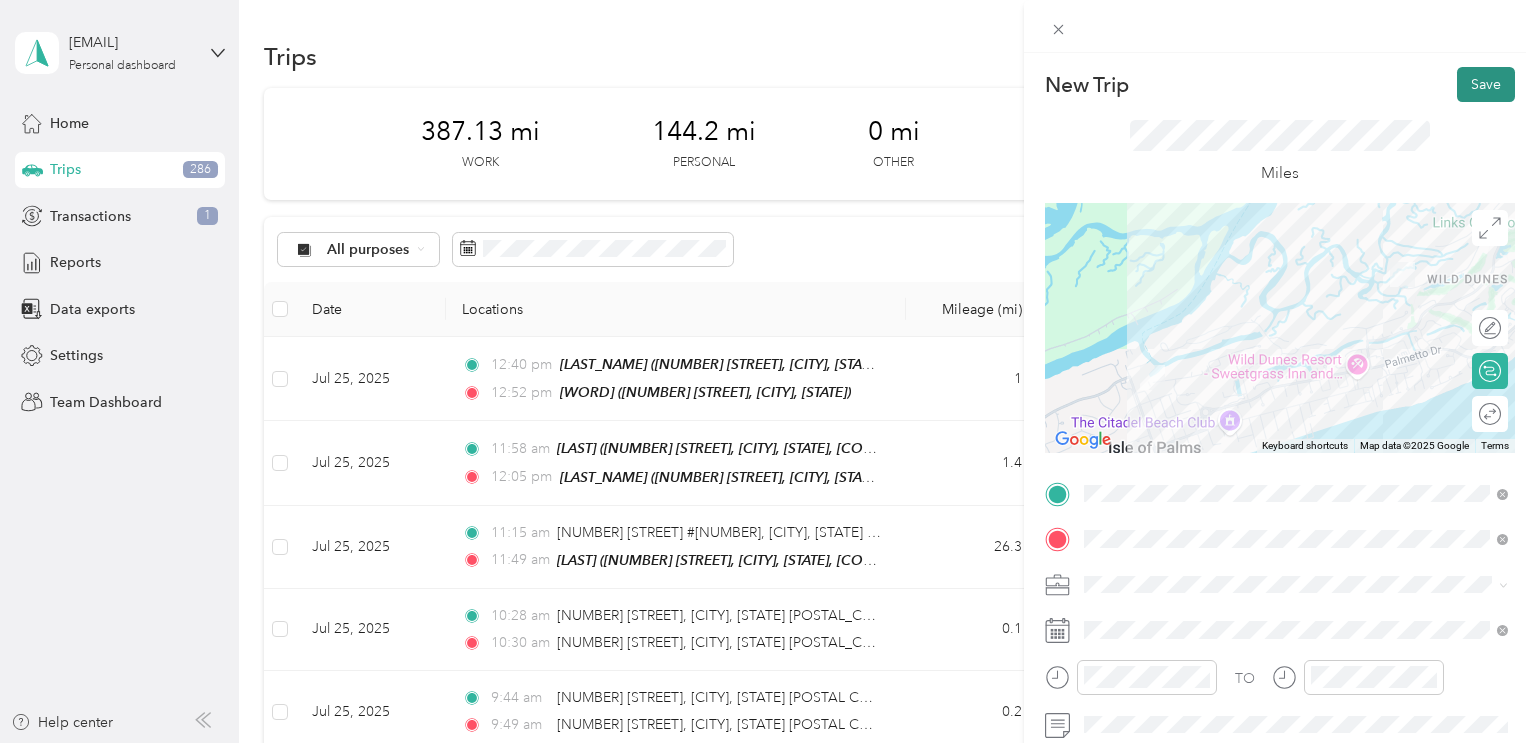 click on "Save" at bounding box center [1486, 84] 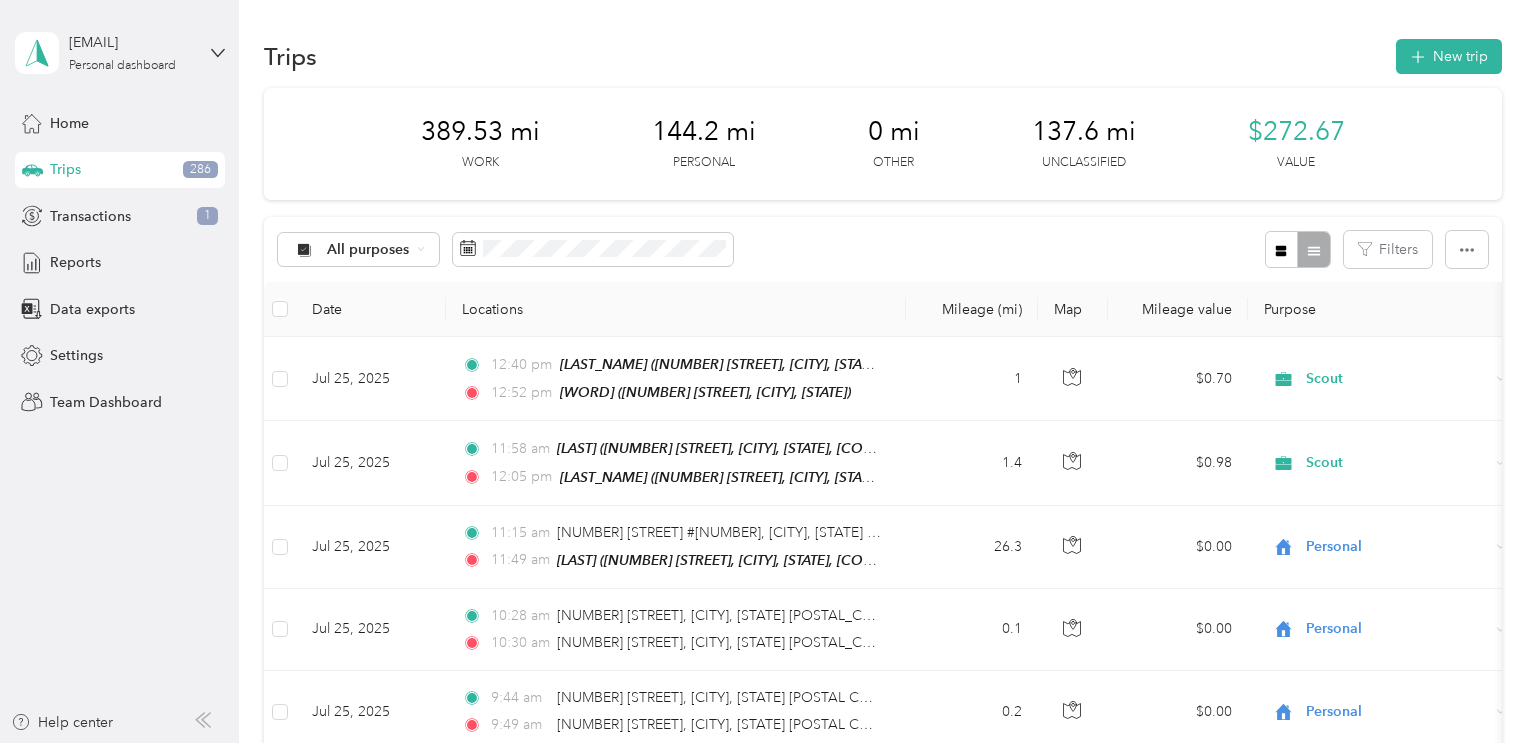click on "All purposes Filters" at bounding box center (883, 249) 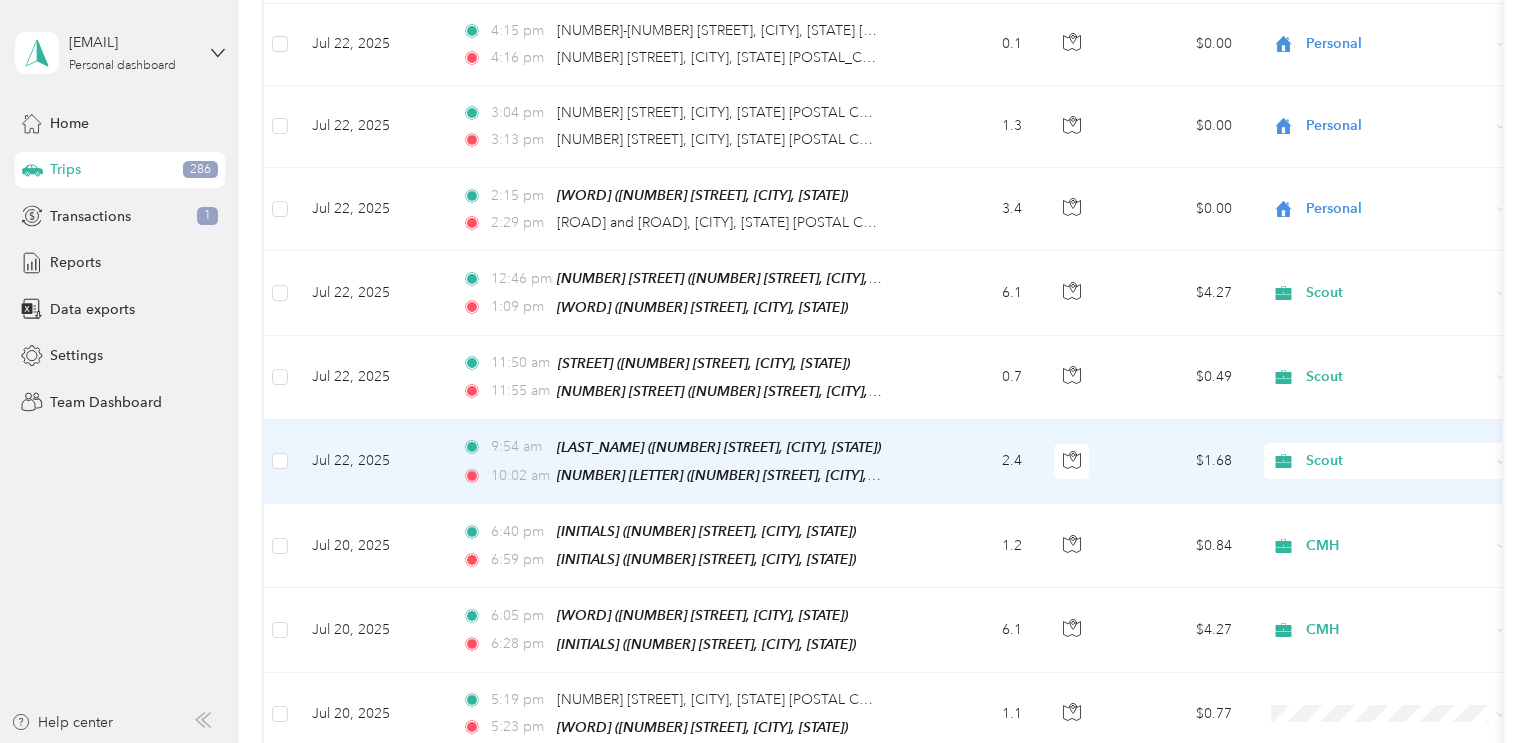 scroll, scrollTop: 3499, scrollLeft: 0, axis: vertical 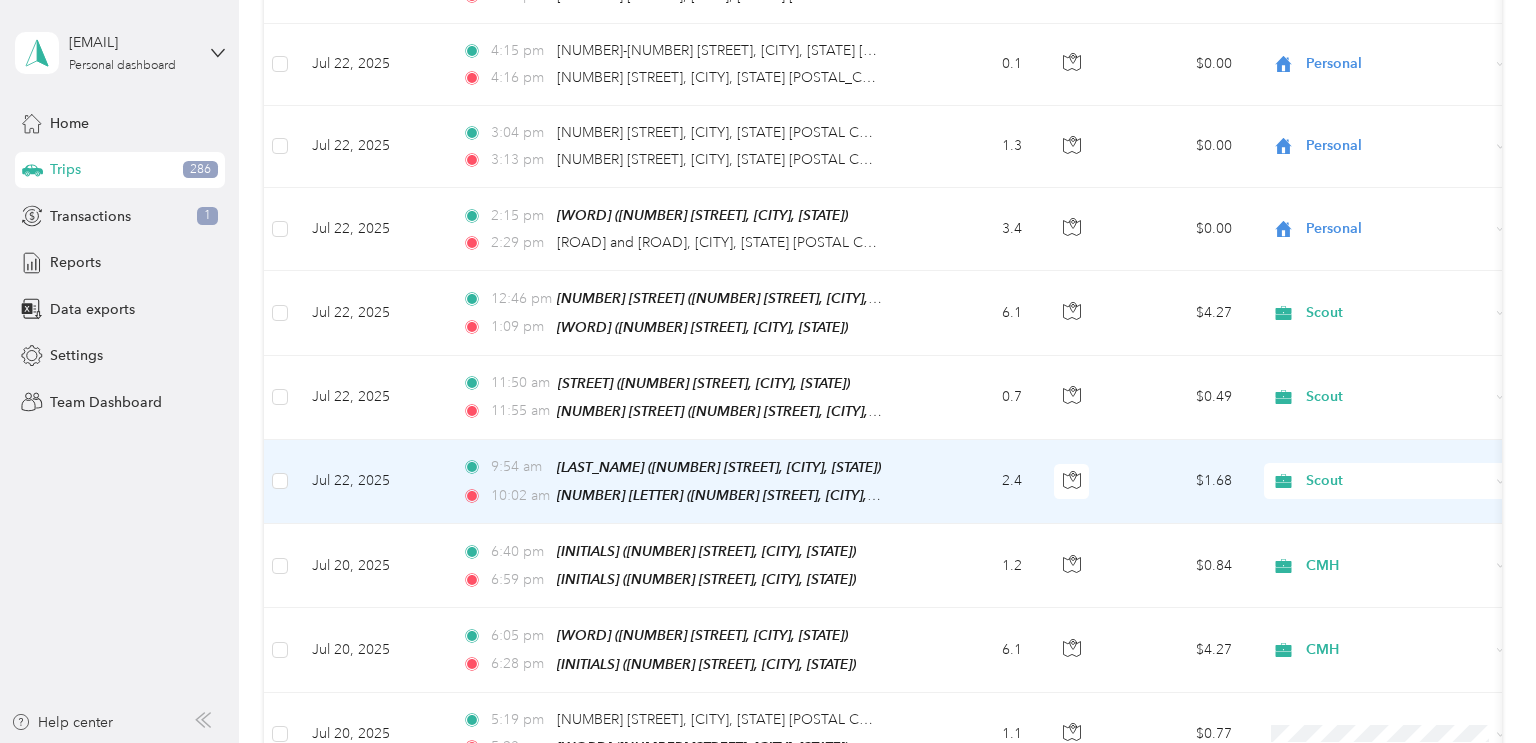 click on "2.4" at bounding box center [972, 482] 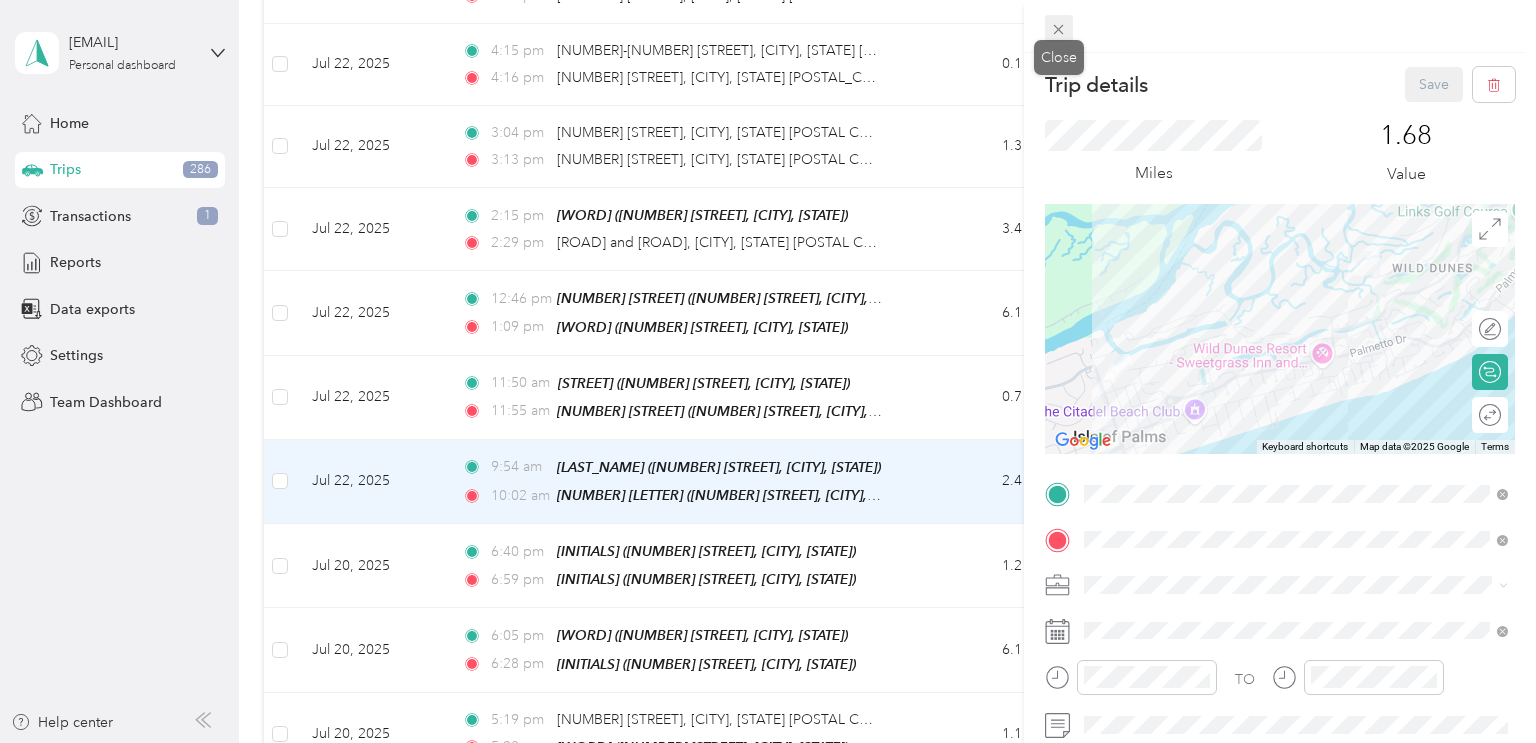 click 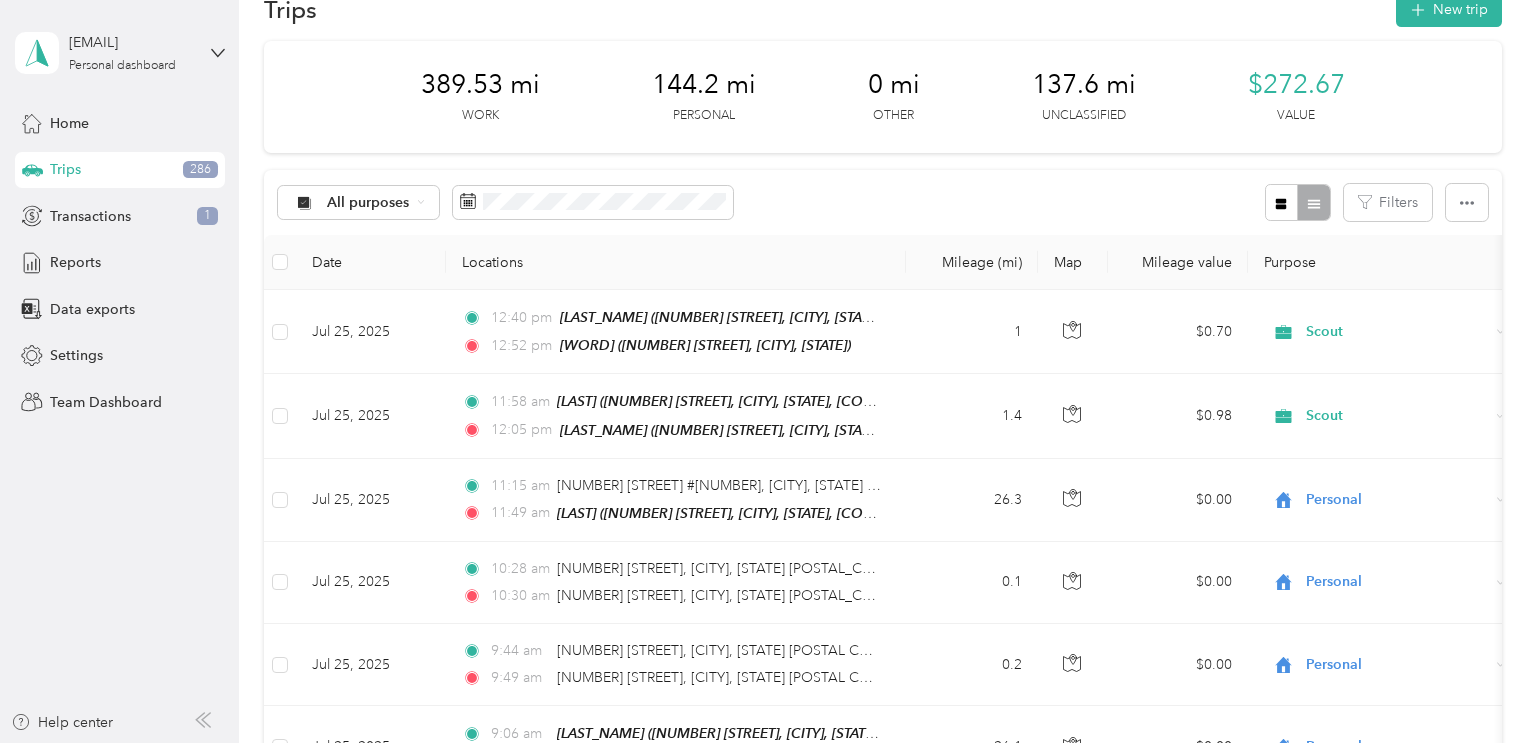 scroll, scrollTop: 0, scrollLeft: 0, axis: both 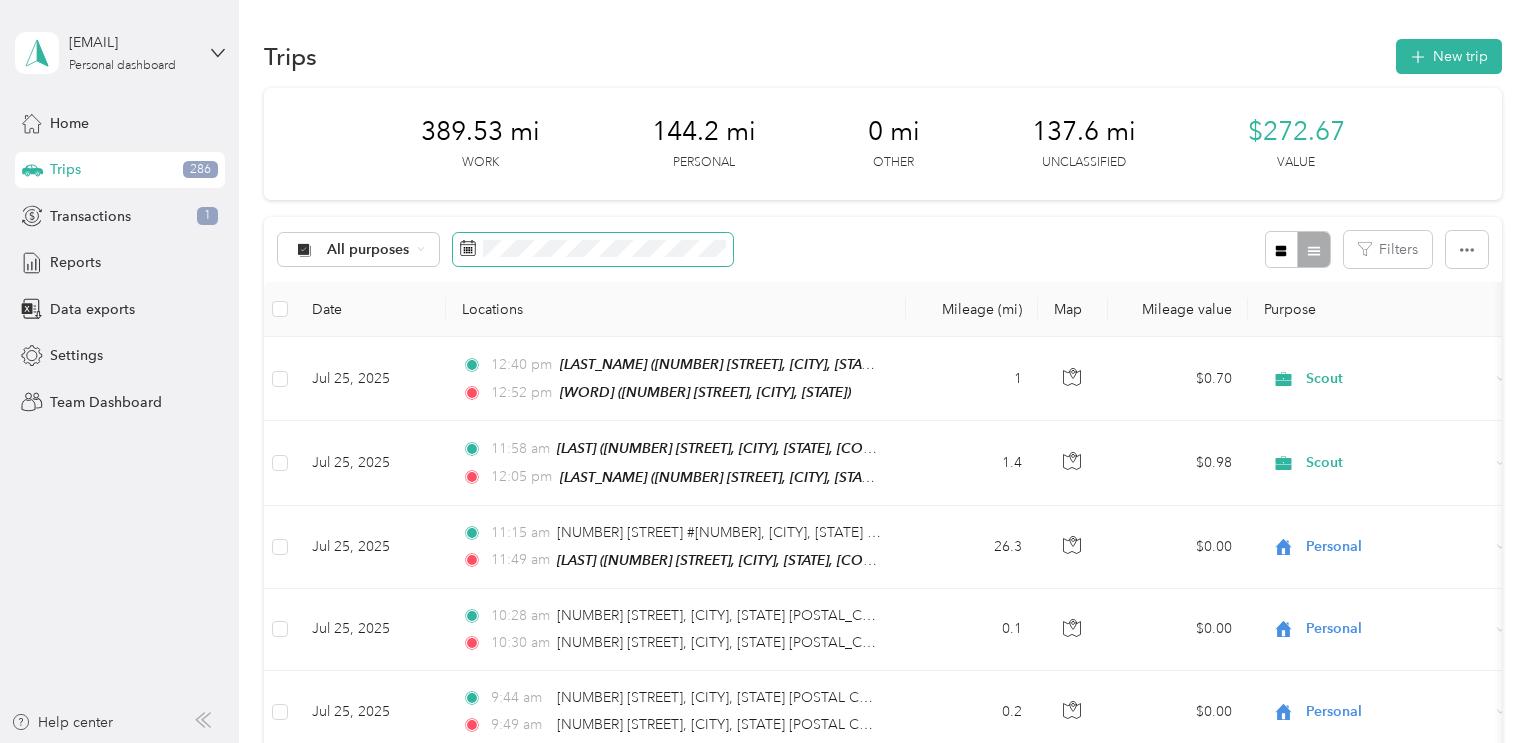 click at bounding box center (593, 250) 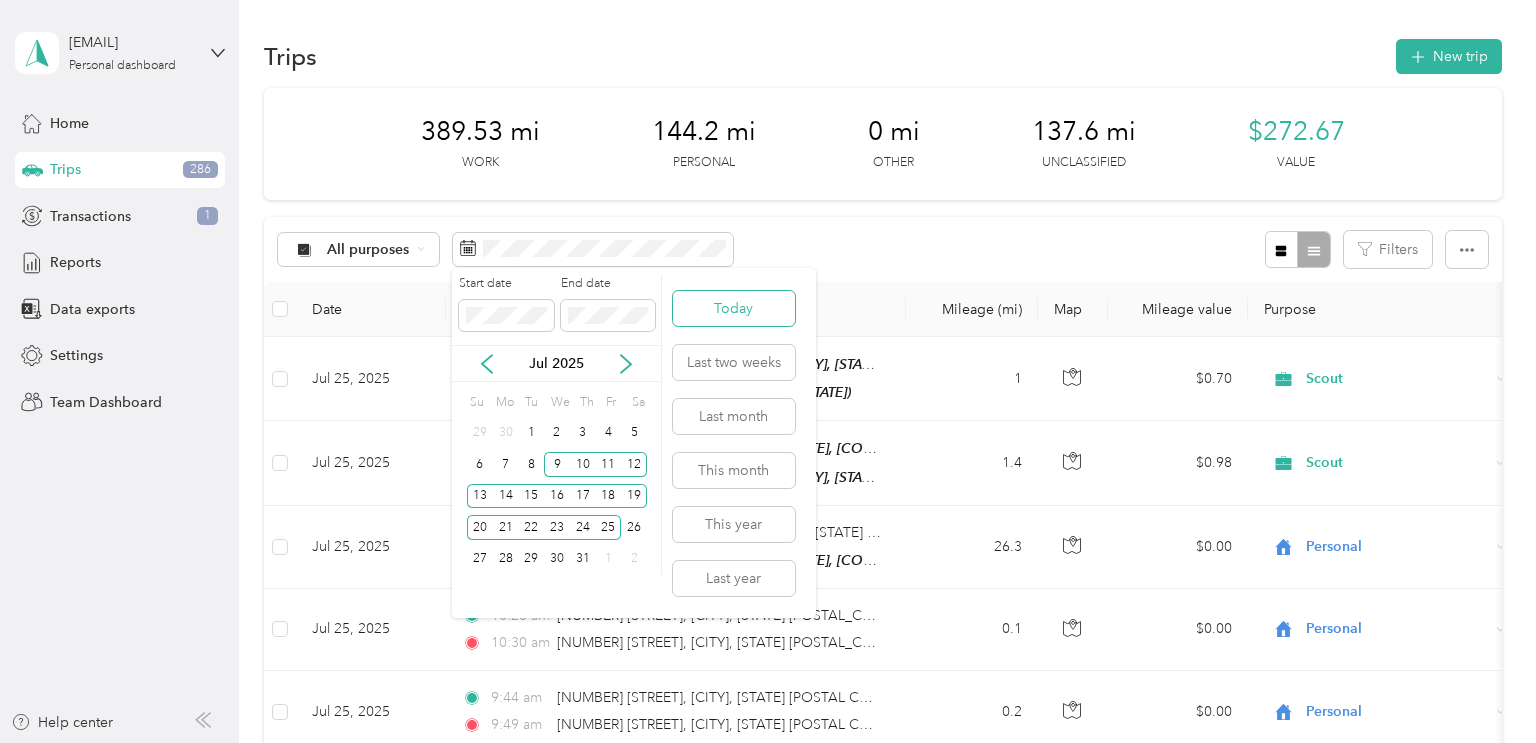 click on "Today" at bounding box center [734, 308] 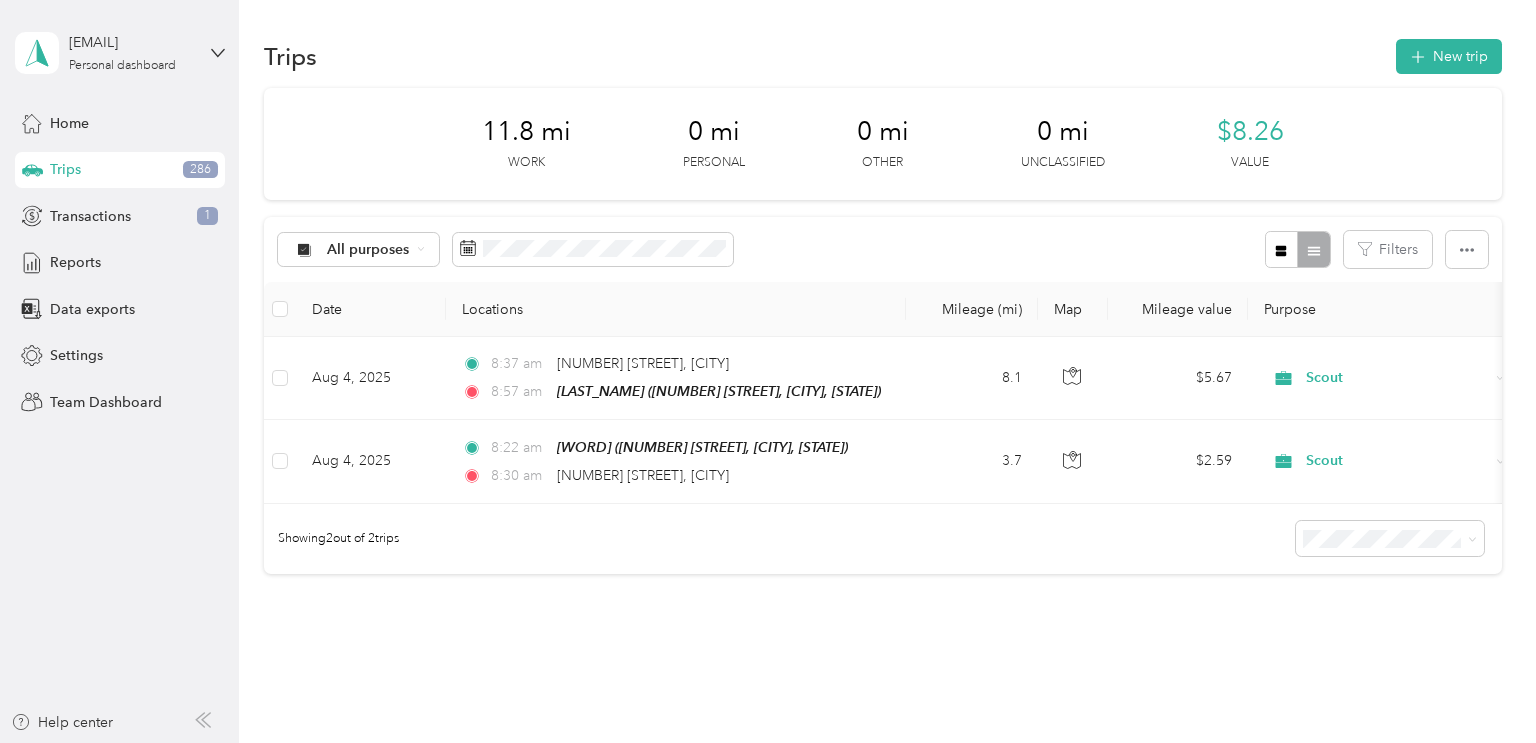 scroll, scrollTop: 10, scrollLeft: 0, axis: vertical 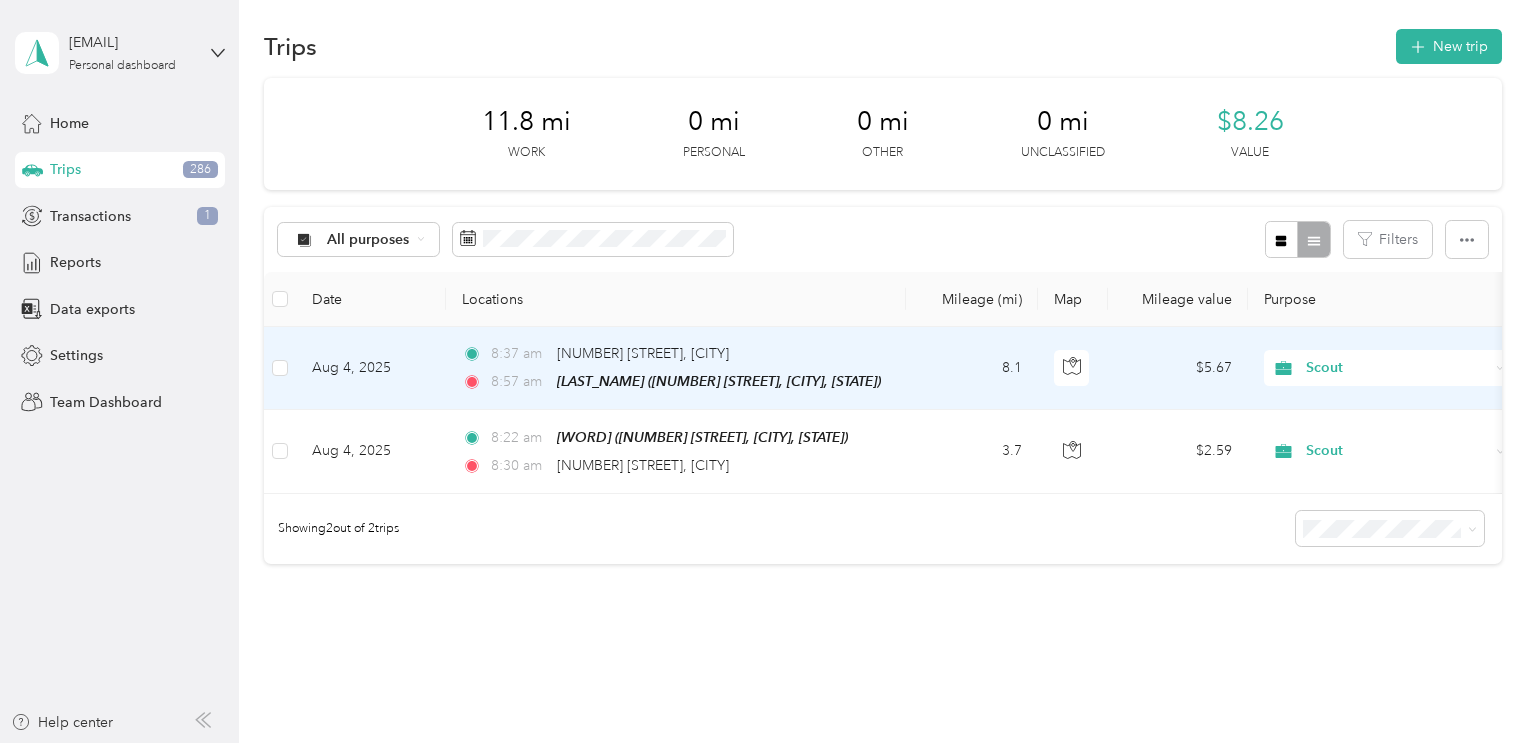 click on "8.1" at bounding box center (972, 368) 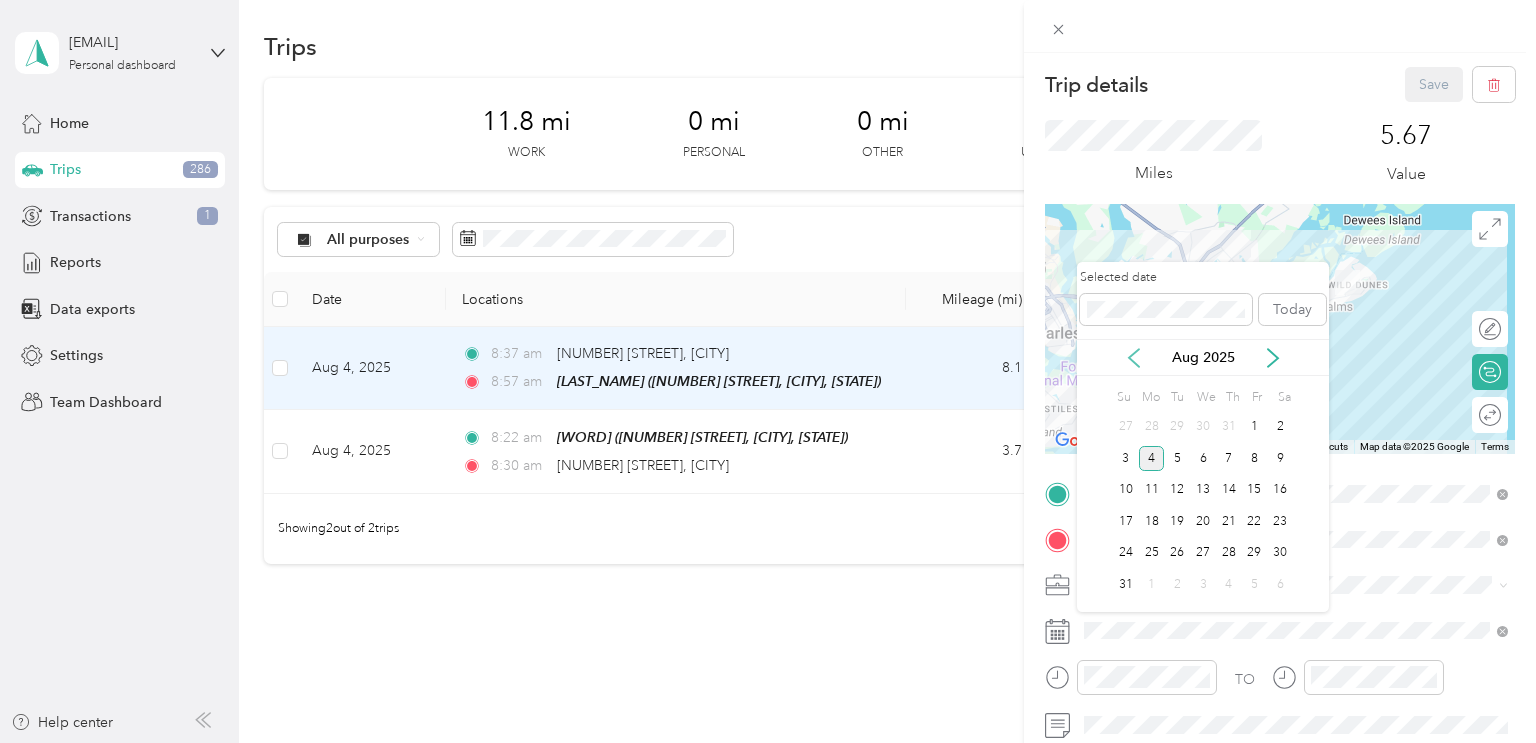 click 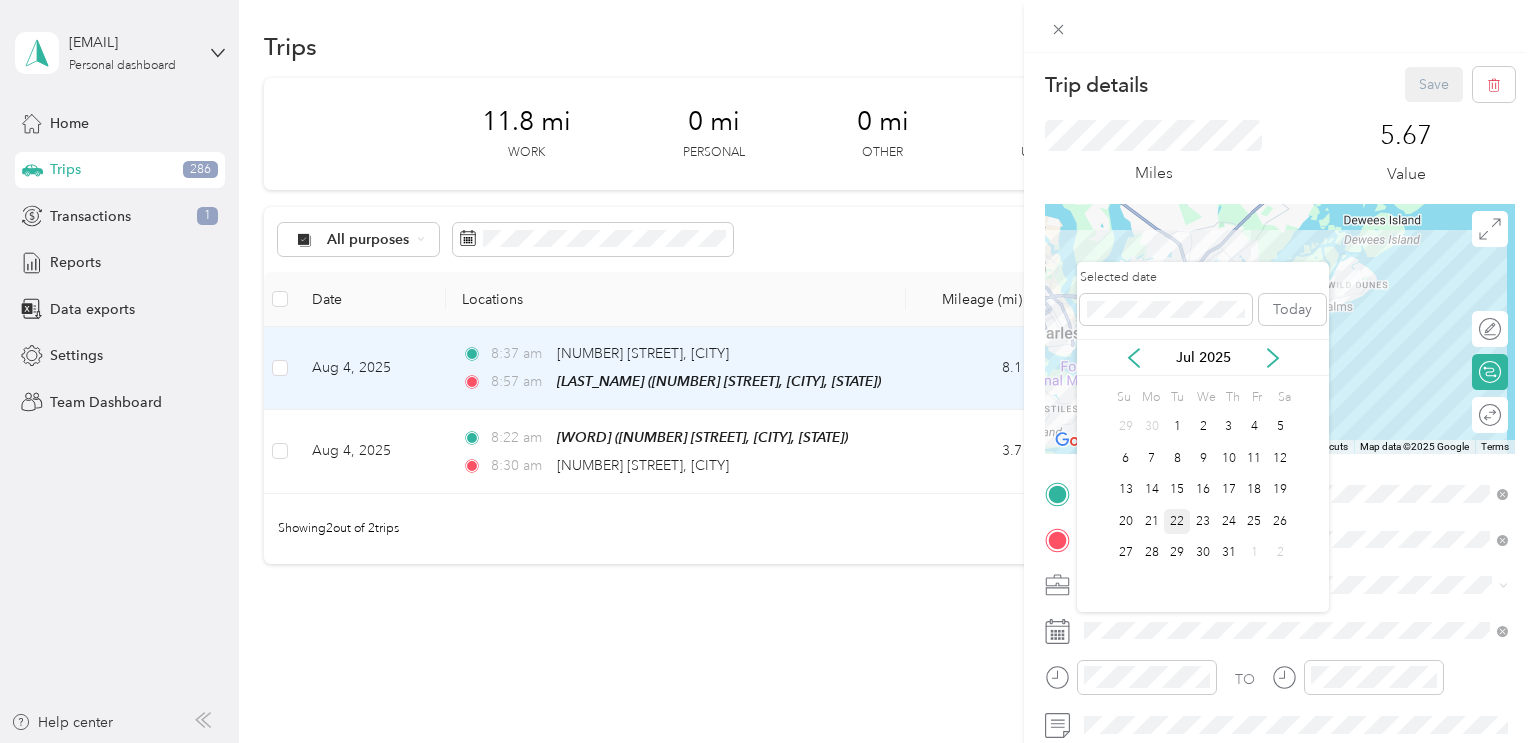 click on "22" at bounding box center (1177, 521) 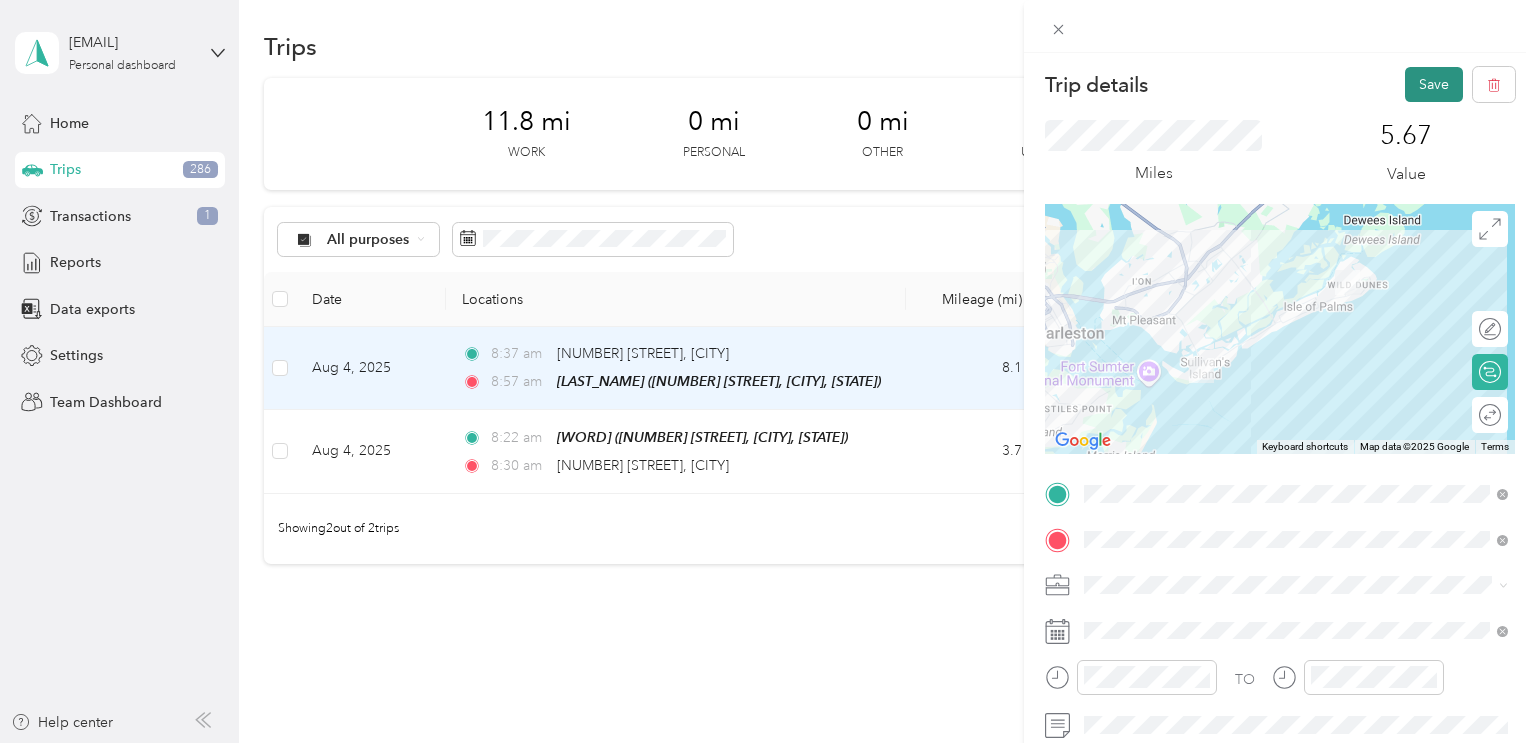 click on "Save" at bounding box center (1434, 84) 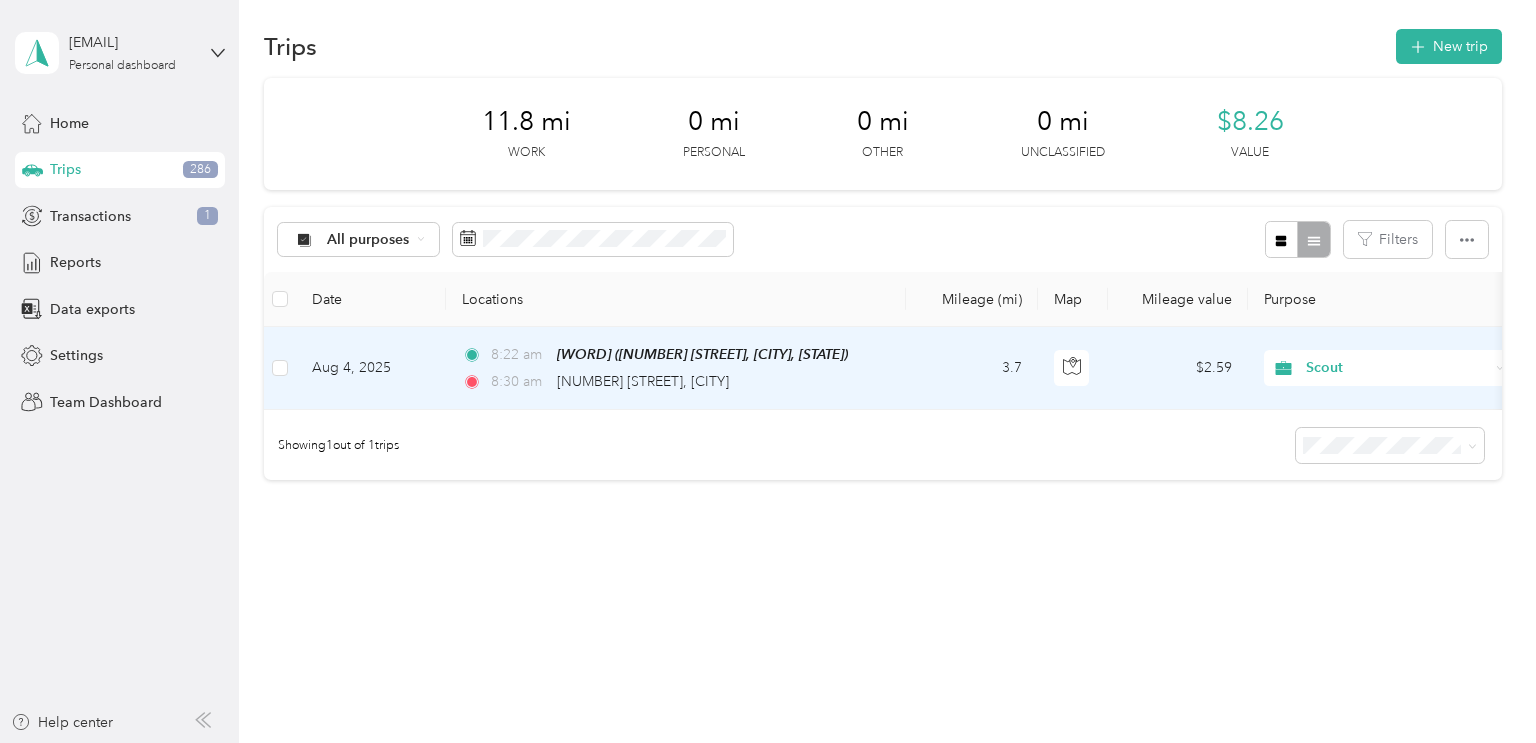 click on "3.7" at bounding box center [972, 368] 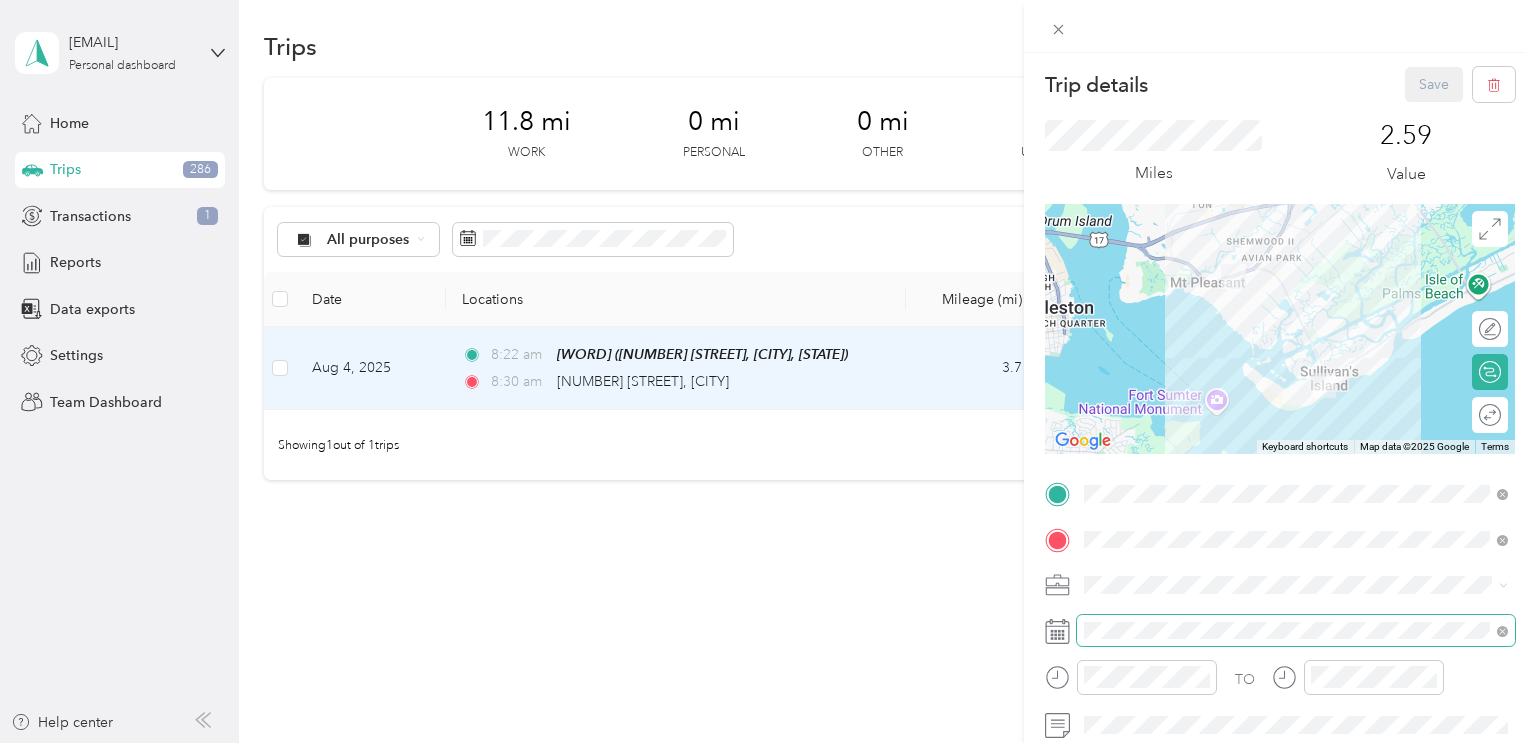 click at bounding box center (1296, 631) 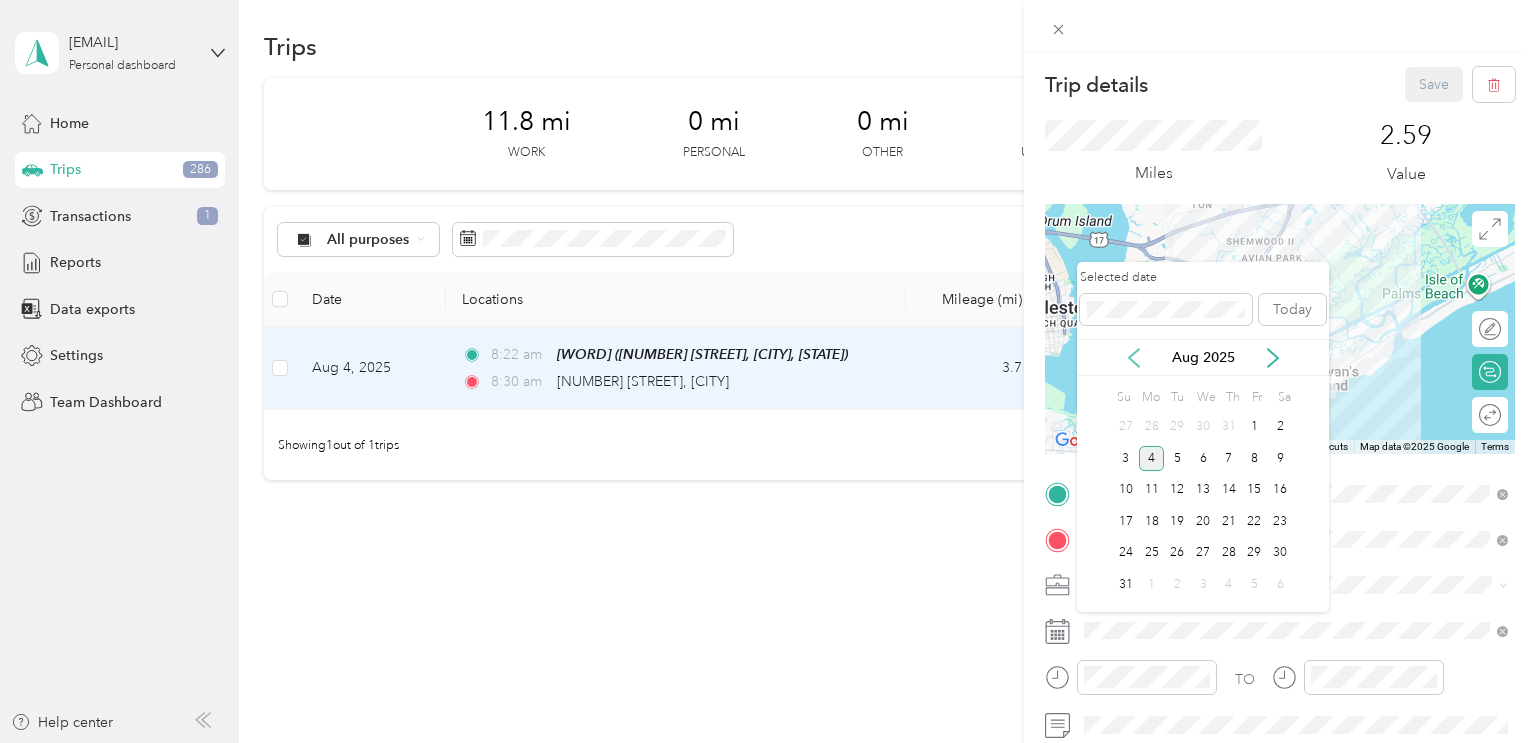 click 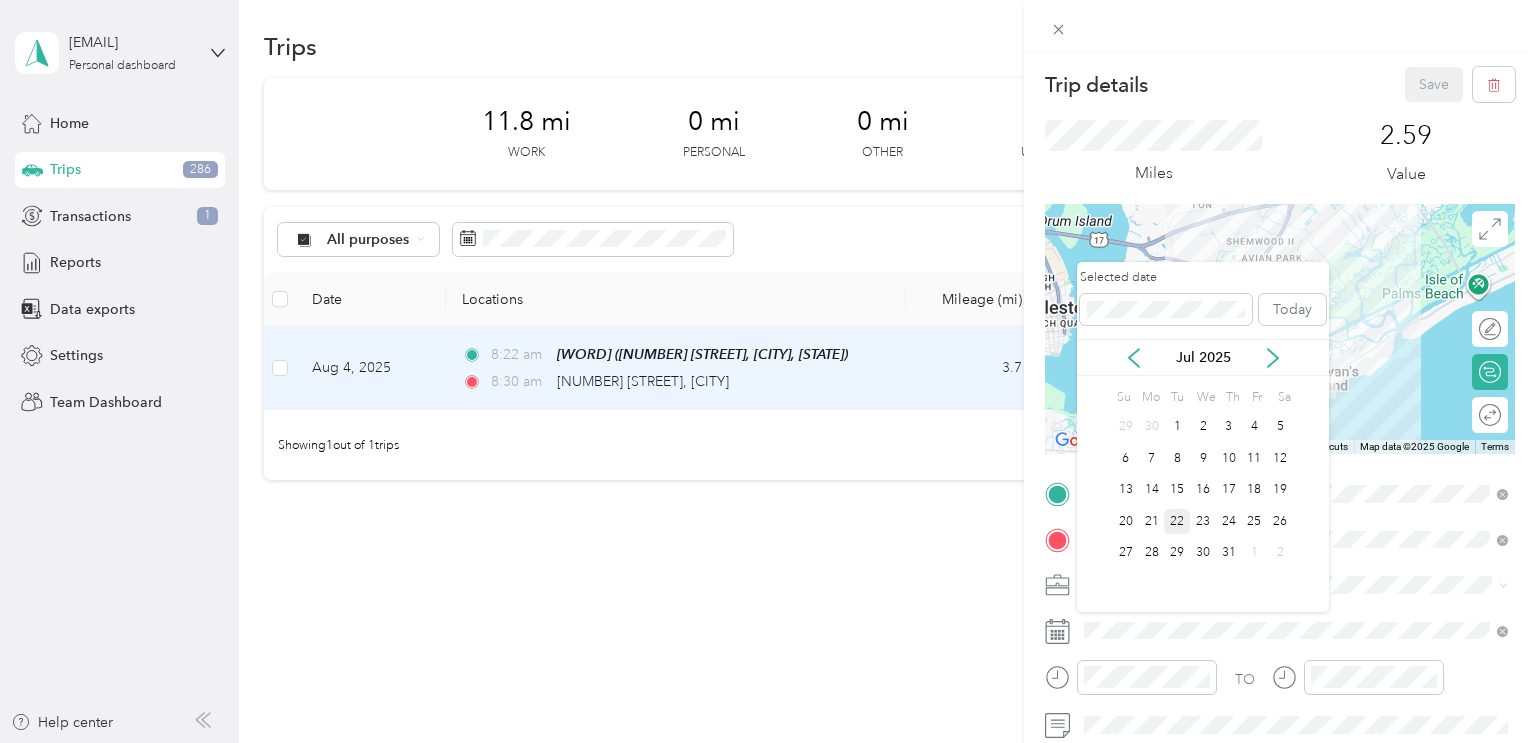 click on "22" at bounding box center [1177, 521] 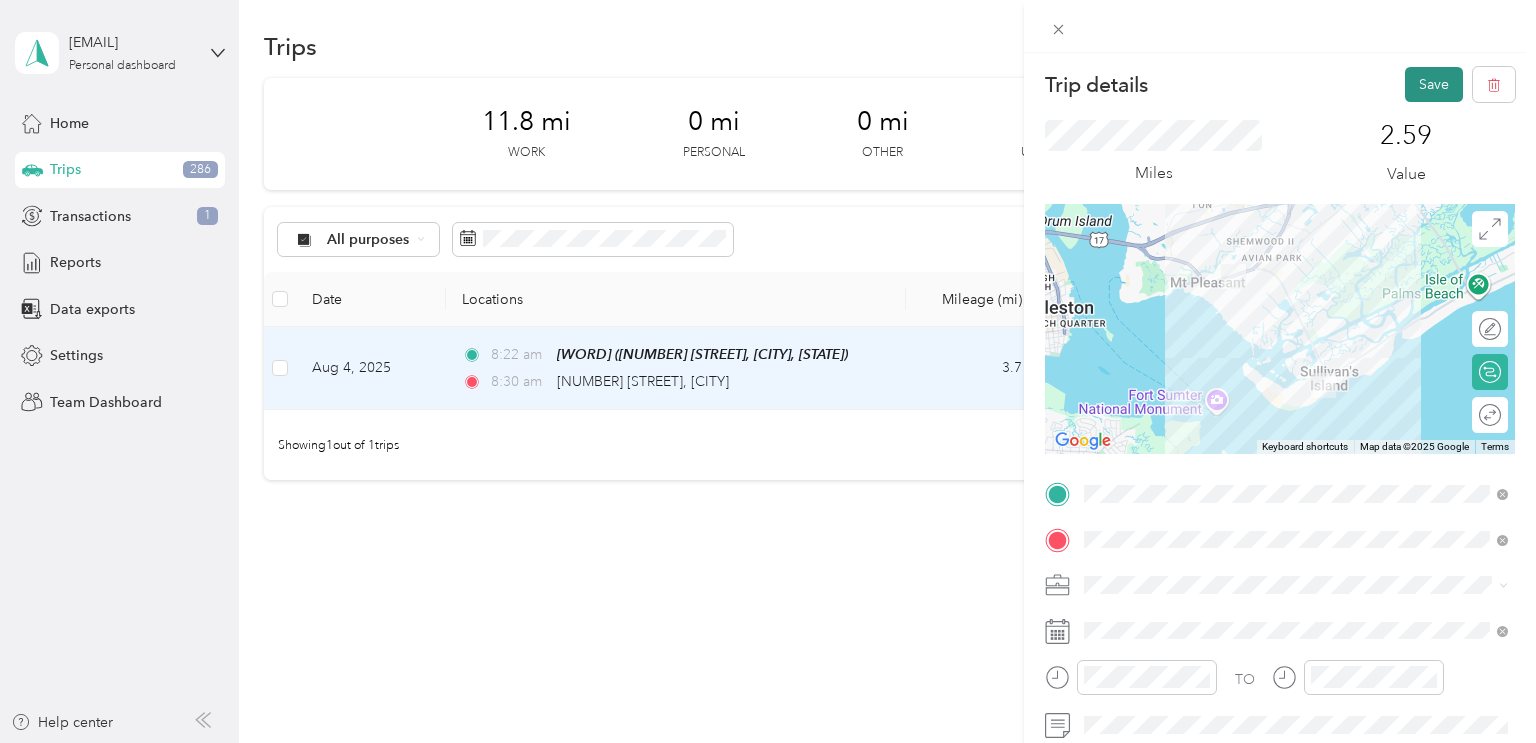 click on "Save" at bounding box center [1434, 84] 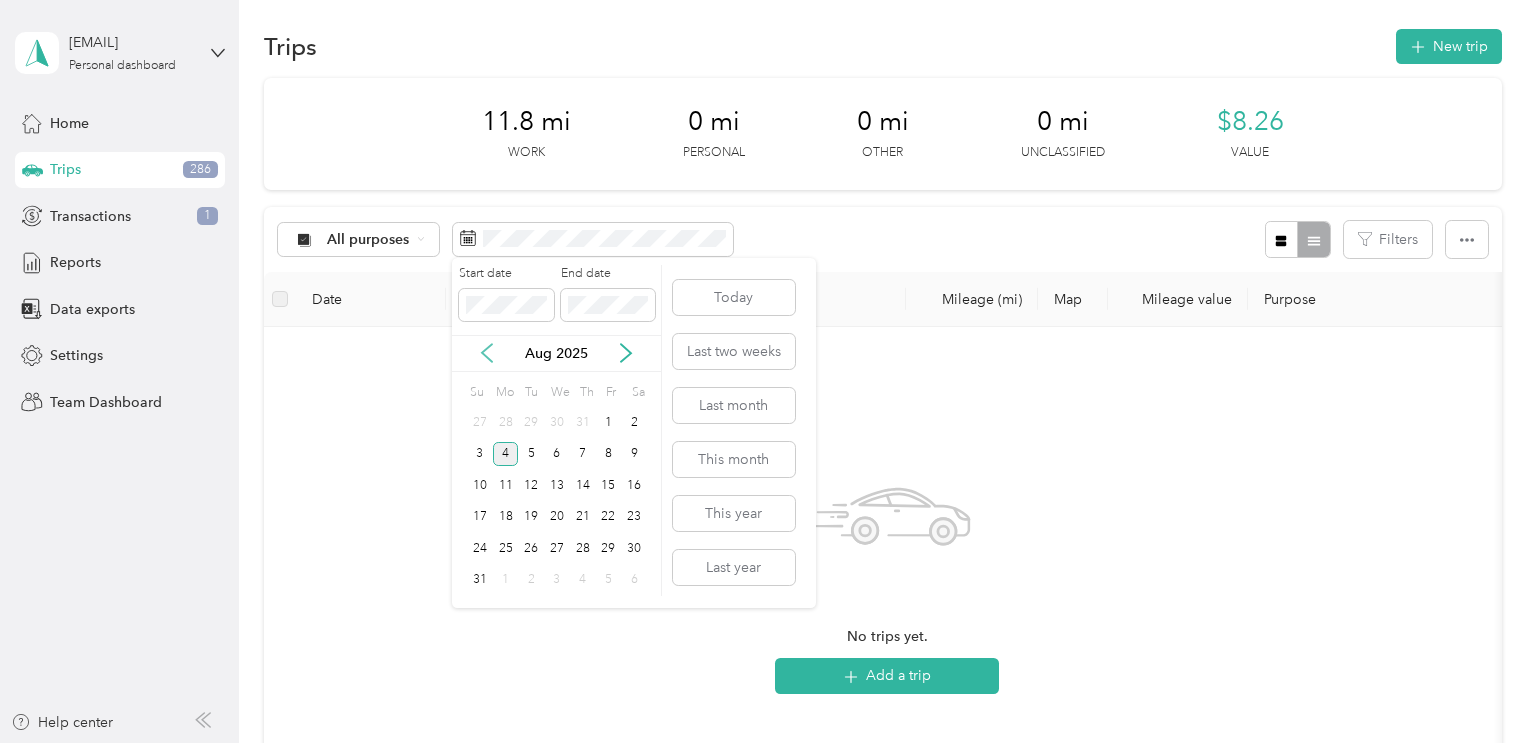 click 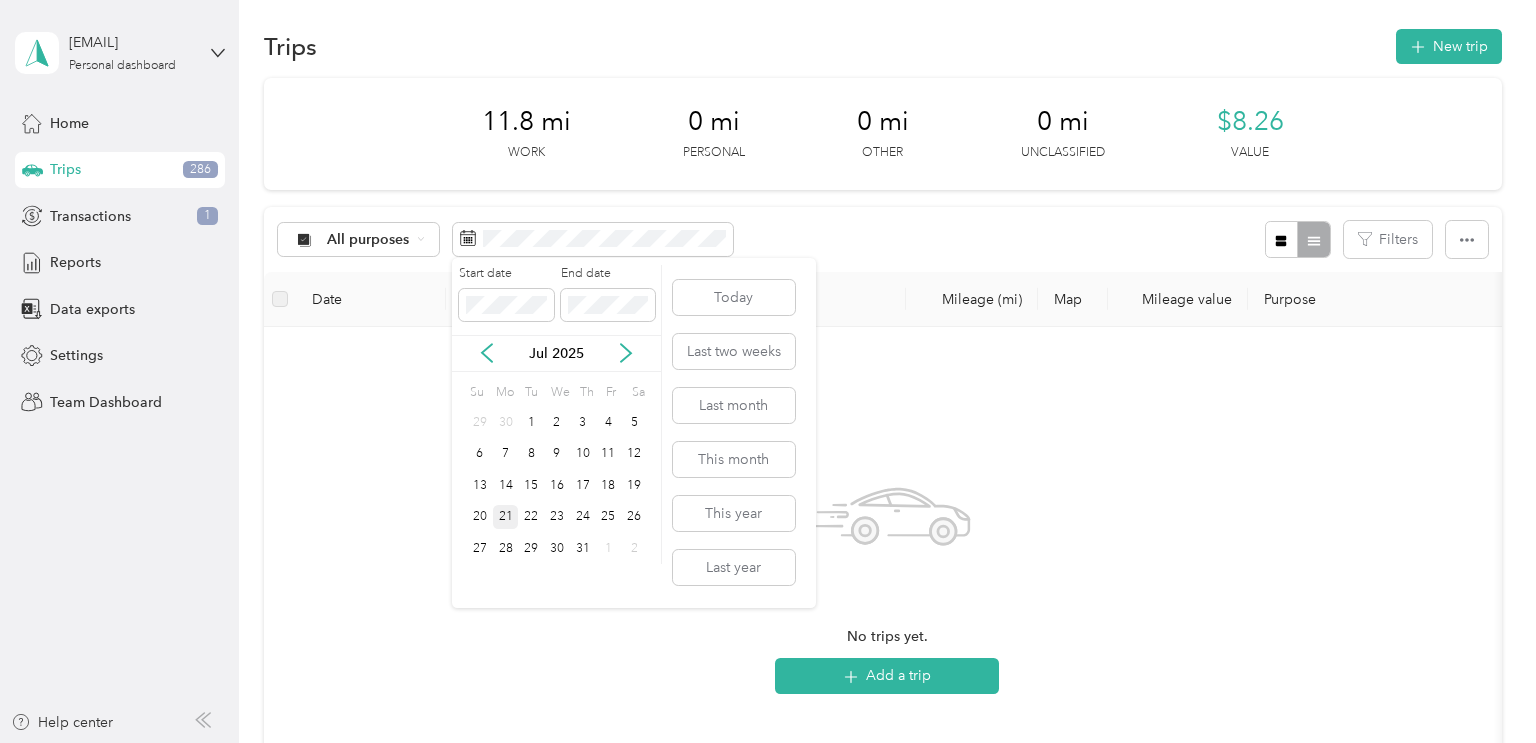 click on "21" at bounding box center [506, 517] 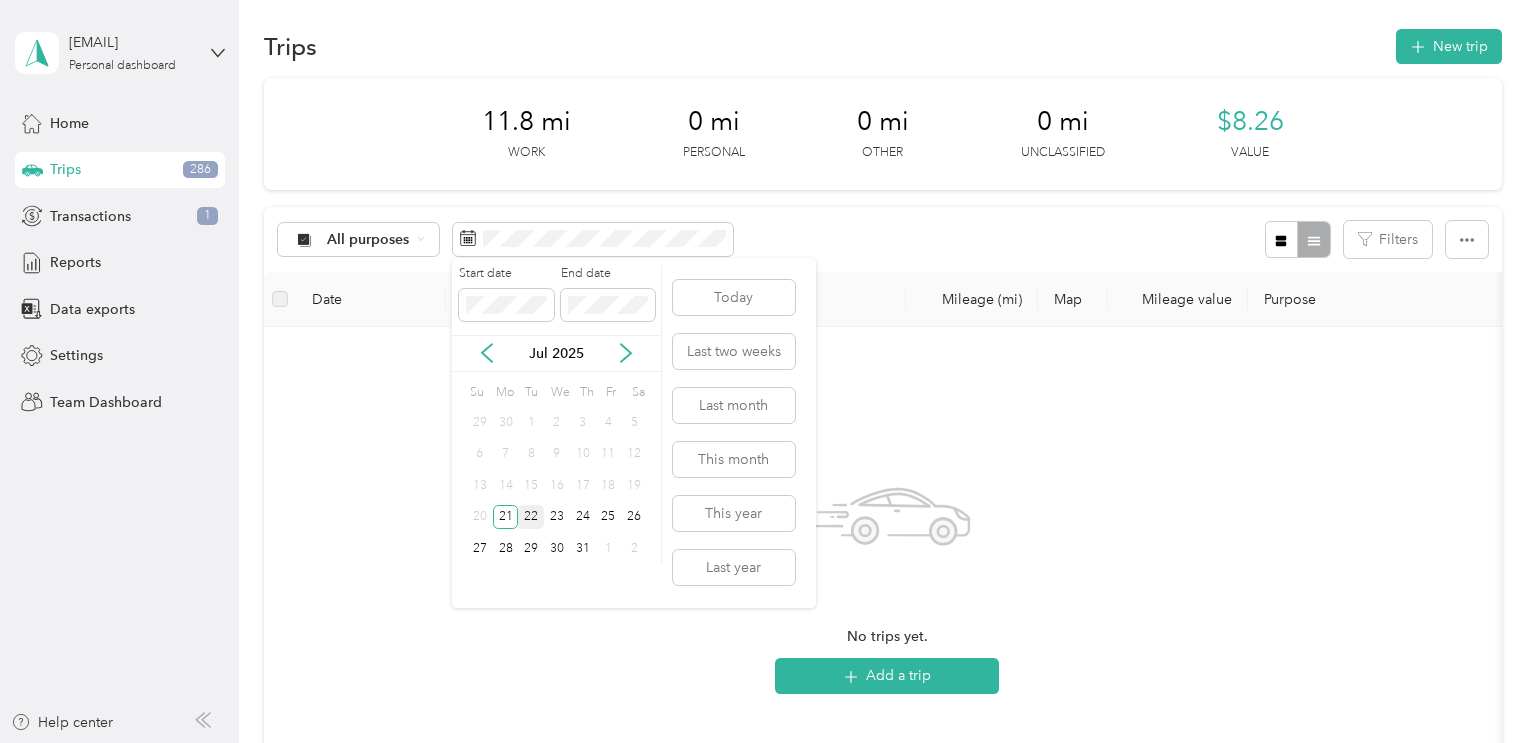 click on "22" at bounding box center (531, 517) 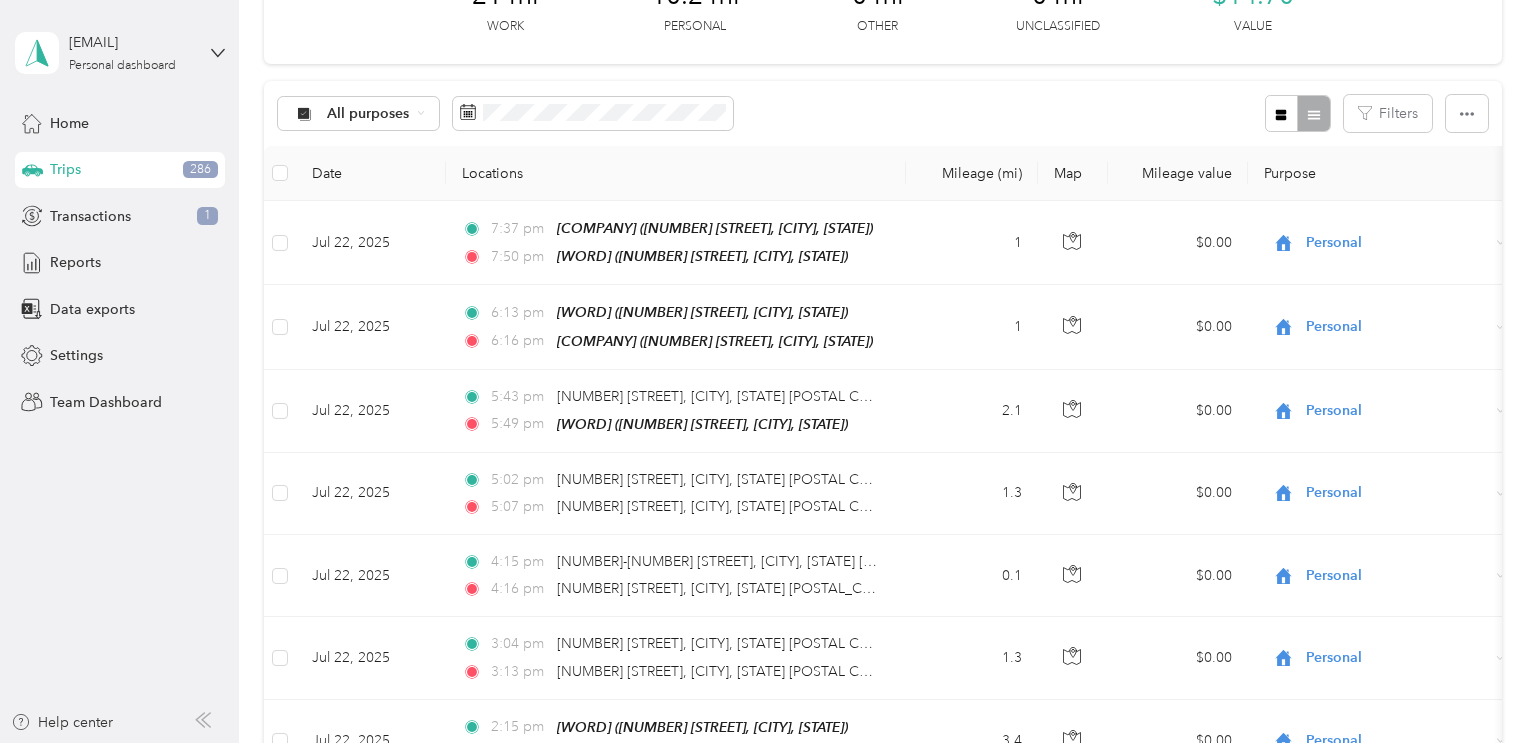 scroll, scrollTop: 0, scrollLeft: 0, axis: both 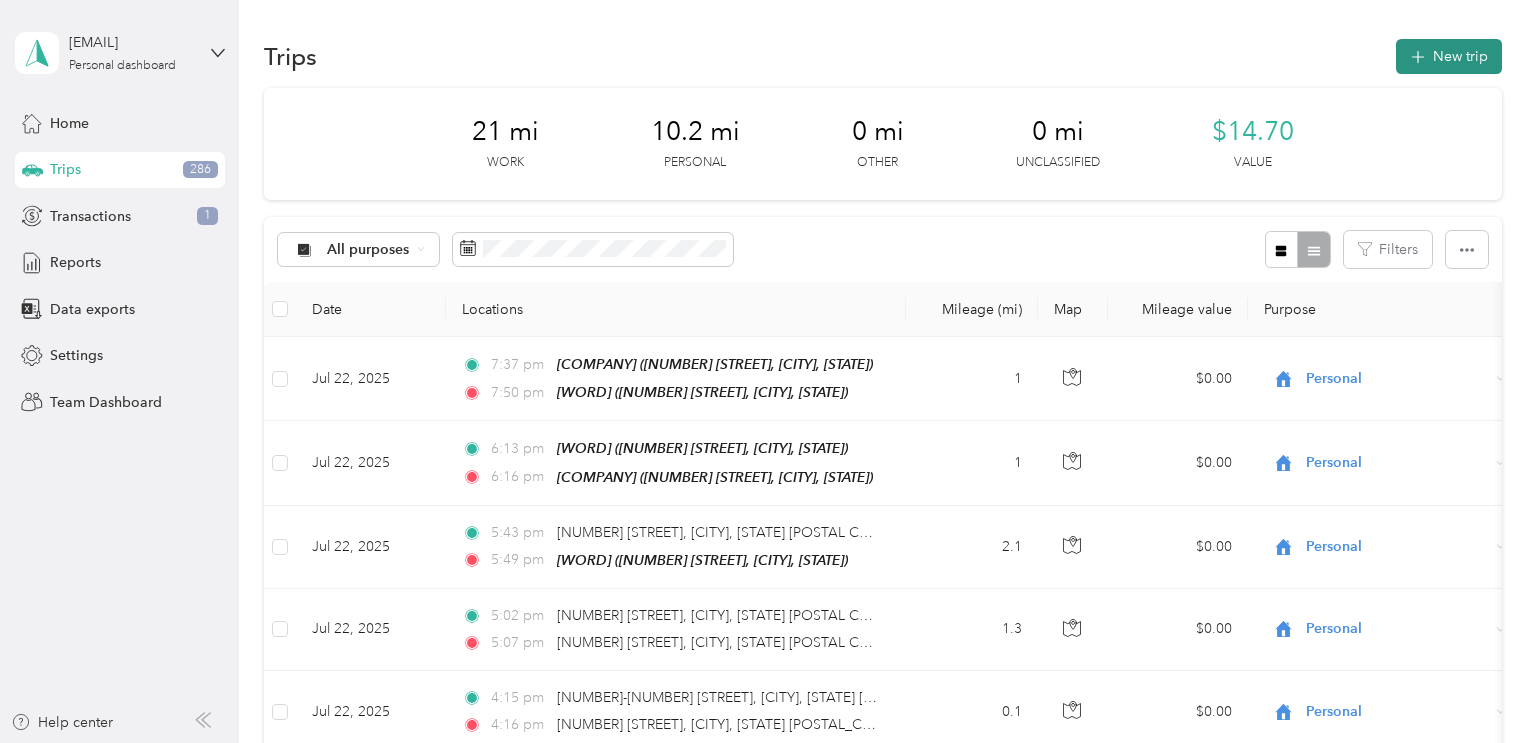 click on "New trip" at bounding box center [1449, 56] 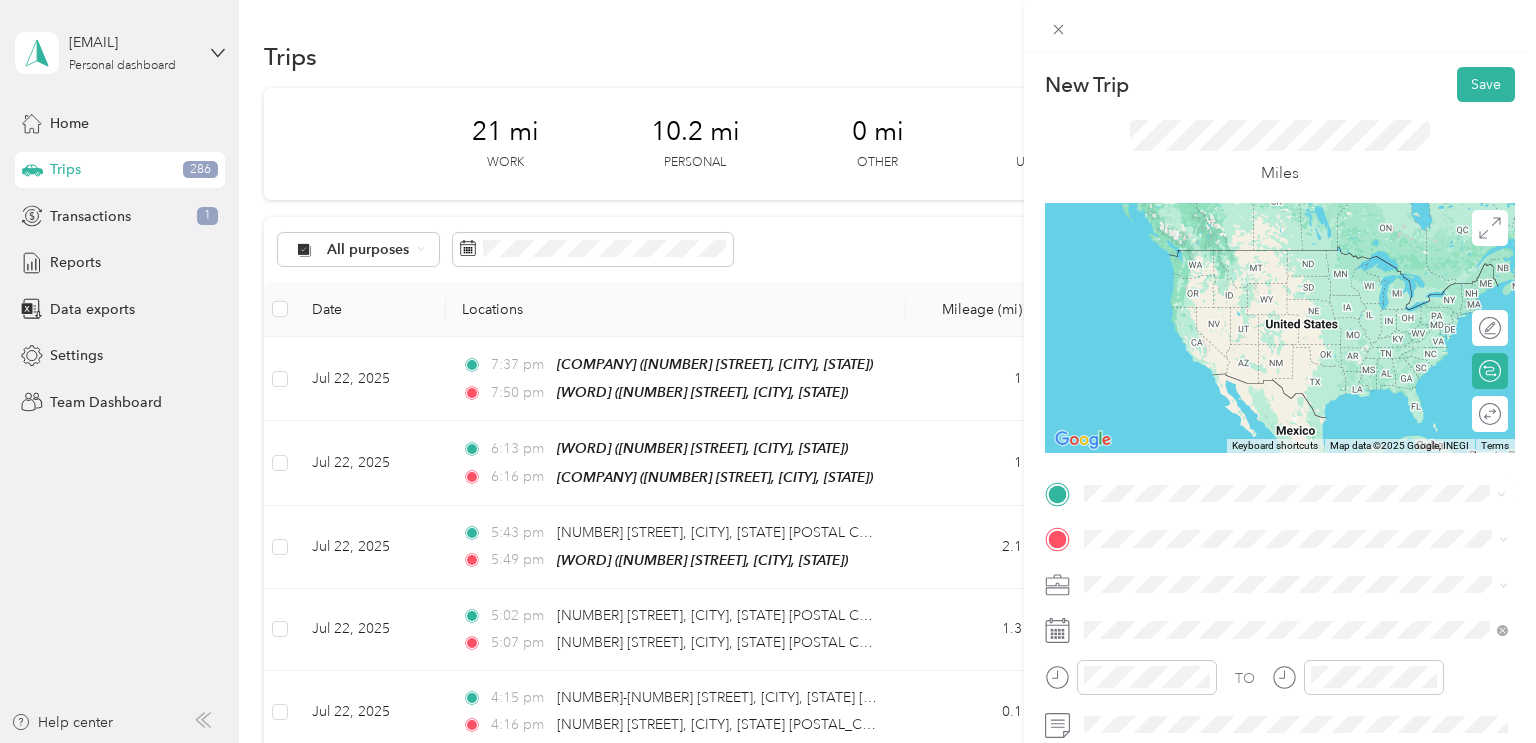 click on "[NUMBER] [STREET], [CITY], [STATE], [COUNTRY]" at bounding box center [1277, 405] 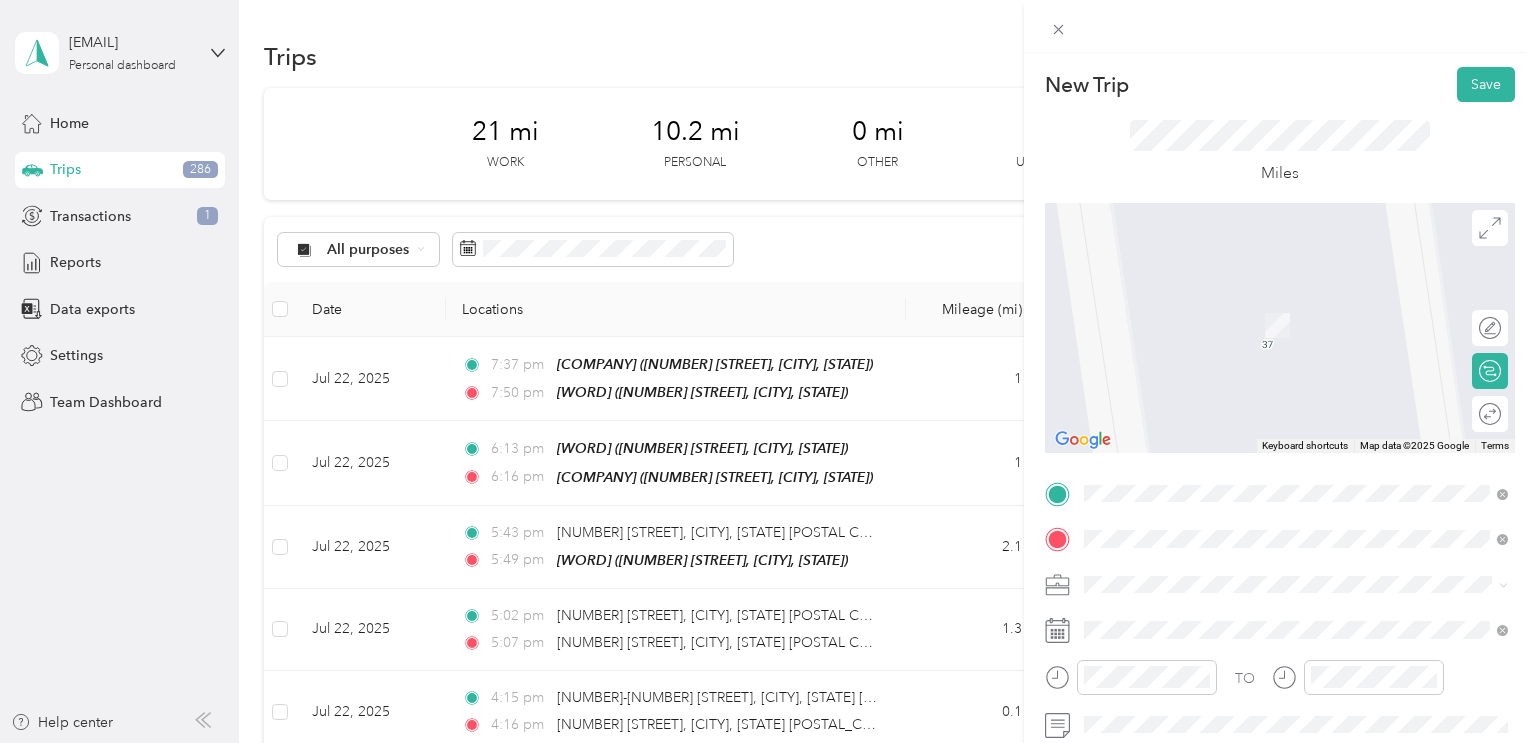 click on "[STREET] [NUMBER] [STREET], [CITY], [STATE], [COUNTRY]" at bounding box center [1296, 314] 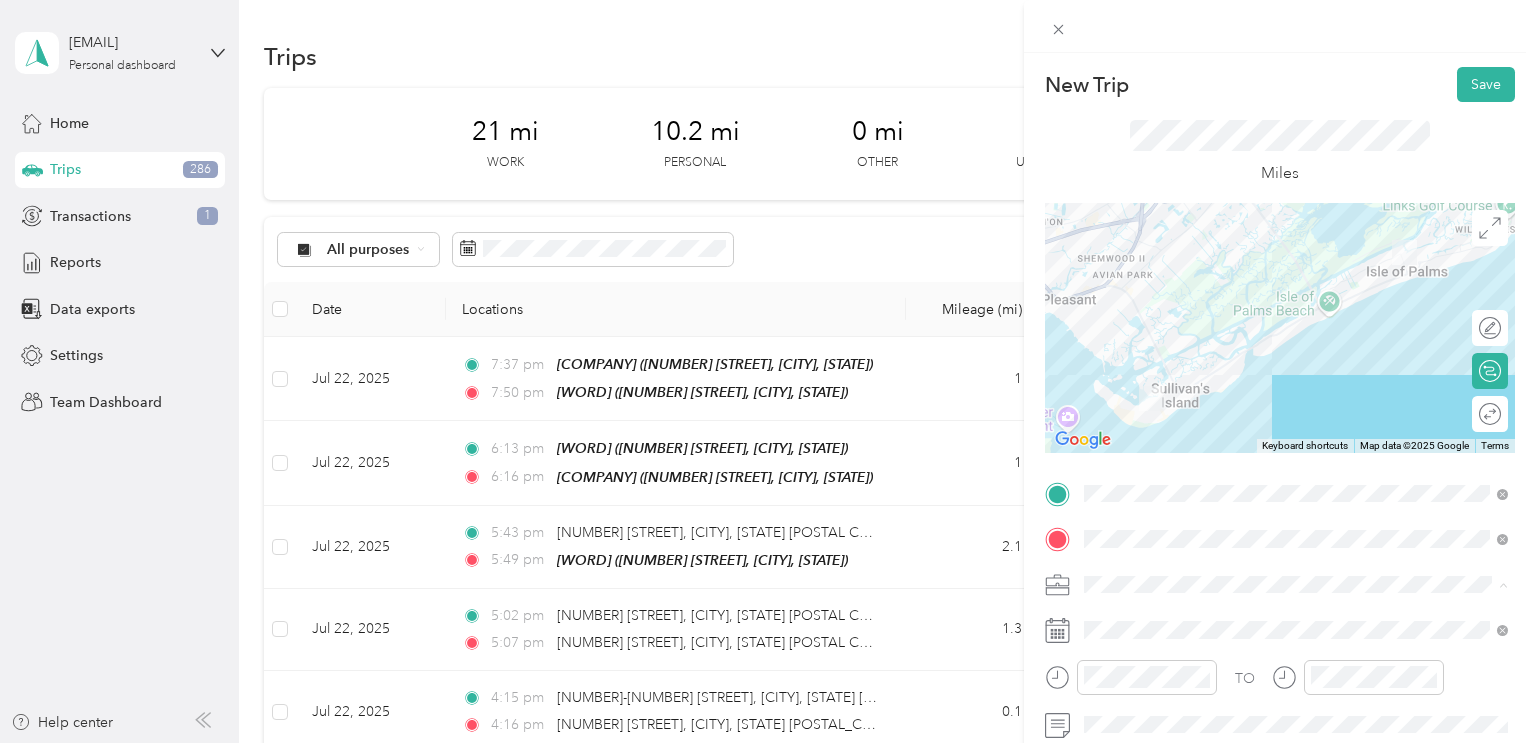 click on "Scout" at bounding box center (1296, 409) 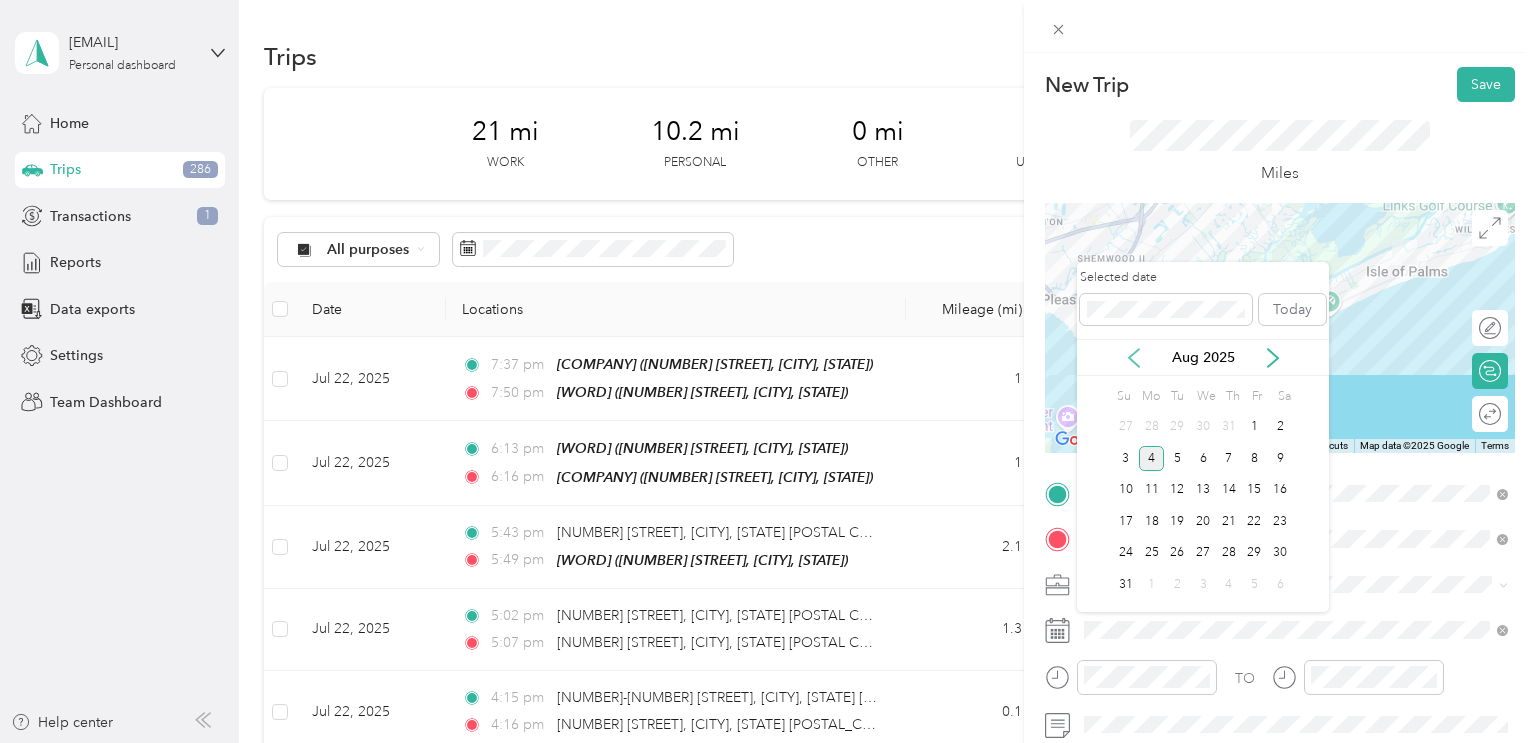 click 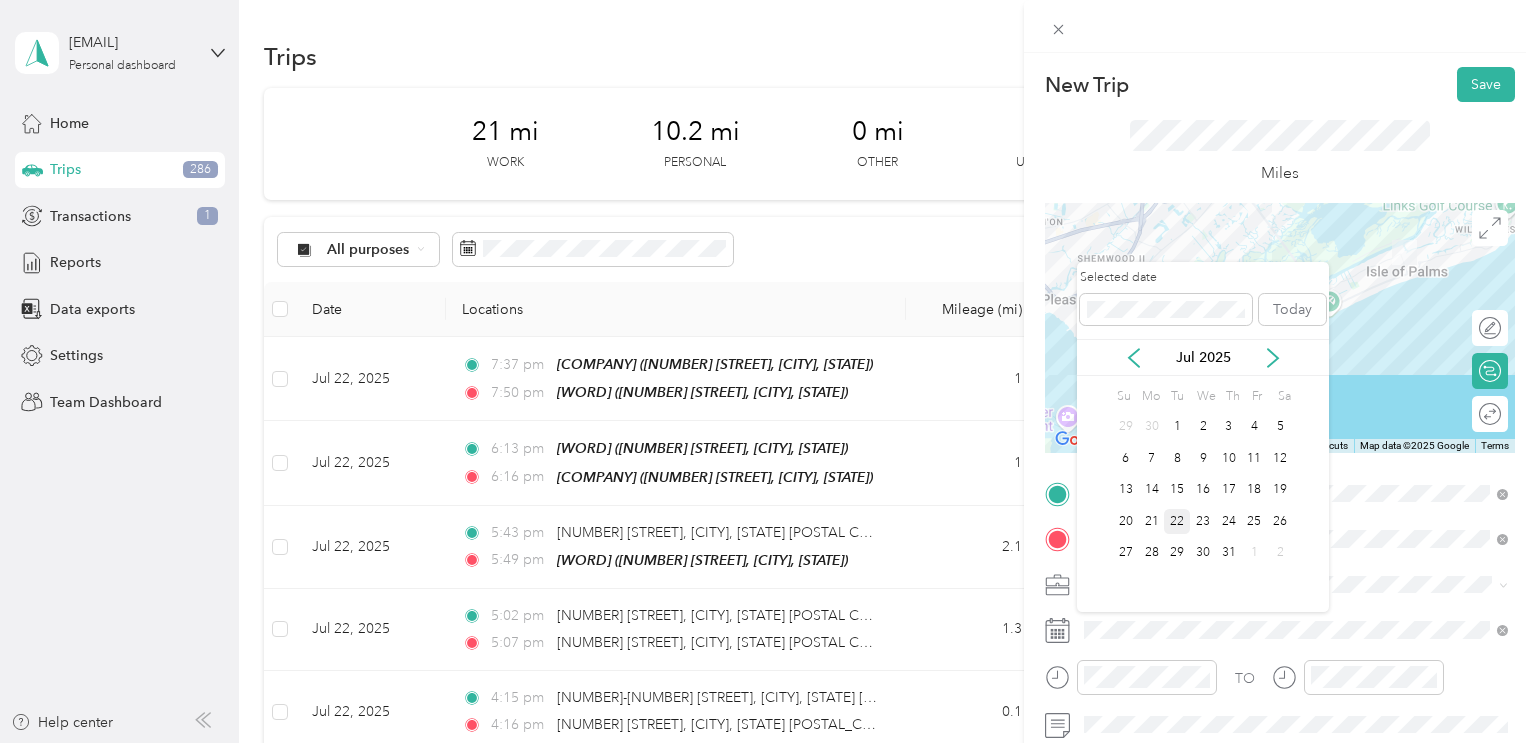 click on "22" at bounding box center (1177, 521) 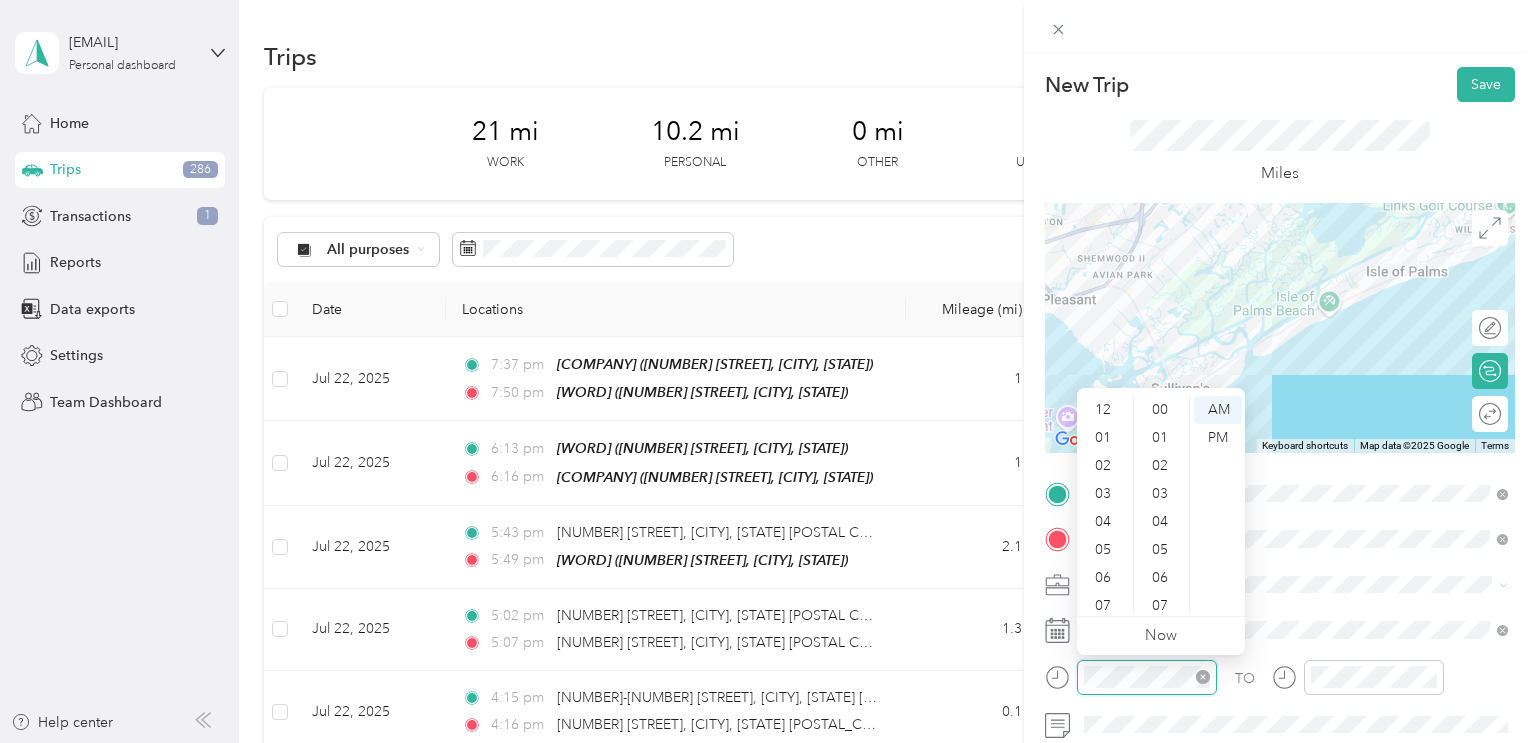 scroll, scrollTop: 1464, scrollLeft: 0, axis: vertical 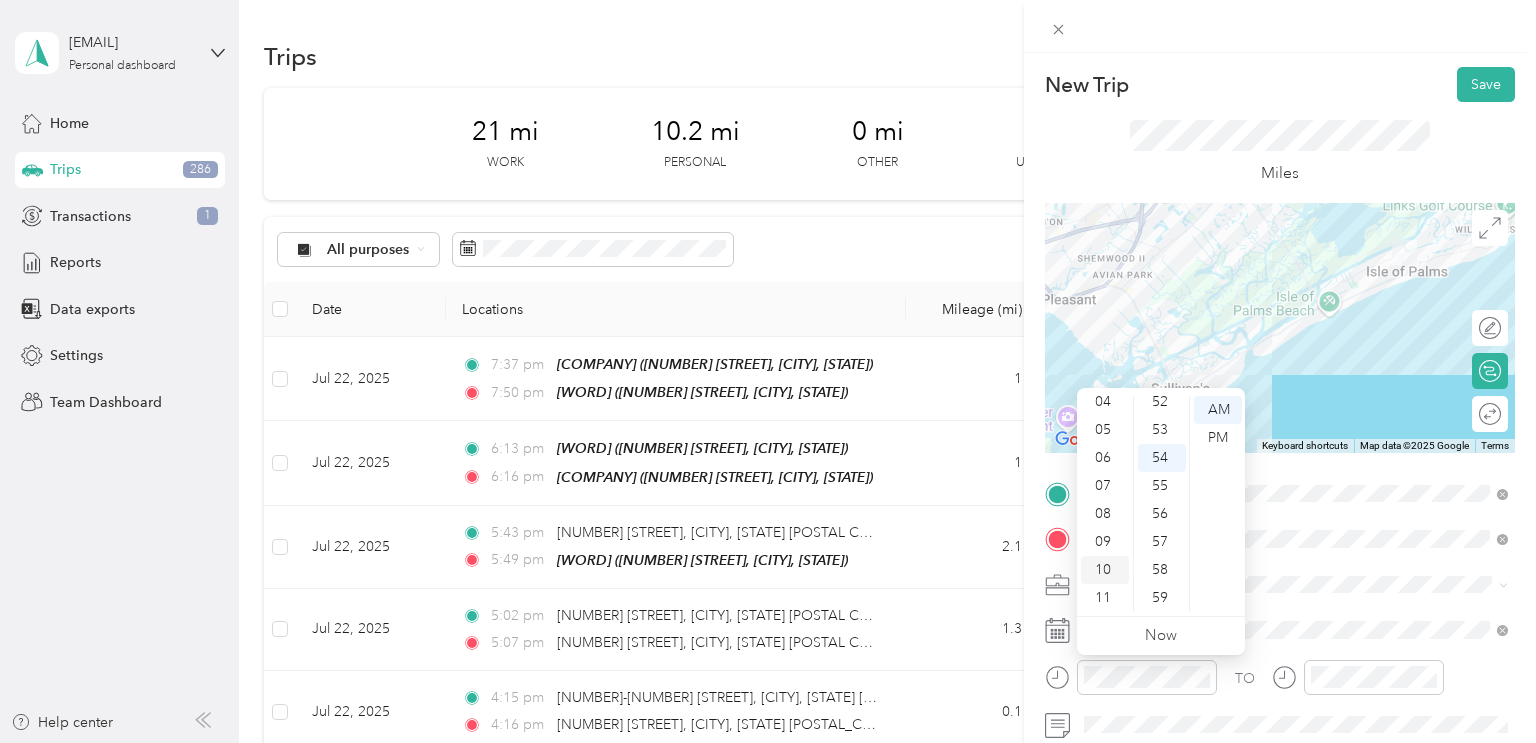 click on "10" at bounding box center (1105, 570) 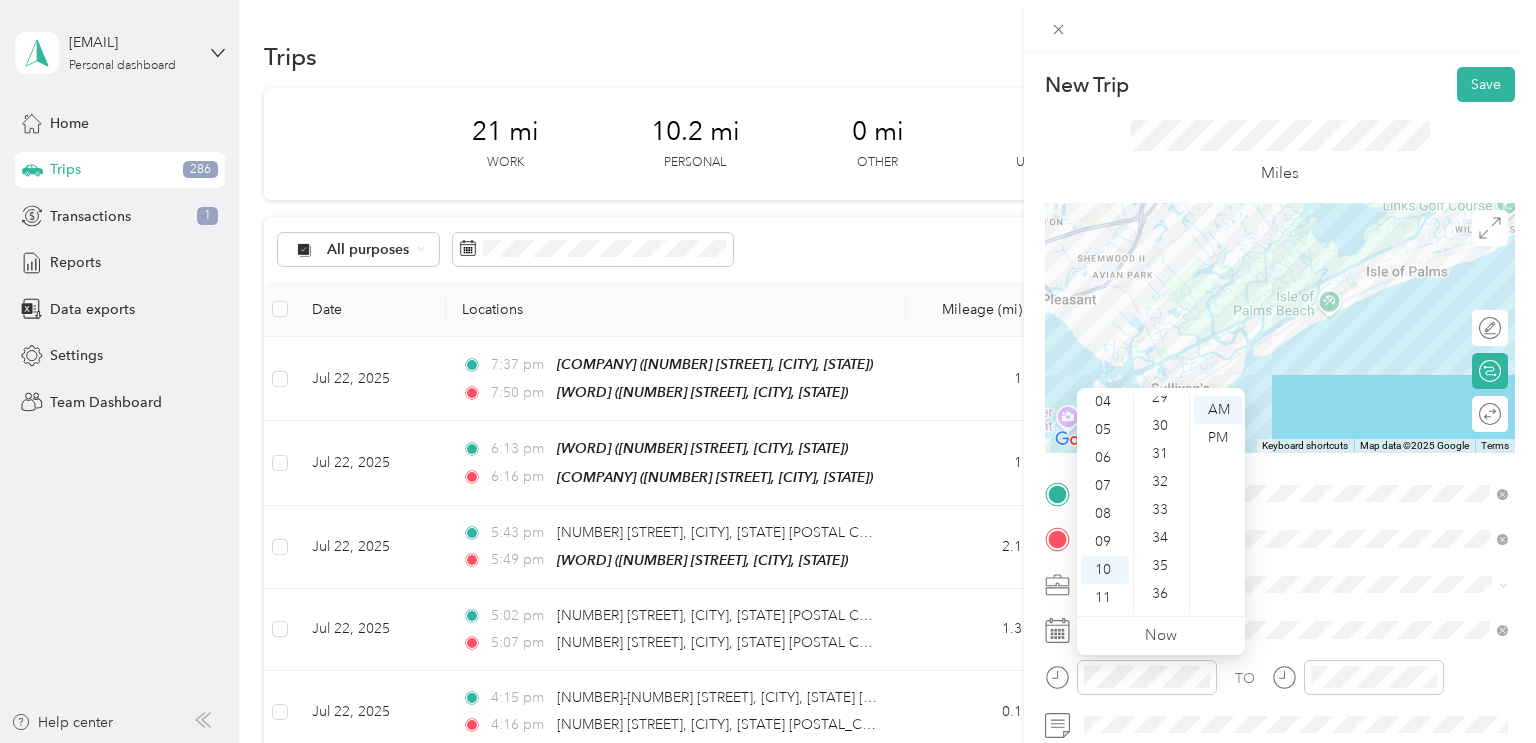 scroll, scrollTop: 379, scrollLeft: 0, axis: vertical 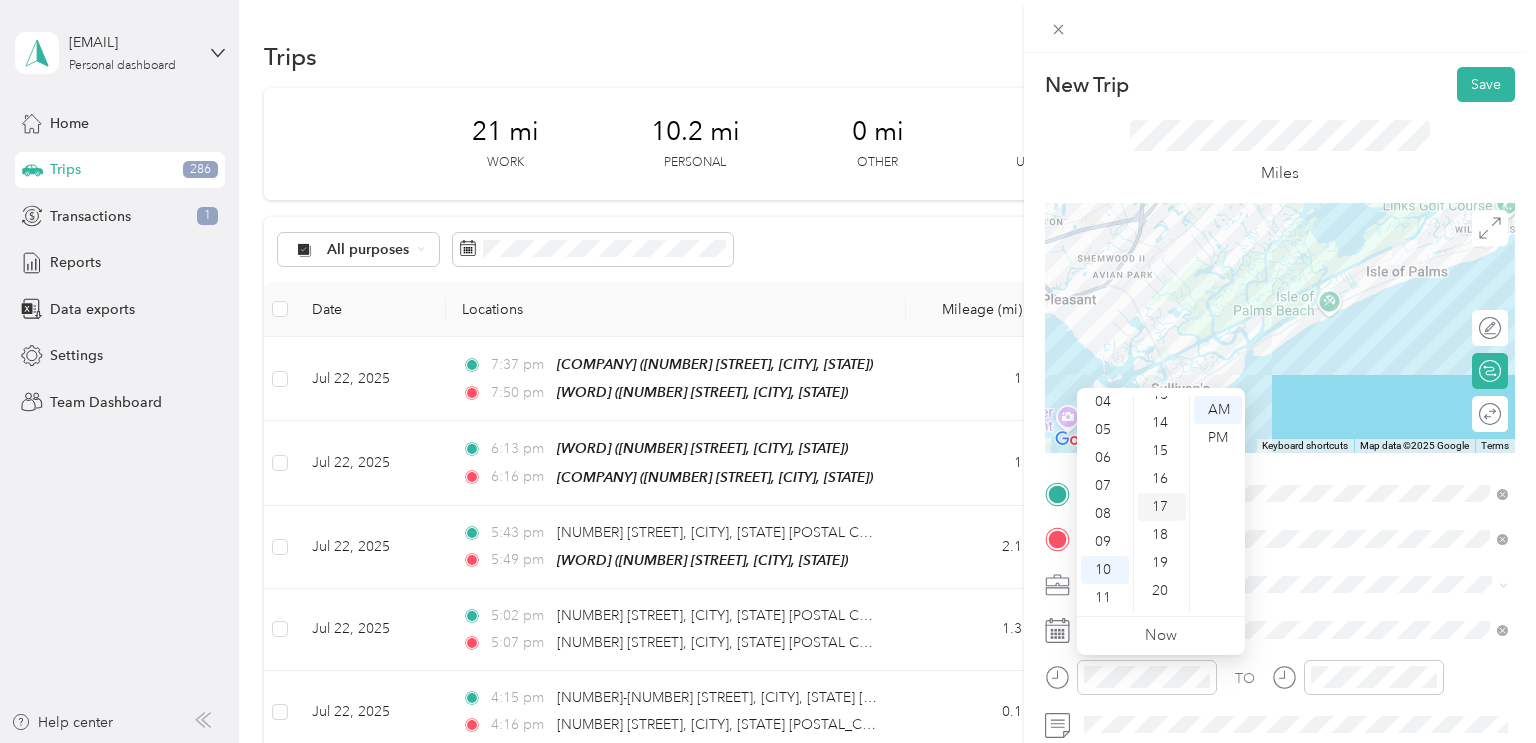 click on "17" at bounding box center [1162, 507] 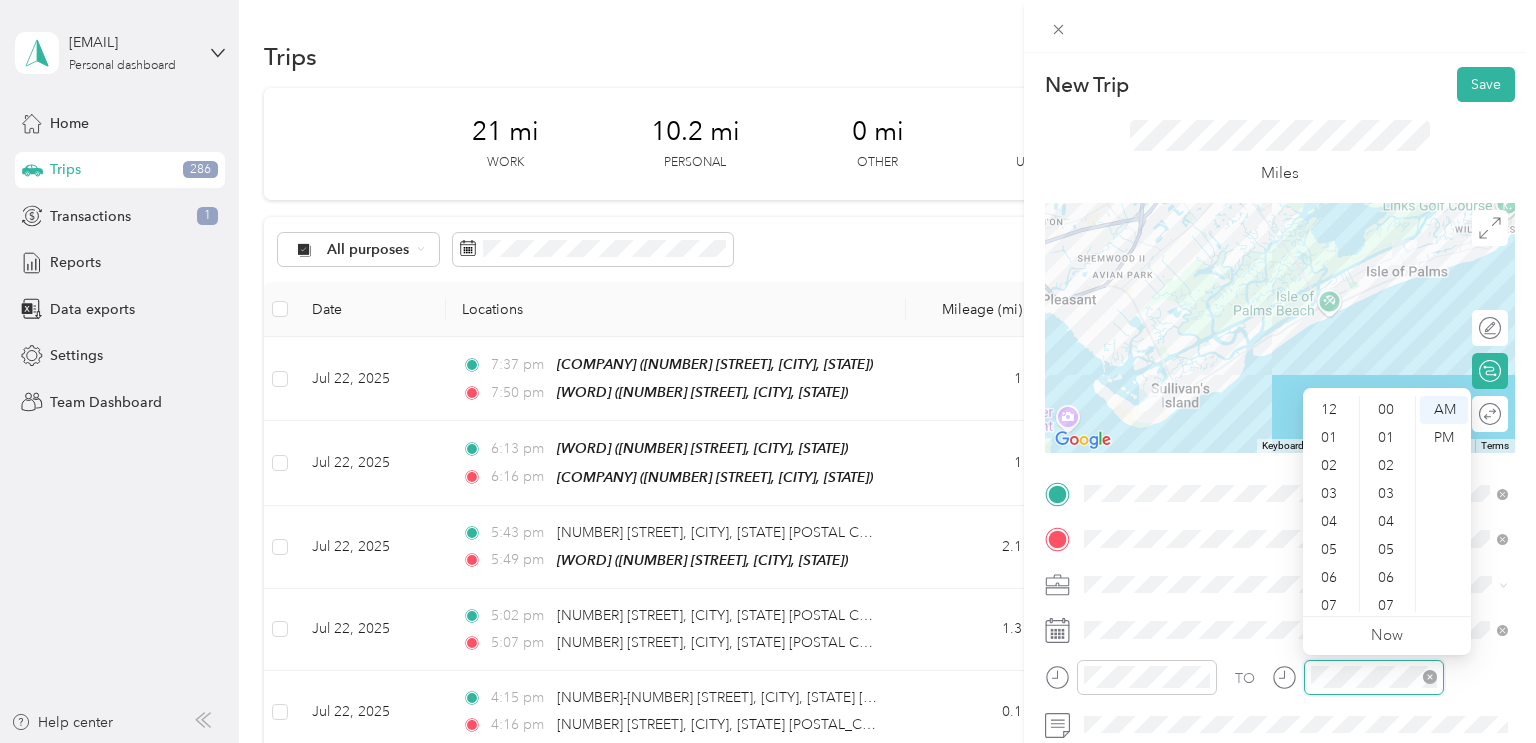 scroll, scrollTop: 120, scrollLeft: 0, axis: vertical 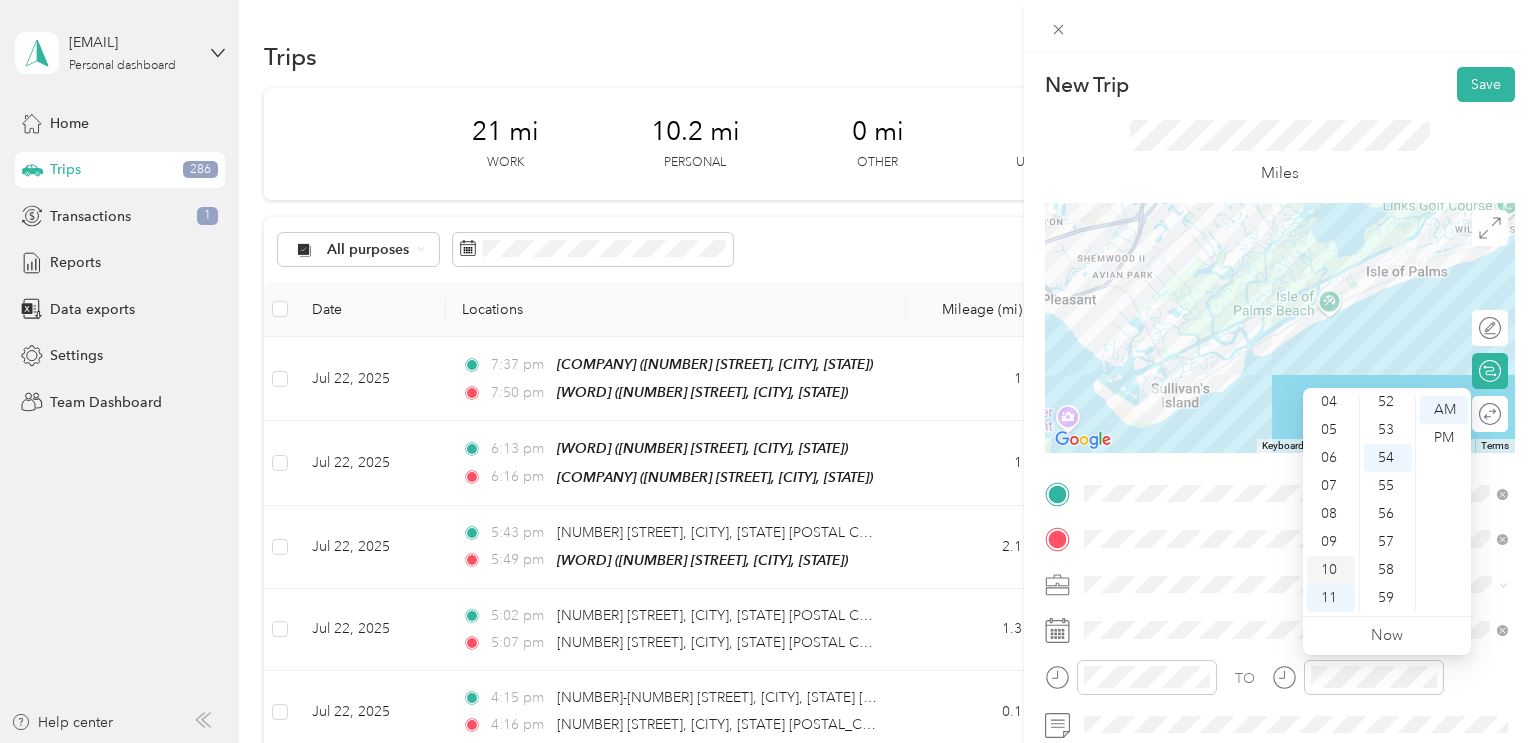 click on "10" at bounding box center [1331, 570] 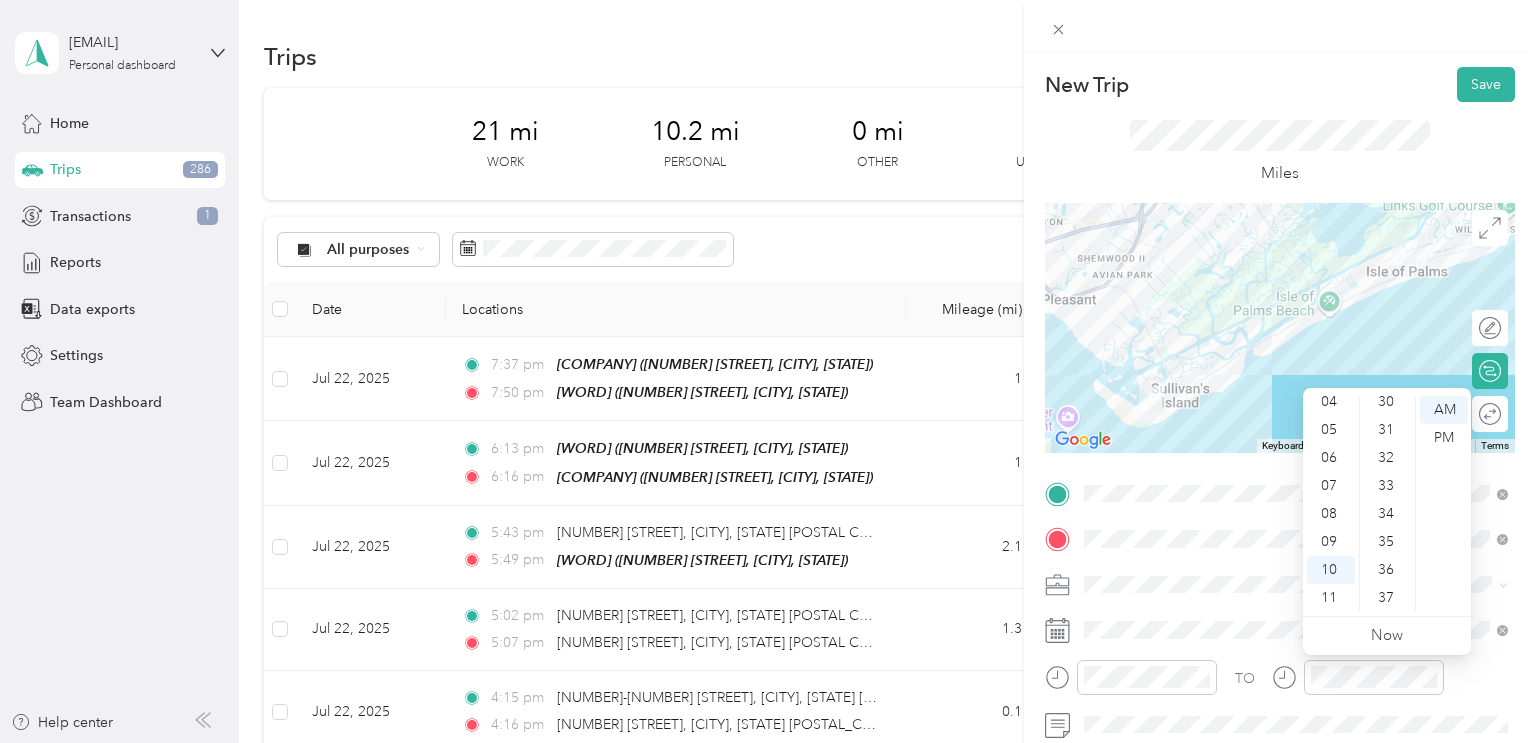 scroll, scrollTop: 788, scrollLeft: 0, axis: vertical 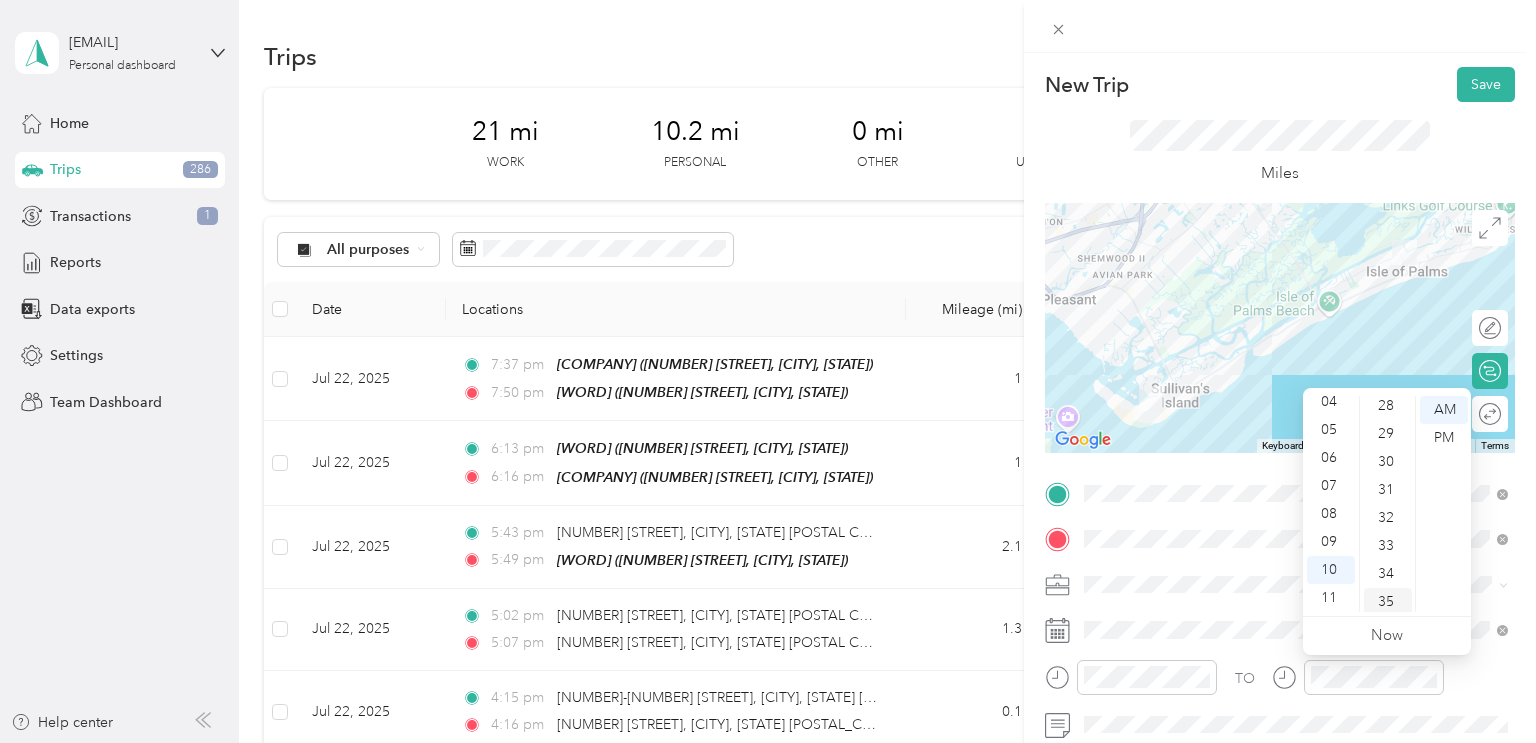 click on "35" at bounding box center [1388, 602] 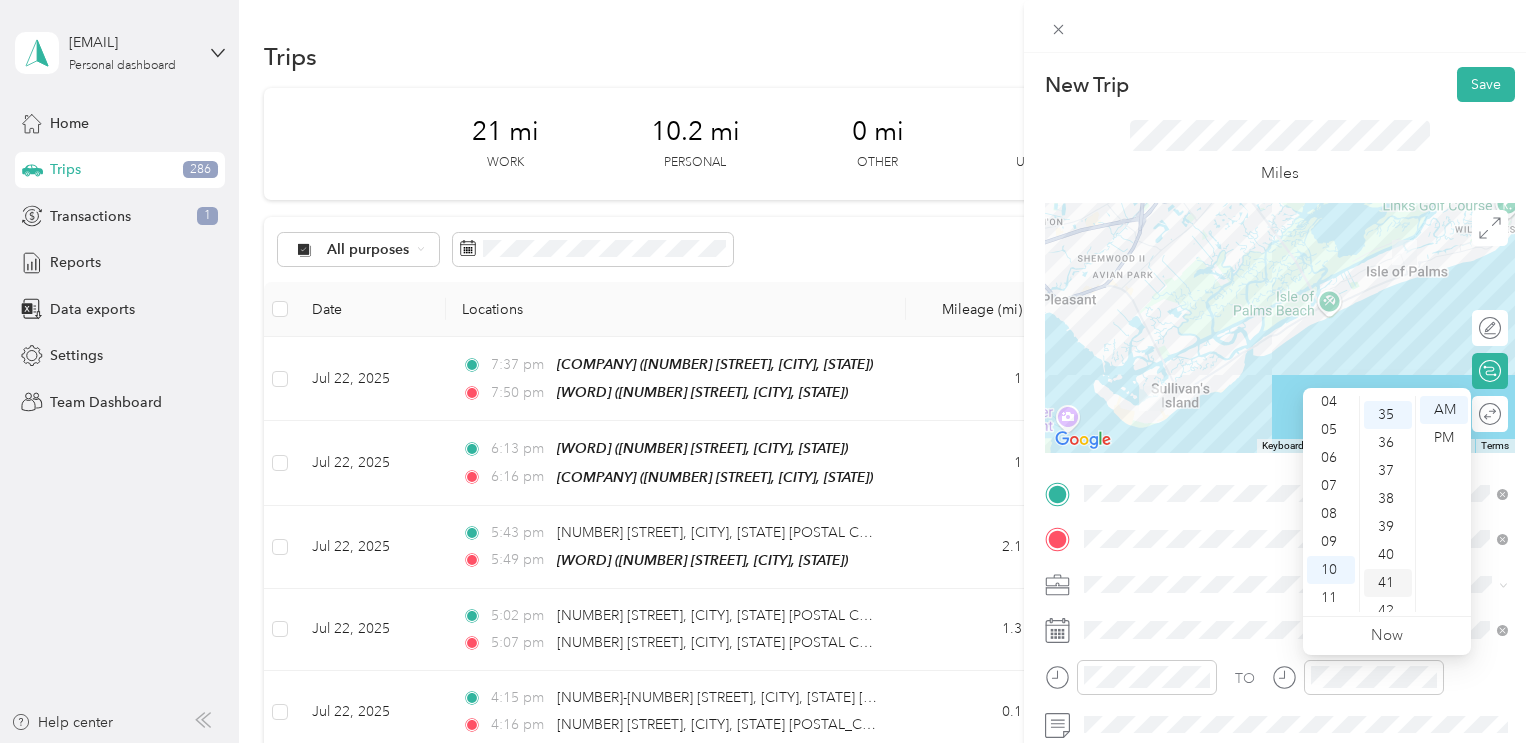 scroll, scrollTop: 980, scrollLeft: 0, axis: vertical 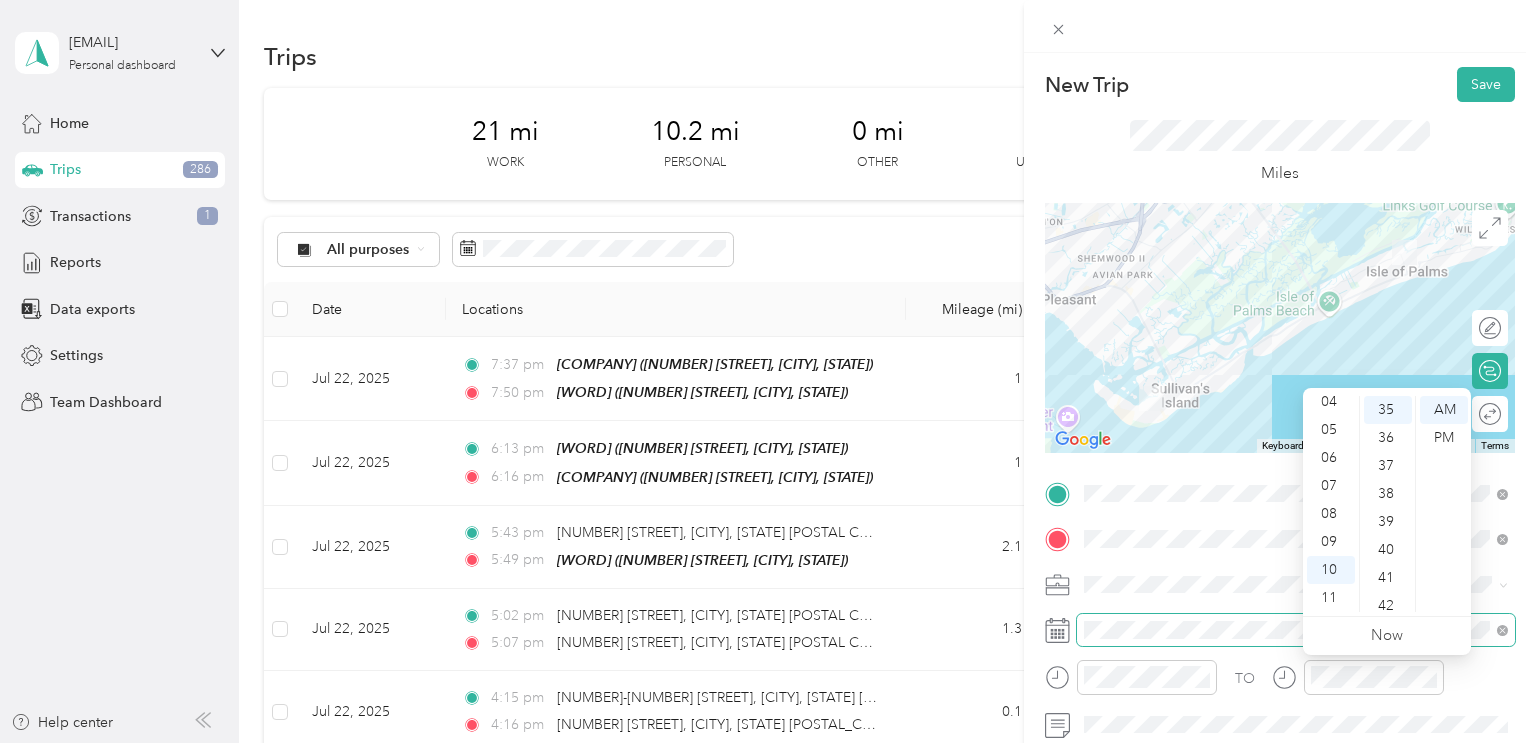click at bounding box center (1296, 630) 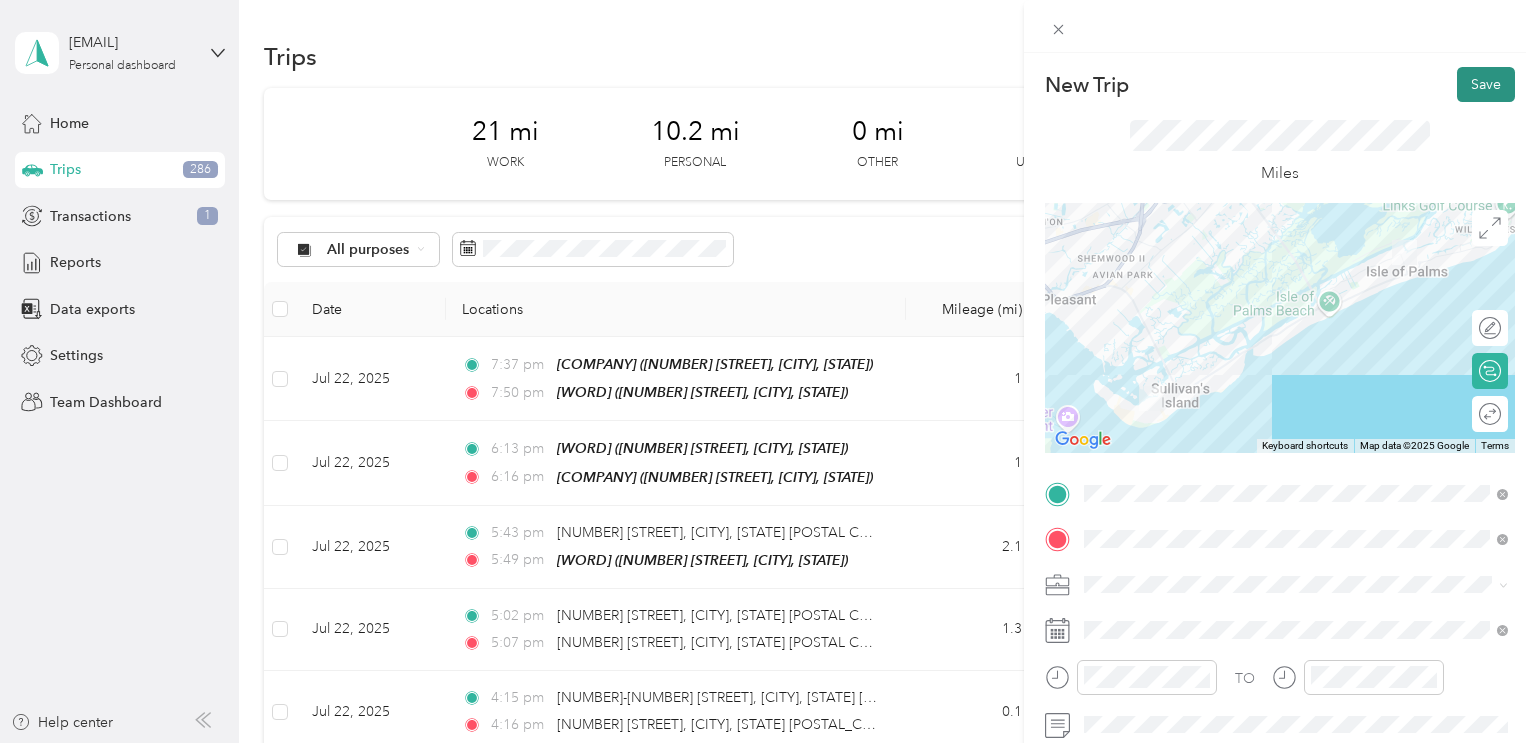 click on "Save" at bounding box center (1486, 84) 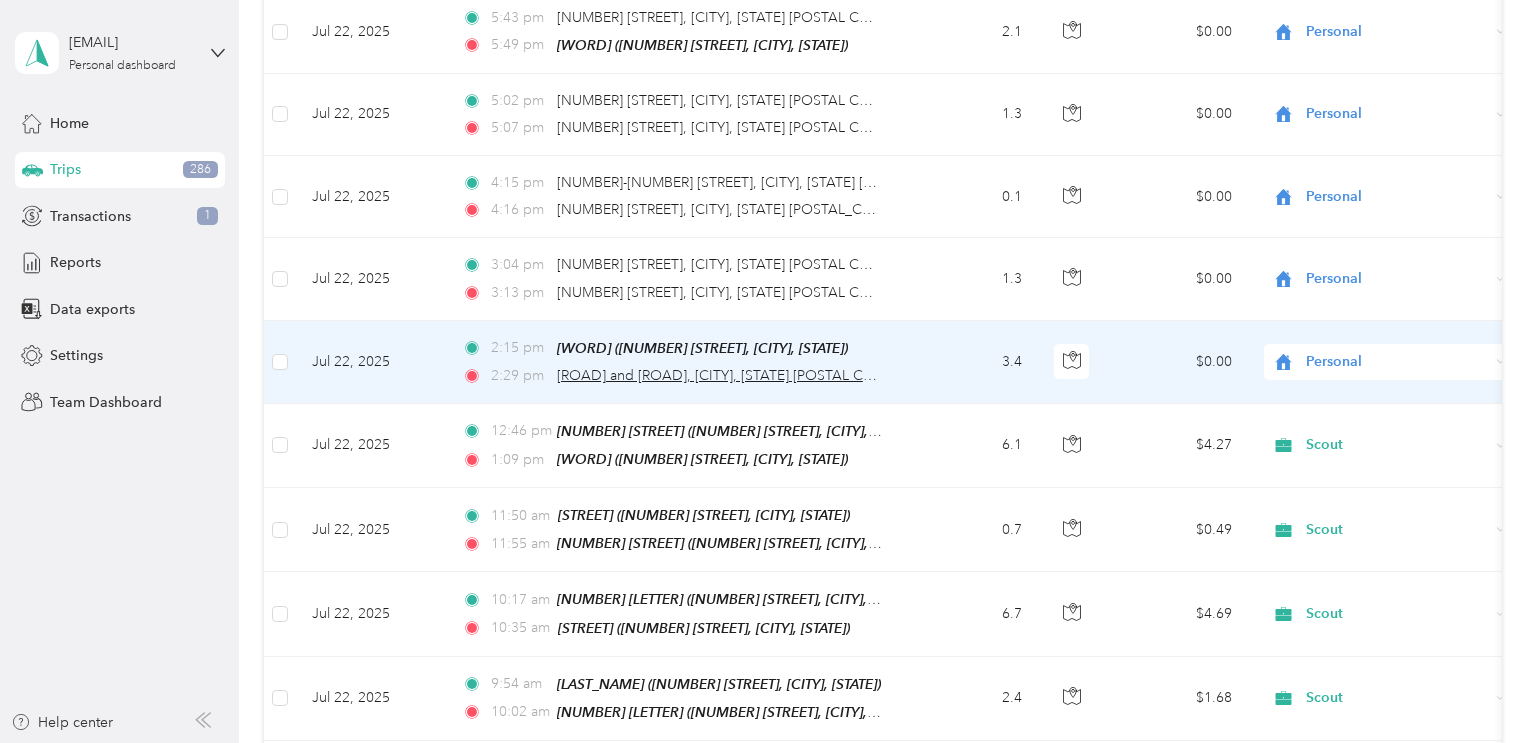 scroll, scrollTop: 518, scrollLeft: 0, axis: vertical 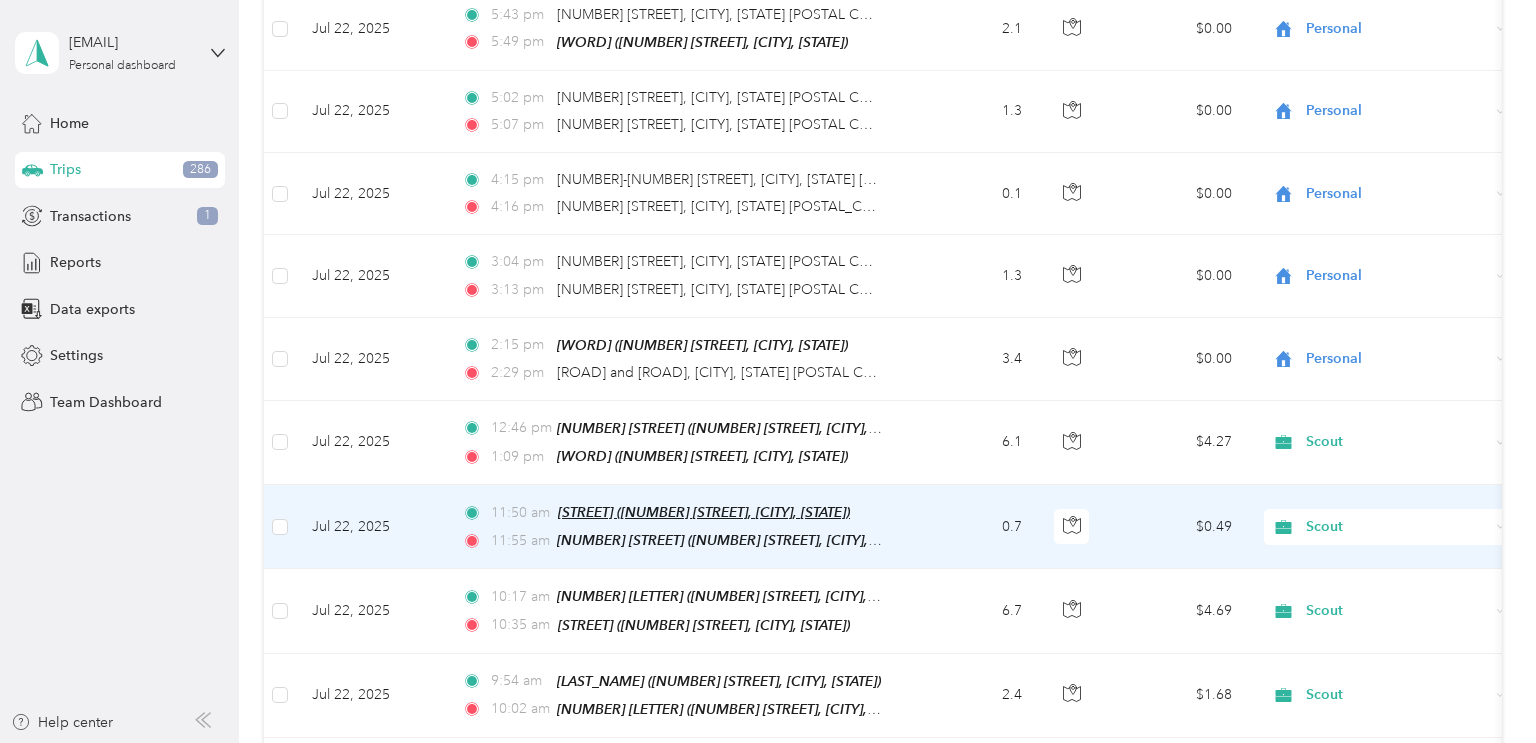 click on "[STREET] ([NUMBER] [STREET], [CITY], [STATE])" at bounding box center (704, 512) 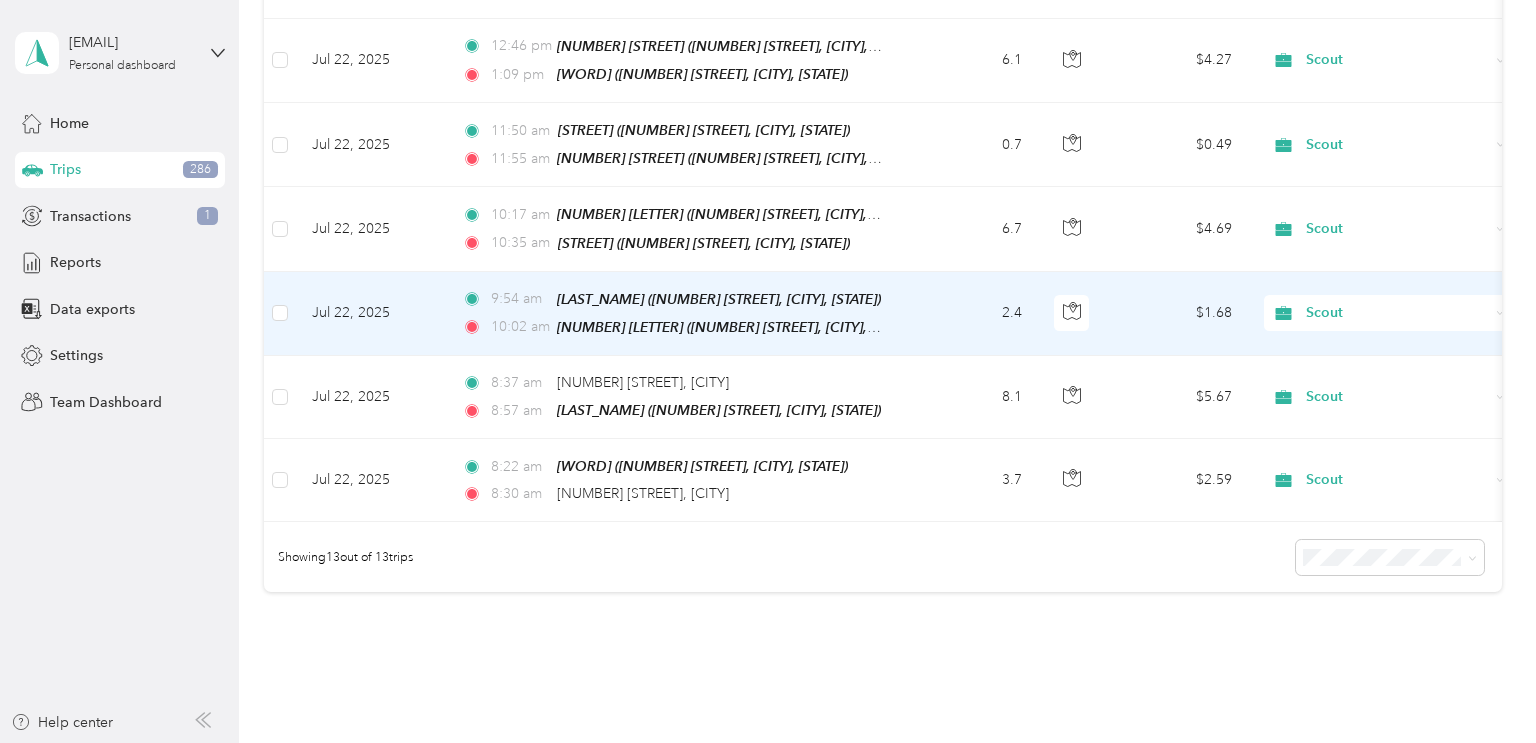 scroll, scrollTop: 0, scrollLeft: 0, axis: both 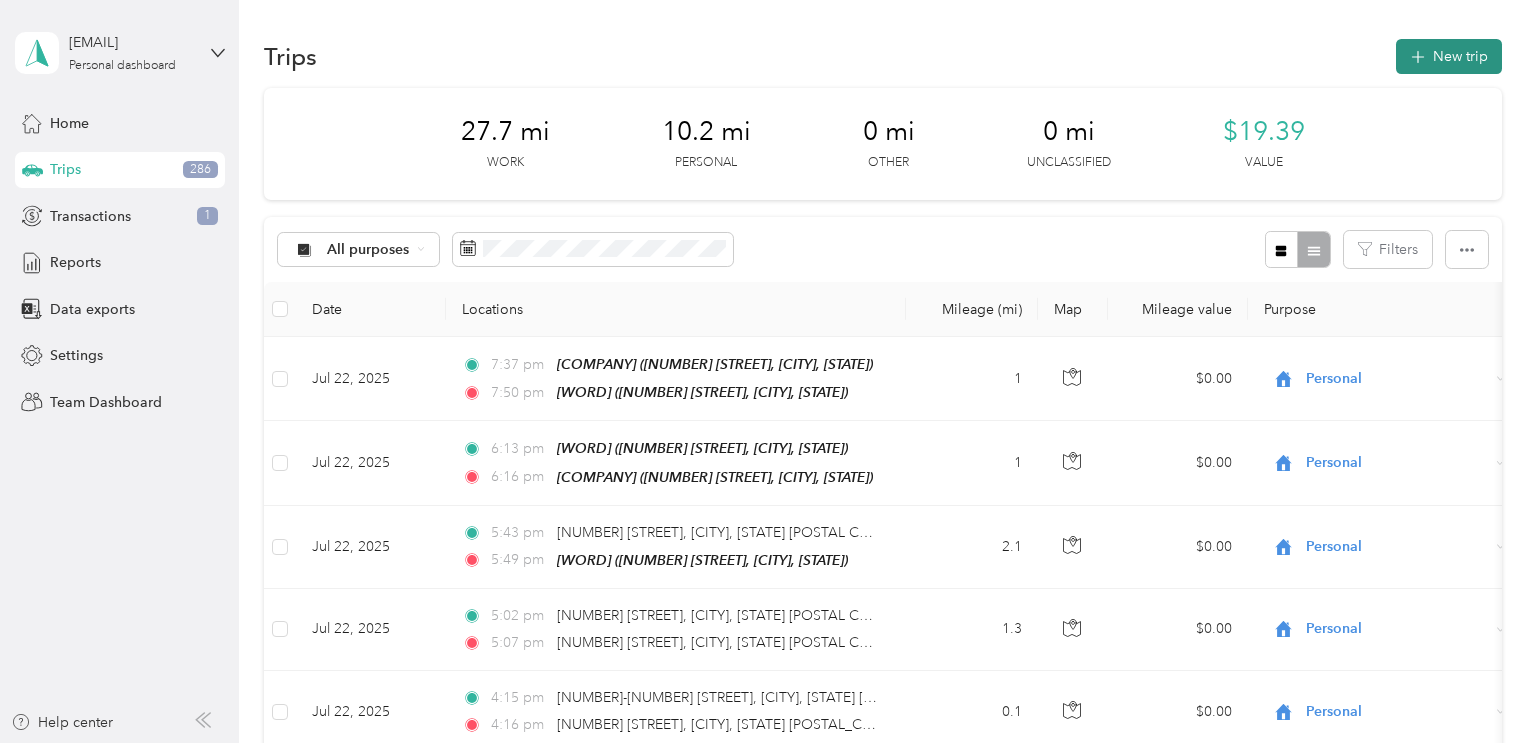 click on "New trip" at bounding box center [1449, 56] 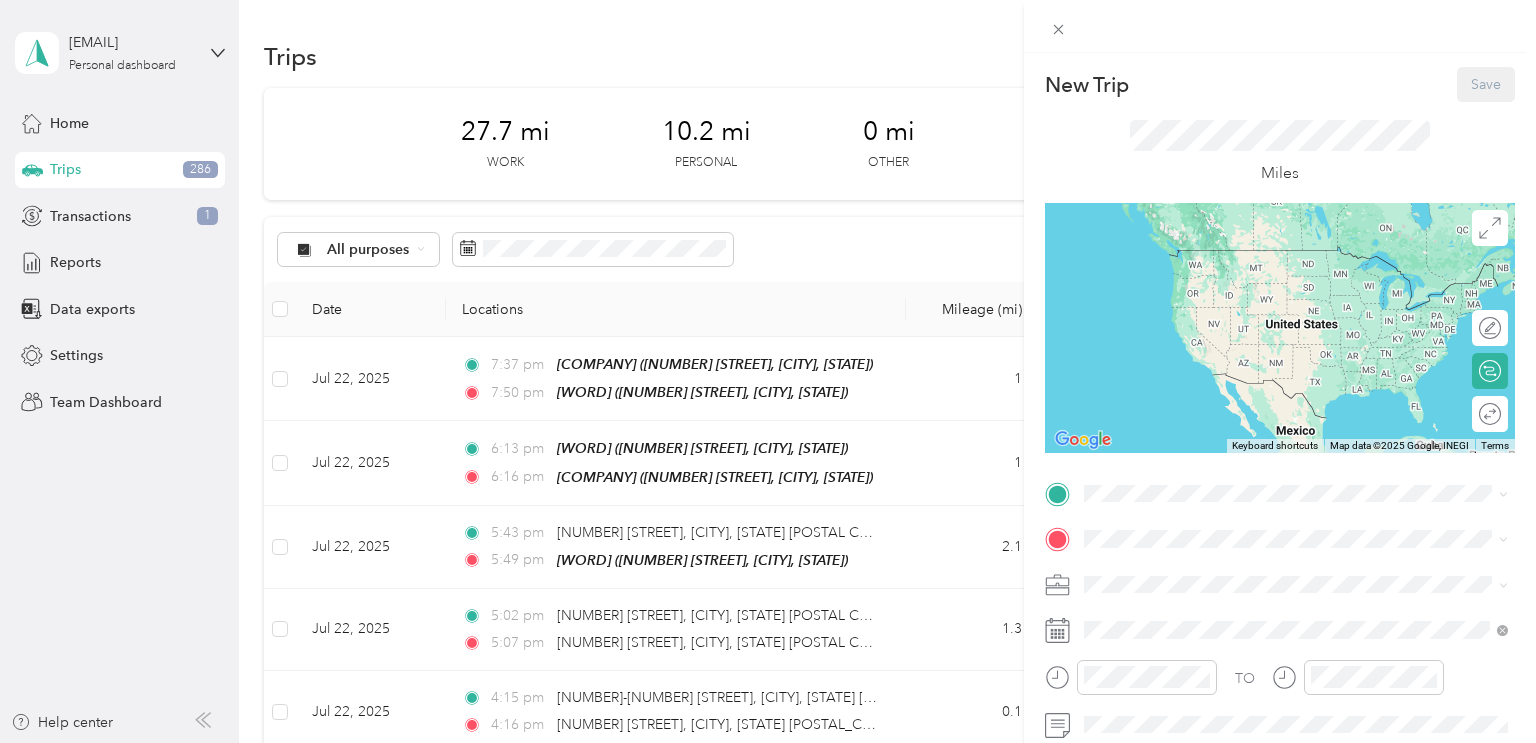 click on "Scout" at bounding box center (1296, 409) 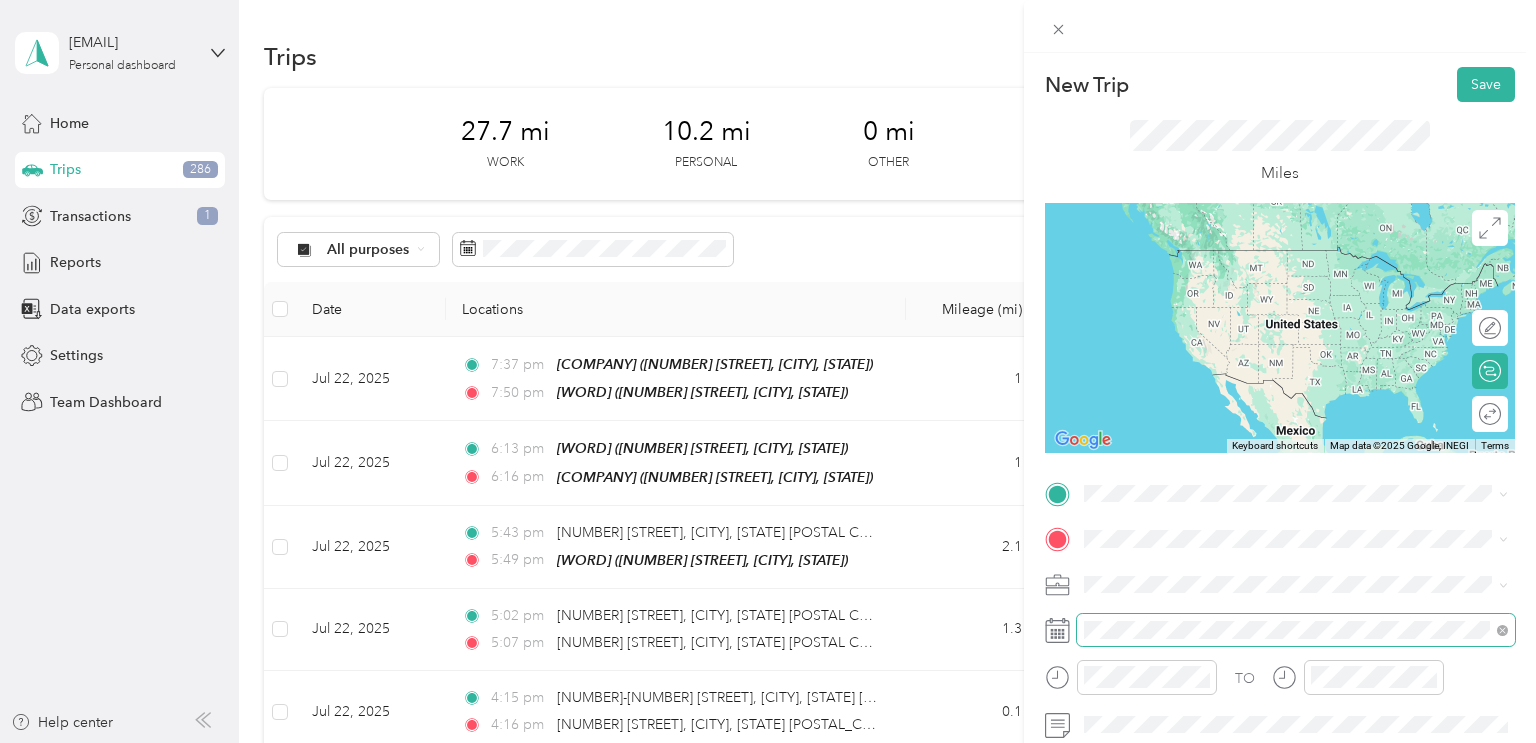 click at bounding box center [1296, 630] 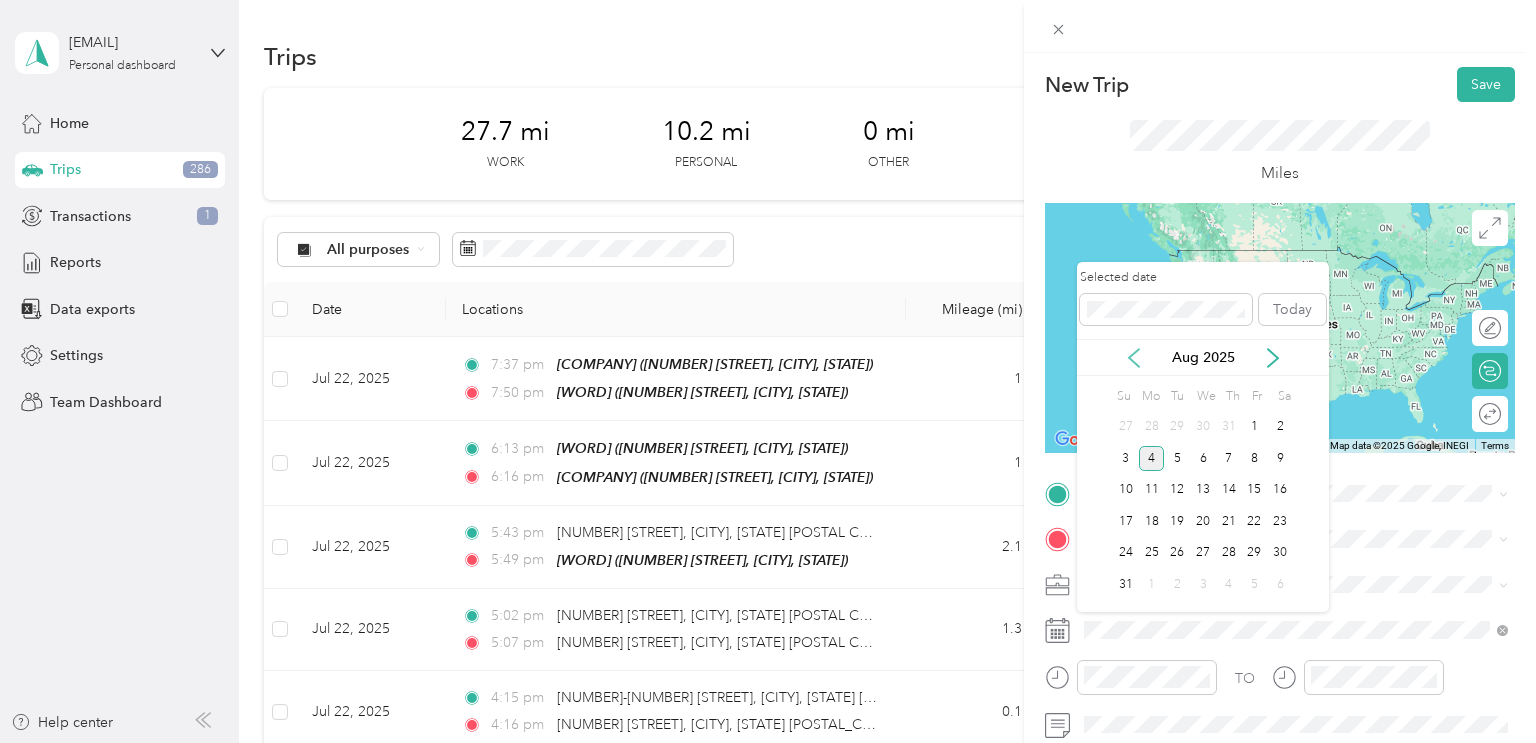 click 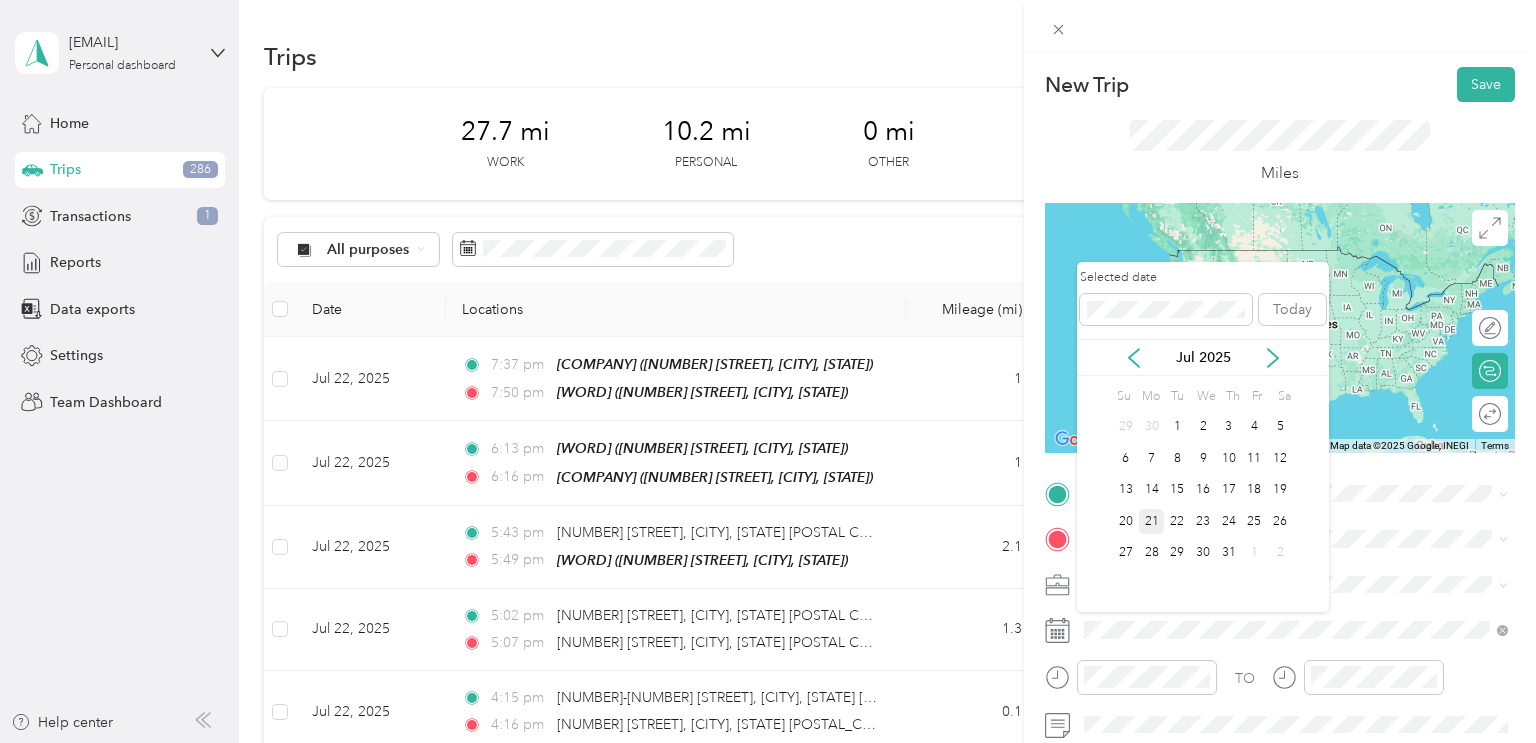 click on "21" at bounding box center [1152, 521] 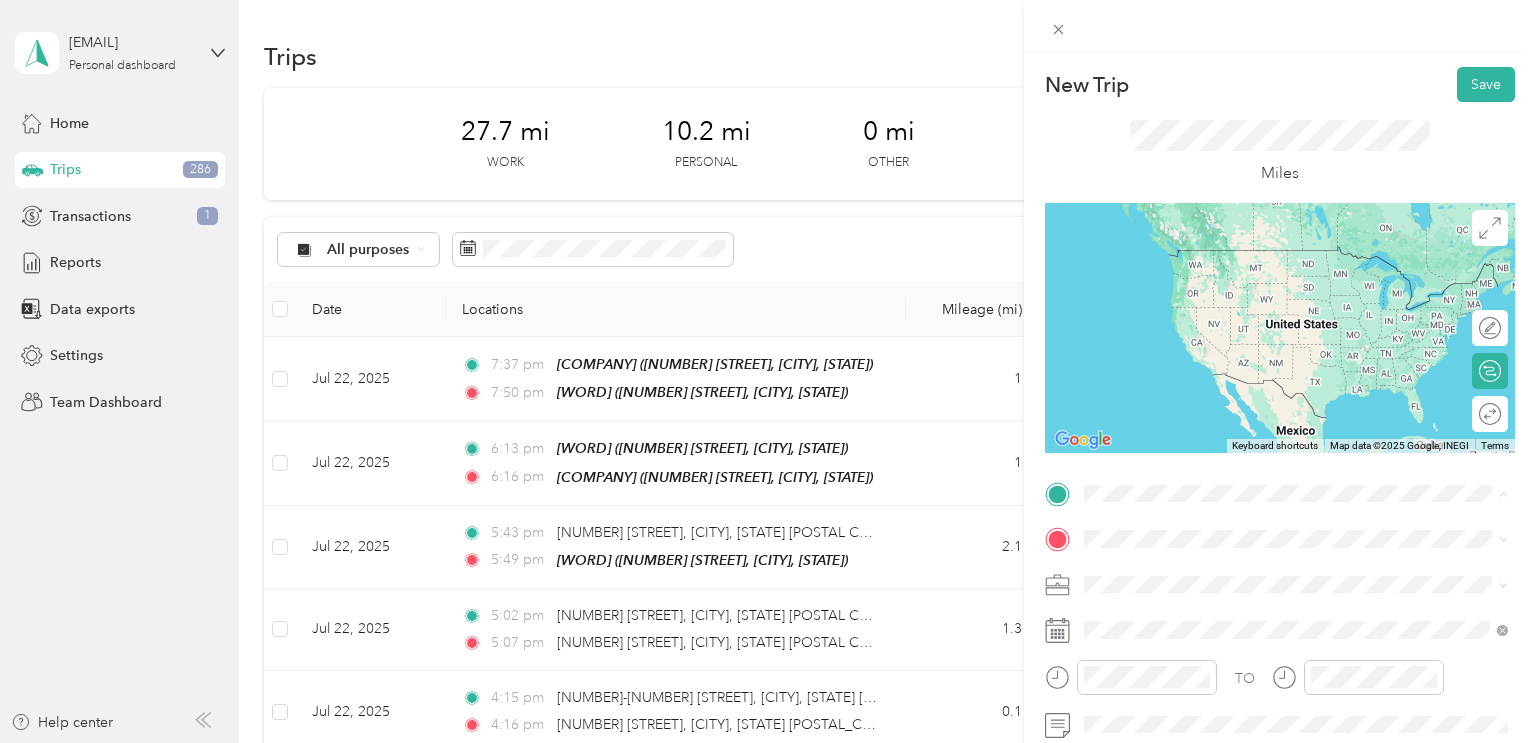 click on "[WORD] [NUMBER] [STREET], [CITY], [STATE], [COUNTRY]" at bounding box center [1277, 437] 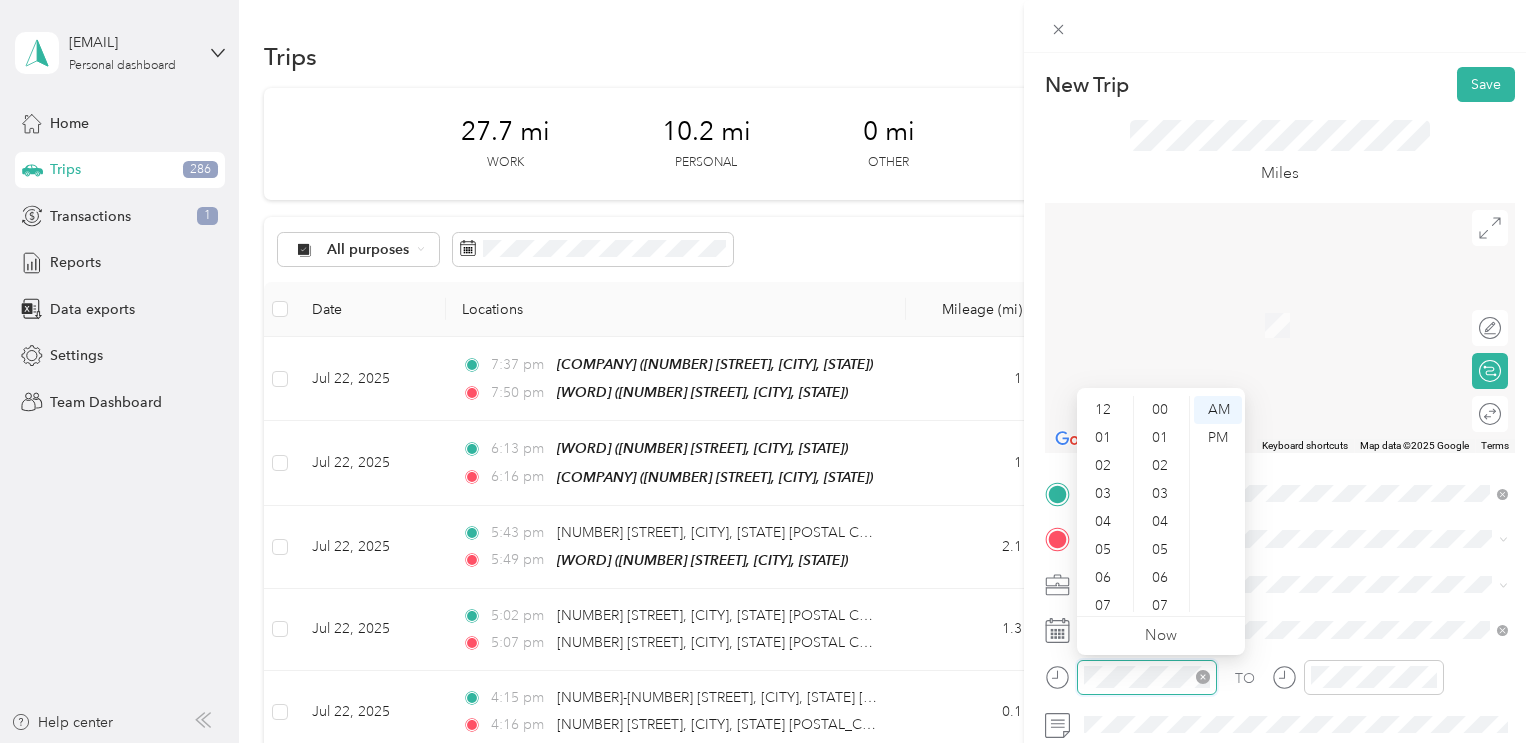 scroll, scrollTop: 120, scrollLeft: 0, axis: vertical 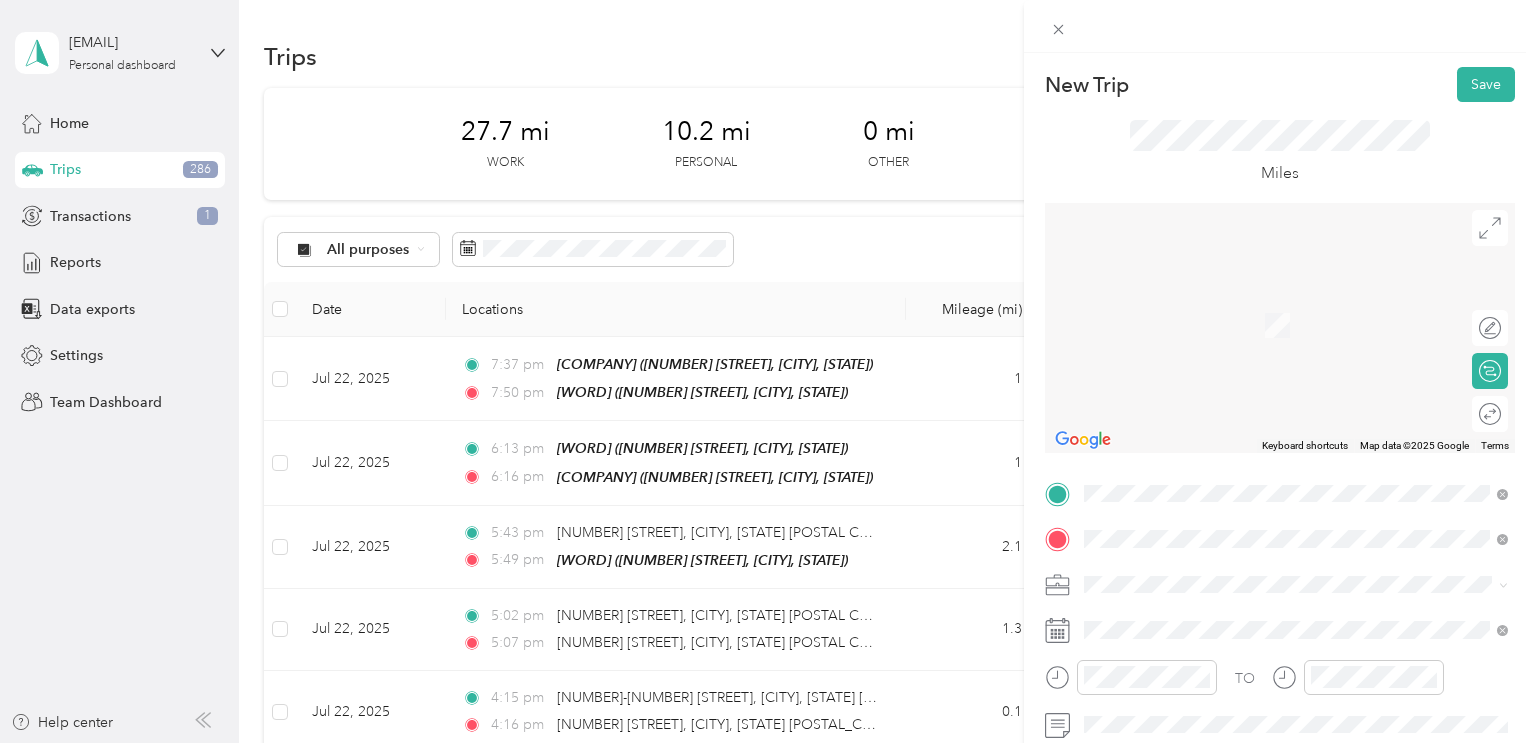 click on "[LAST_NAME]  [NUMBER] [LAST_NAME] [STREET], [CITY], [STATE], [COUNTRY]" at bounding box center (1277, 315) 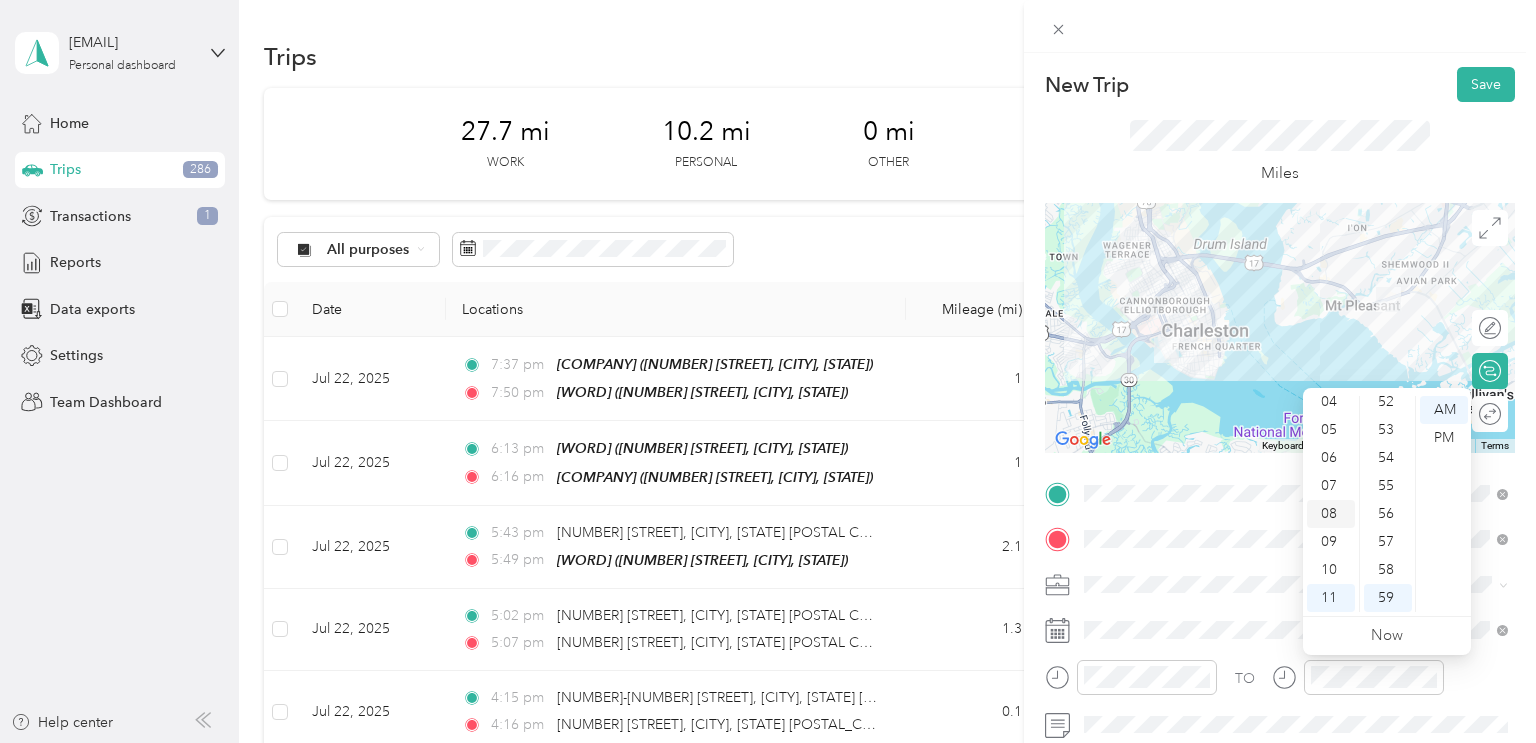 click on "08" at bounding box center [1331, 514] 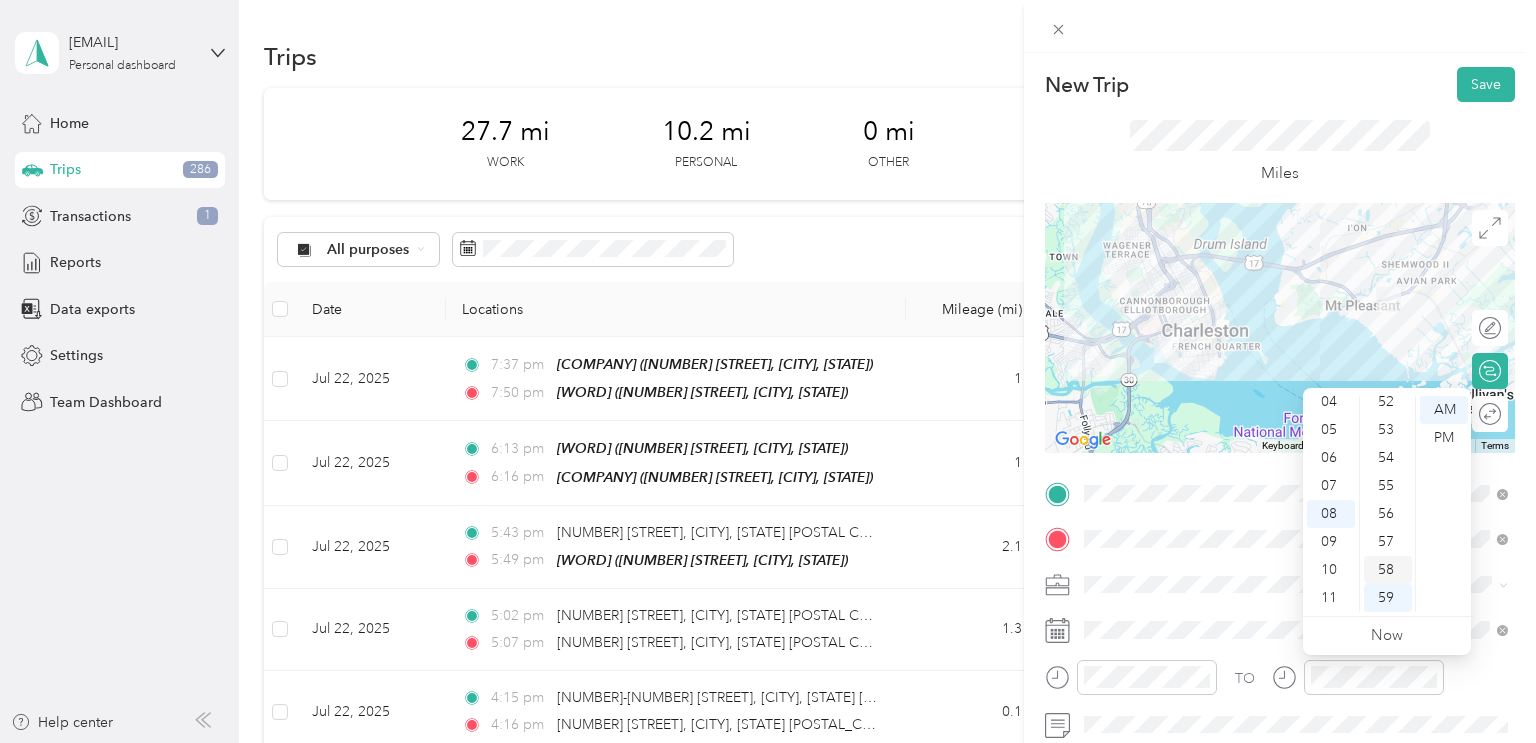 click on "58" at bounding box center [1388, 570] 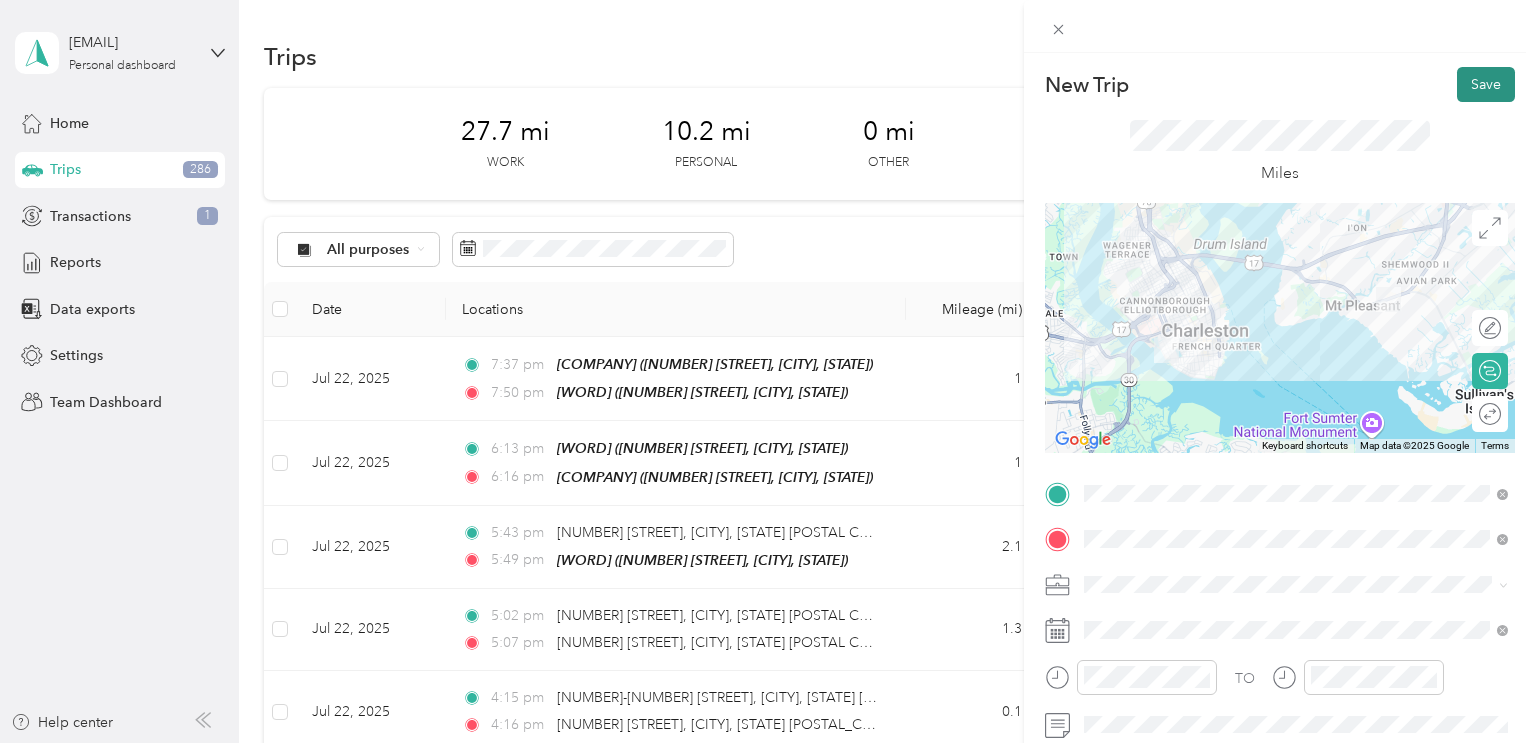 click on "Save" at bounding box center [1486, 84] 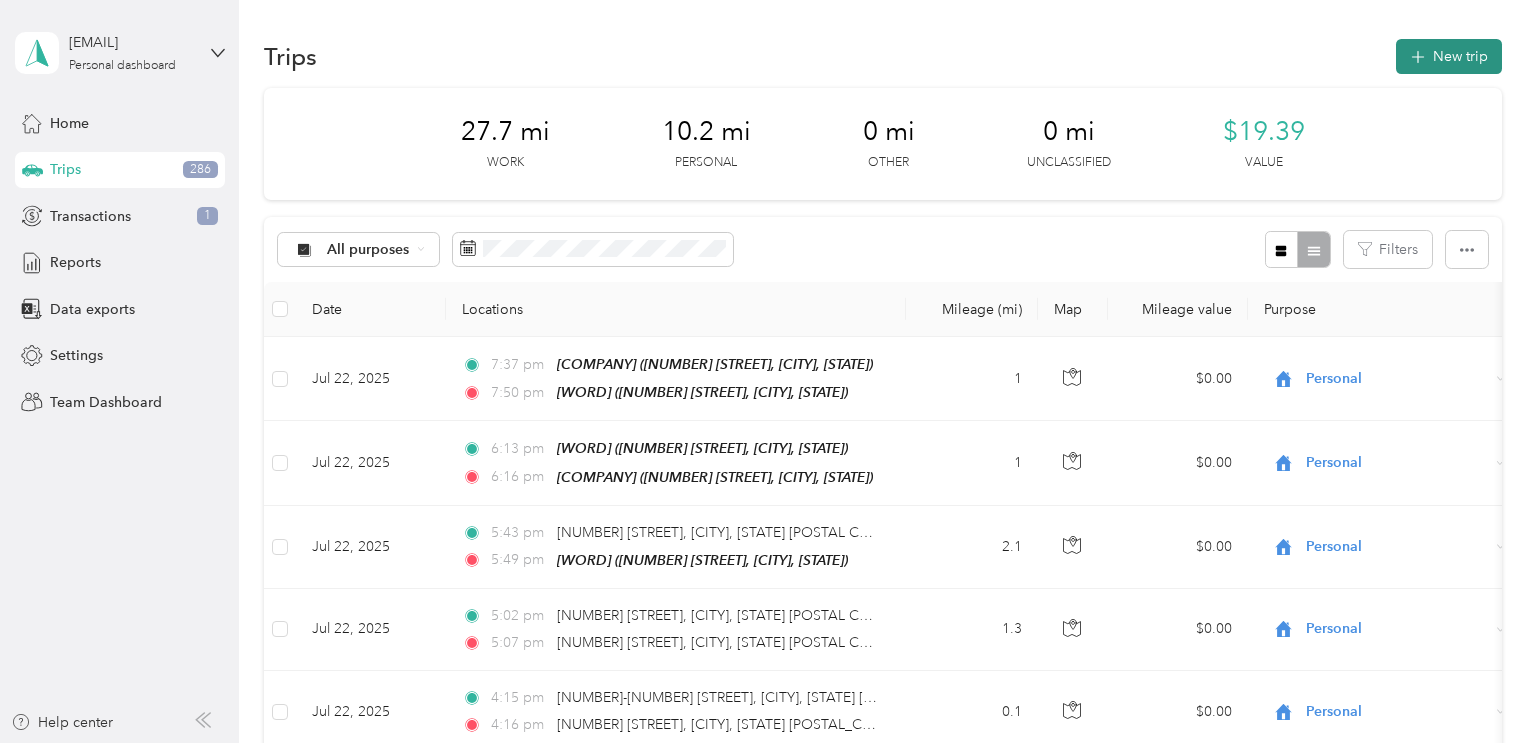 click on "New trip" at bounding box center (1449, 56) 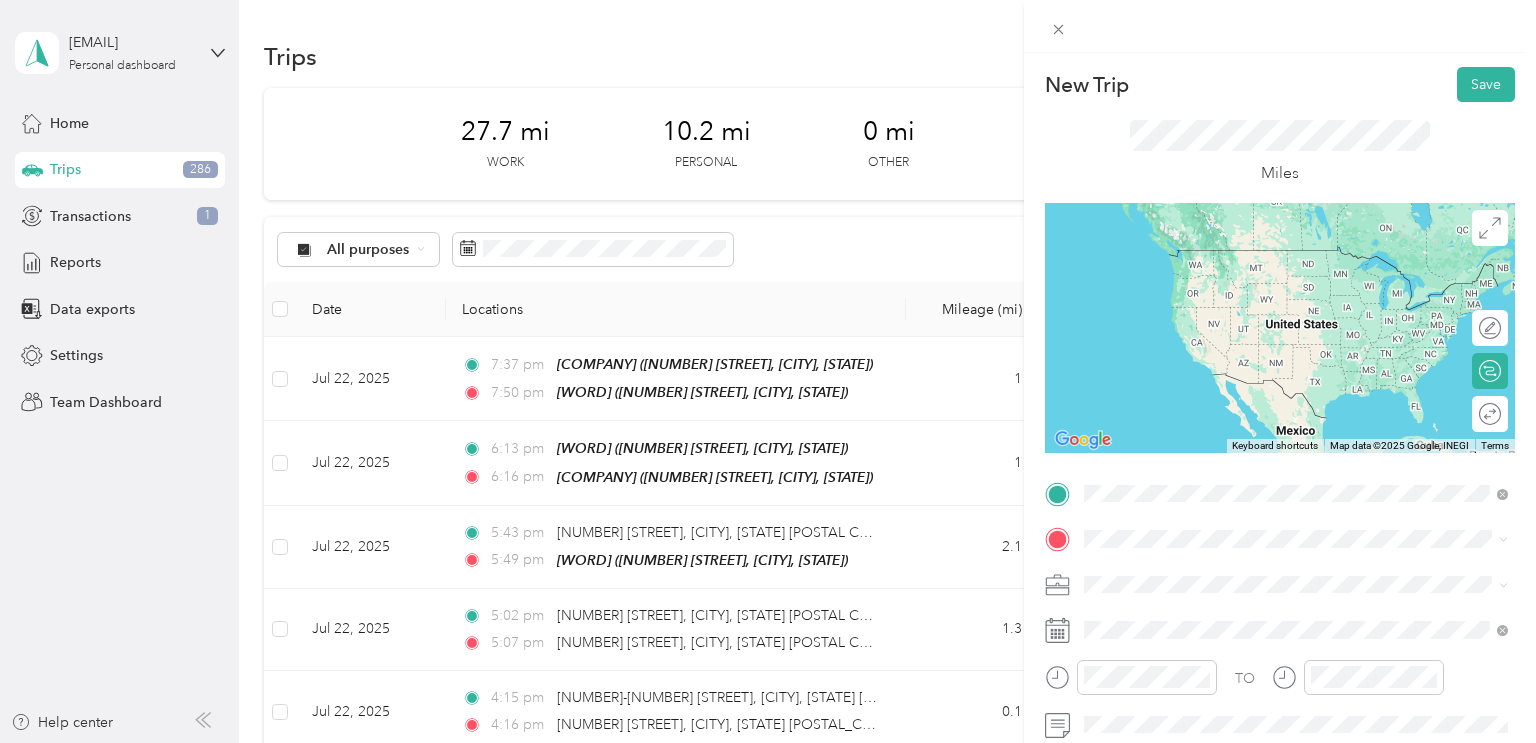 click on "[NUMBER] [STREET], [CITY], [STATE], [COUNTRY]" at bounding box center [1277, 279] 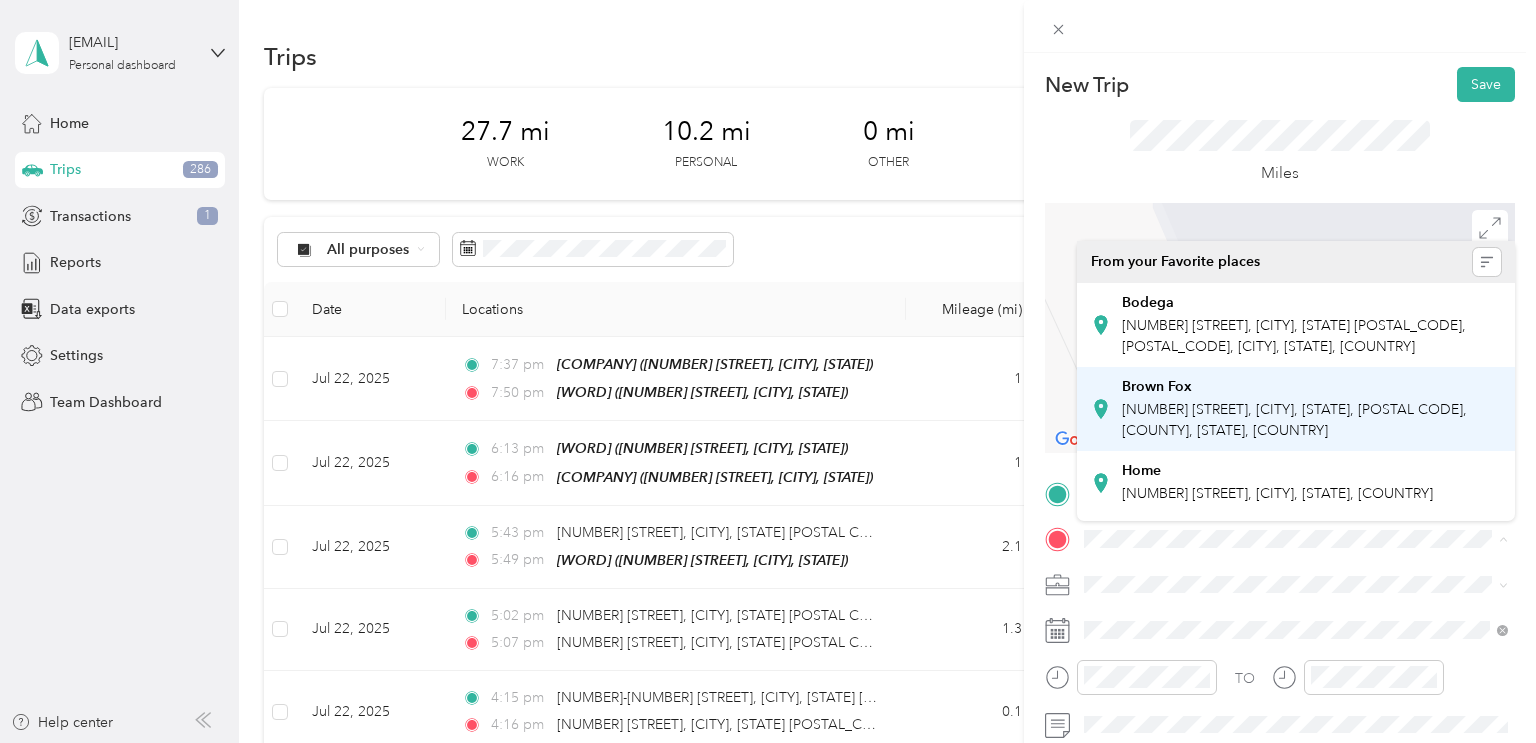 click on "Brown Fox" at bounding box center (1157, 387) 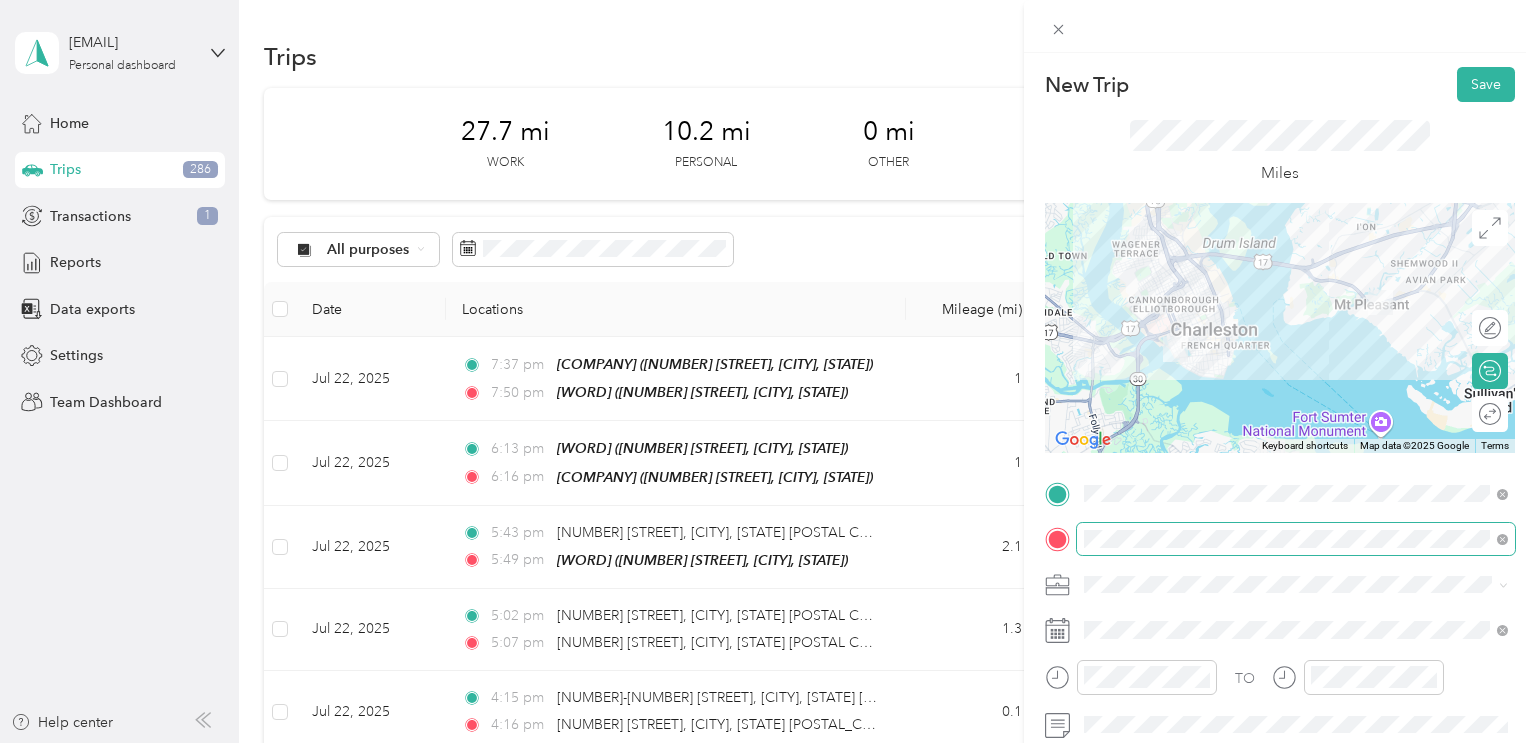 click at bounding box center [1296, 539] 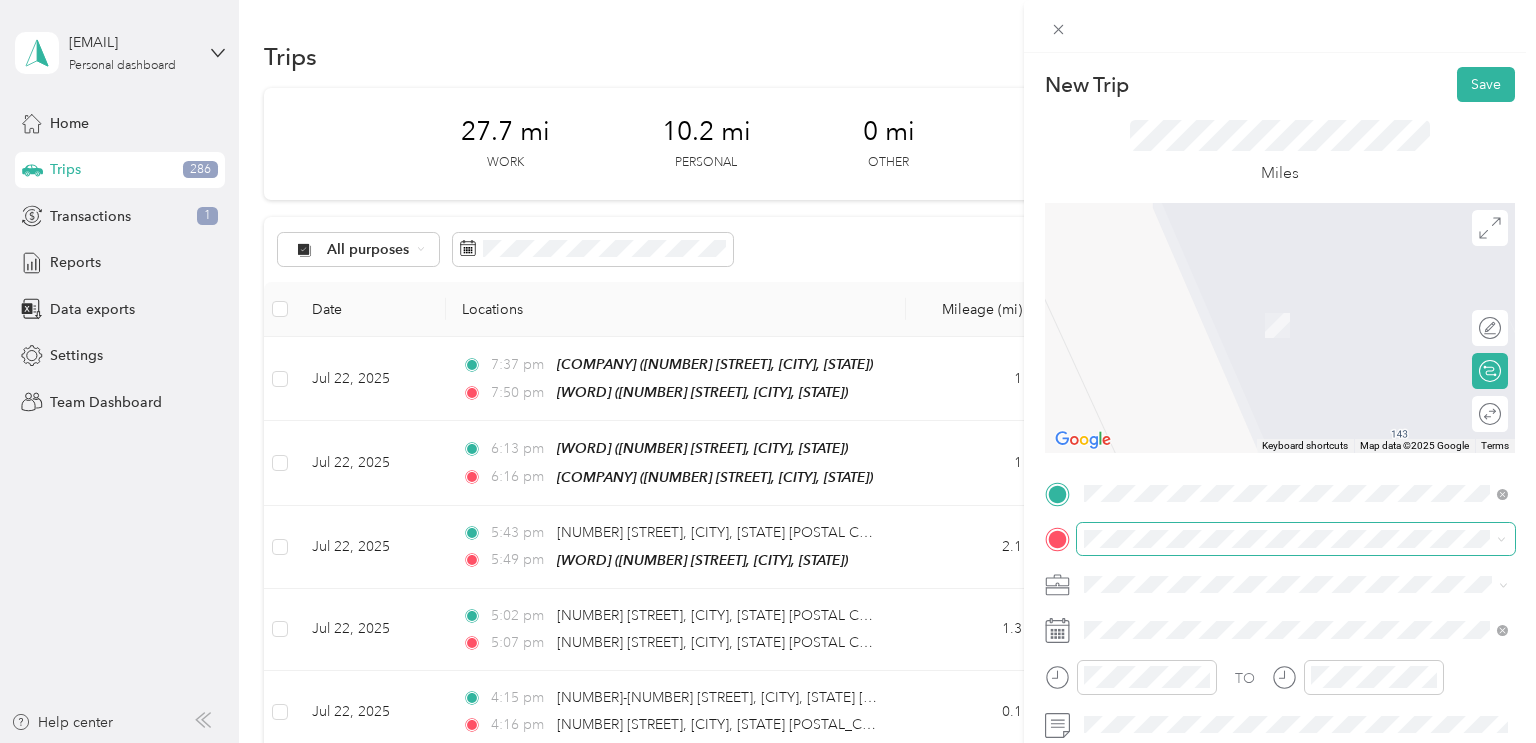 click on "[NUMBER] [STREET]" at bounding box center (1277, 366) 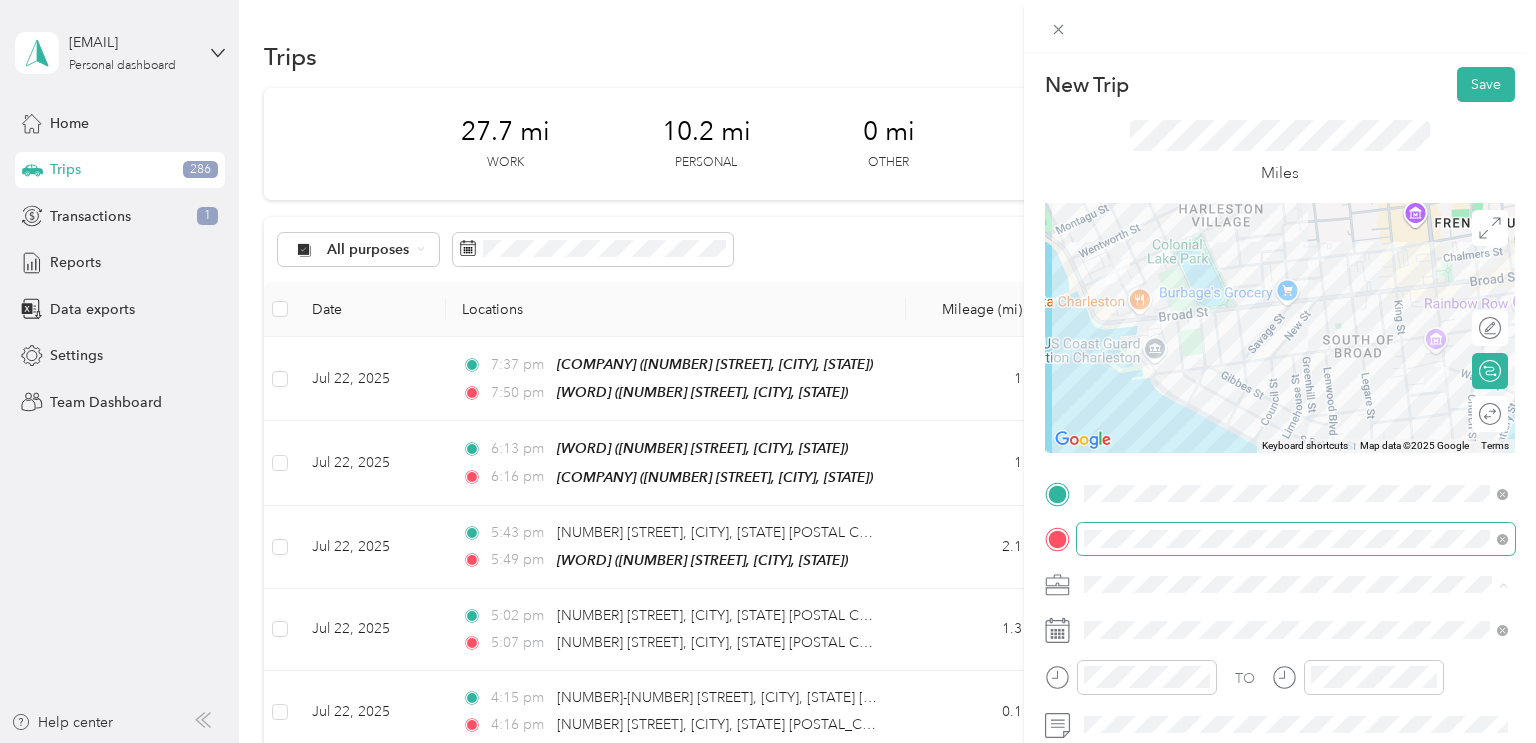 click on "Scout" at bounding box center [1109, 409] 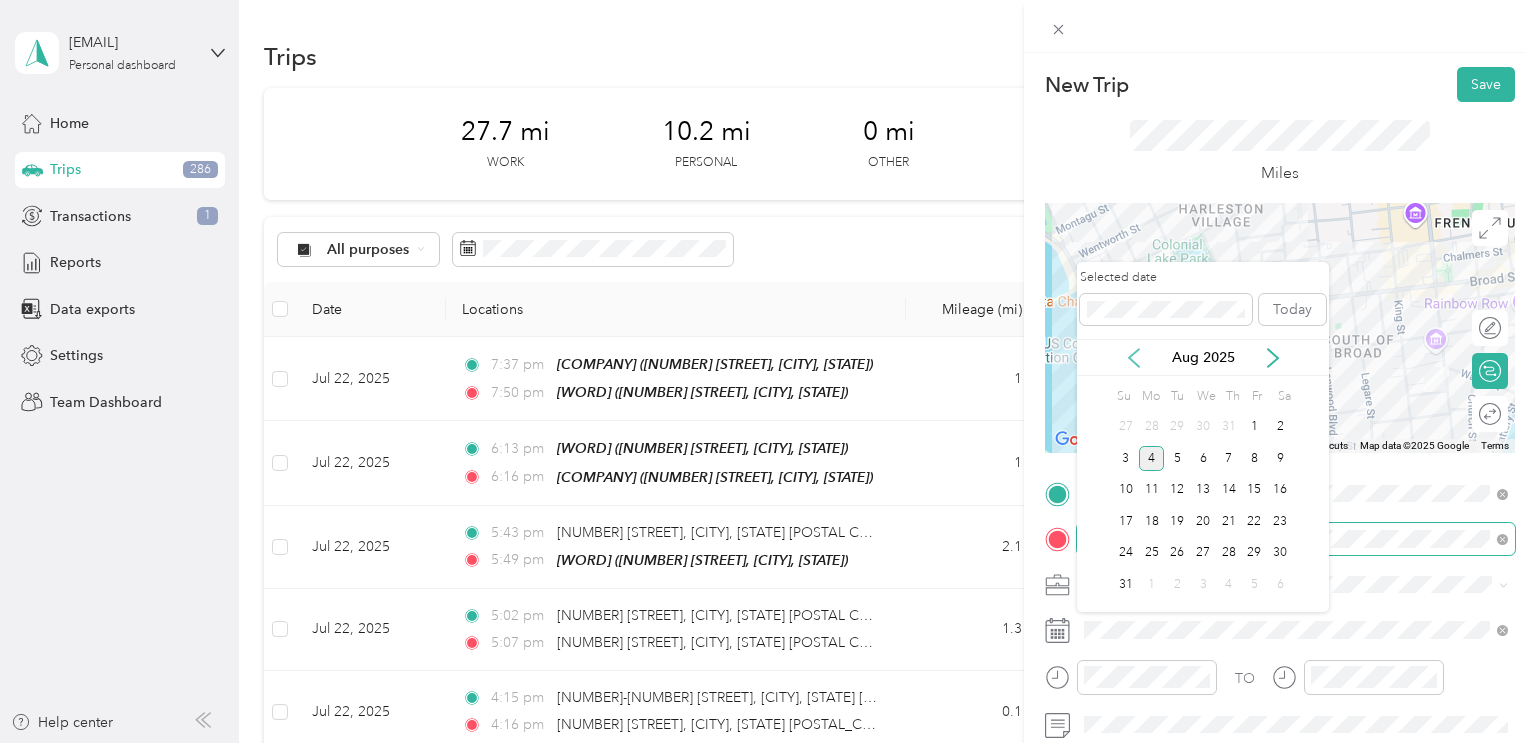 click 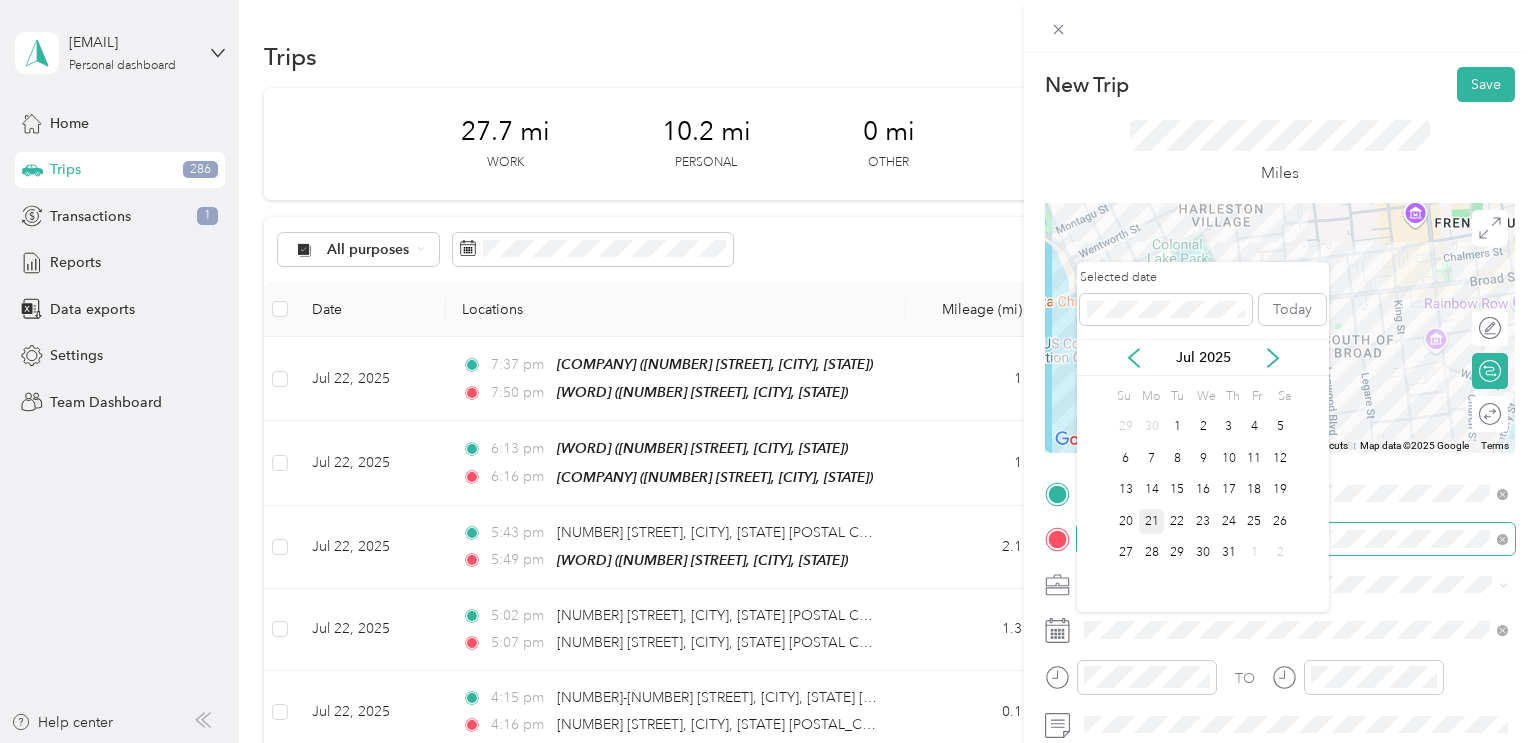 click on "21" at bounding box center [1152, 521] 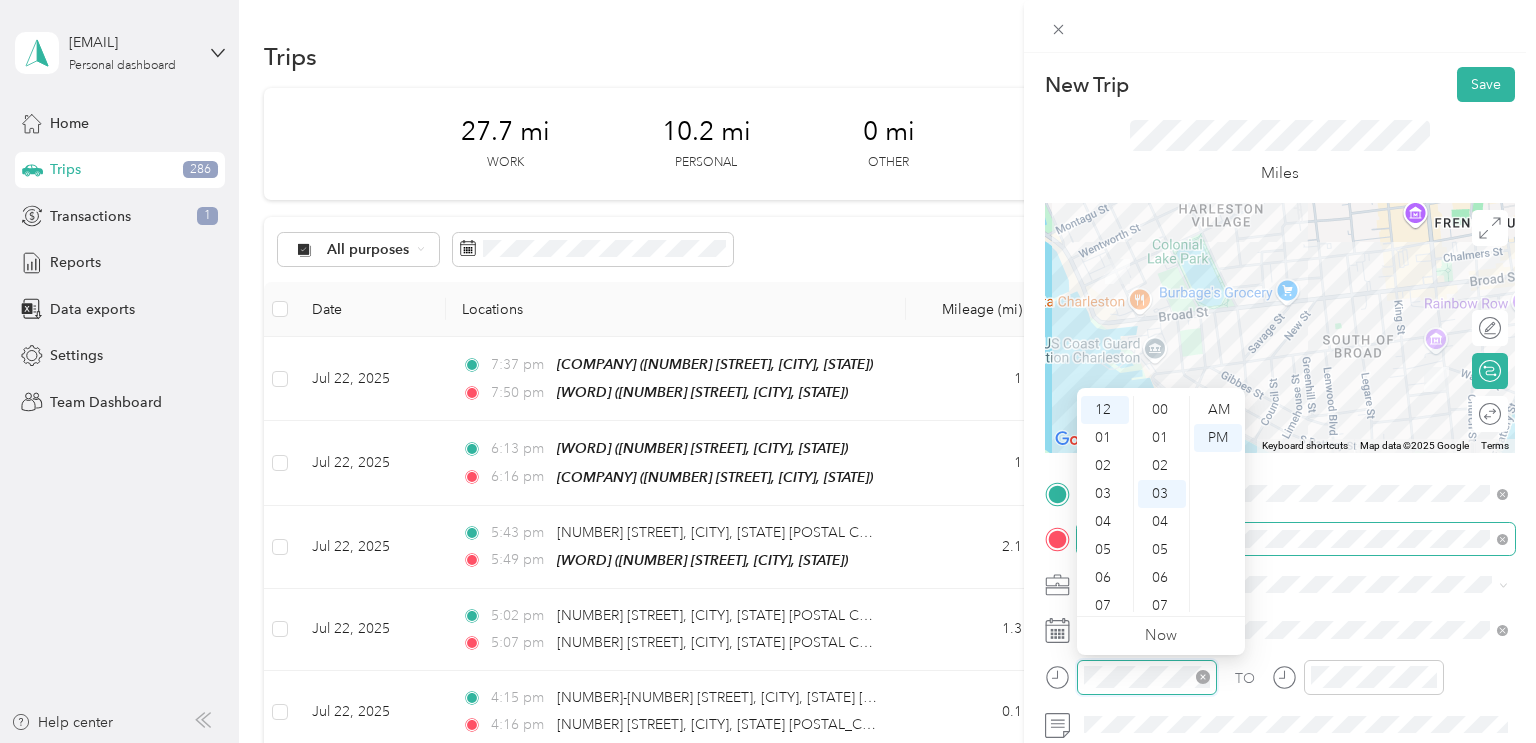 scroll, scrollTop: 84, scrollLeft: 0, axis: vertical 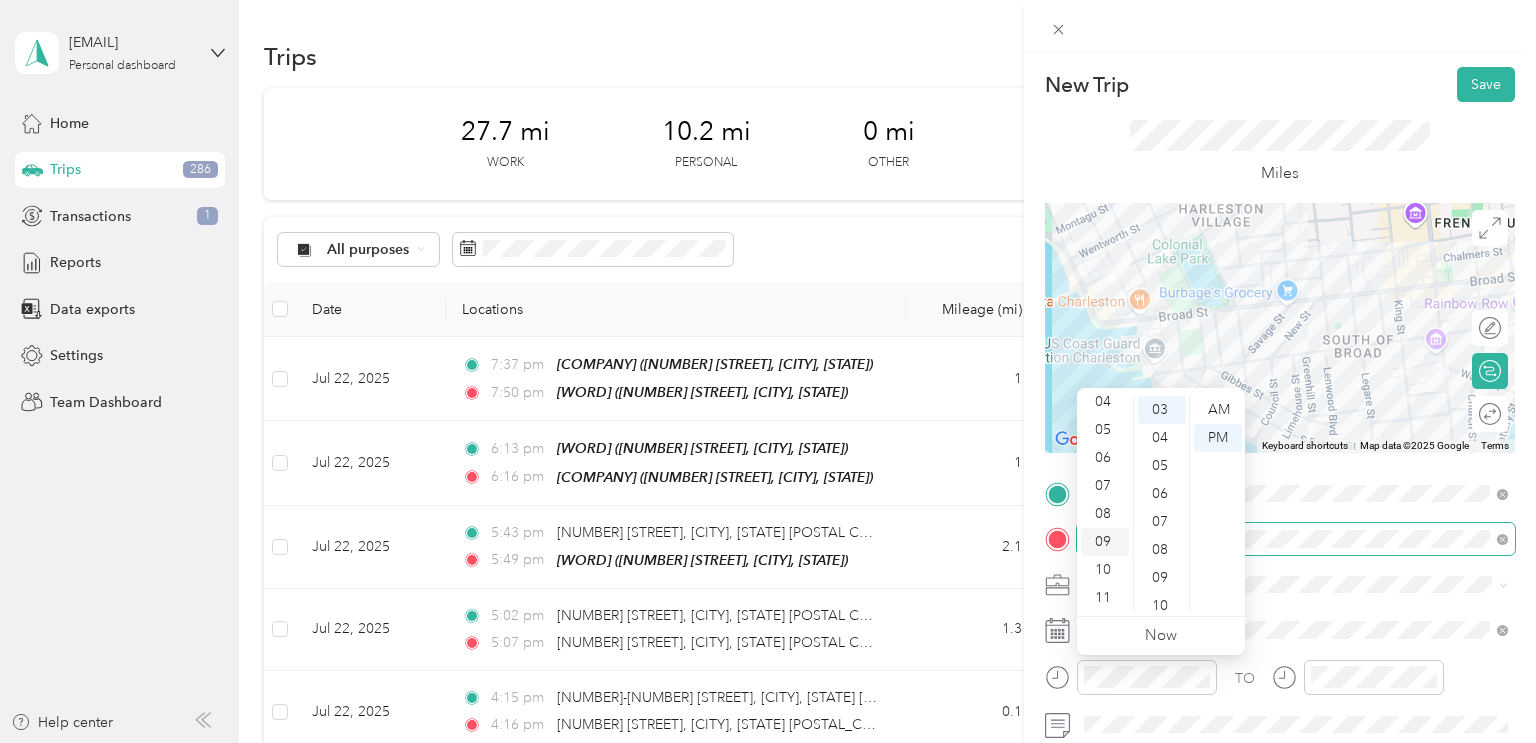 click on "09" at bounding box center [1105, 542] 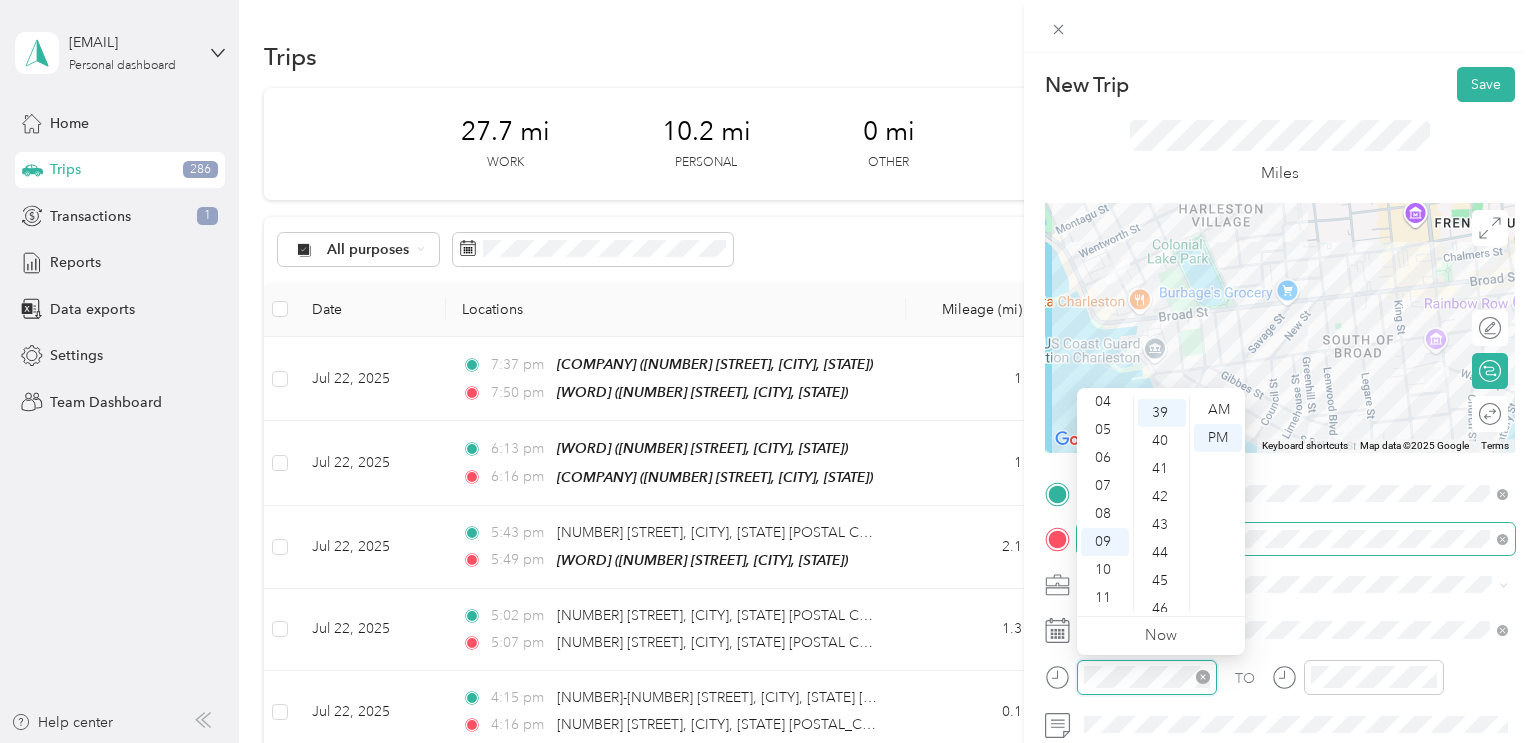 scroll, scrollTop: 1092, scrollLeft: 0, axis: vertical 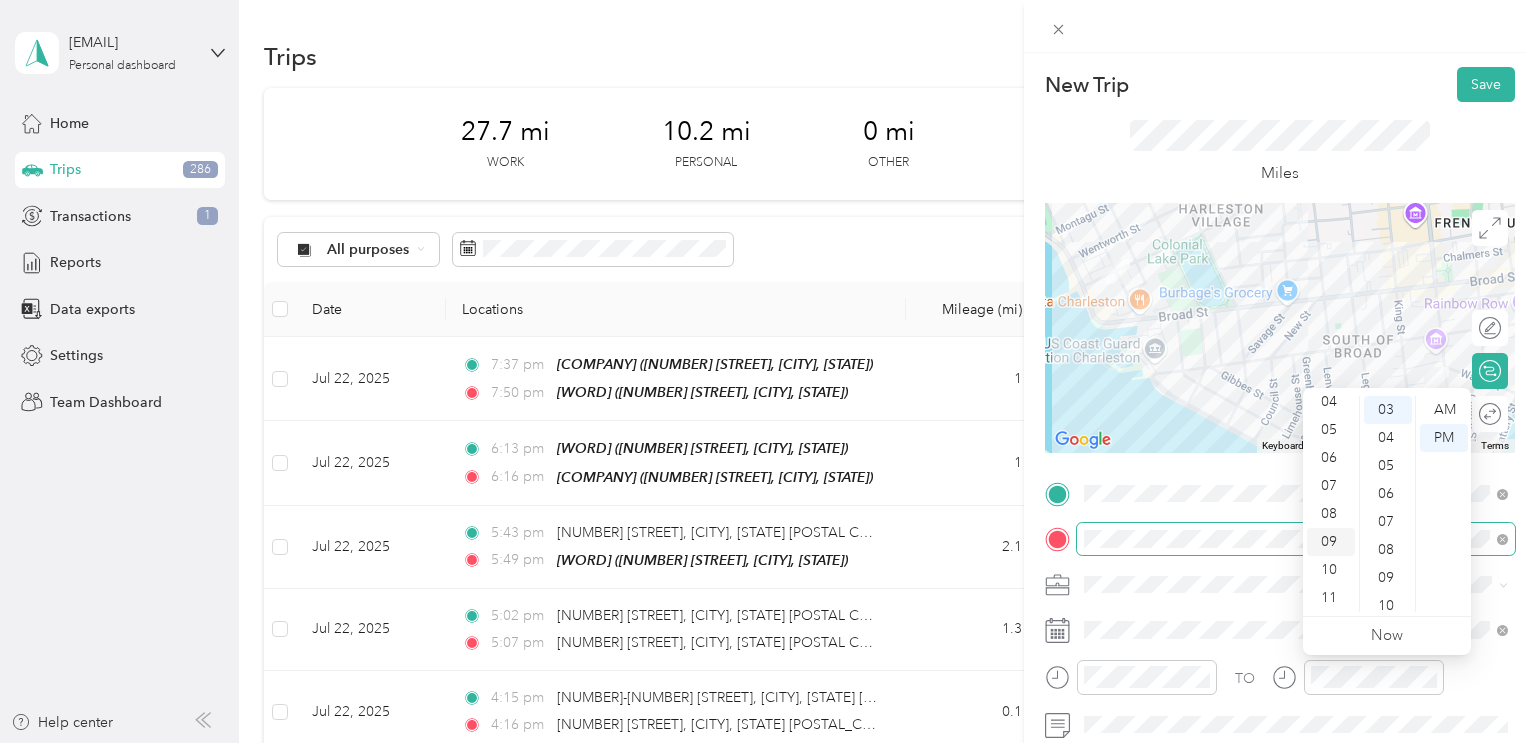 click on "09" at bounding box center [1331, 542] 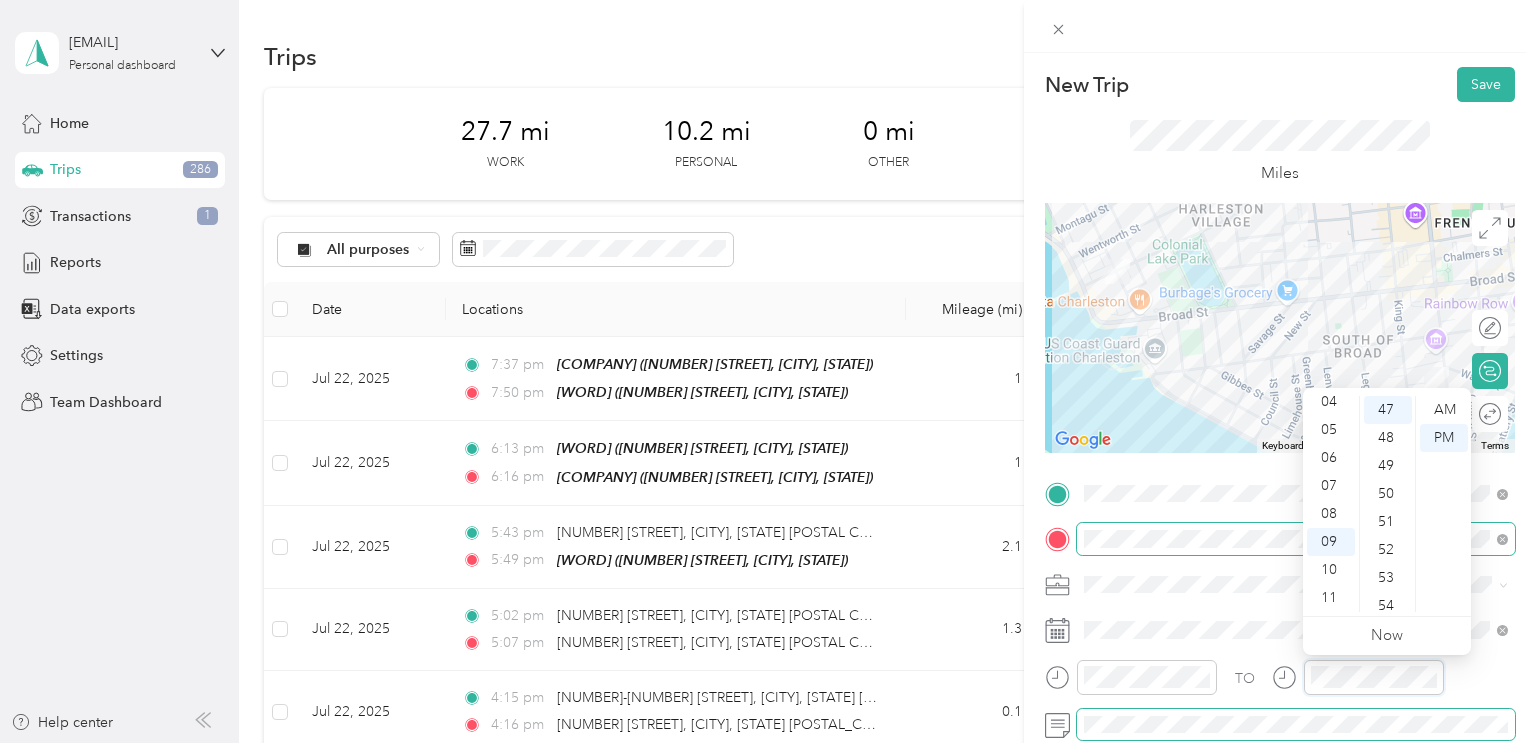 scroll, scrollTop: 1316, scrollLeft: 0, axis: vertical 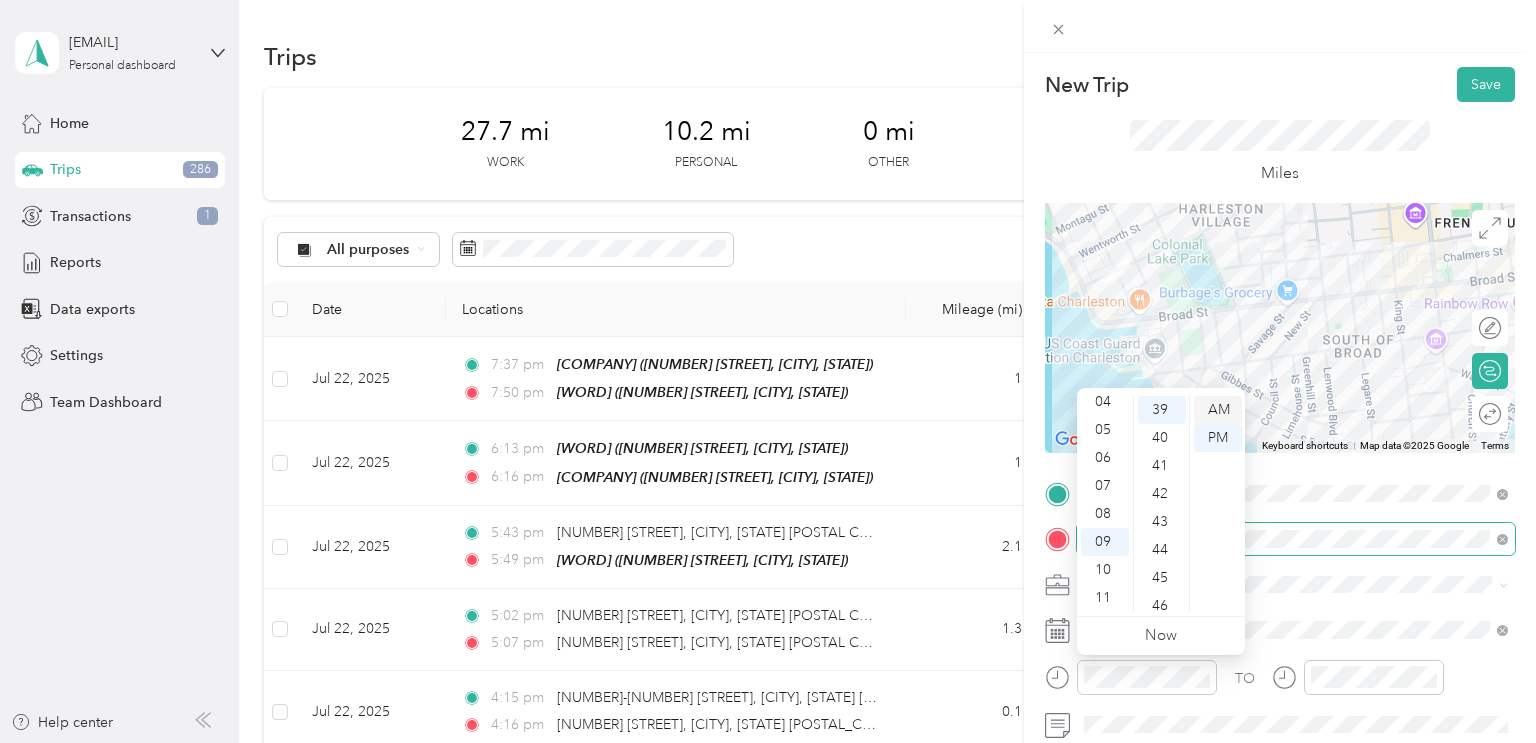 click on "AM" at bounding box center [1218, 410] 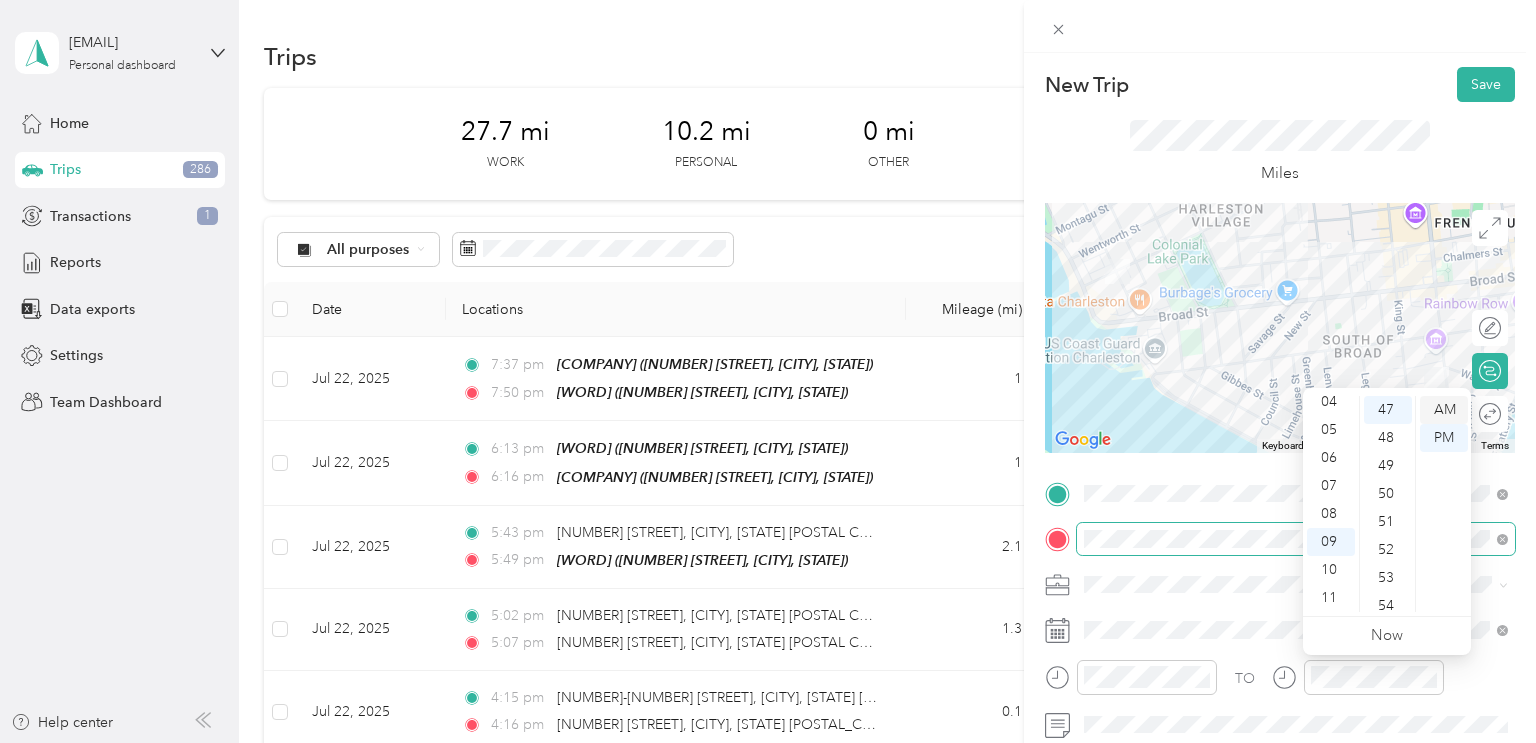 click on "AM" at bounding box center [1444, 410] 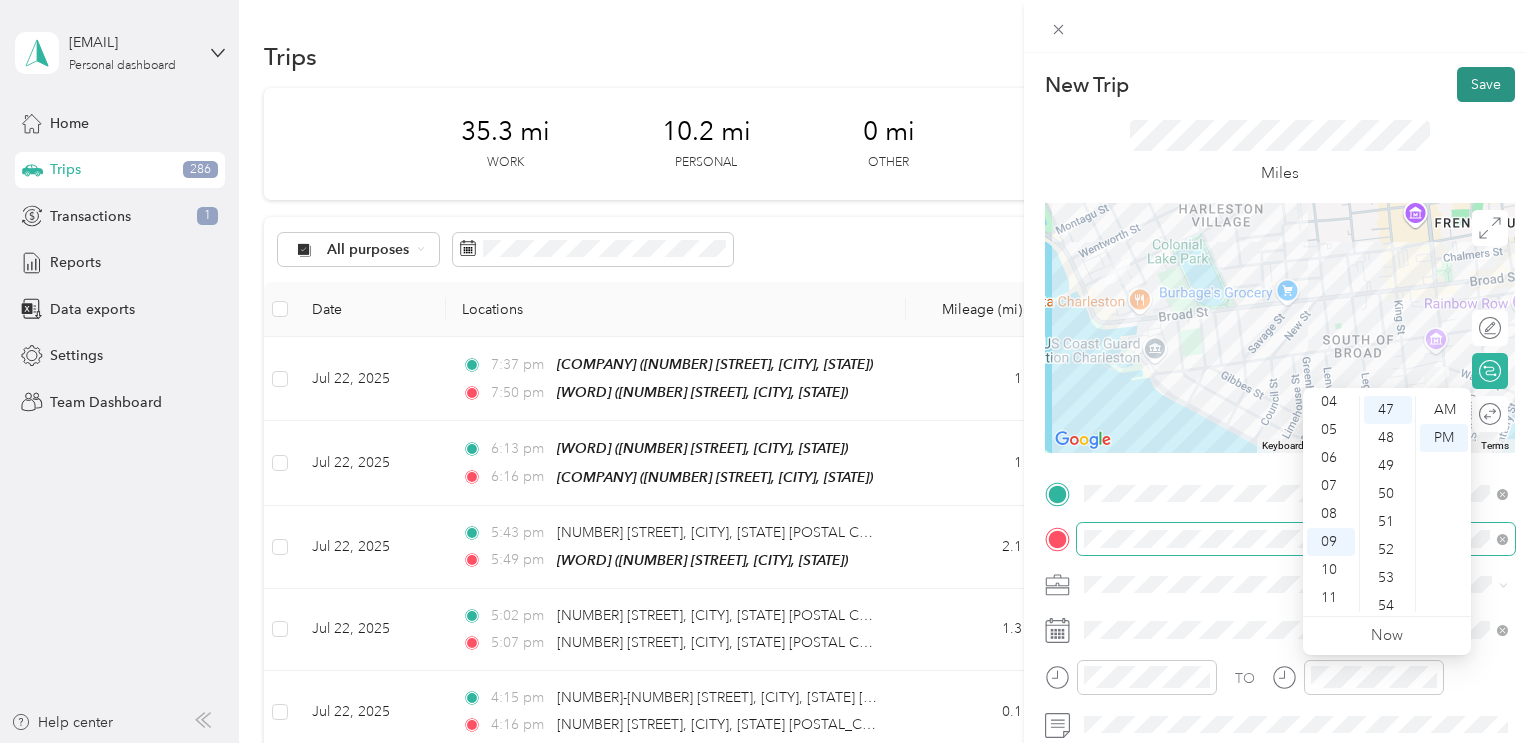 click on "Save" at bounding box center [1486, 84] 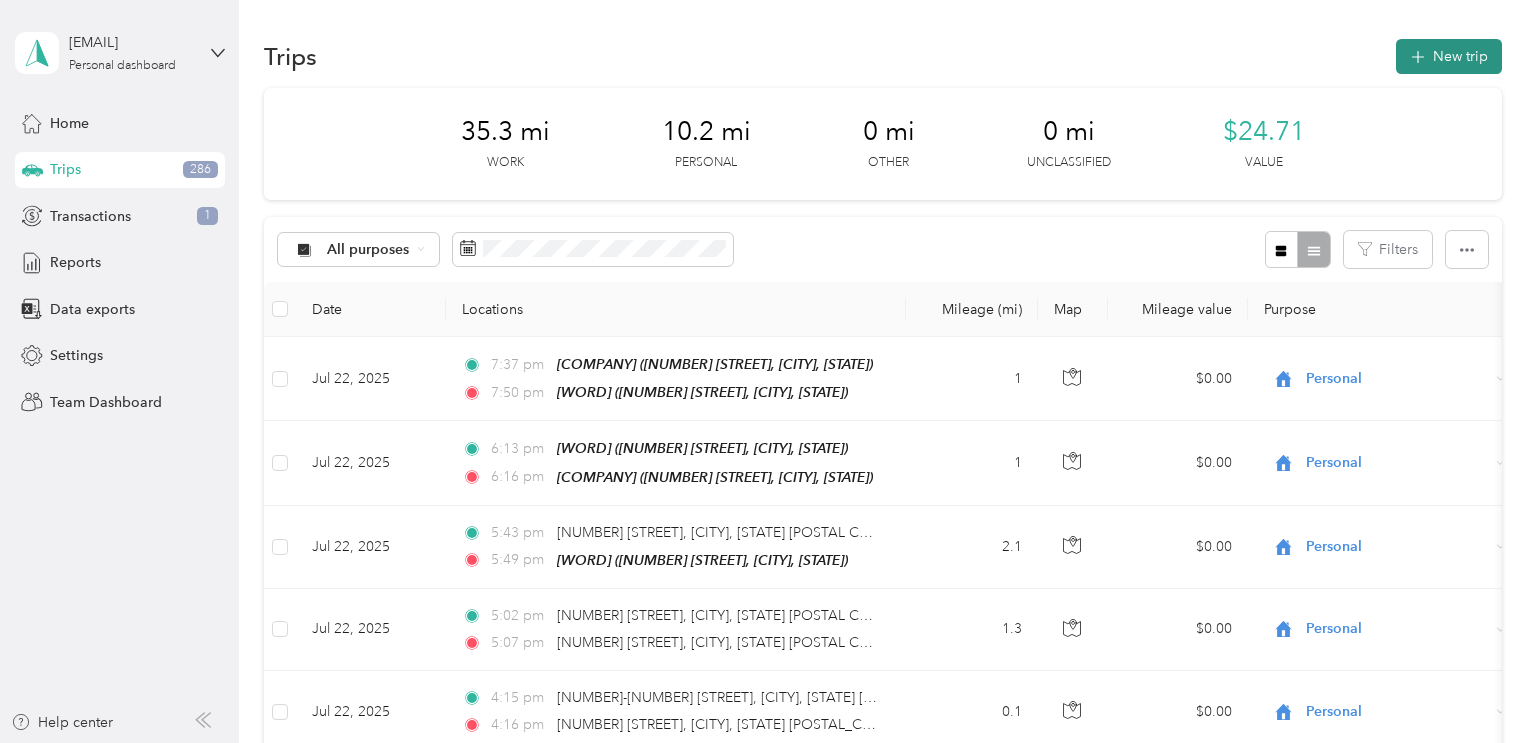 click on "New trip" at bounding box center [1449, 56] 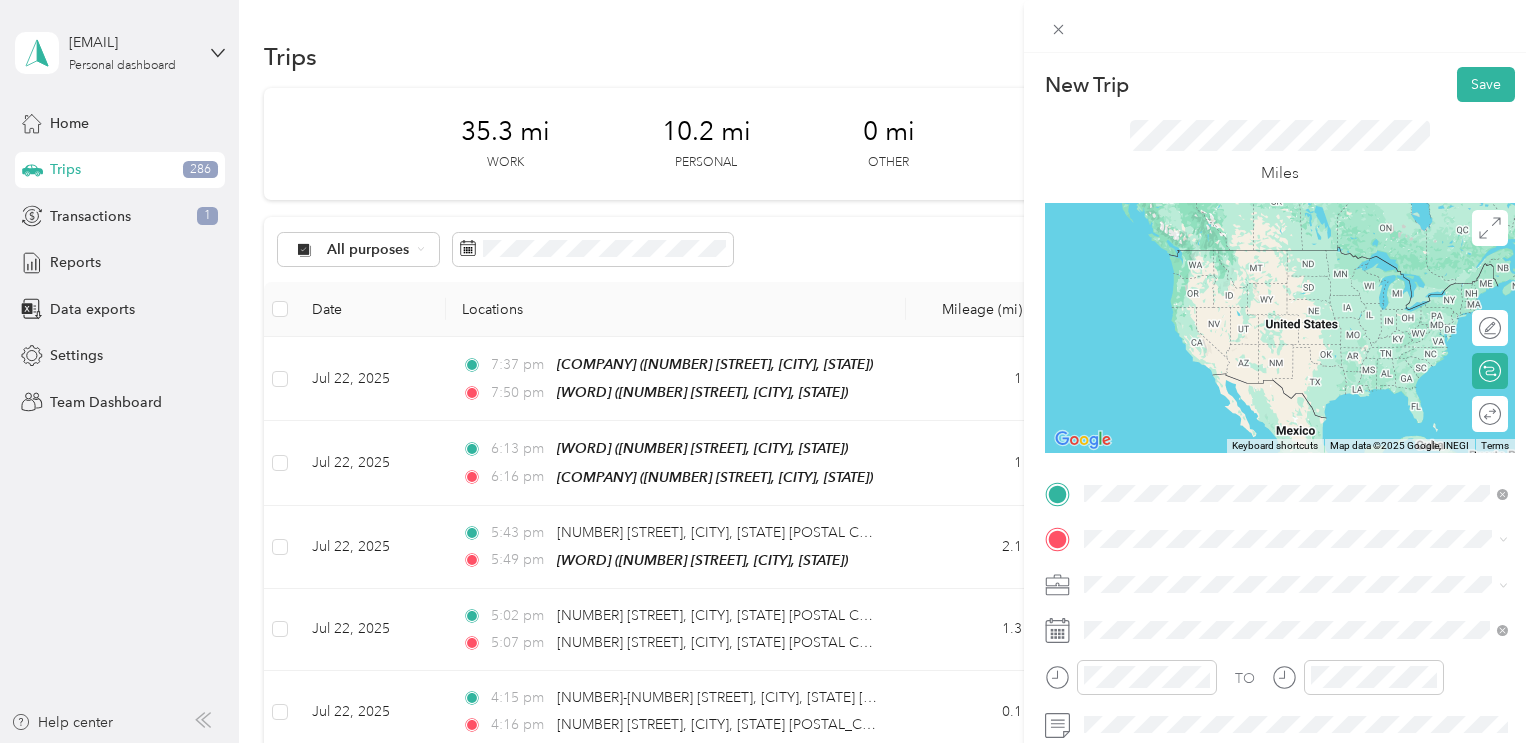 click on "[NUMBER] [STREET] [NUMBER] [STREET], [CITY], [STATE], [COUNTRY]" at bounding box center [1277, 332] 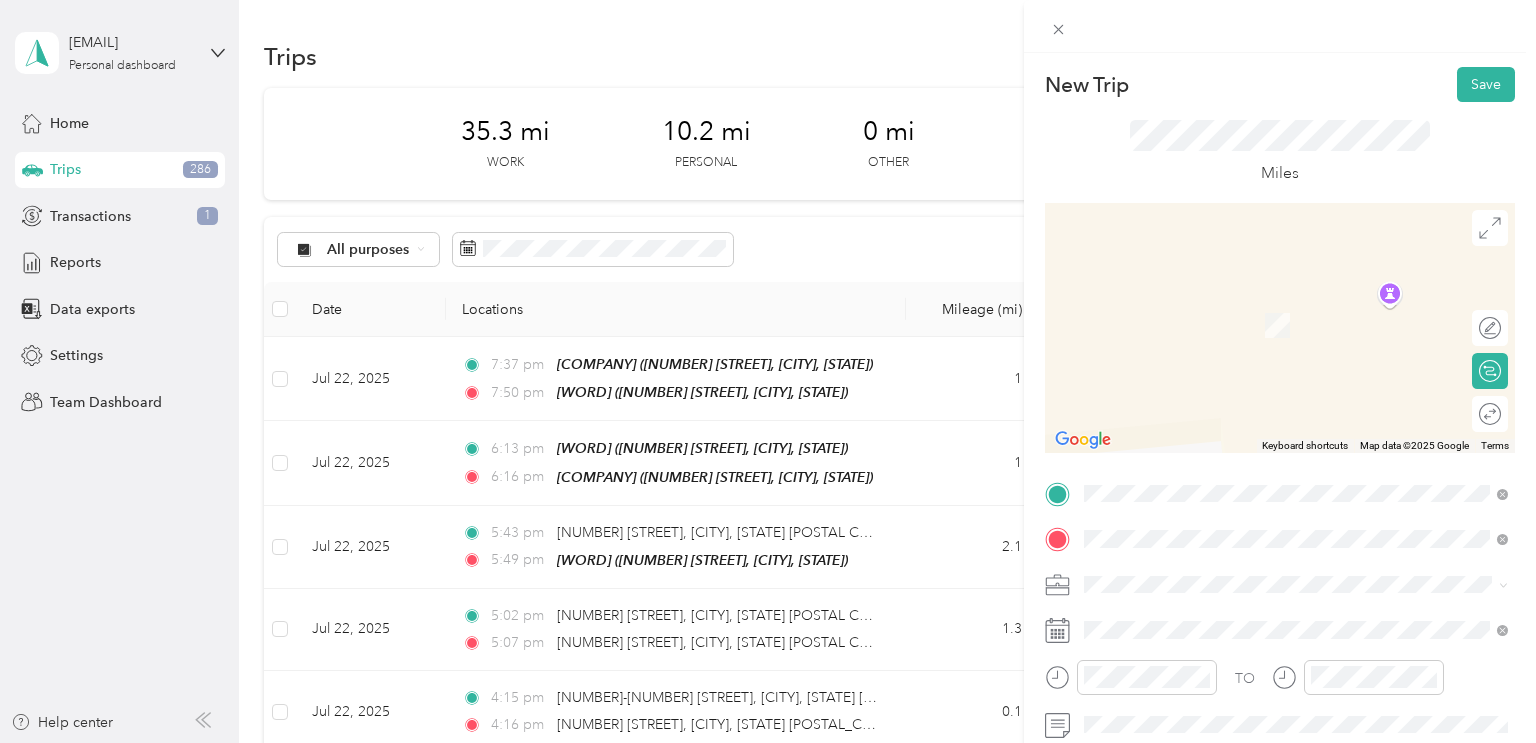 click on "[NUMBER] [STREET], [CITY], [STATE], [COUNTRY]" at bounding box center (1277, 325) 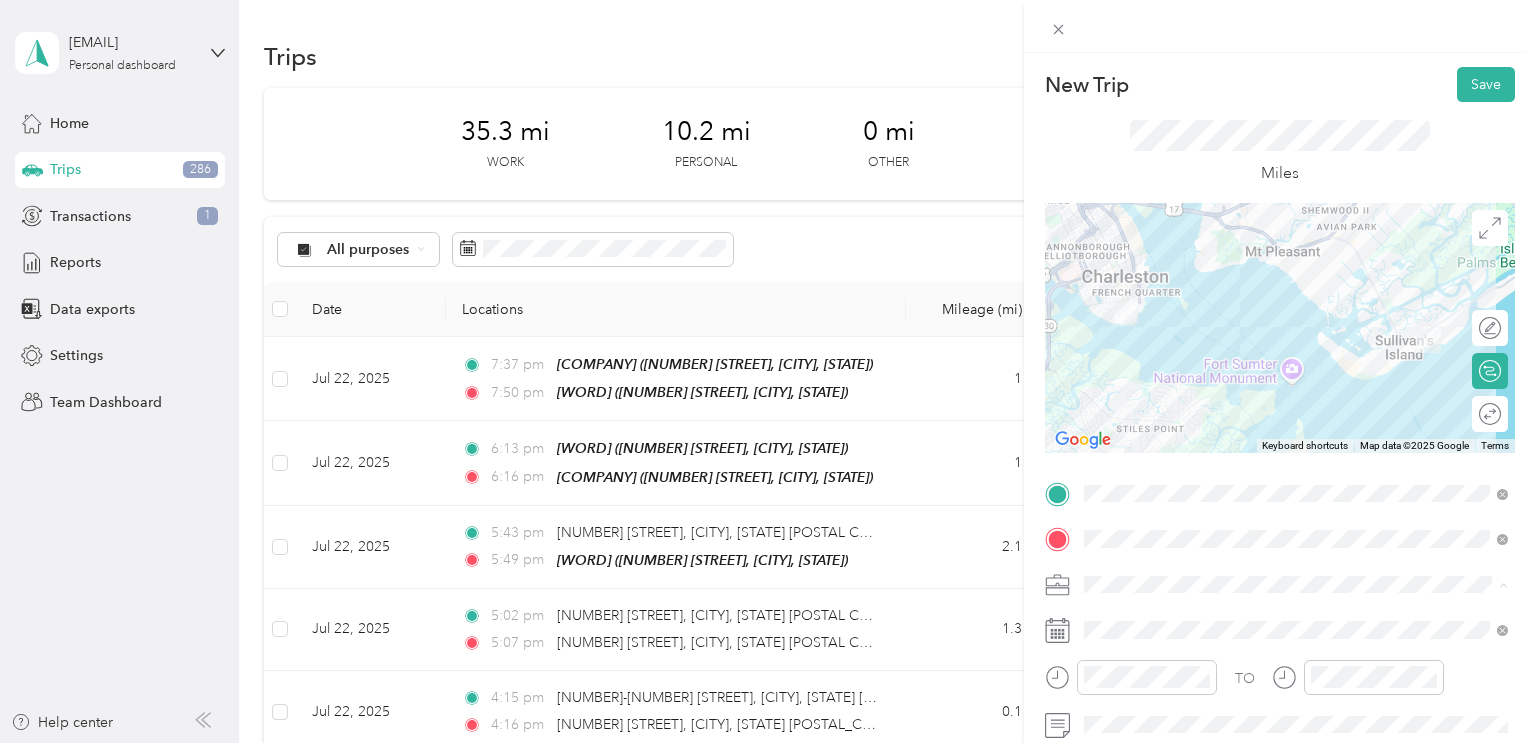 click on "Scout" at bounding box center (1296, 409) 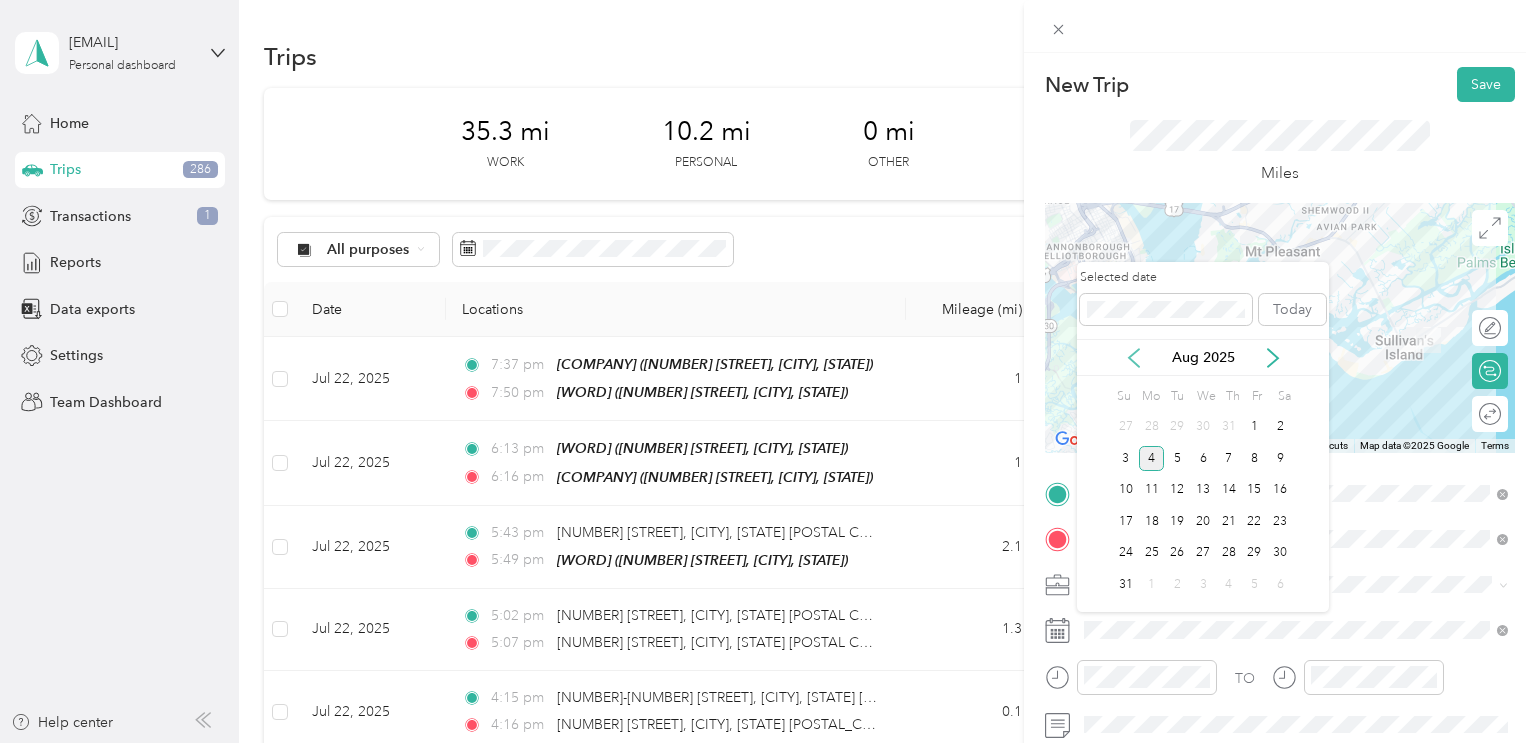 click 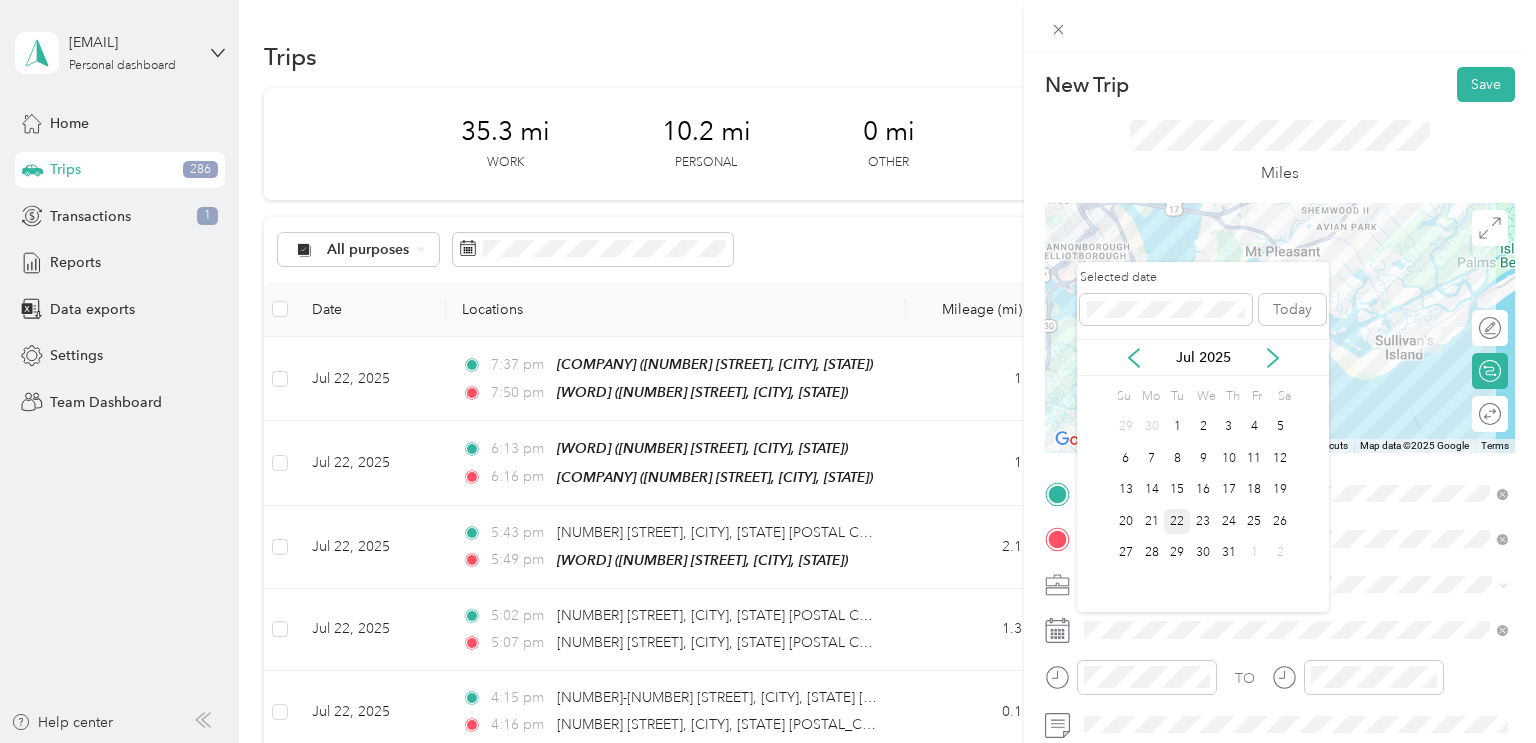 click on "22" at bounding box center (1177, 521) 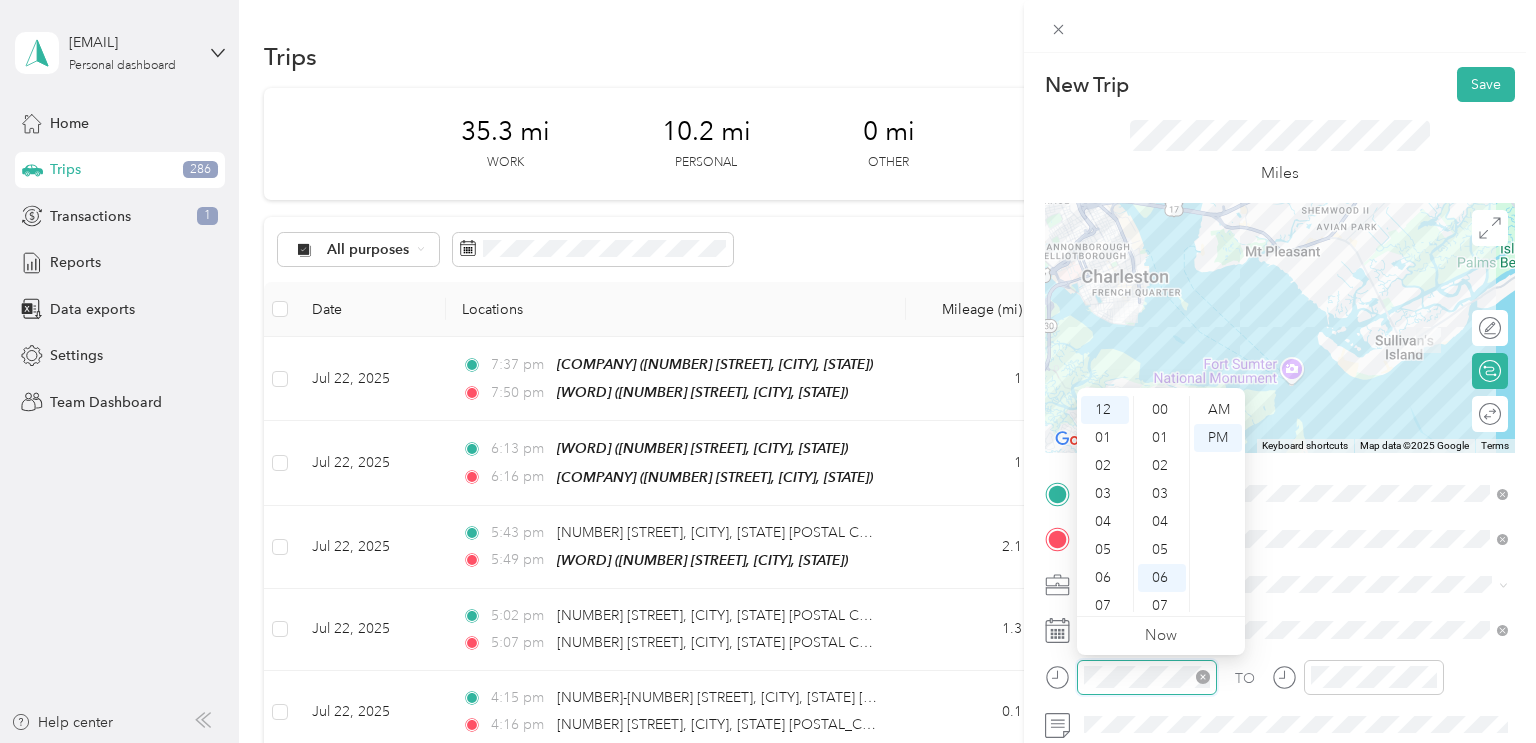 scroll, scrollTop: 168, scrollLeft: 0, axis: vertical 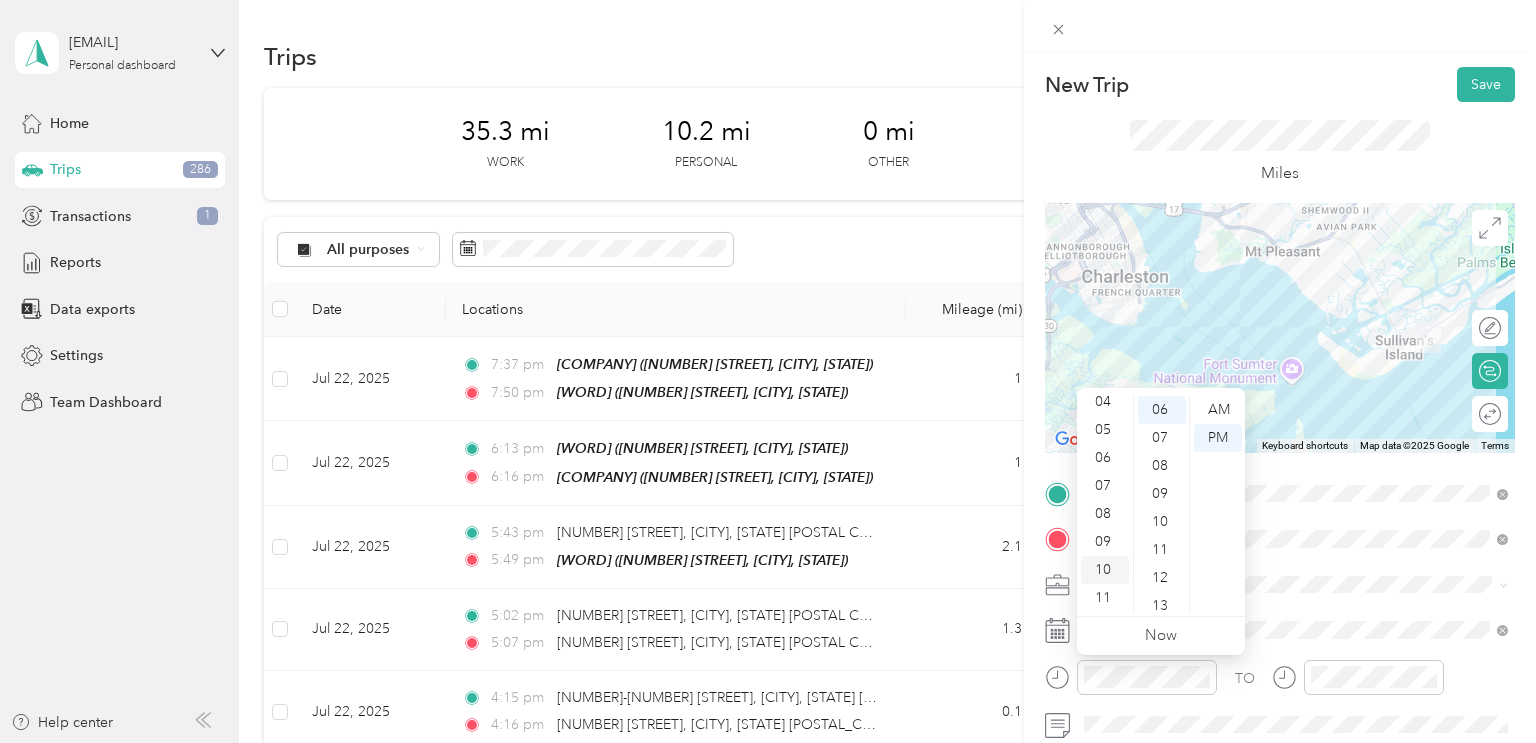 click on "10" at bounding box center [1105, 570] 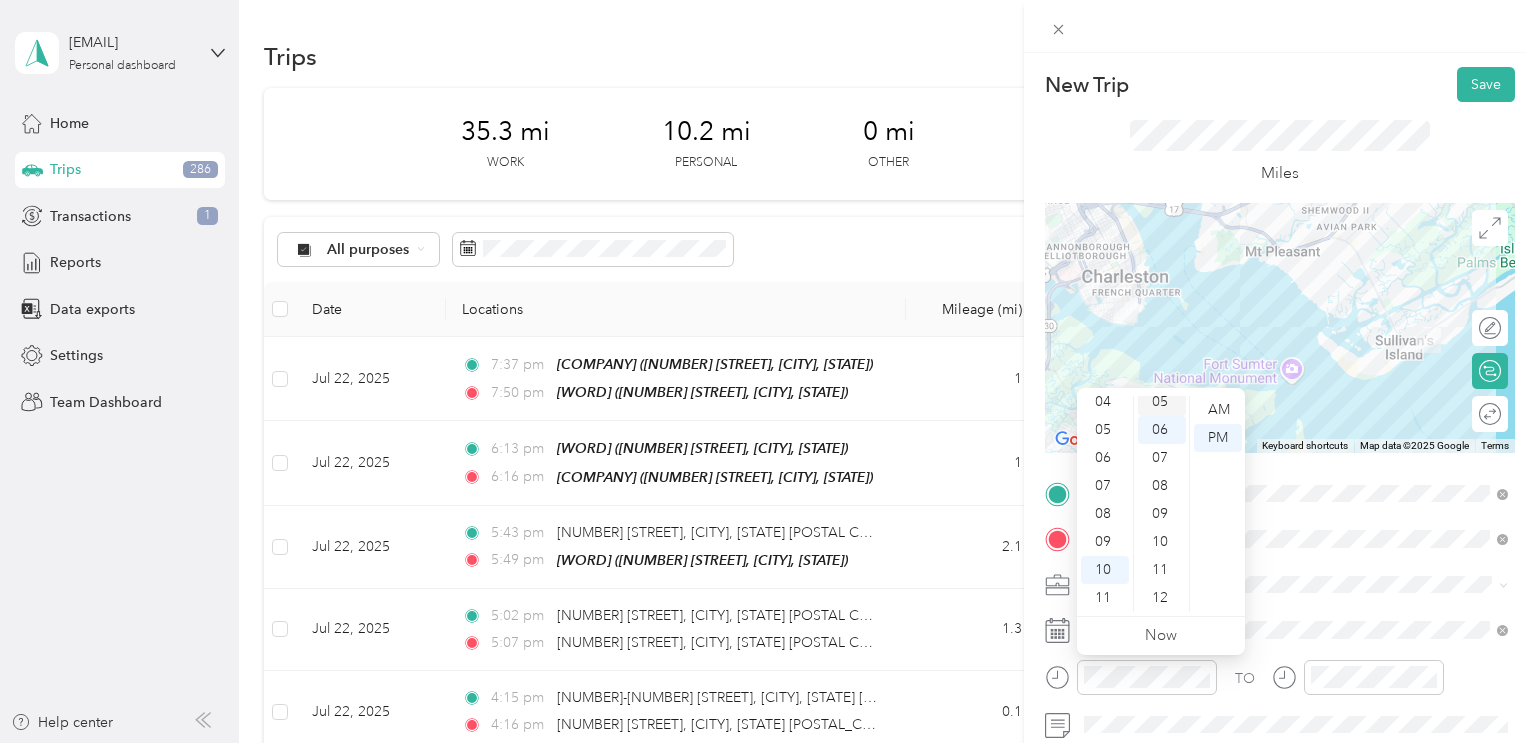 click on "05" at bounding box center (1162, 402) 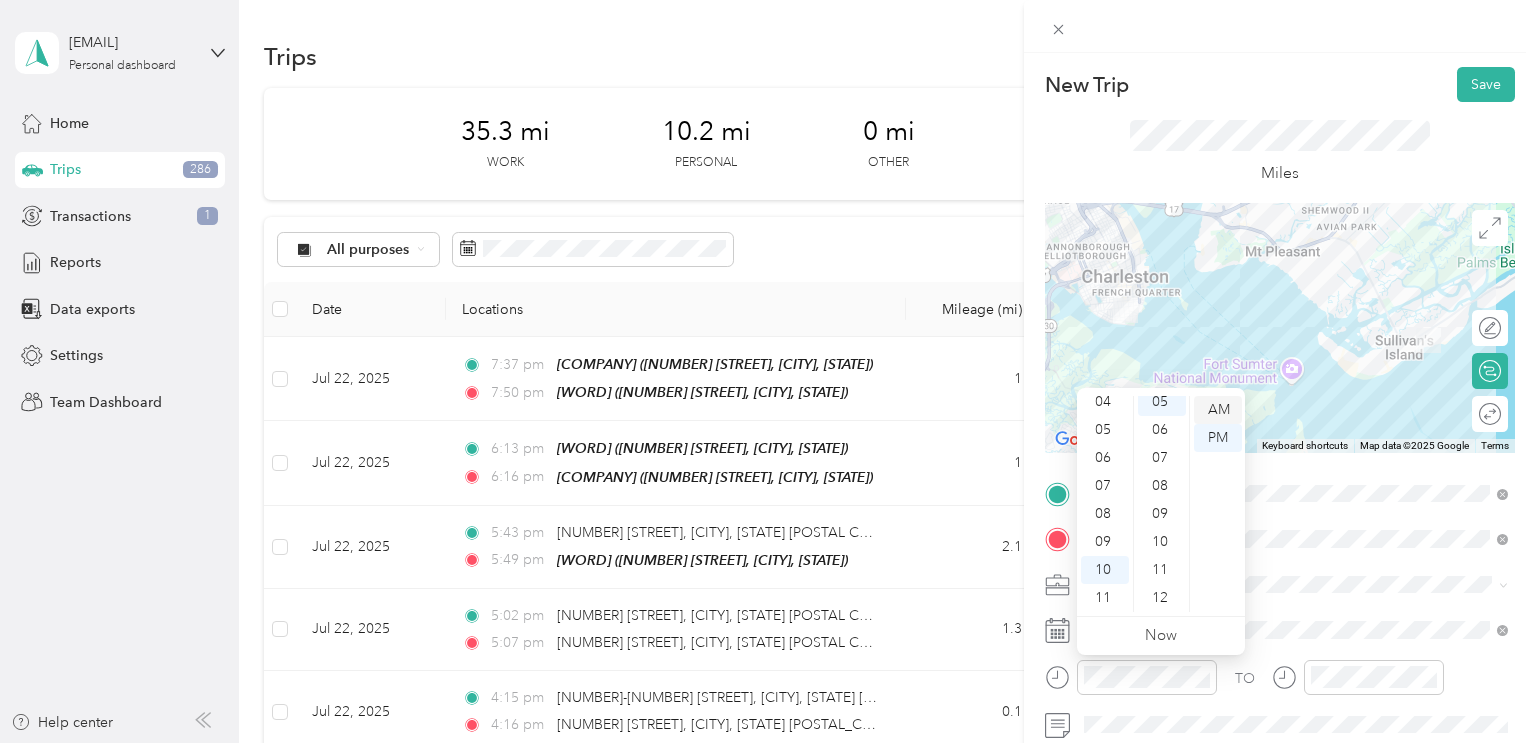 scroll, scrollTop: 140, scrollLeft: 0, axis: vertical 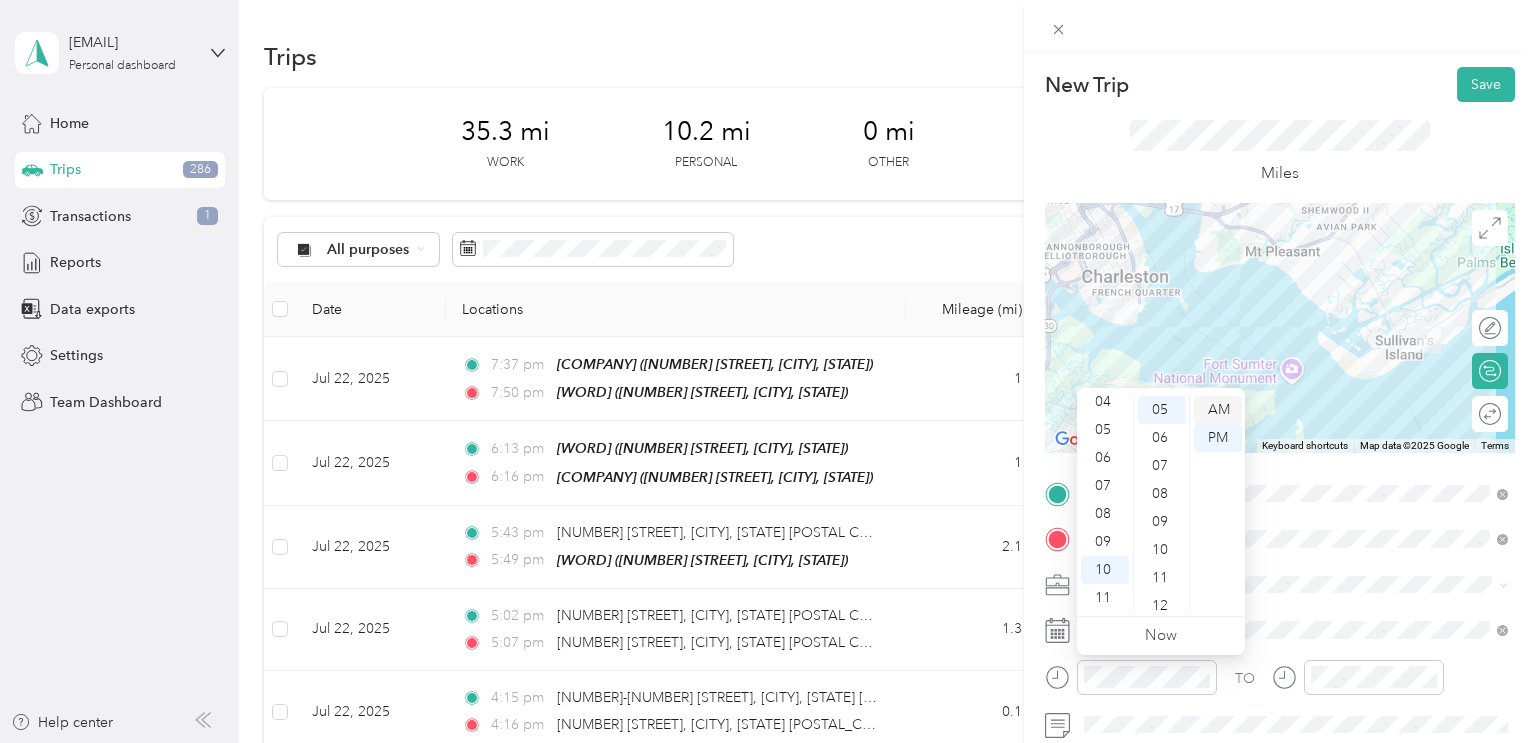 click on "AM" at bounding box center (1218, 410) 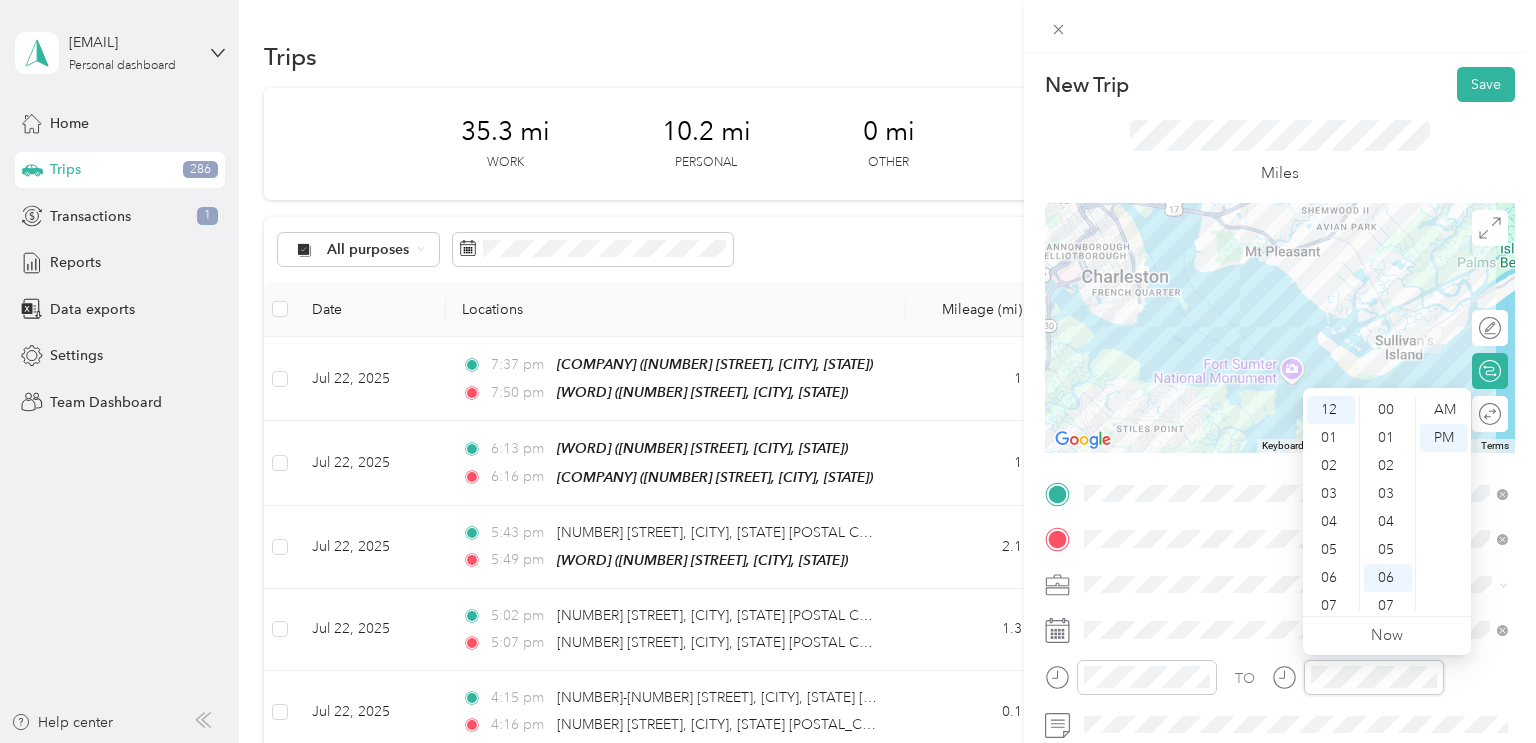 scroll, scrollTop: 168, scrollLeft: 0, axis: vertical 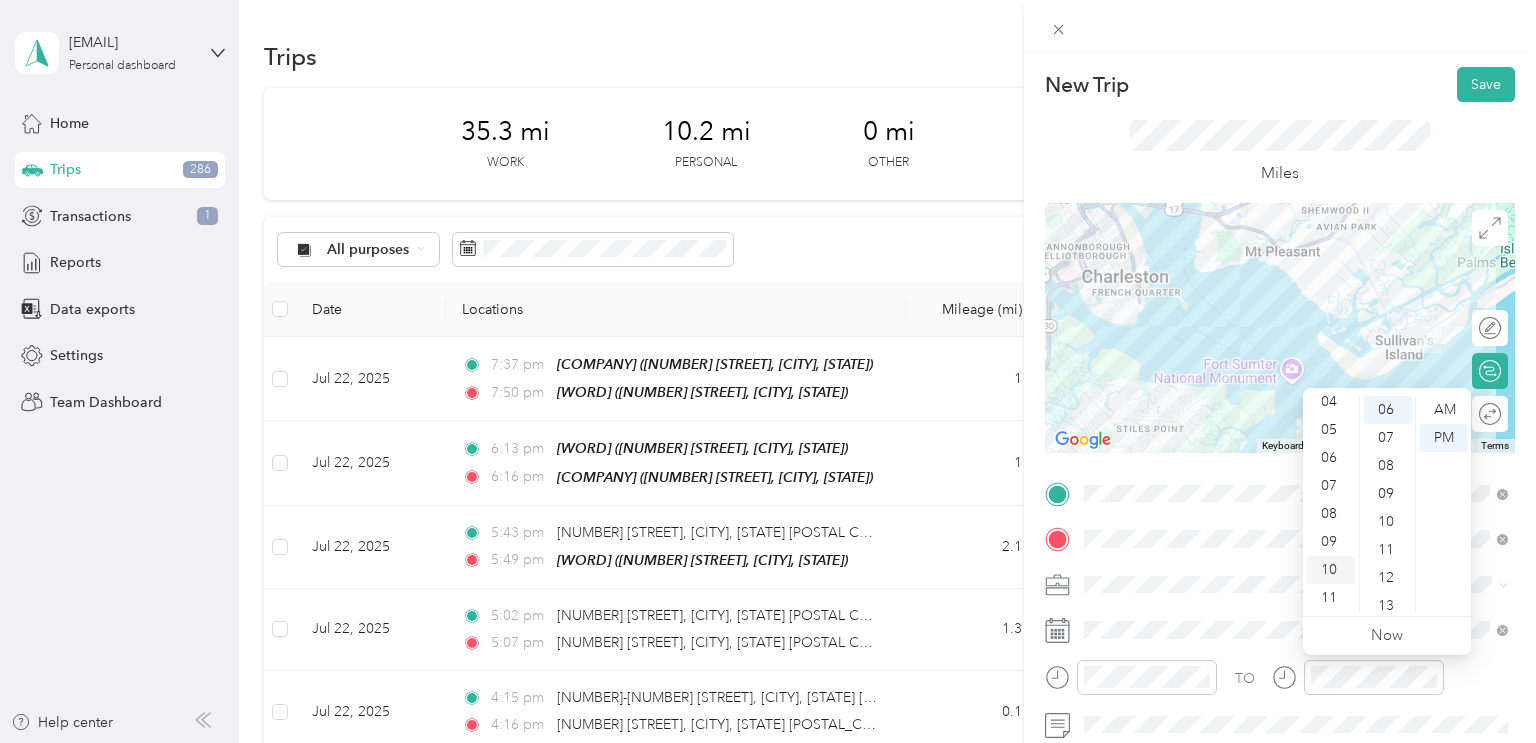 click on "10" at bounding box center [1331, 570] 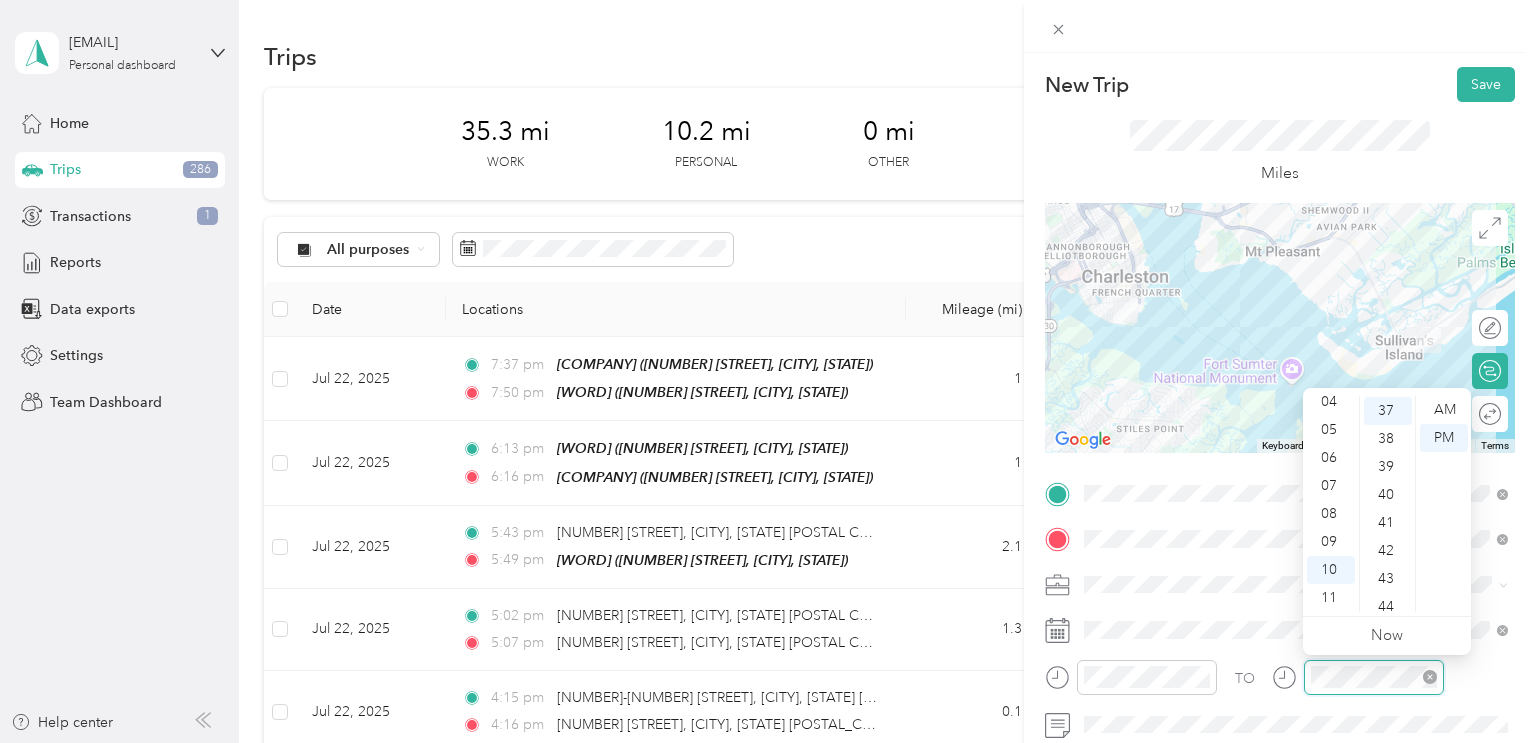 scroll, scrollTop: 1036, scrollLeft: 0, axis: vertical 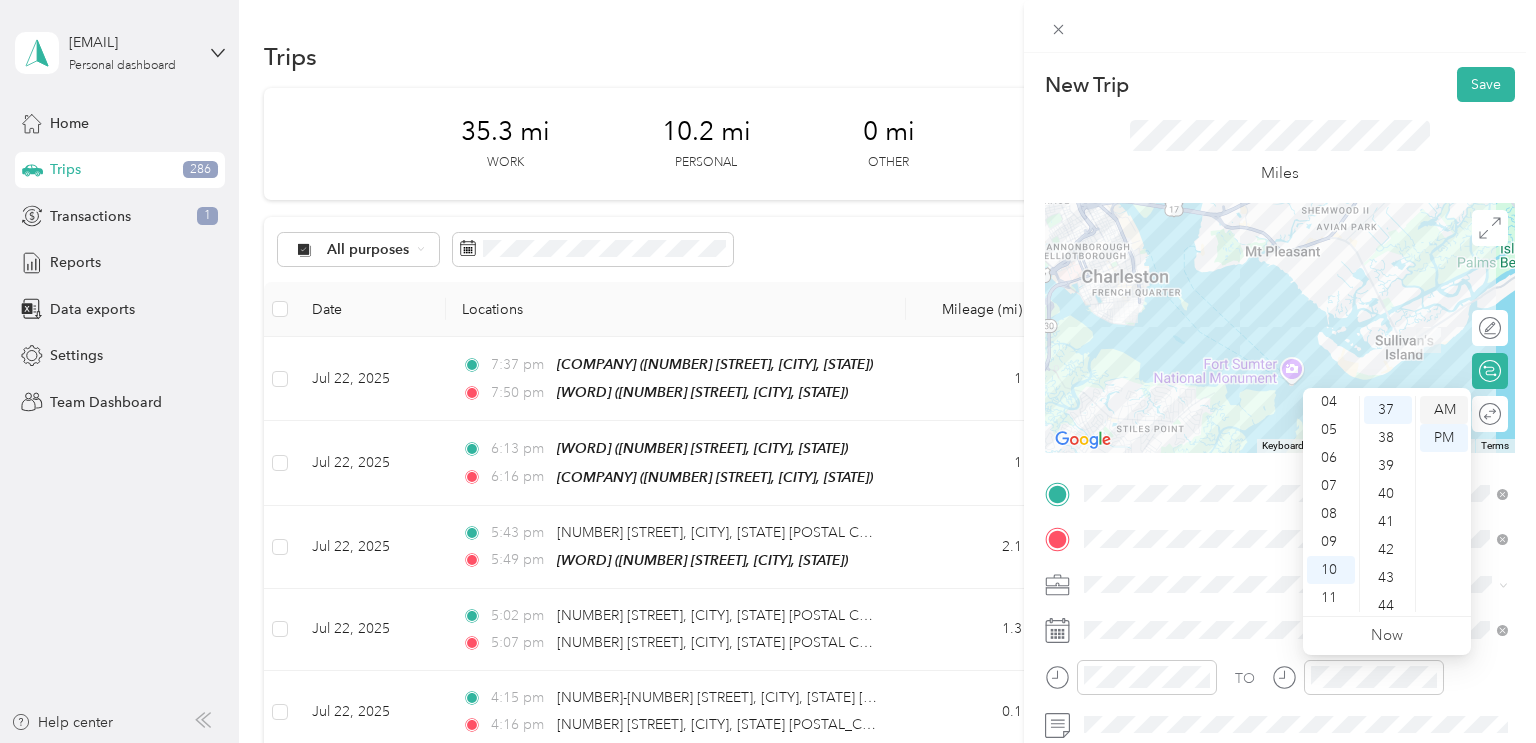 click on "AM" at bounding box center (1444, 410) 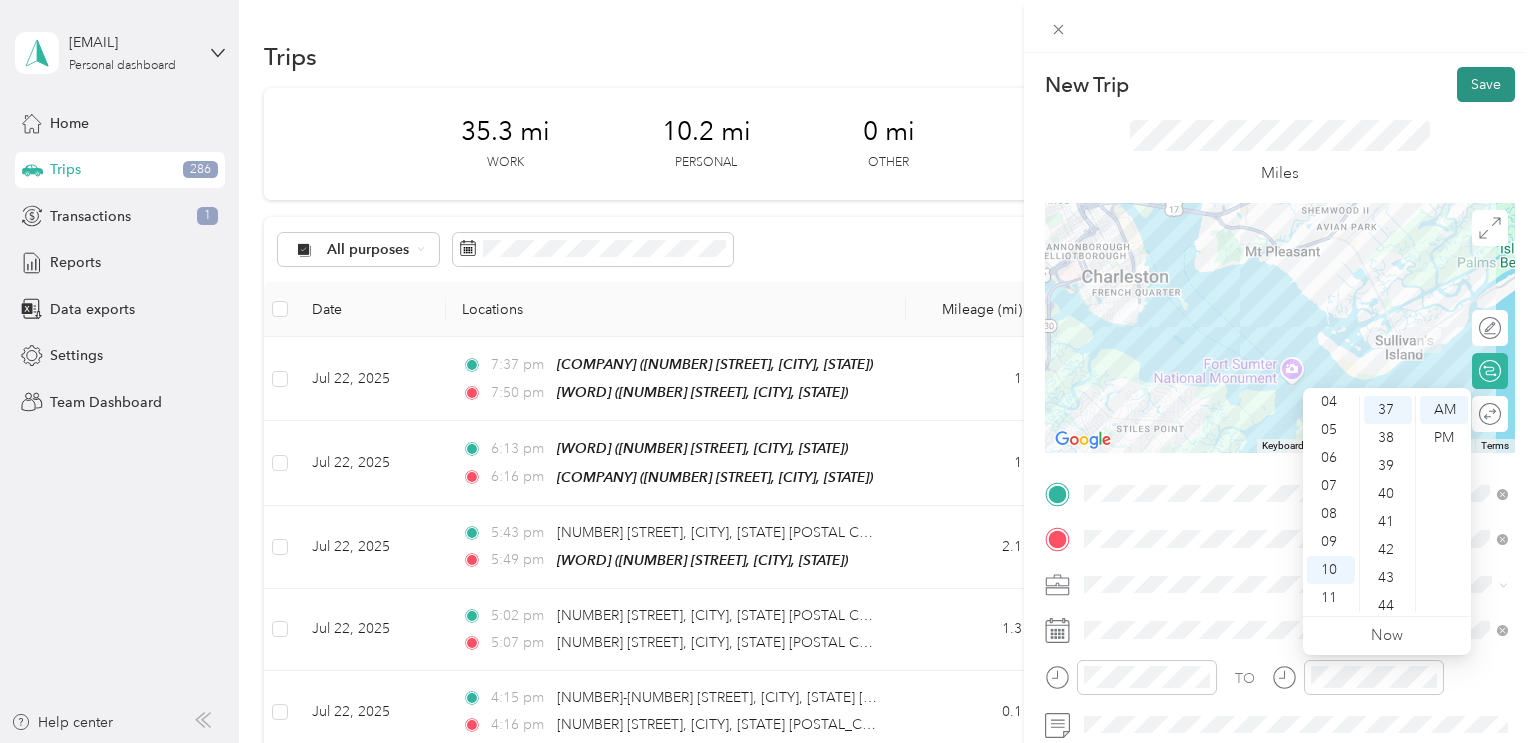 click on "Save" at bounding box center [1486, 84] 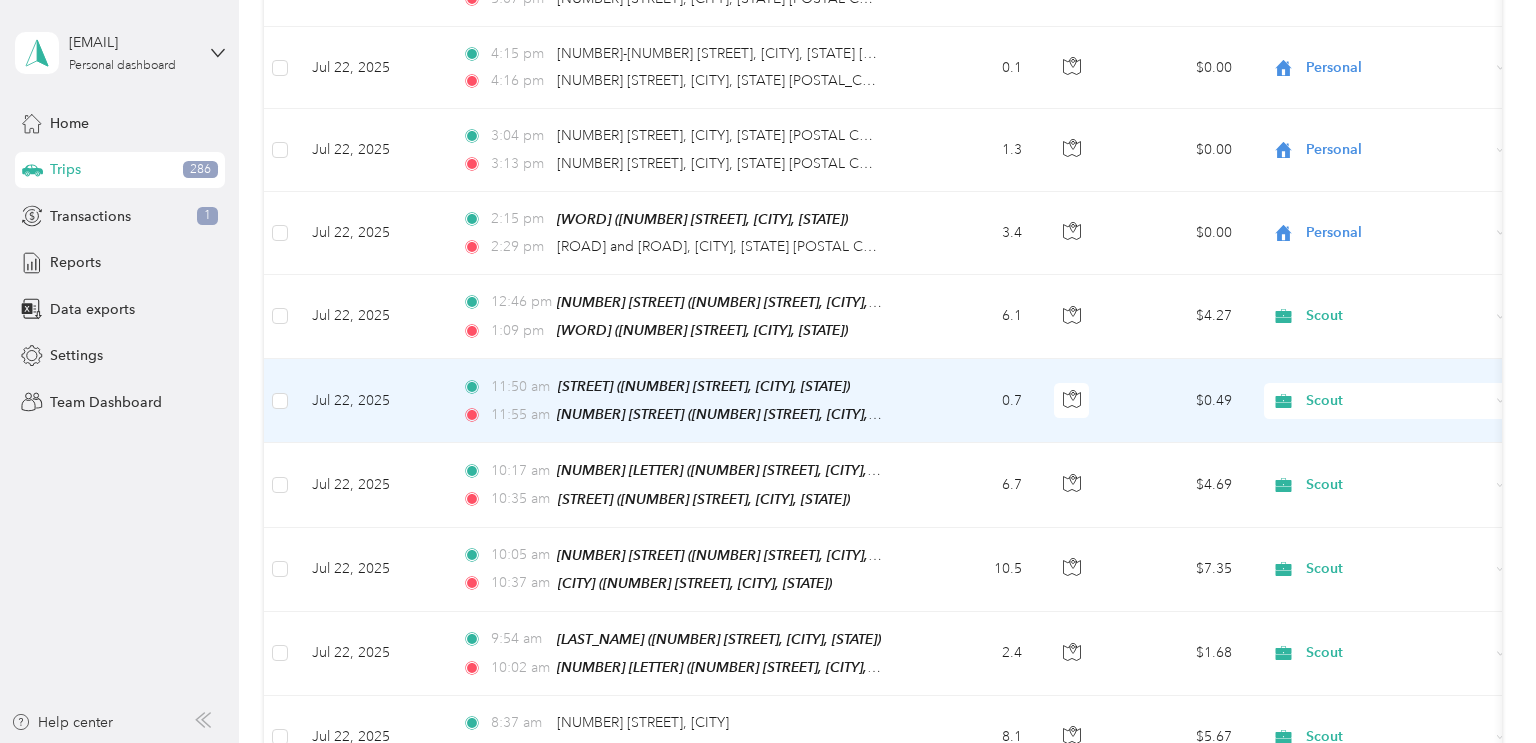 scroll, scrollTop: 682, scrollLeft: 0, axis: vertical 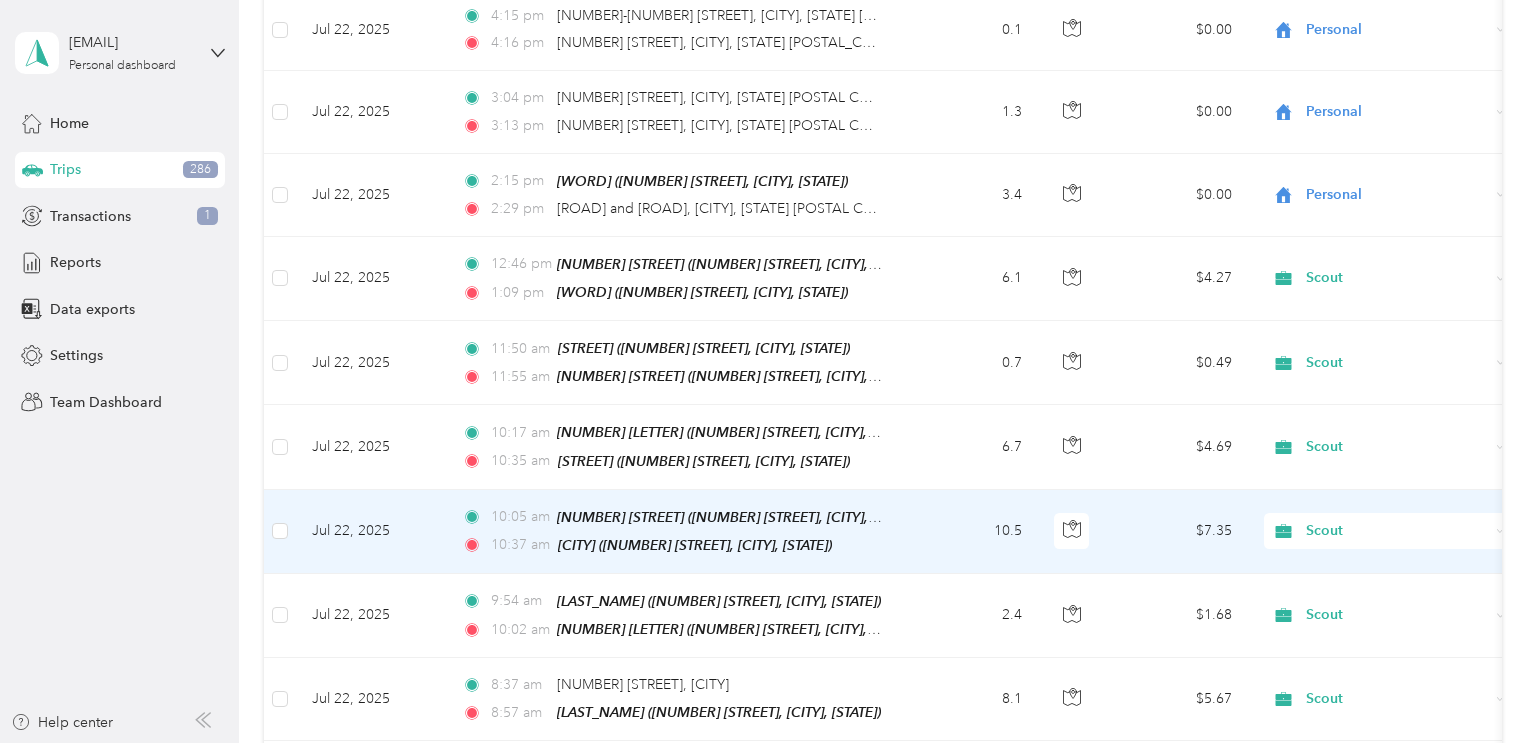 click on "10.5" at bounding box center (972, 532) 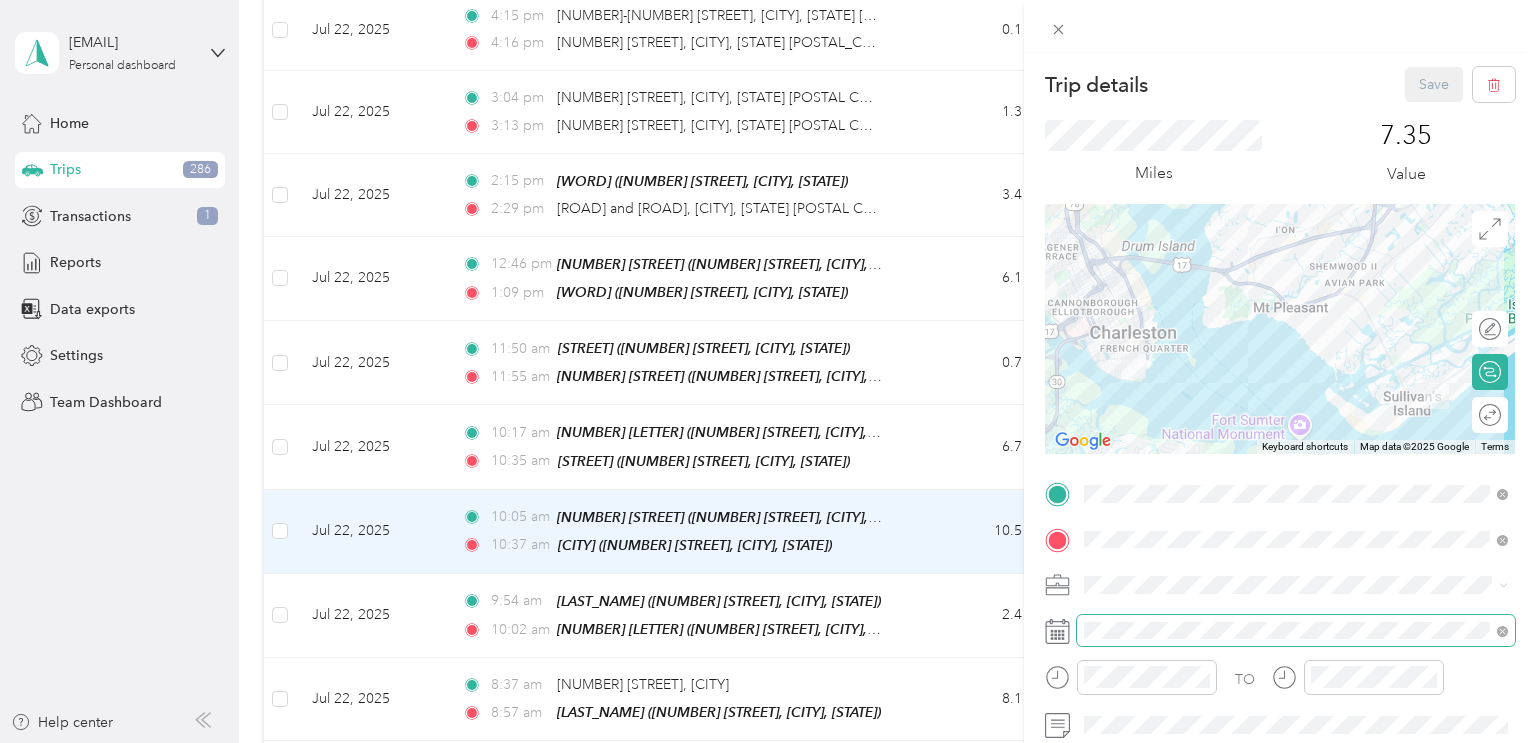 click at bounding box center [1296, 631] 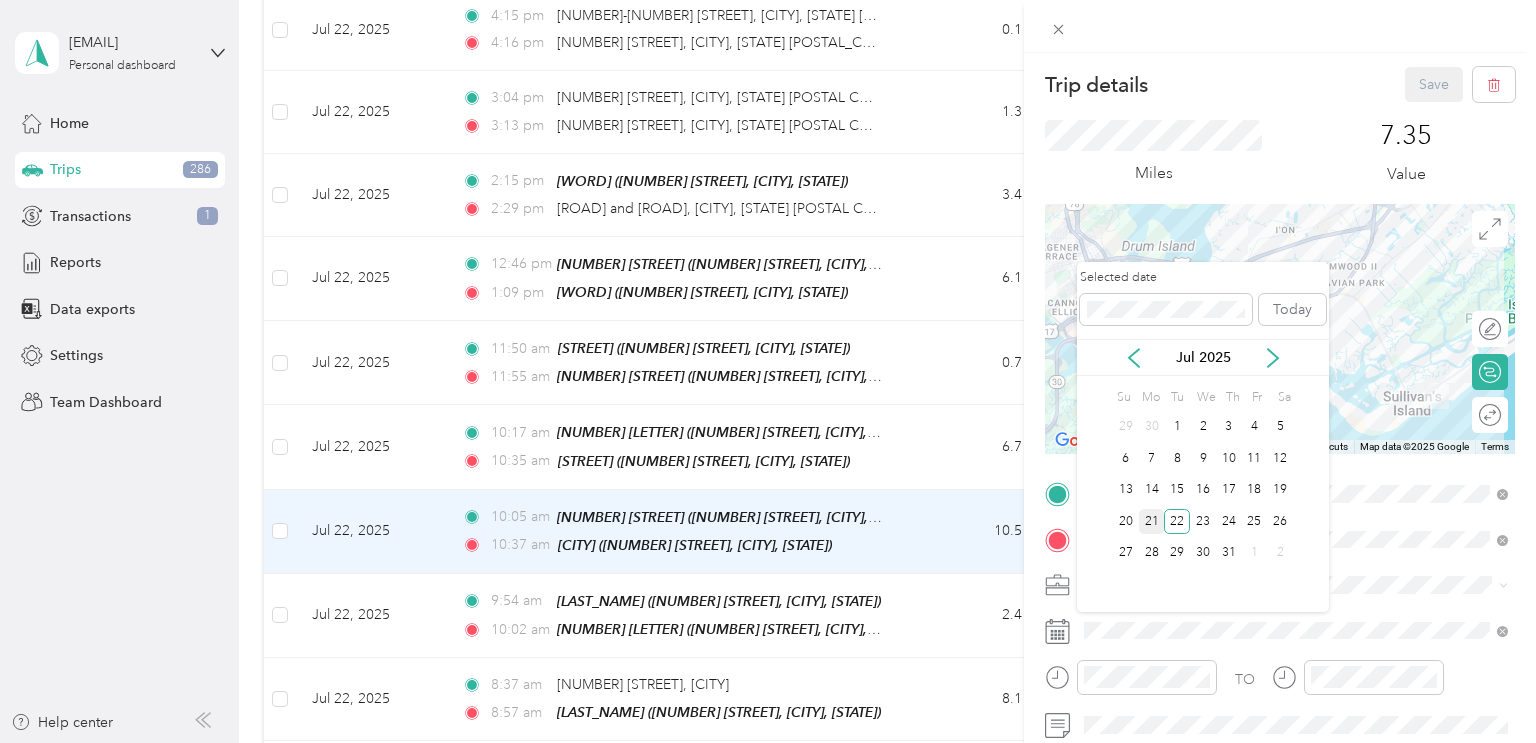 click on "21" at bounding box center (1152, 521) 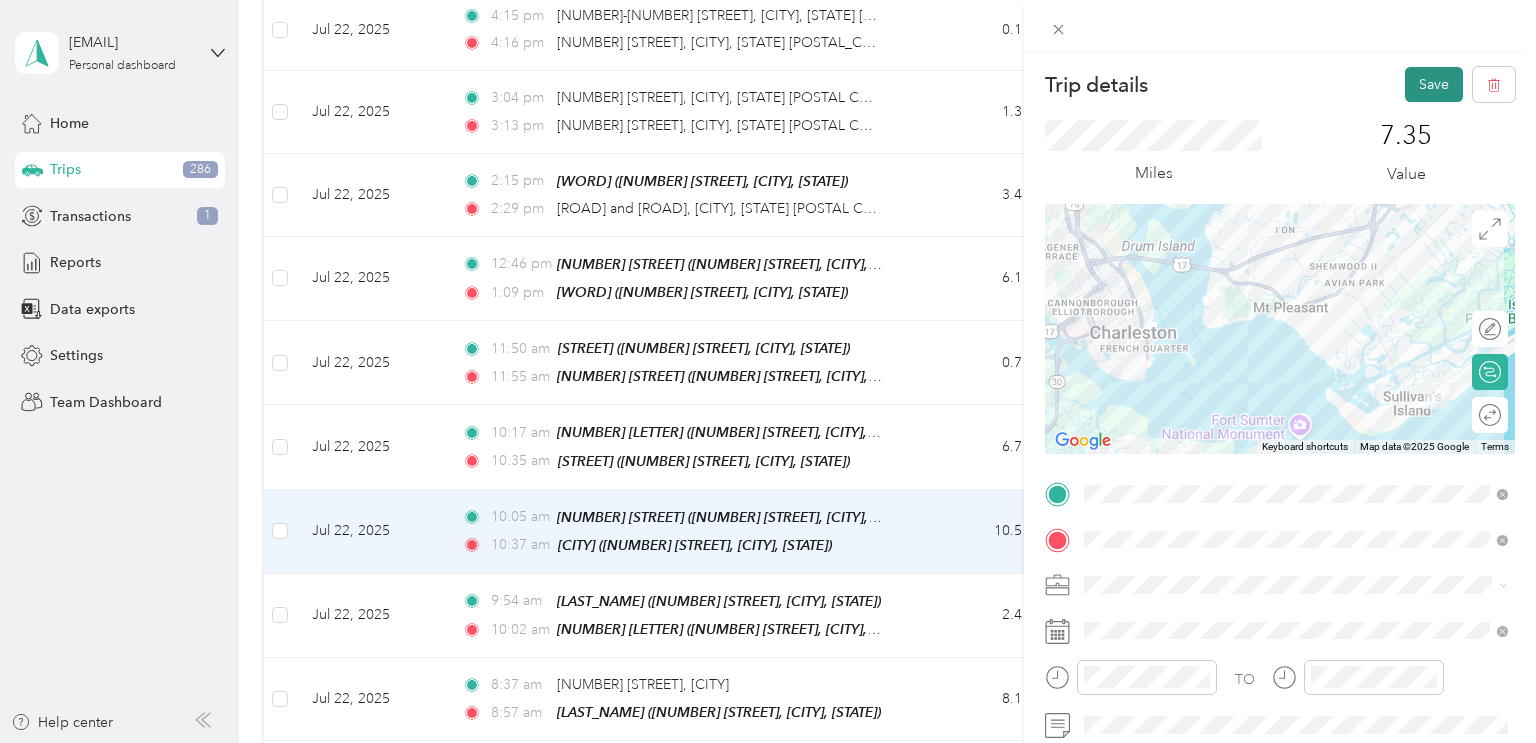 click on "Save" at bounding box center [1434, 84] 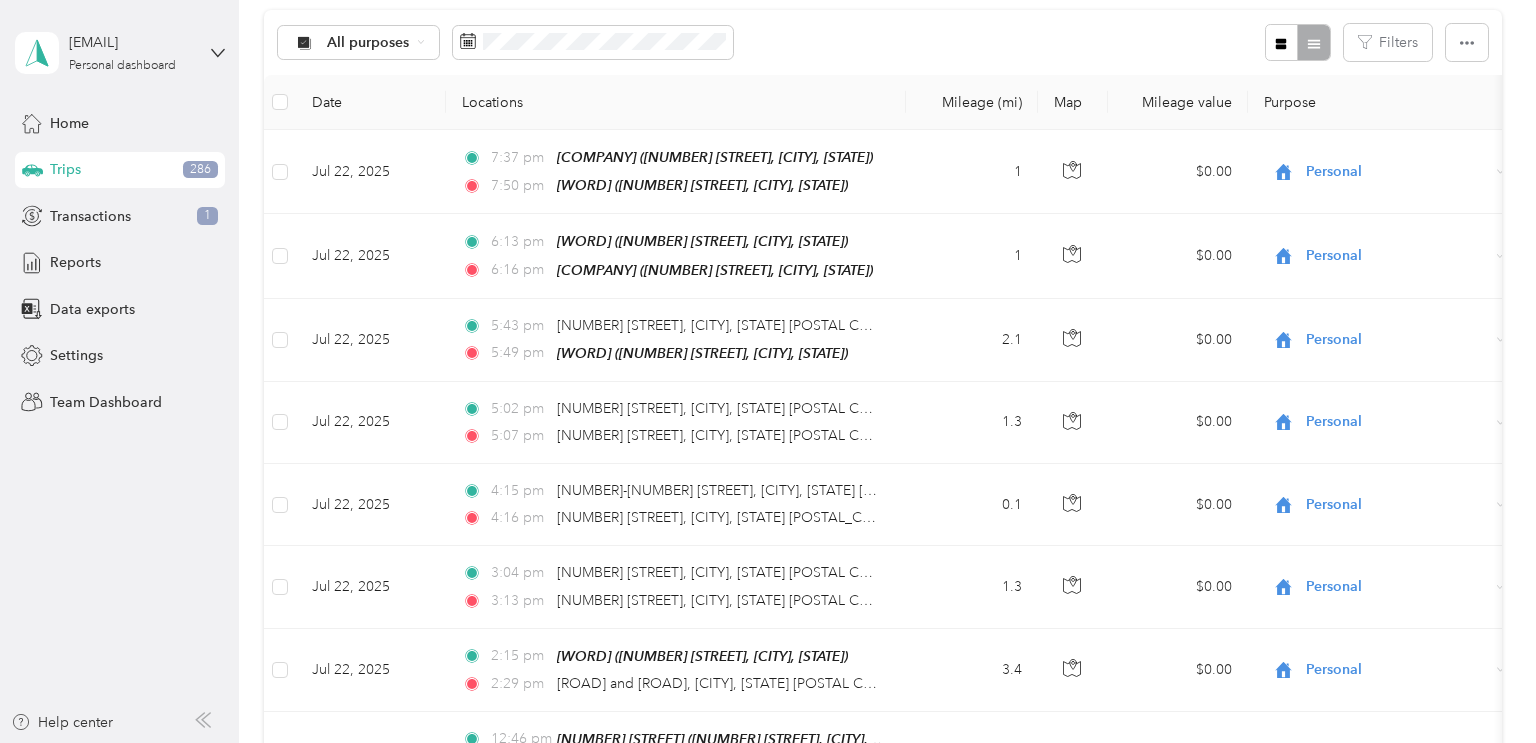 scroll, scrollTop: 0, scrollLeft: 0, axis: both 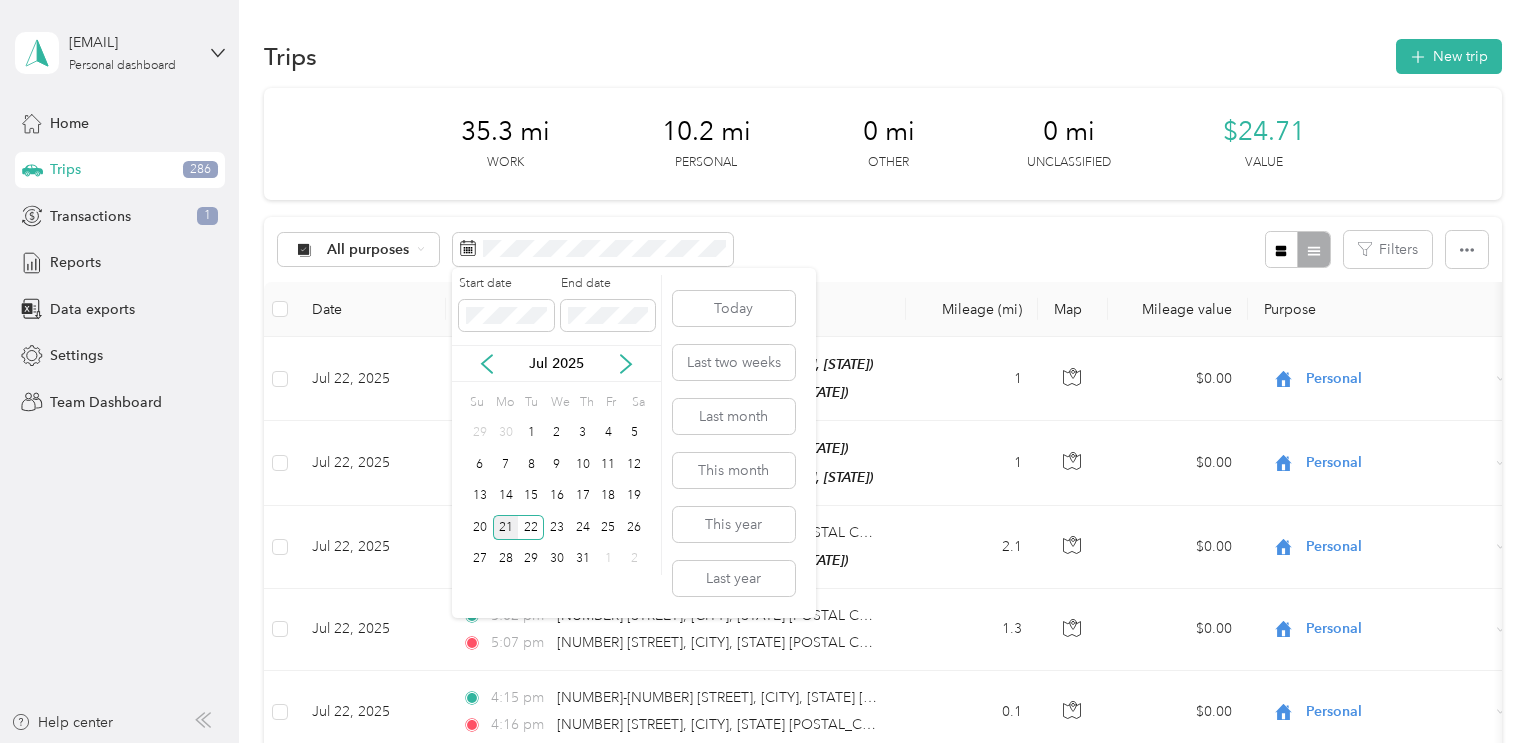 click on "21" at bounding box center [506, 527] 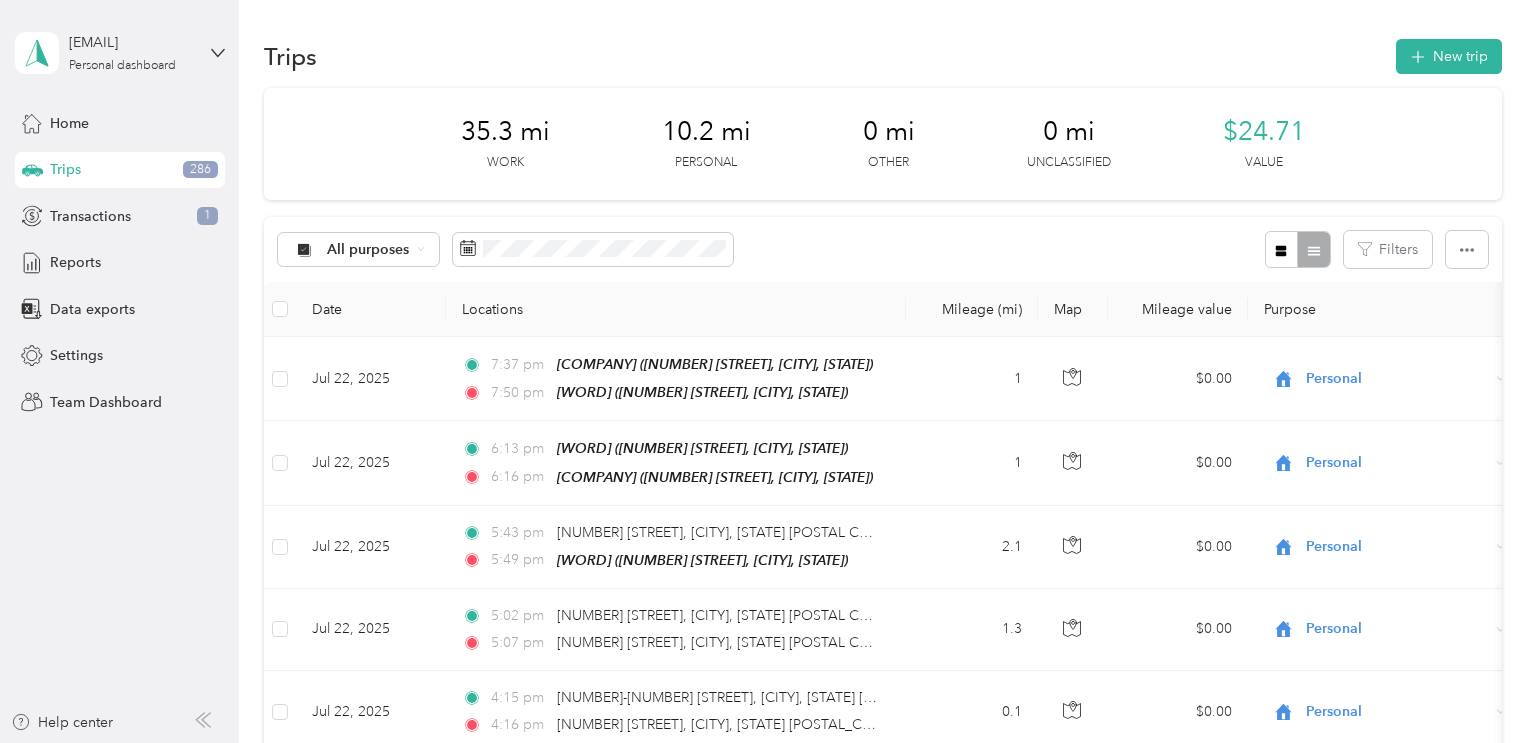 click on "All purposes Filters" at bounding box center (883, 249) 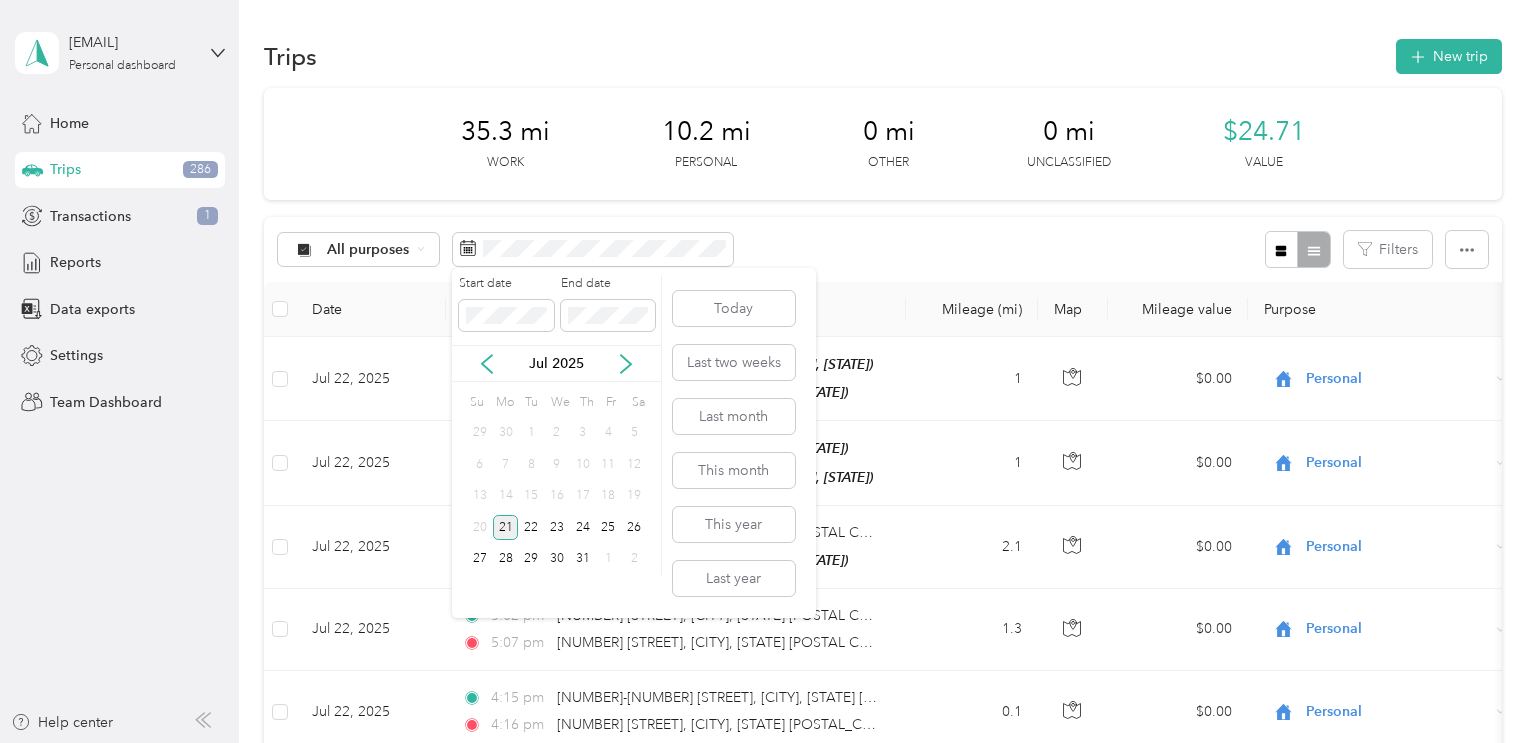 drag, startPoint x: 505, startPoint y: 511, endPoint x: 506, endPoint y: 525, distance: 14.035668 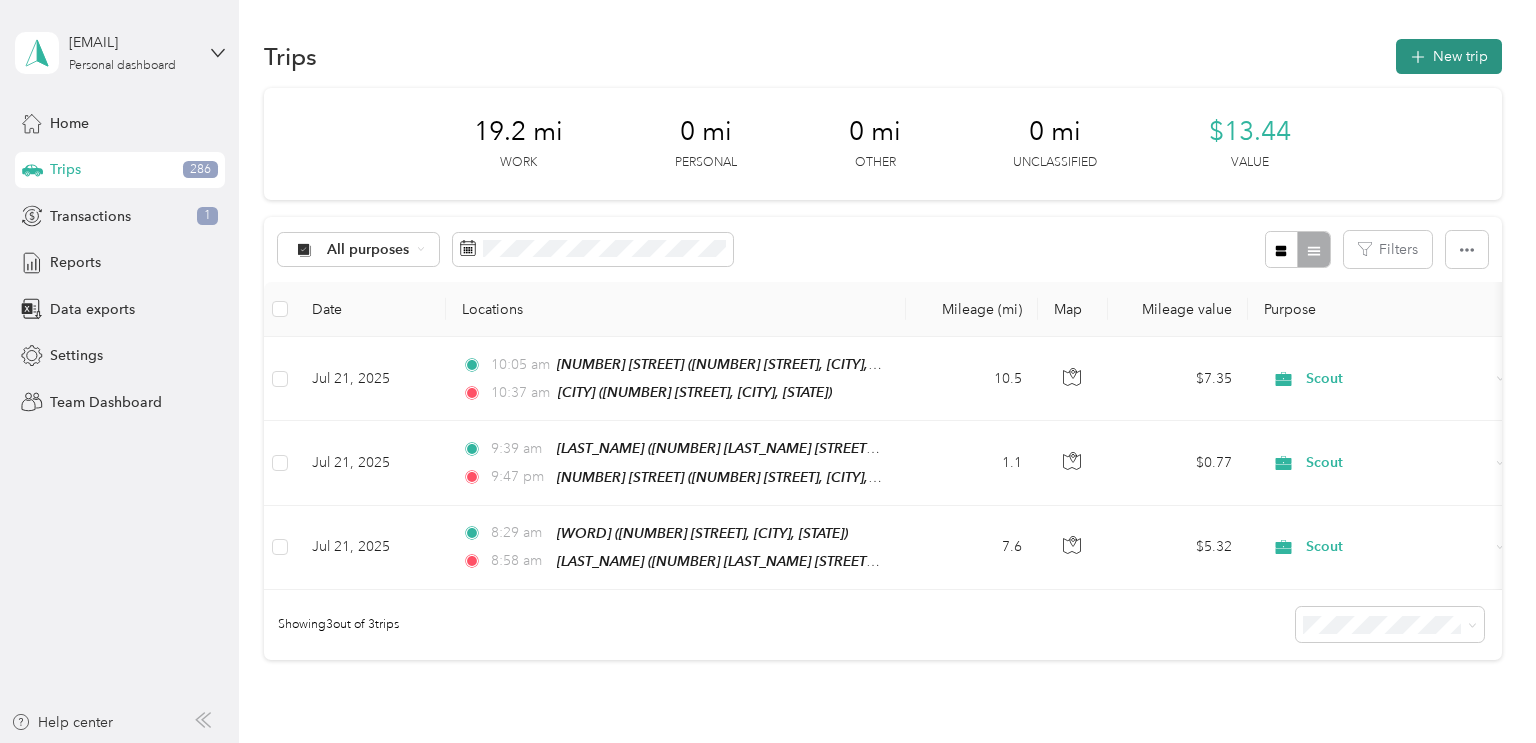 click on "New trip" at bounding box center (1449, 56) 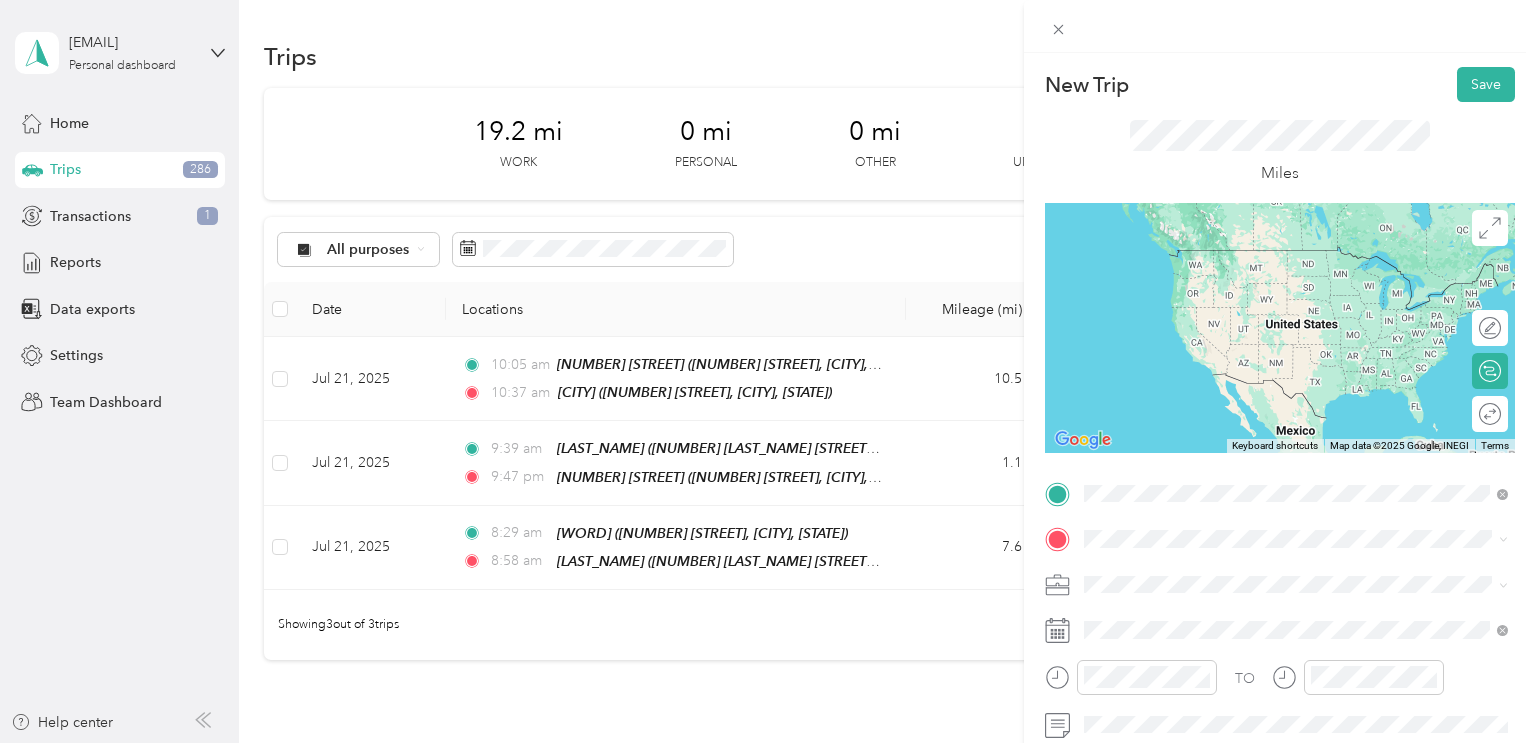 click on "[LAST_NAME]  [NUMBER] [STREET], [CITY], [STATE], [COUNTRY]" at bounding box center [1277, 269] 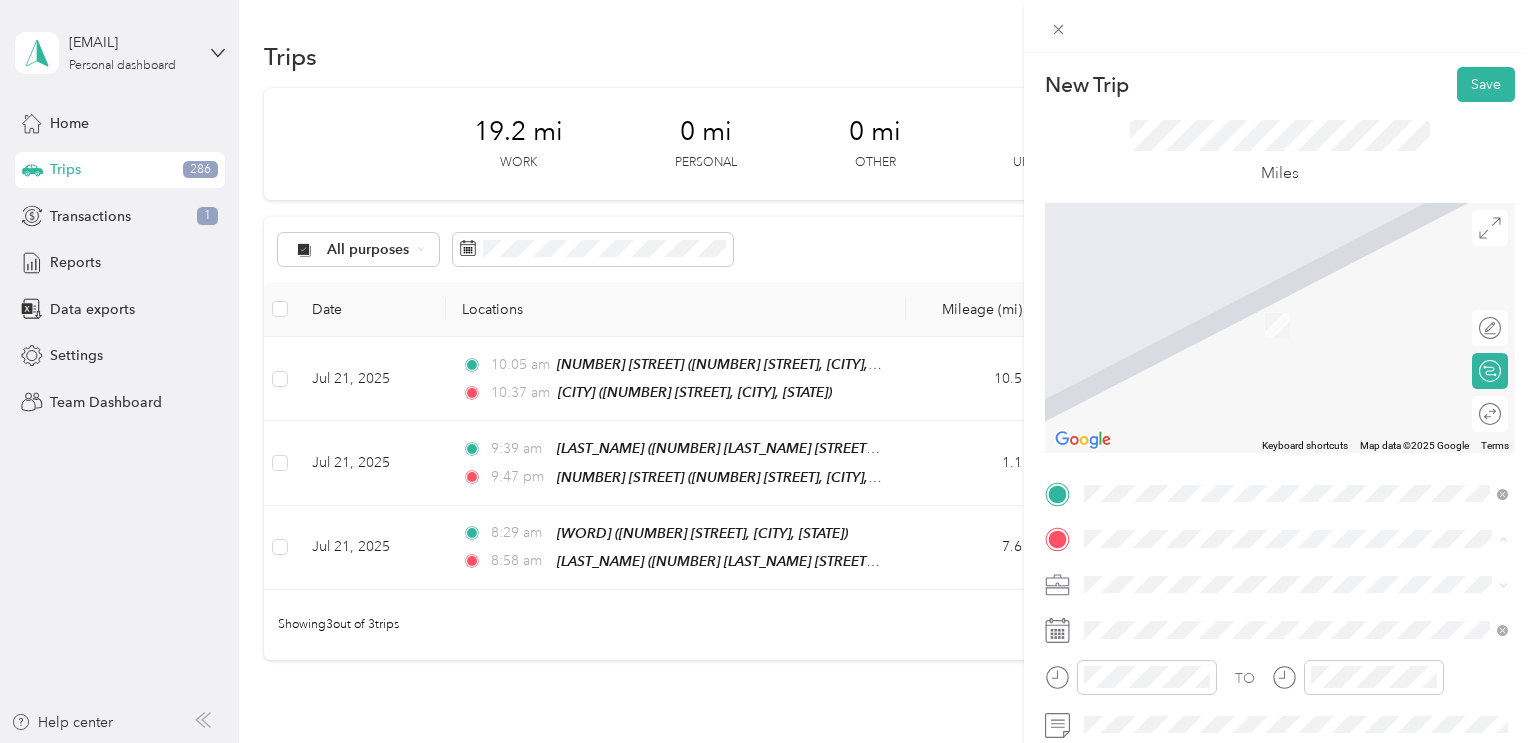 click on "[NUMBER] [STREET]
[CITY], [STATE] [POSTAL CODE], [COUNTRY]" at bounding box center (1265, 304) 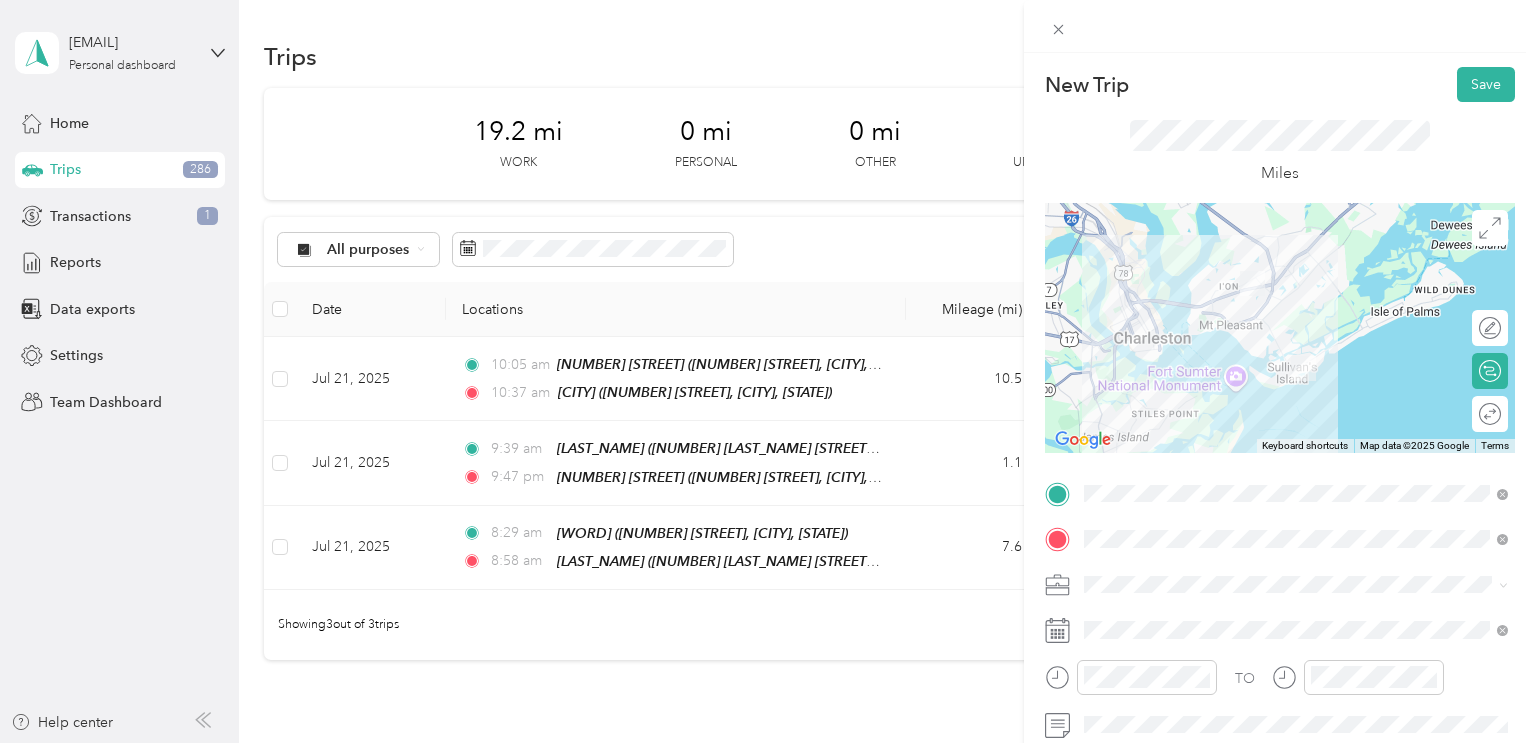 click at bounding box center (1296, 585) 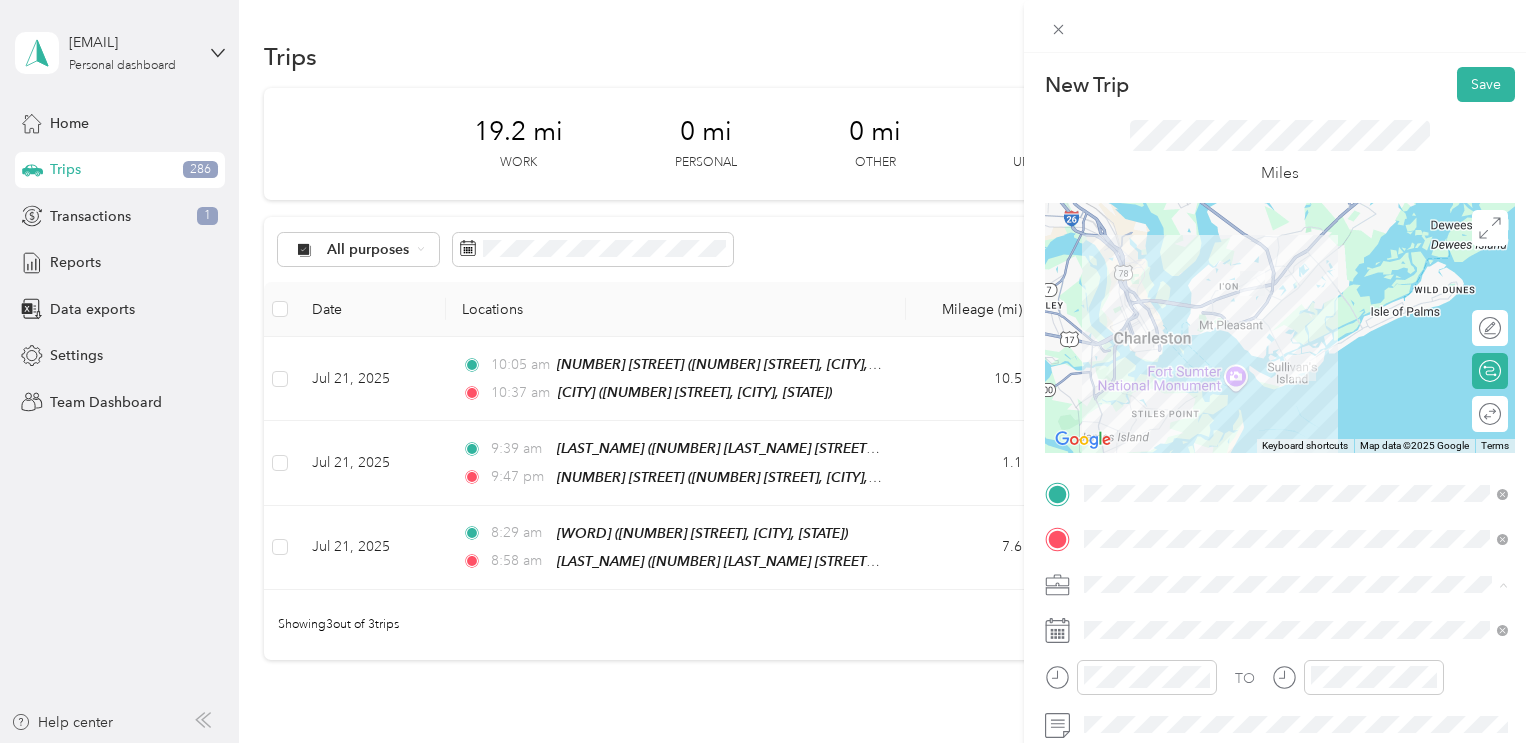 click on "Scout" at bounding box center (1296, 409) 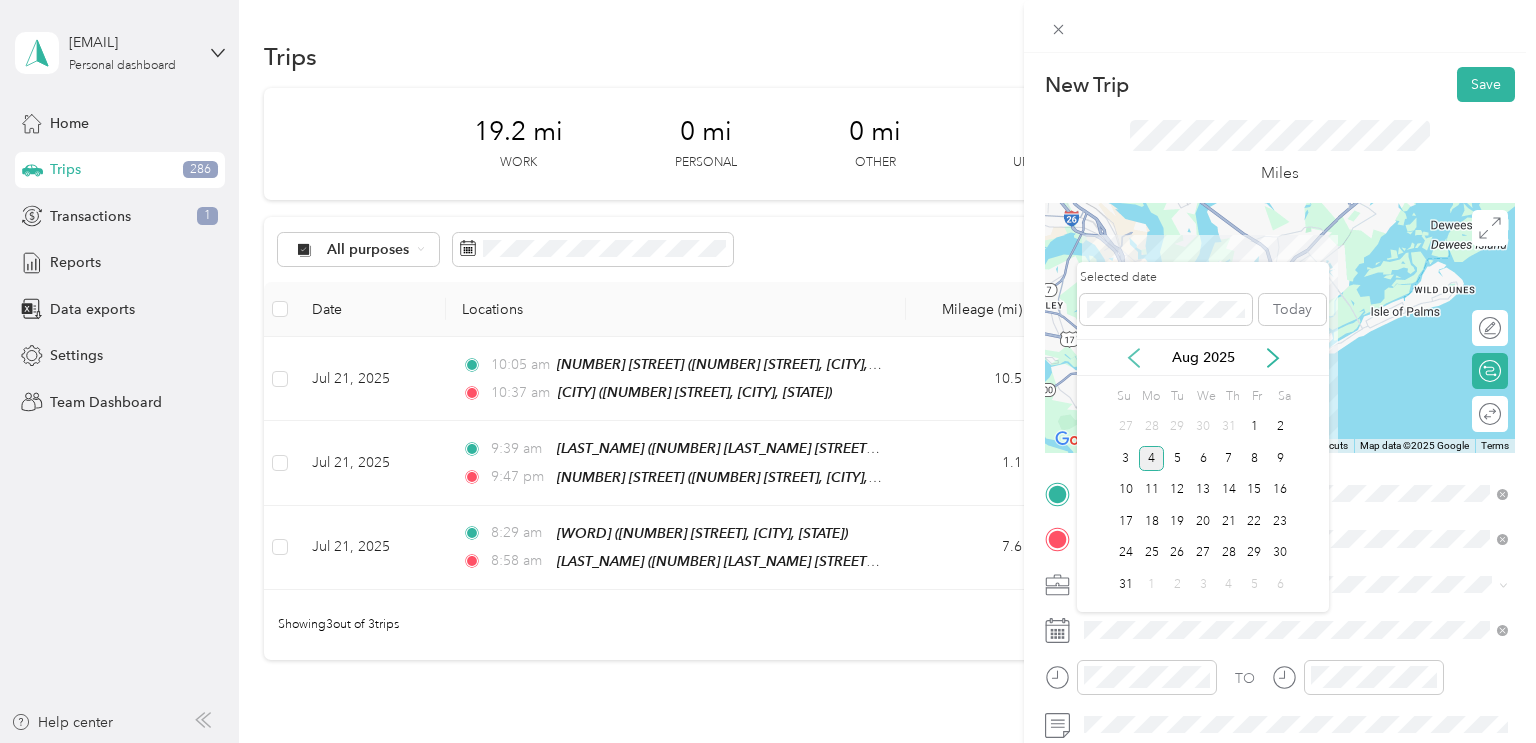 click 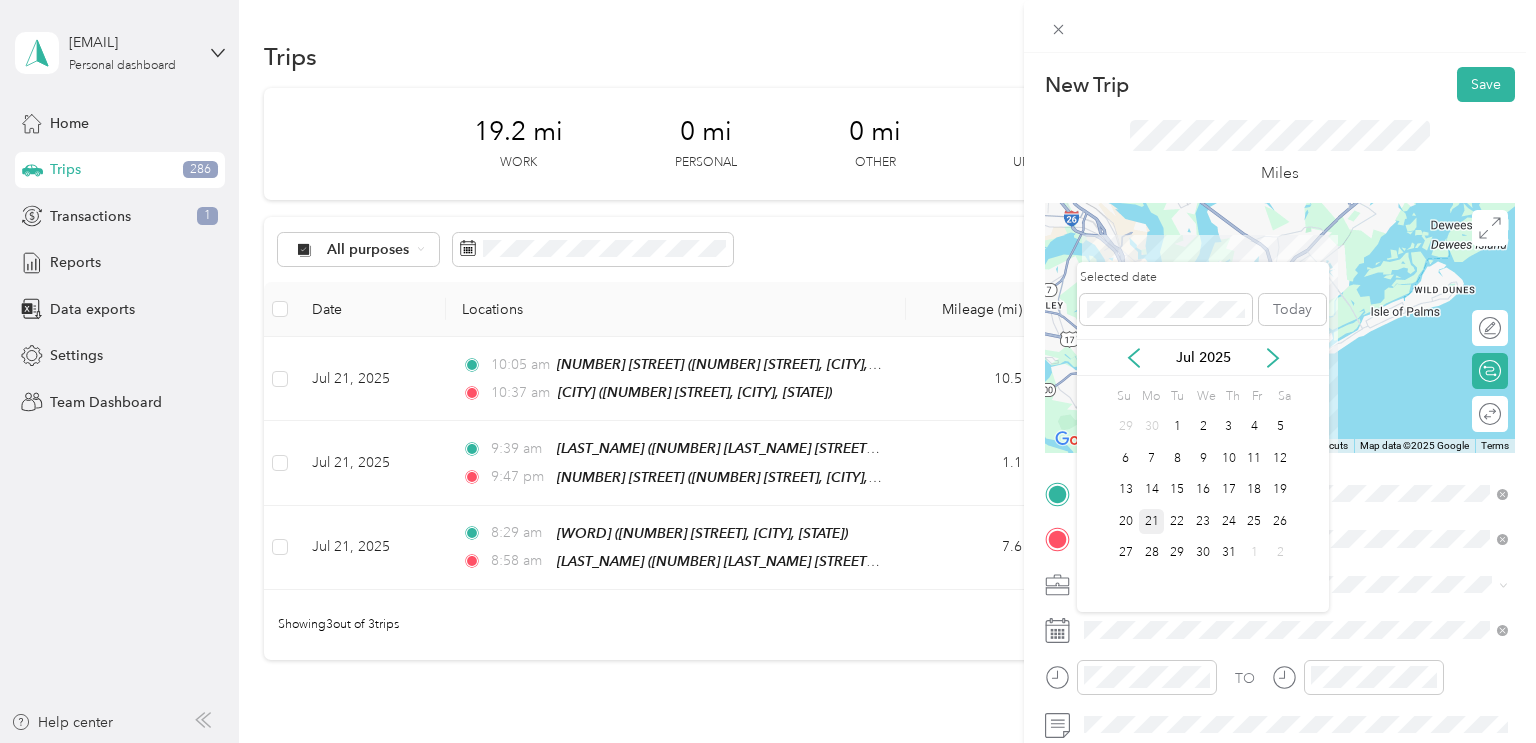 click on "21" at bounding box center (1152, 521) 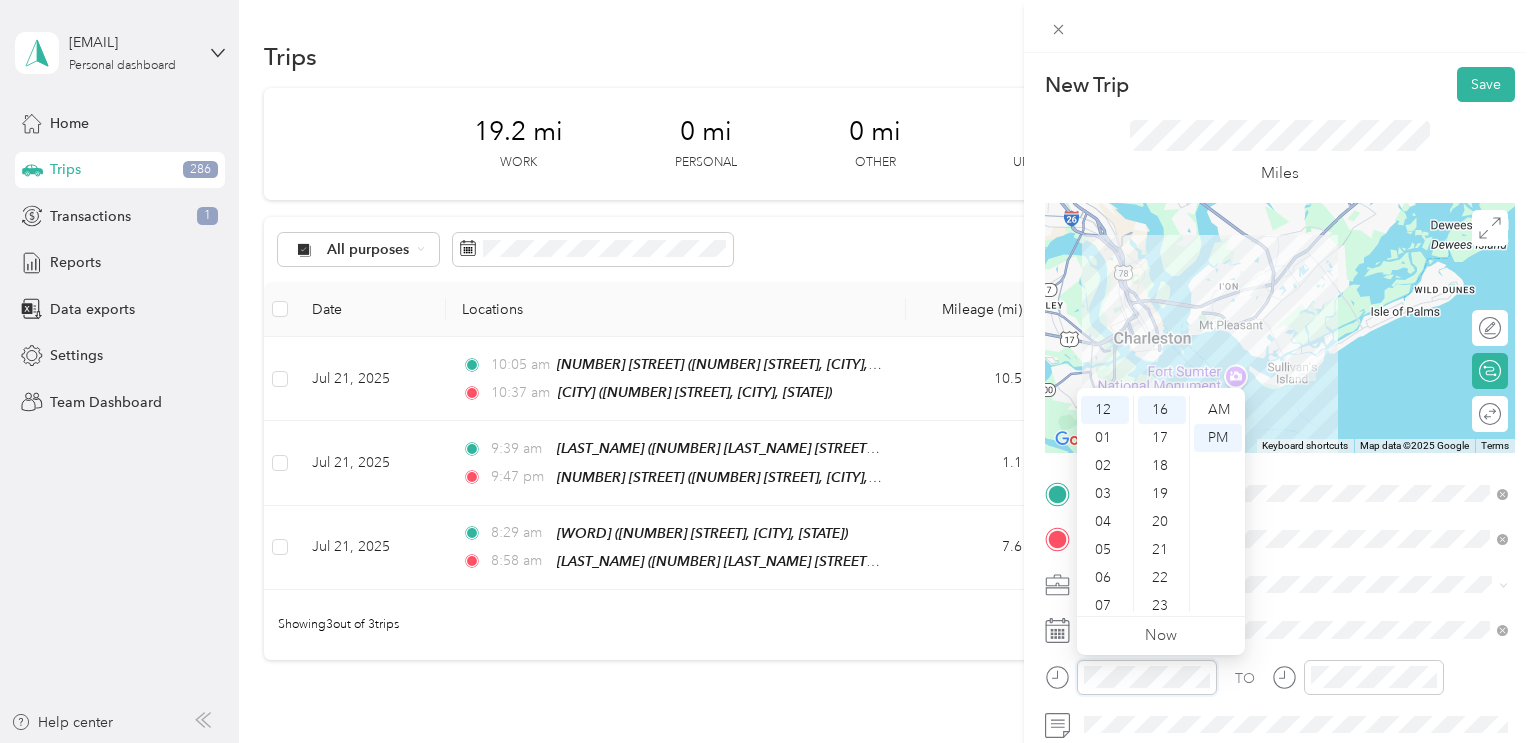 scroll, scrollTop: 448, scrollLeft: 0, axis: vertical 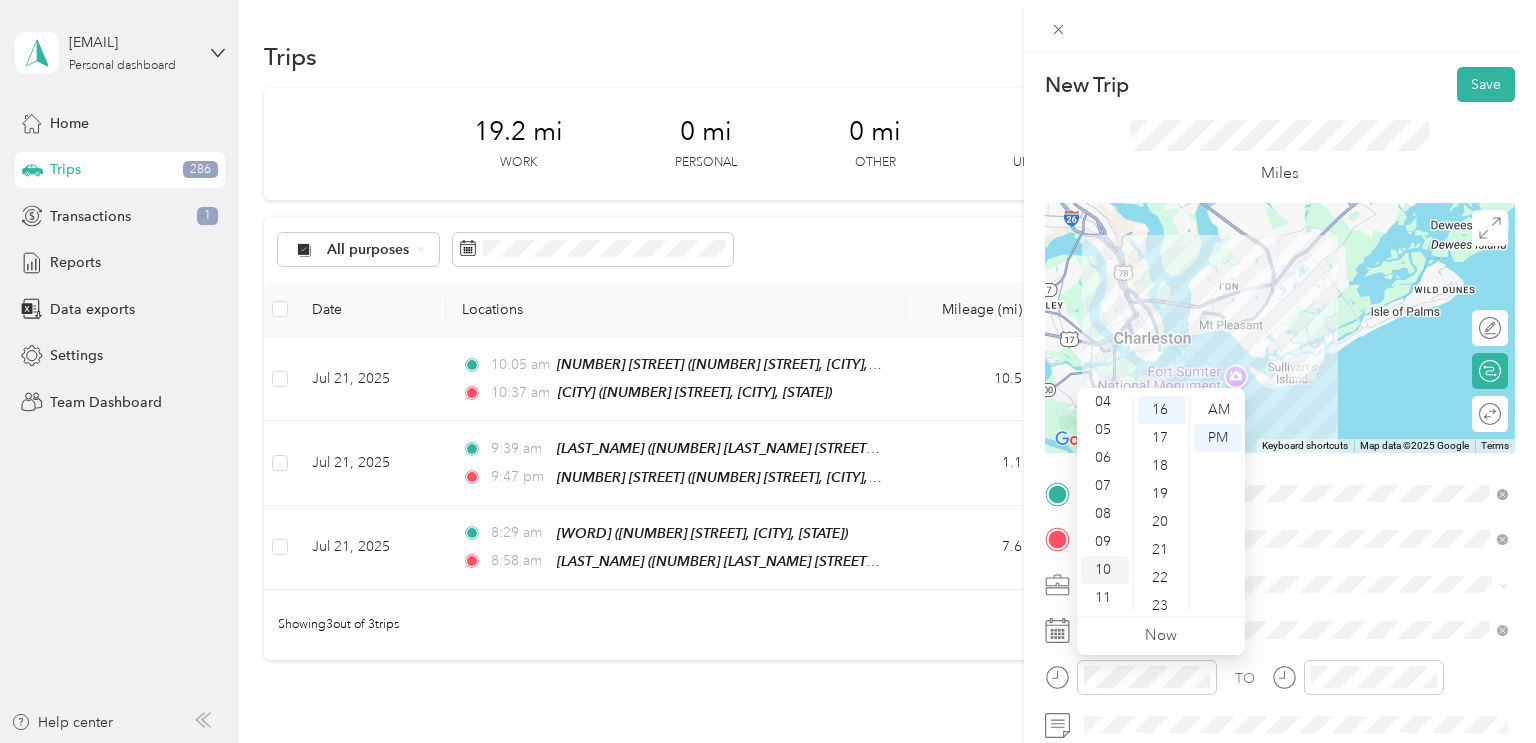 click on "10" at bounding box center (1105, 570) 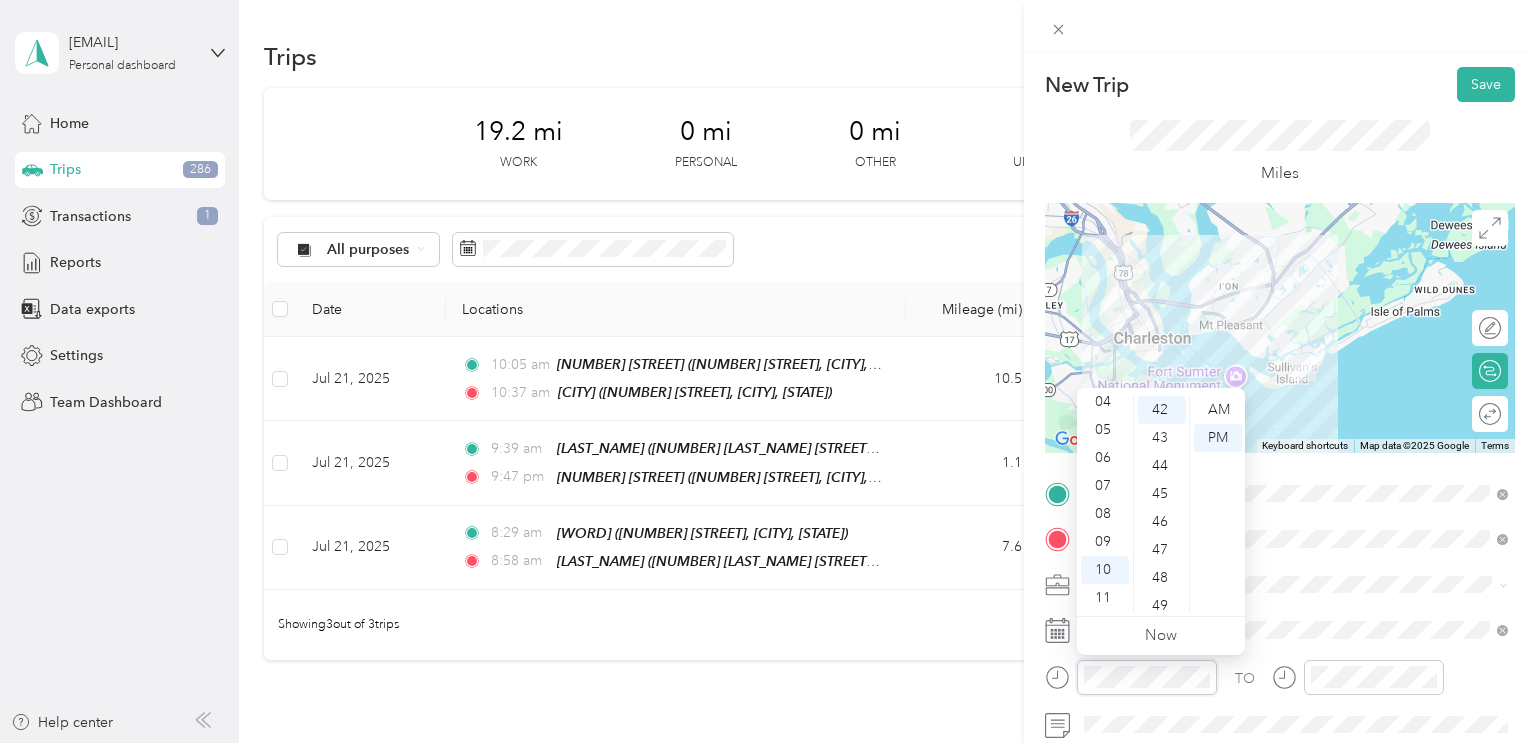 scroll, scrollTop: 1176, scrollLeft: 0, axis: vertical 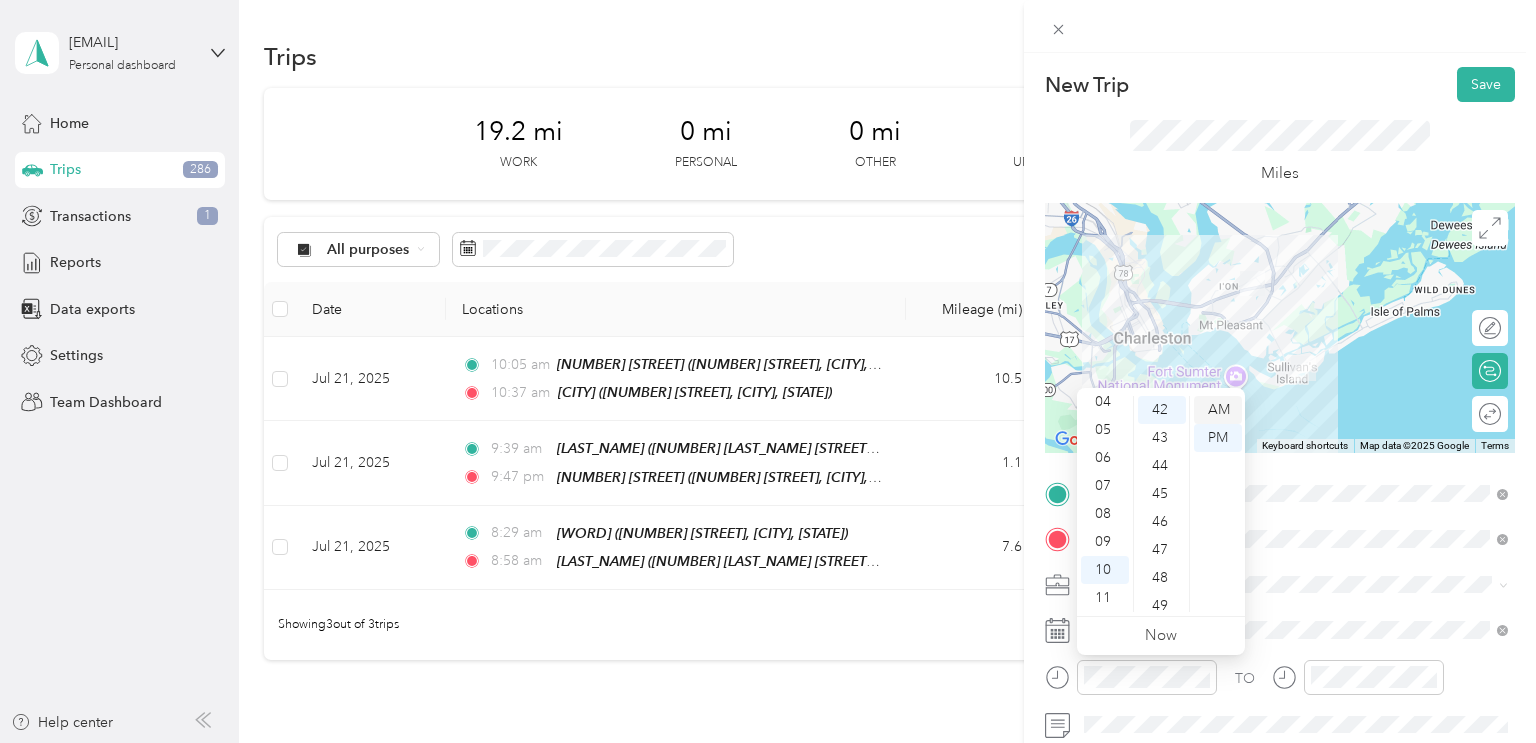 click on "AM" at bounding box center [1218, 410] 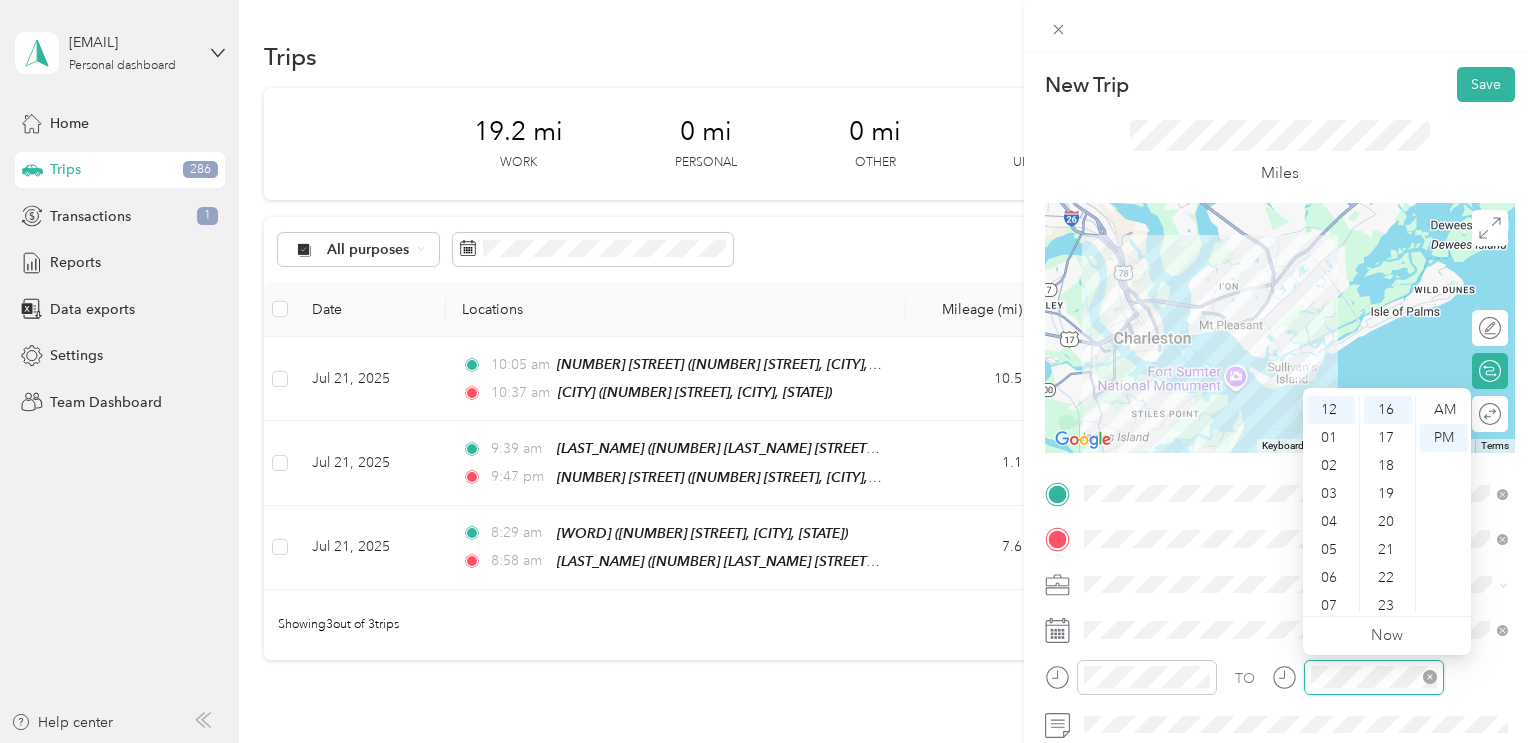 scroll, scrollTop: 448, scrollLeft: 0, axis: vertical 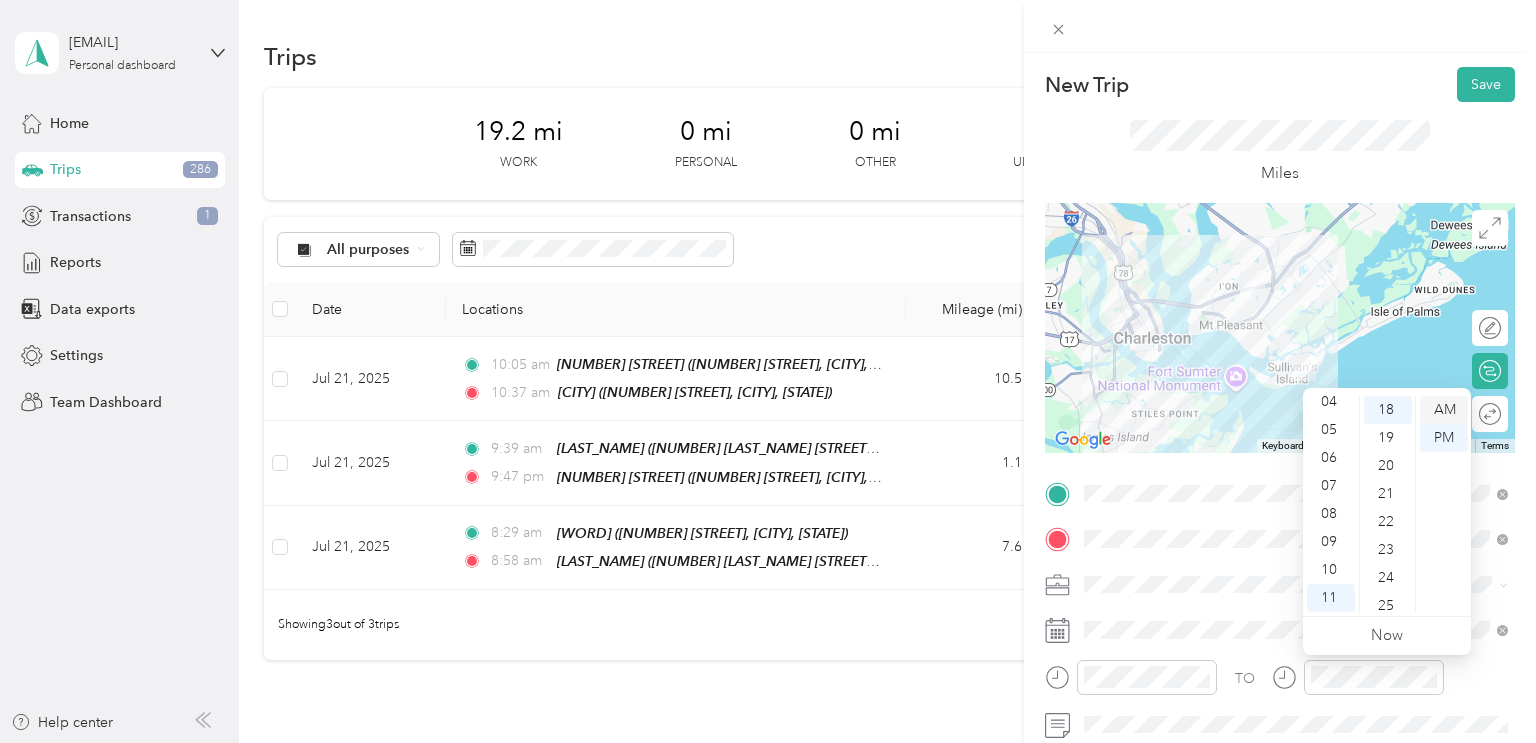 click on "AM" at bounding box center [1444, 410] 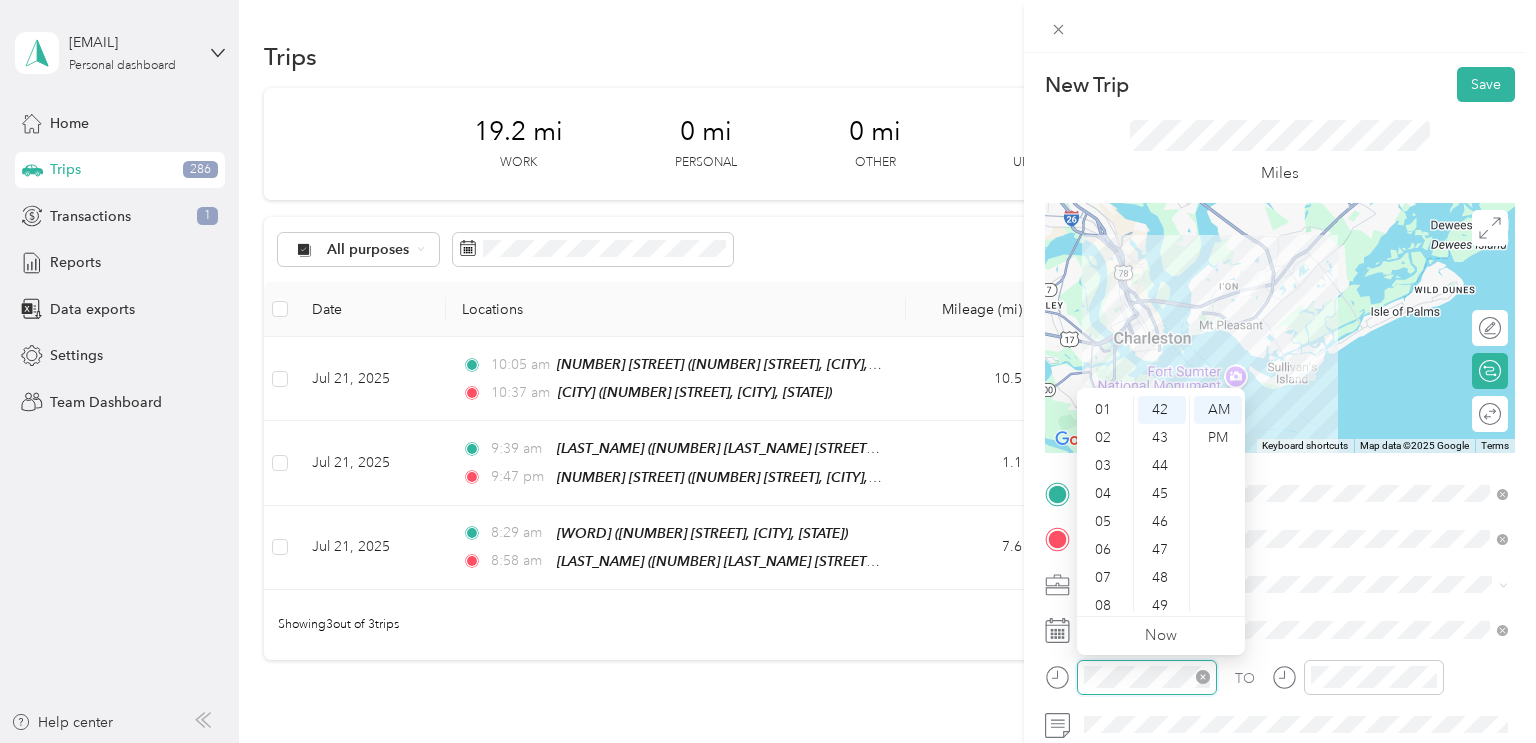 scroll, scrollTop: 0, scrollLeft: 0, axis: both 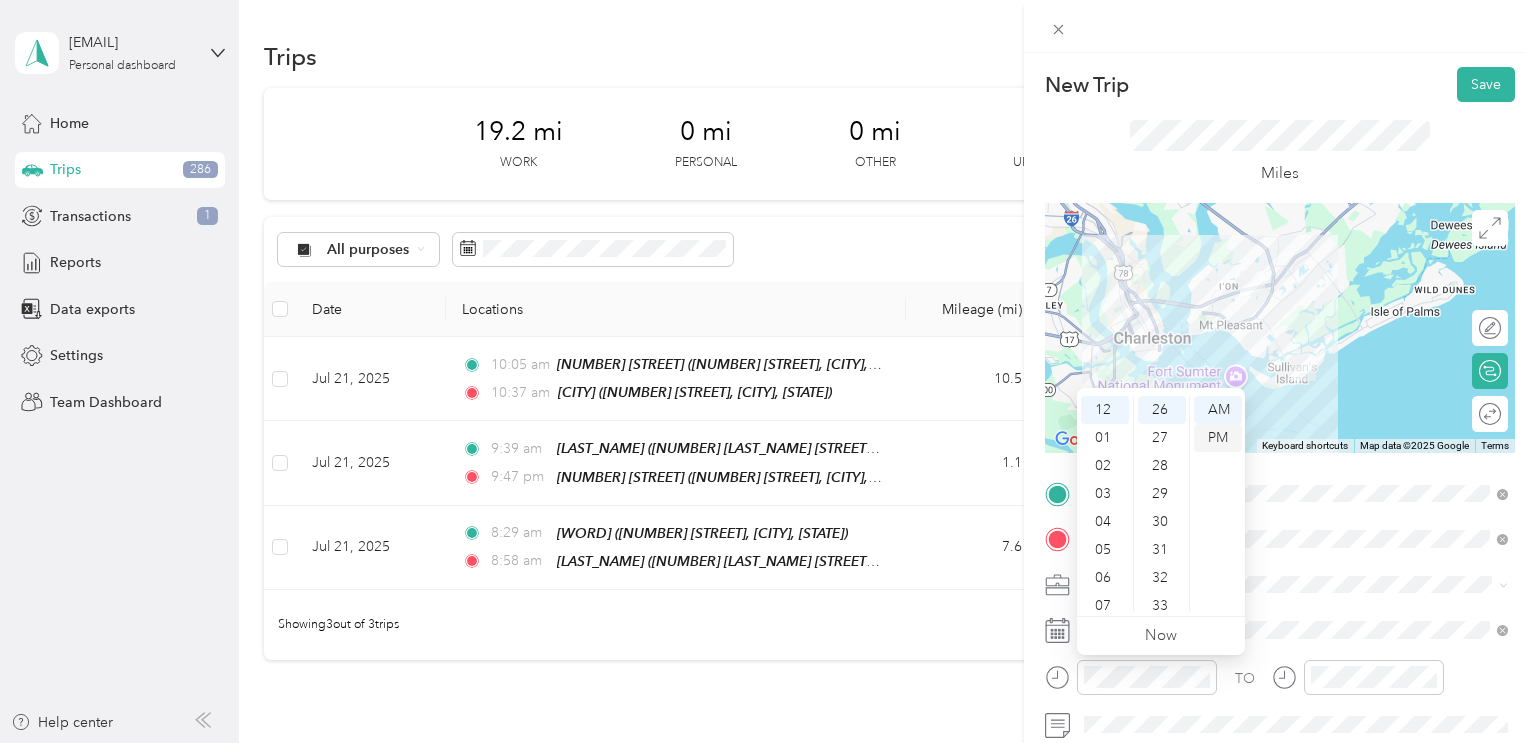 click on "PM" at bounding box center (1218, 438) 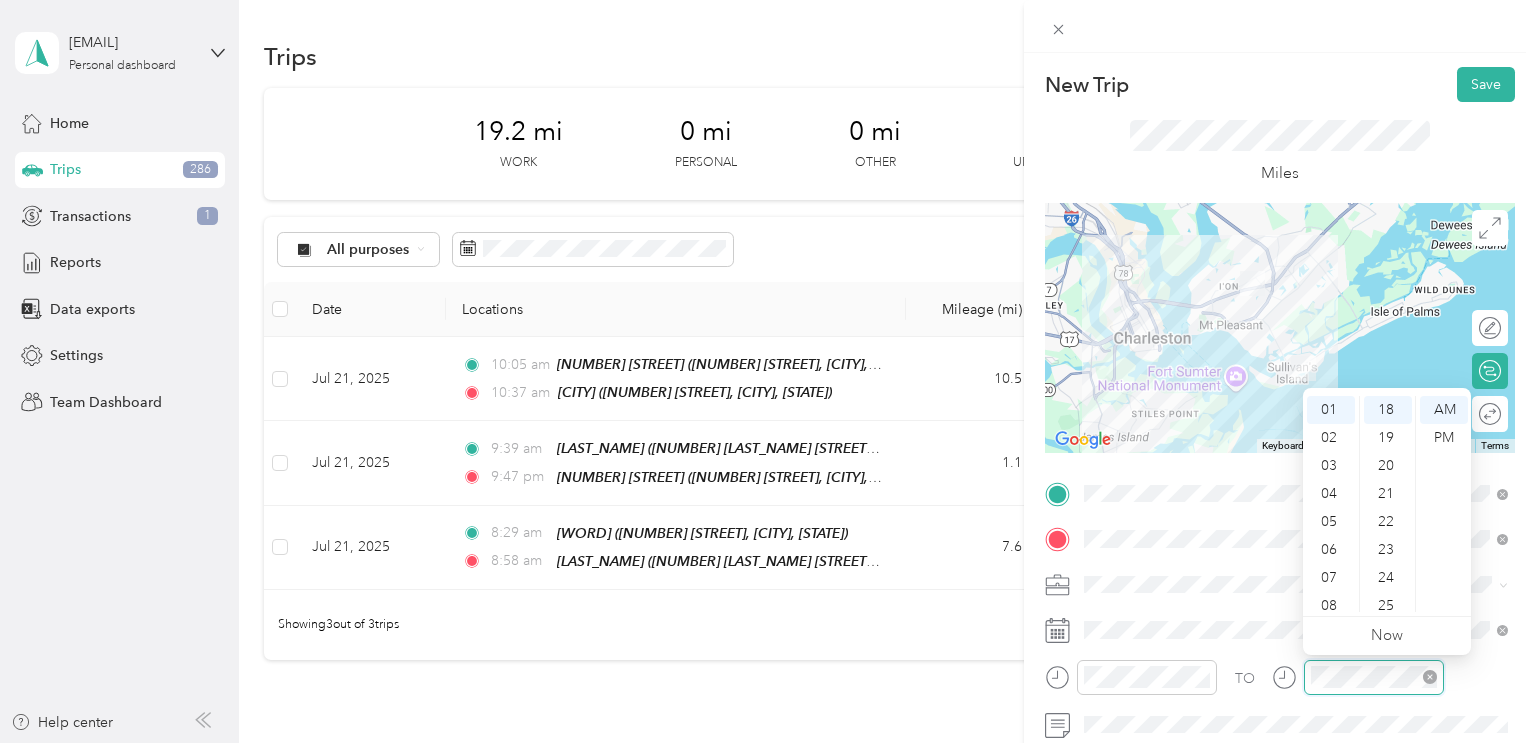 scroll, scrollTop: 0, scrollLeft: 0, axis: both 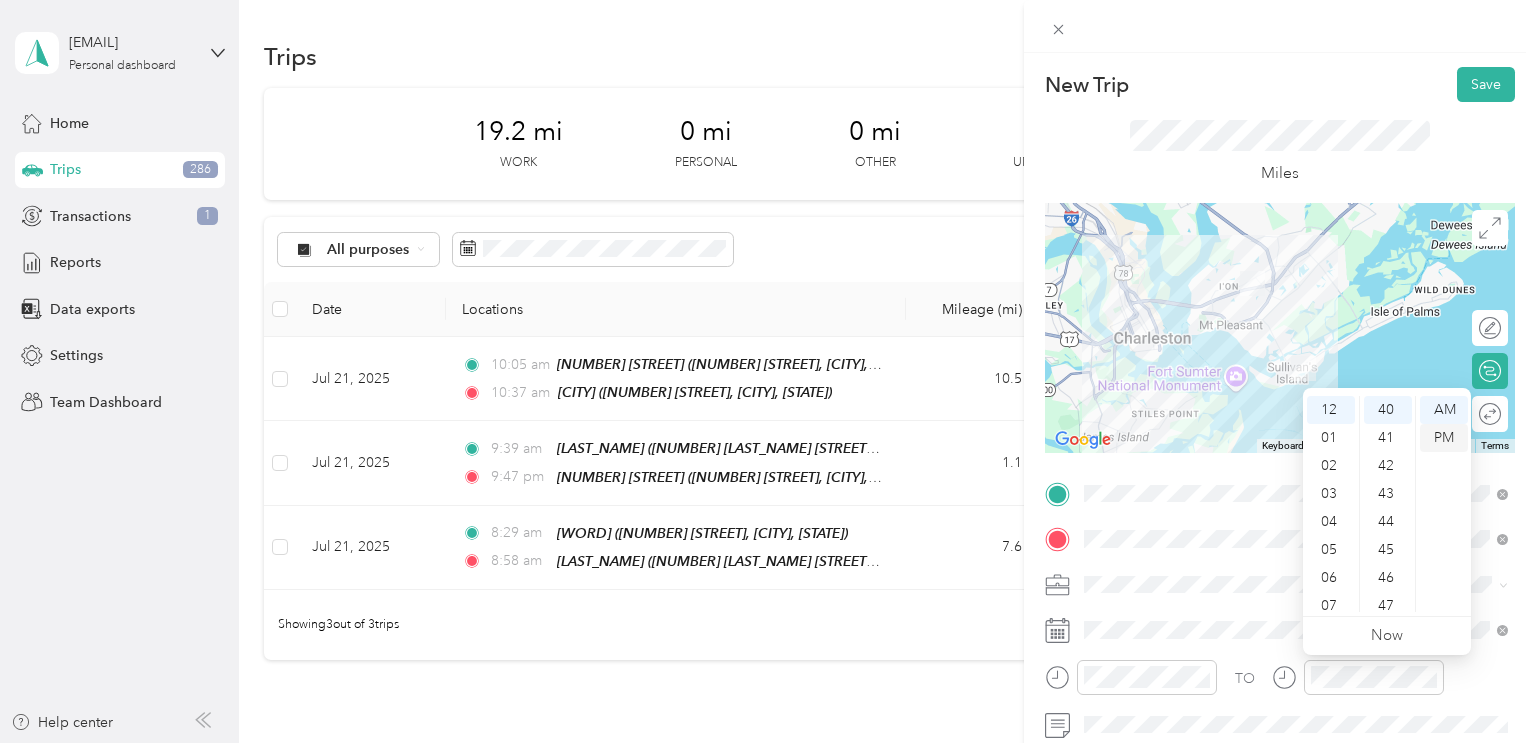 click on "PM" at bounding box center [1444, 438] 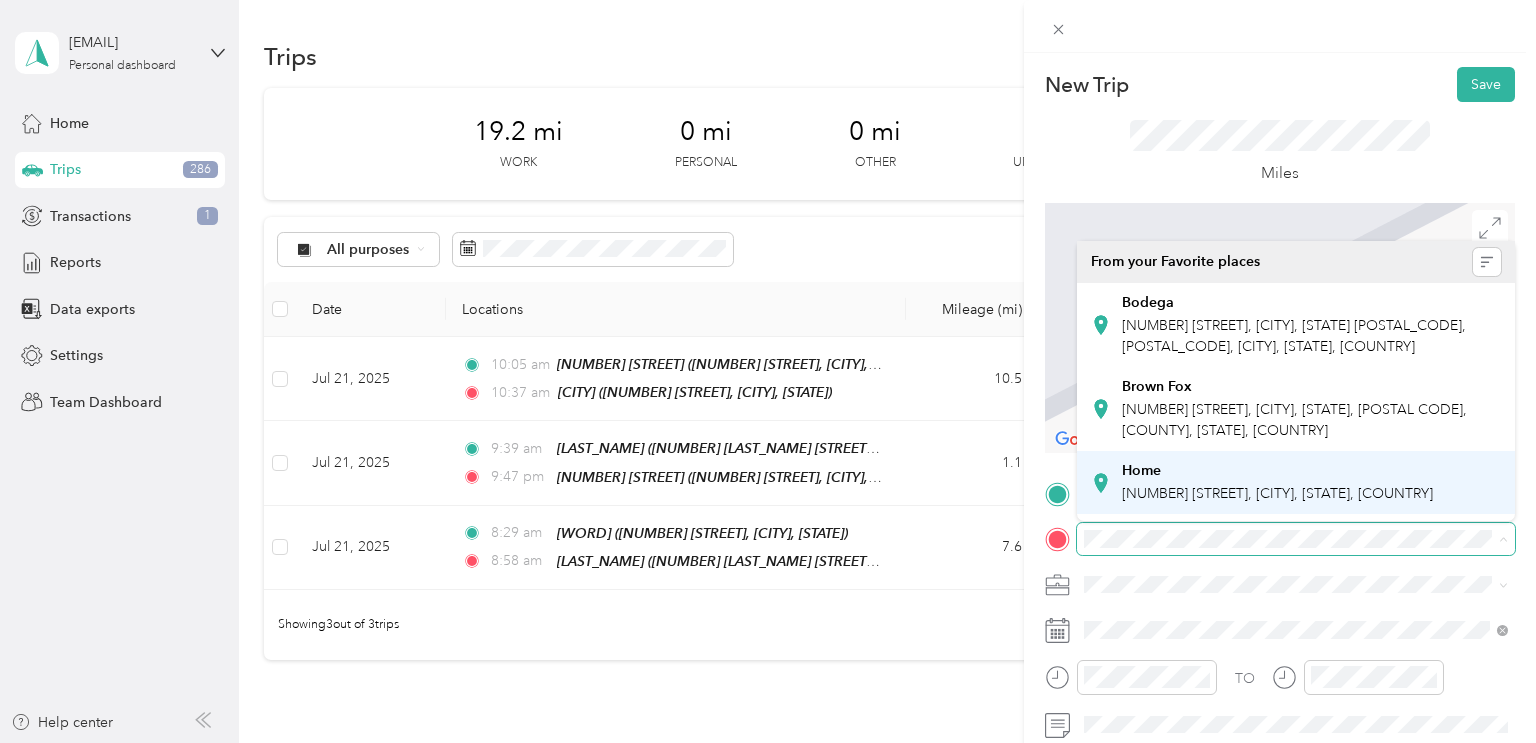click on "Home" at bounding box center (1277, 471) 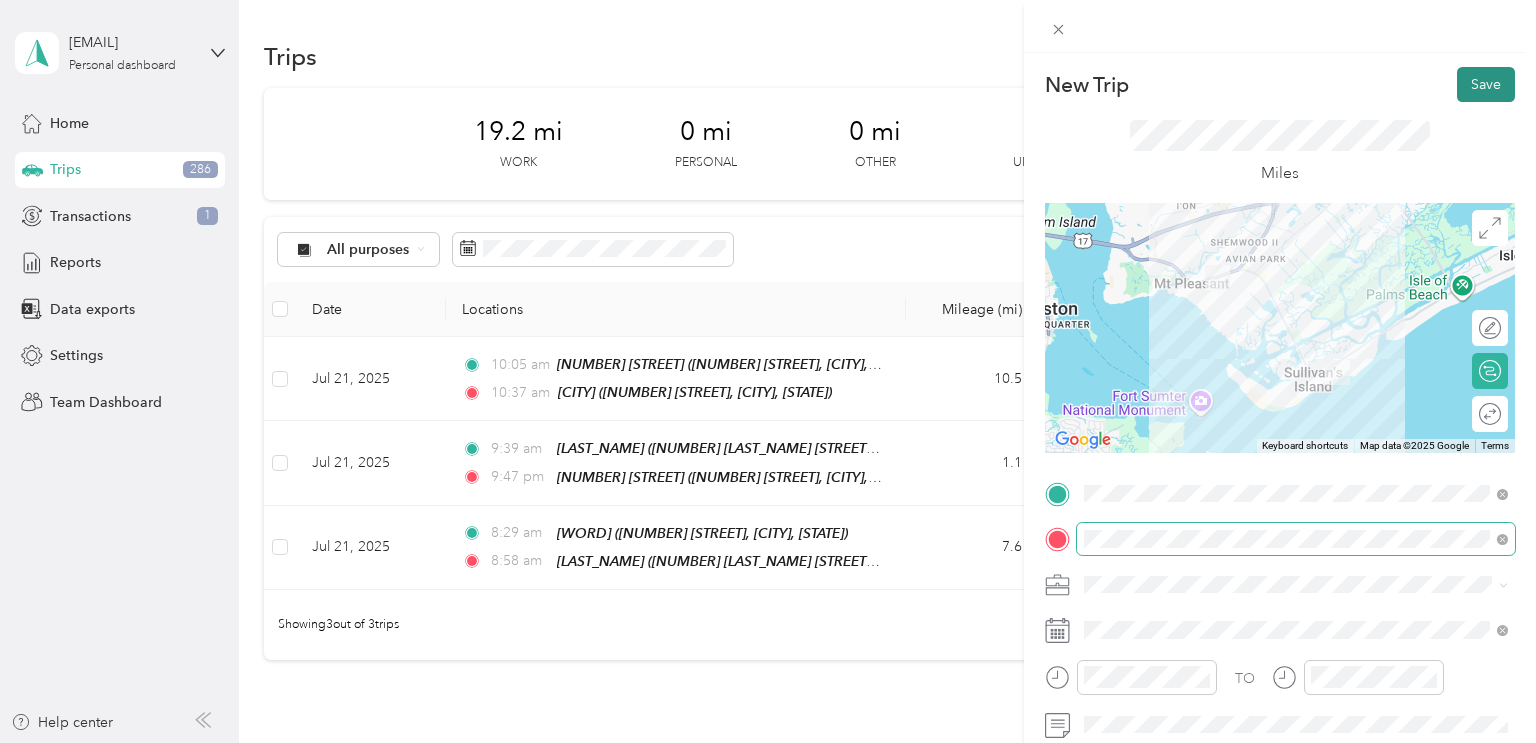 click on "Save" at bounding box center (1486, 84) 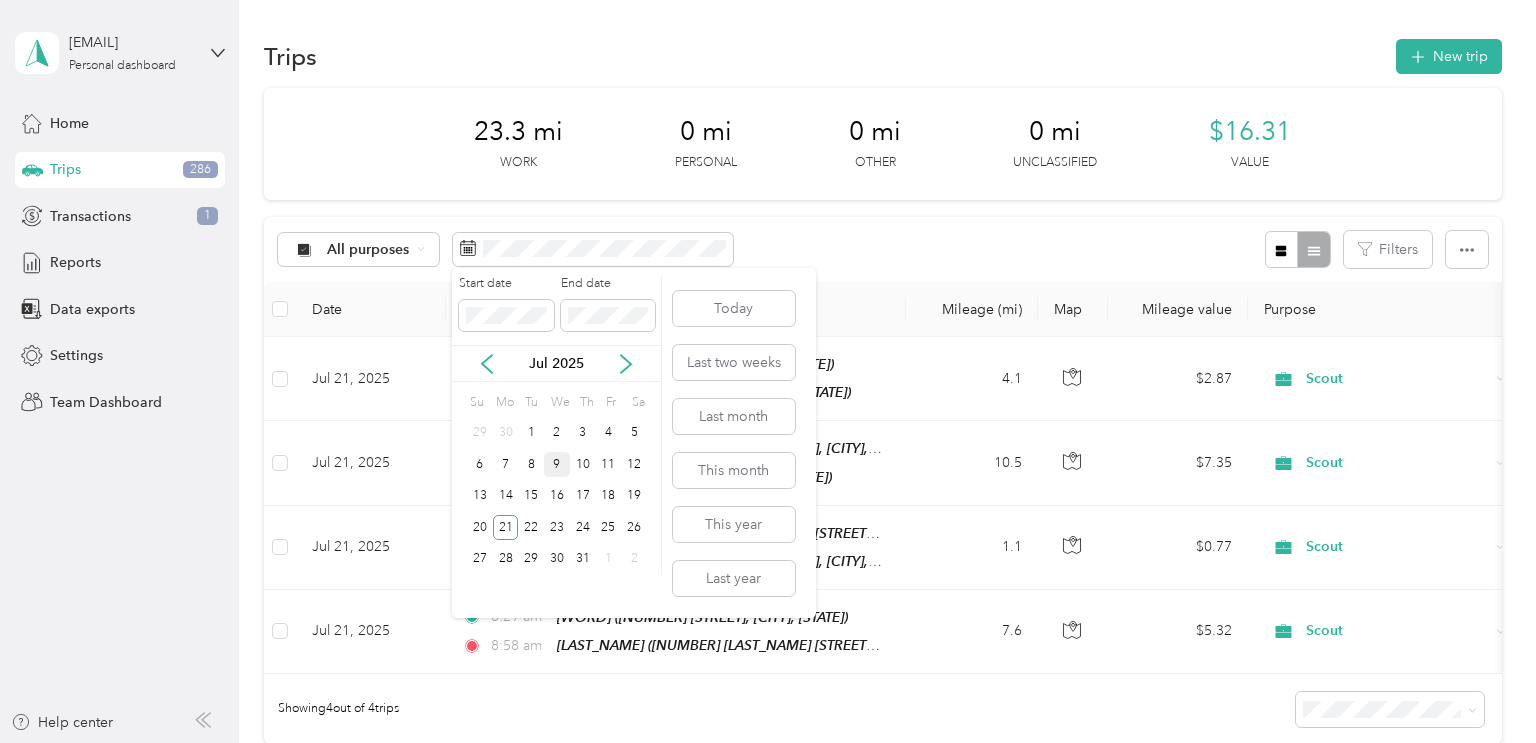 click on "9" at bounding box center (557, 464) 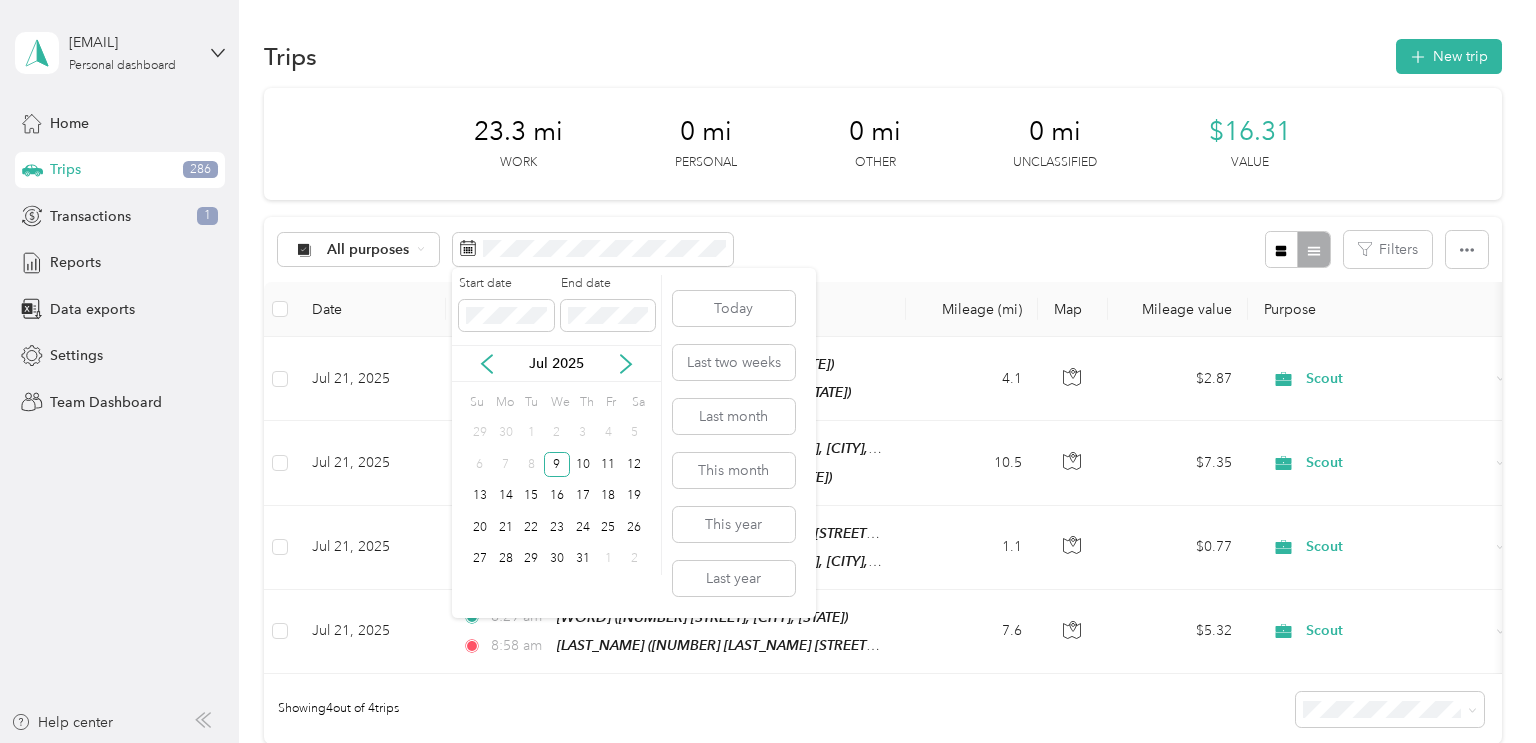 click on "Start date   End date" at bounding box center (556, 310) 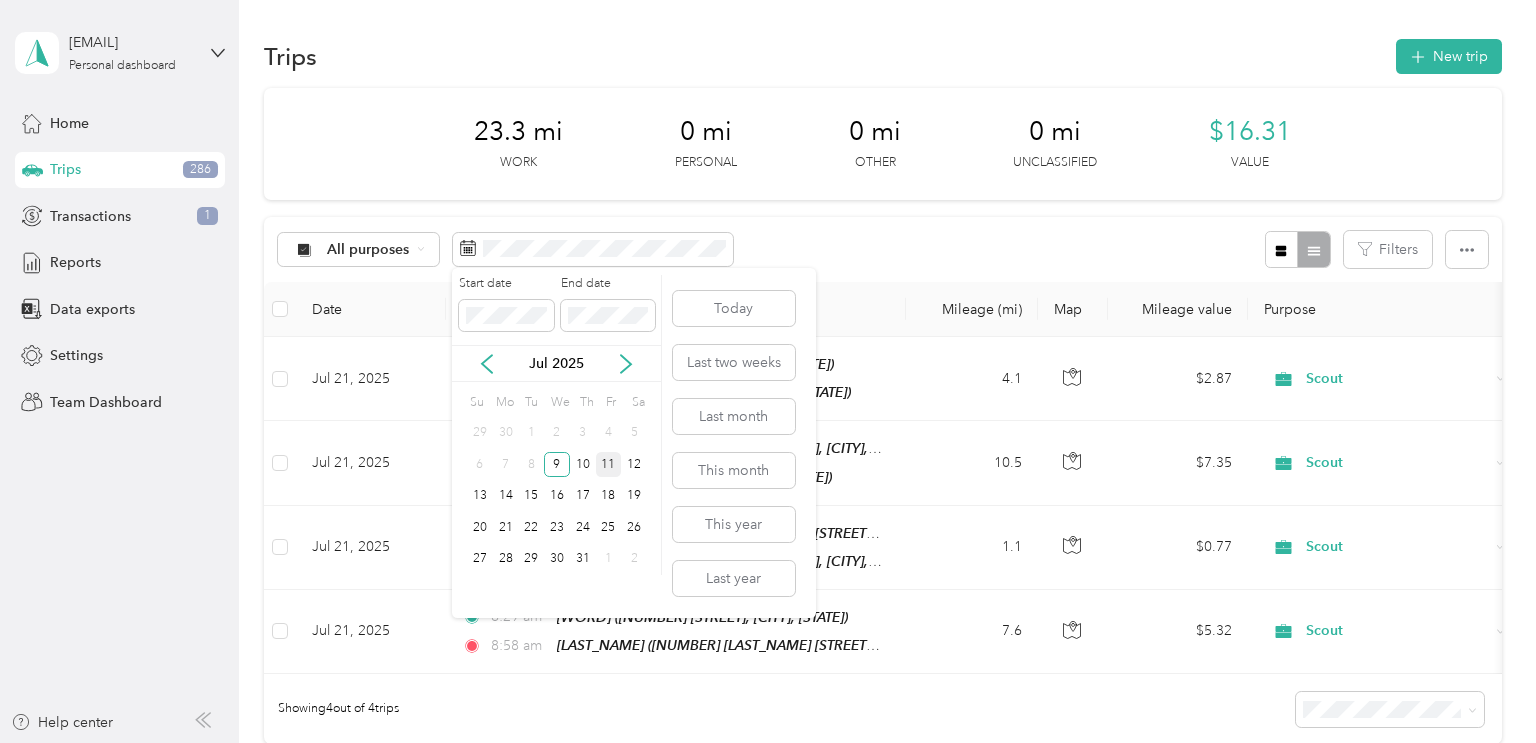 click on "11" at bounding box center [609, 464] 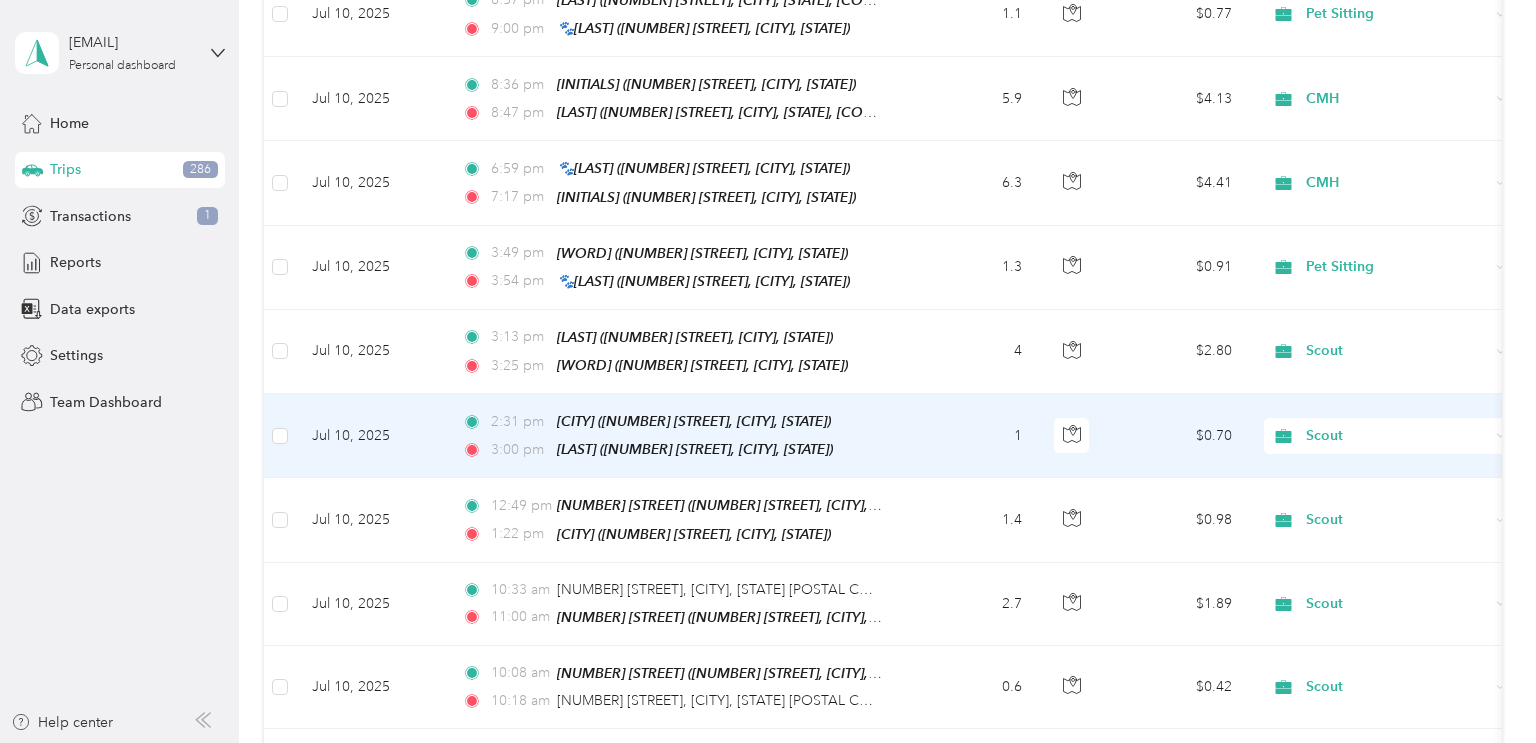 scroll, scrollTop: 1991, scrollLeft: 0, axis: vertical 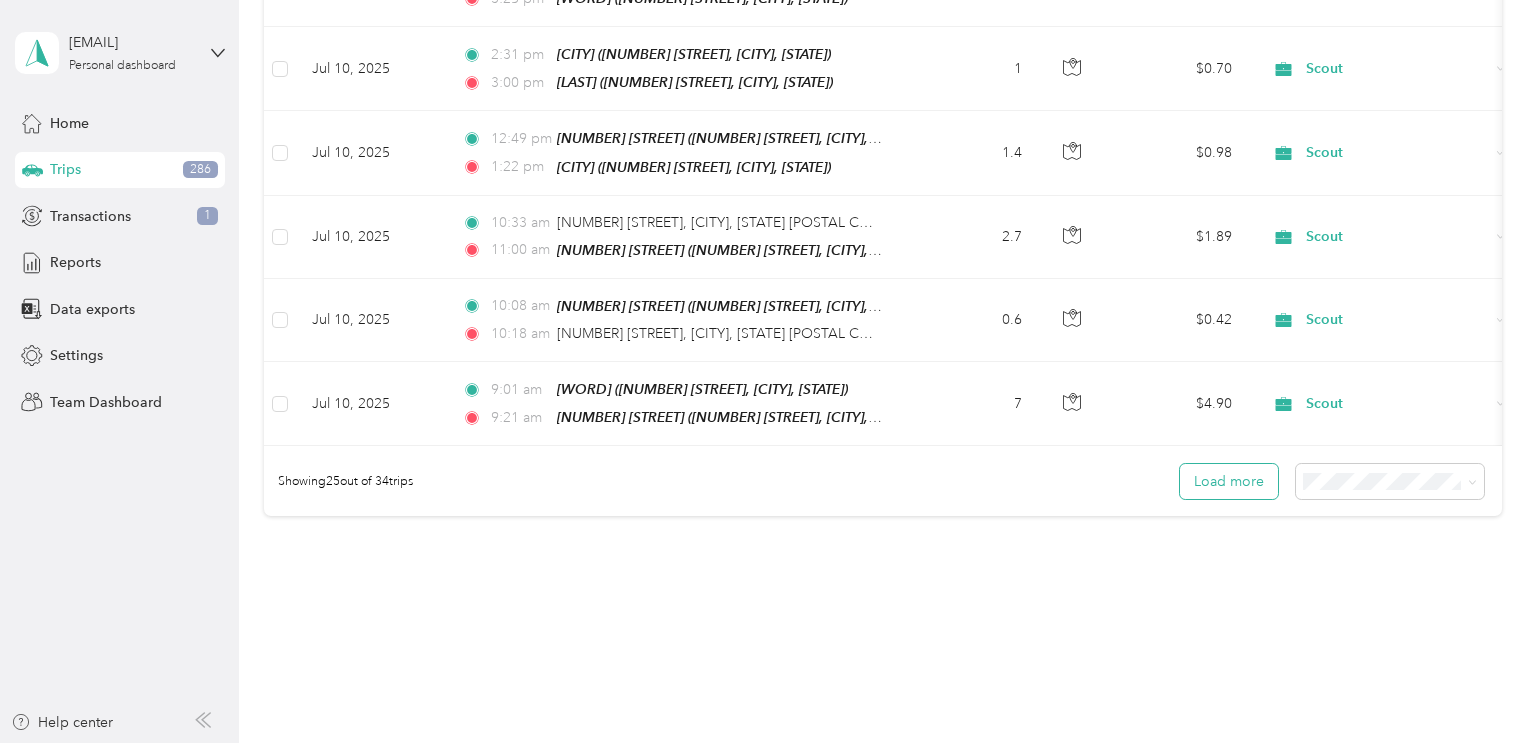 click on "Load more" at bounding box center [1229, 481] 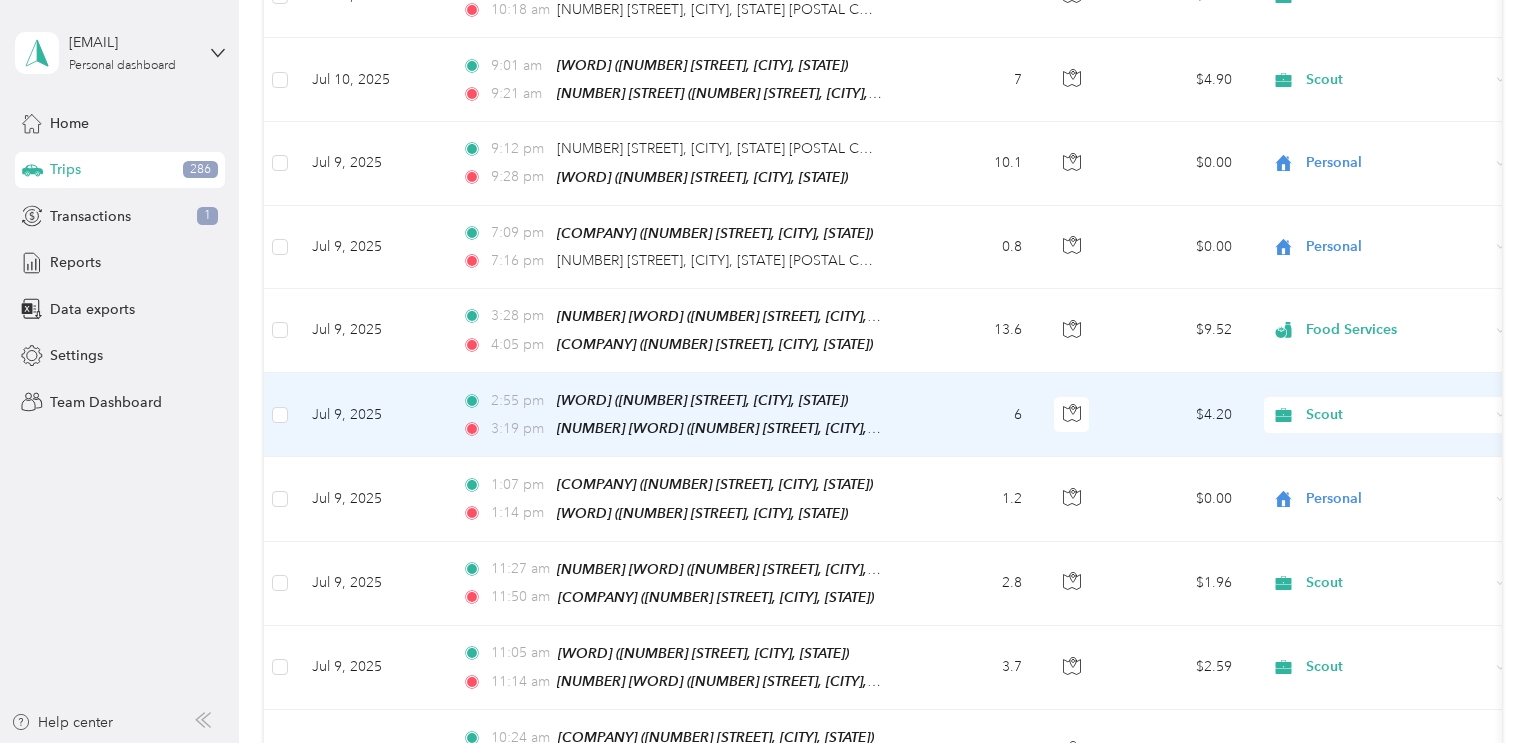 scroll, scrollTop: 2312, scrollLeft: 0, axis: vertical 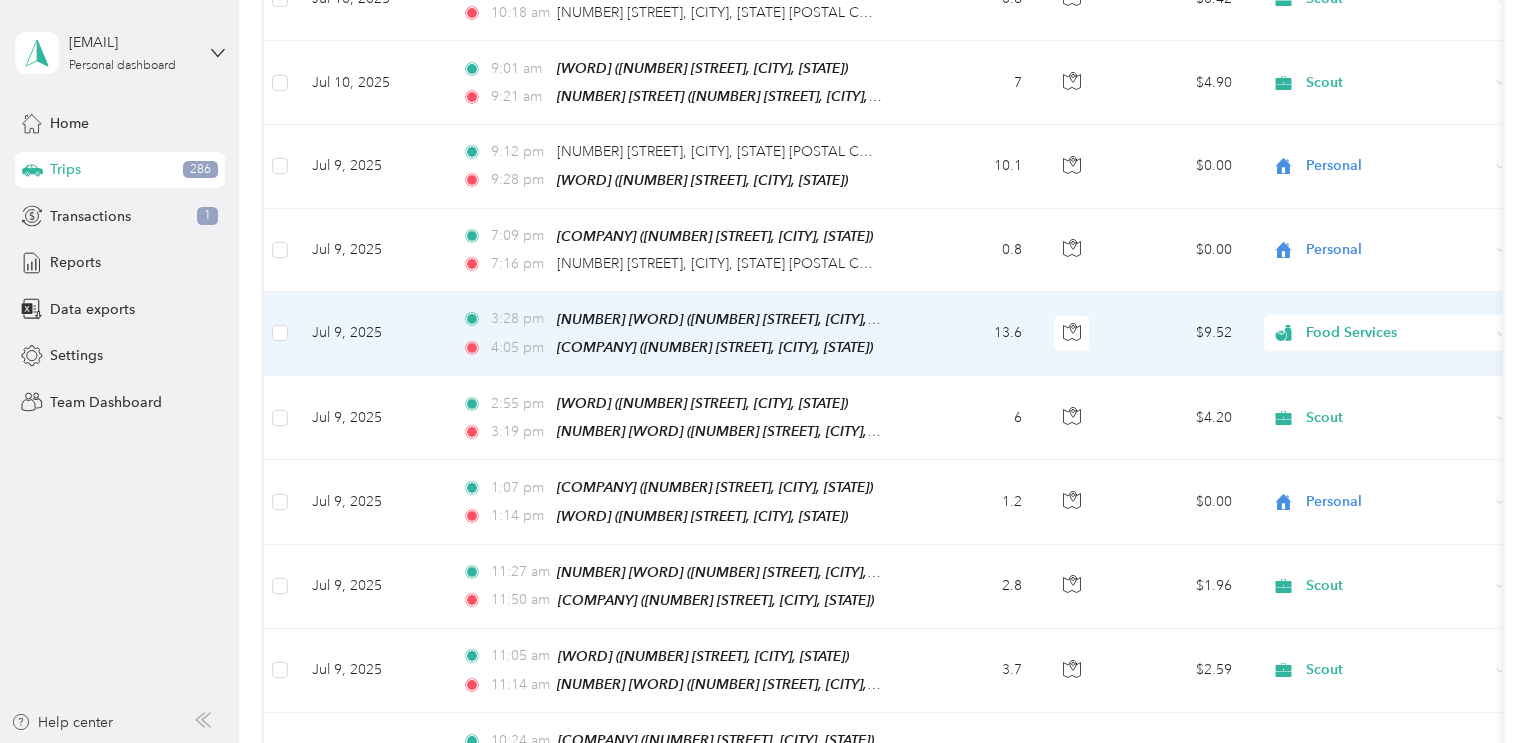 click on "Jul 9, 2025" at bounding box center [371, 334] 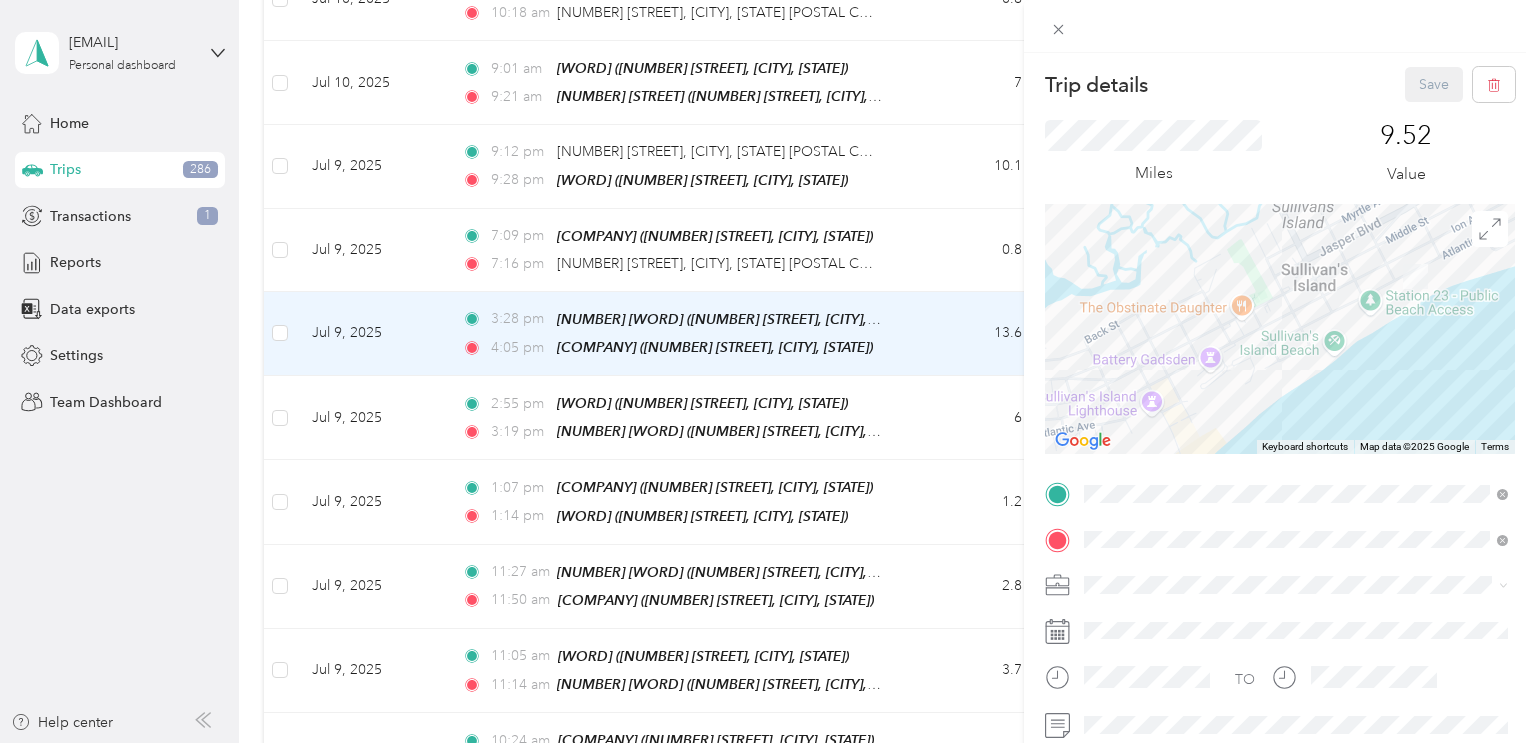 drag, startPoint x: 1219, startPoint y: 395, endPoint x: 1178, endPoint y: 335, distance: 72.67049 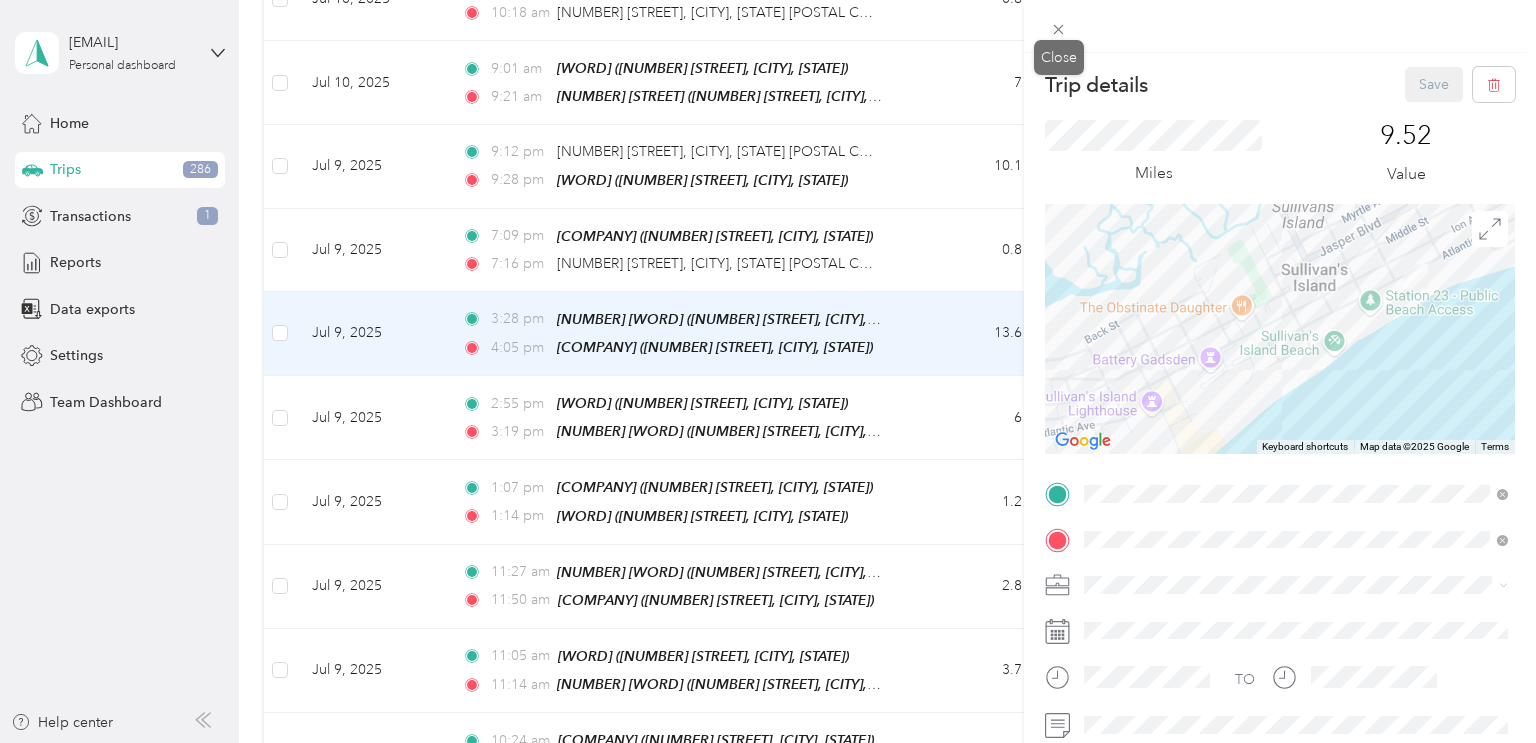 drag, startPoint x: 1068, startPoint y: 30, endPoint x: 668, endPoint y: 160, distance: 420.59482 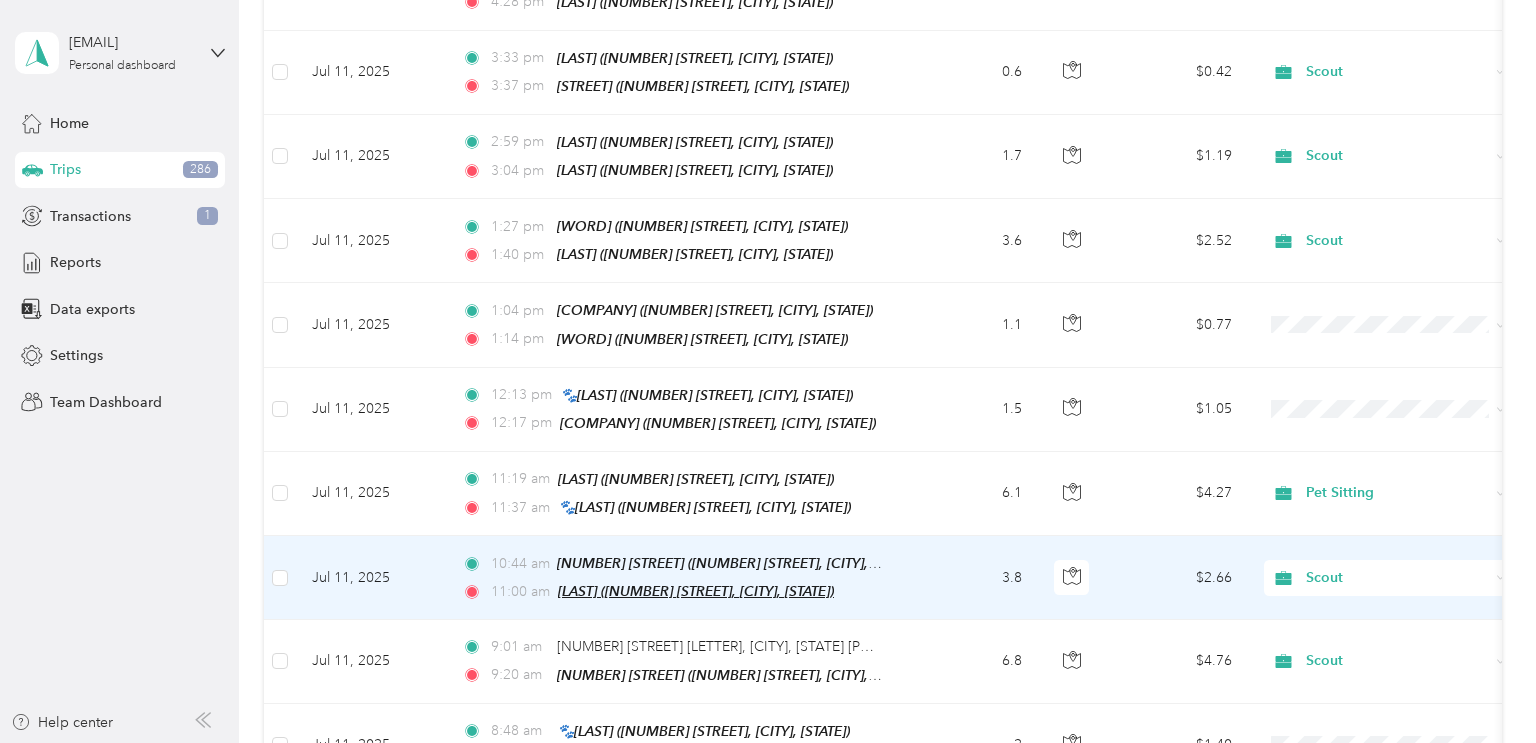 scroll, scrollTop: 793, scrollLeft: 0, axis: vertical 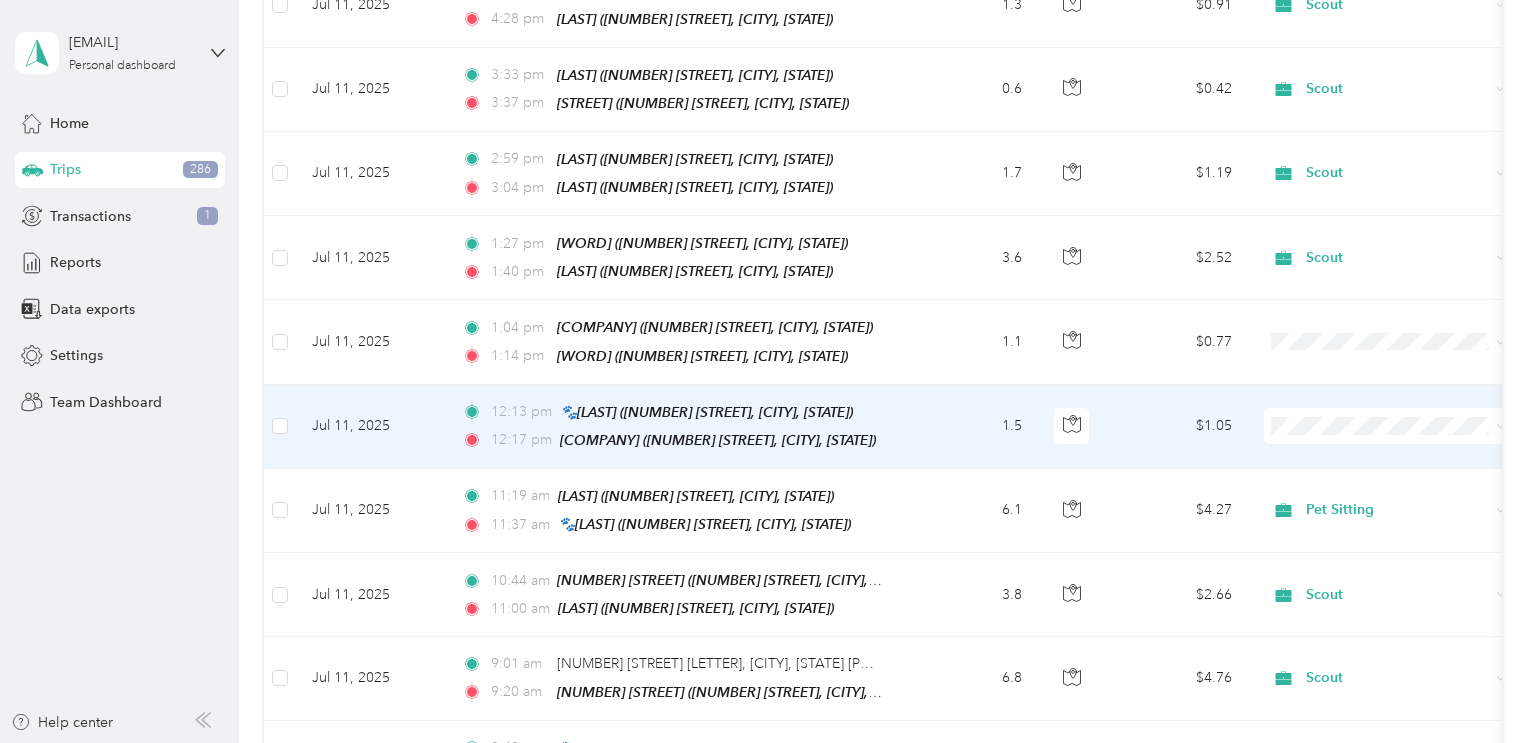 click on "Personal" at bounding box center [1406, 476] 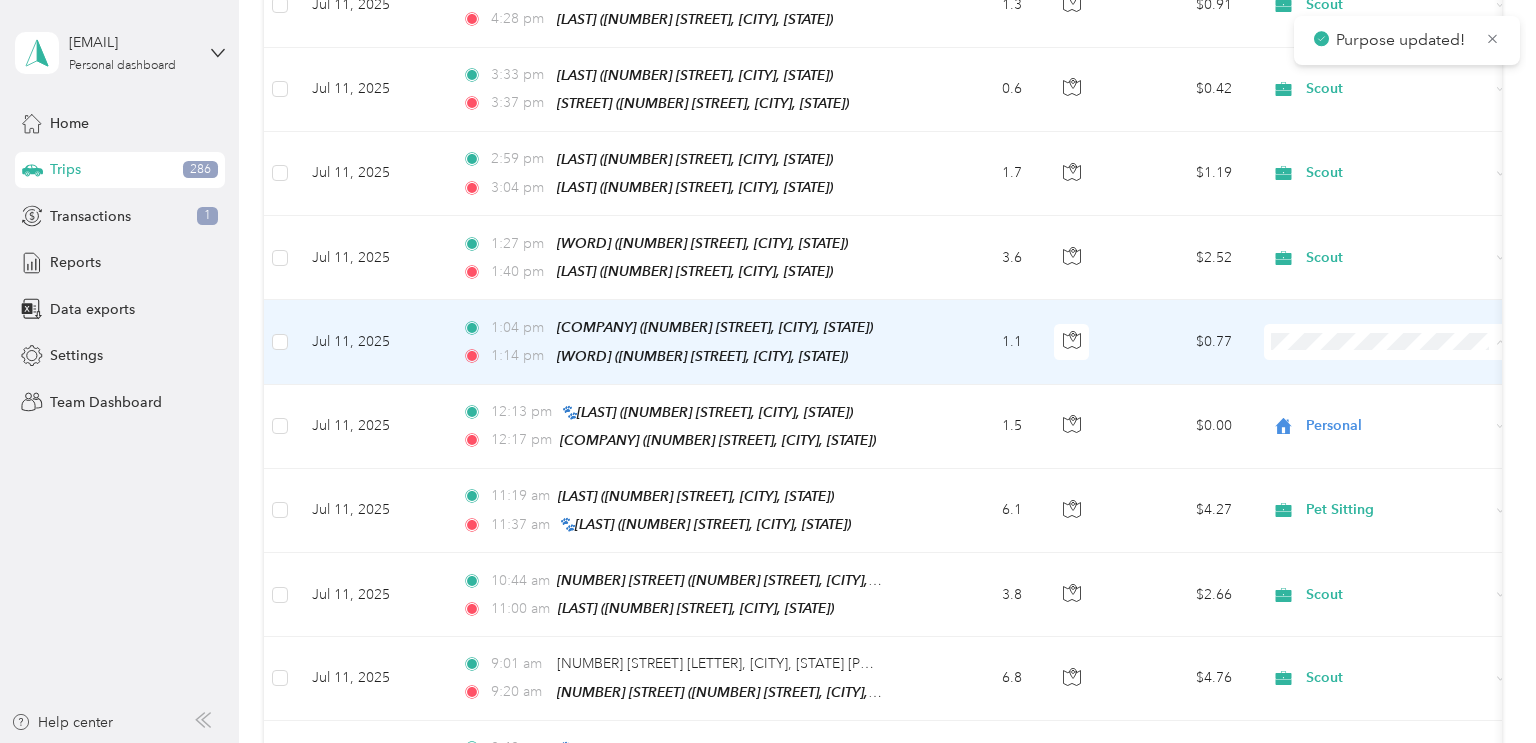 click on "Personal" at bounding box center (1406, 394) 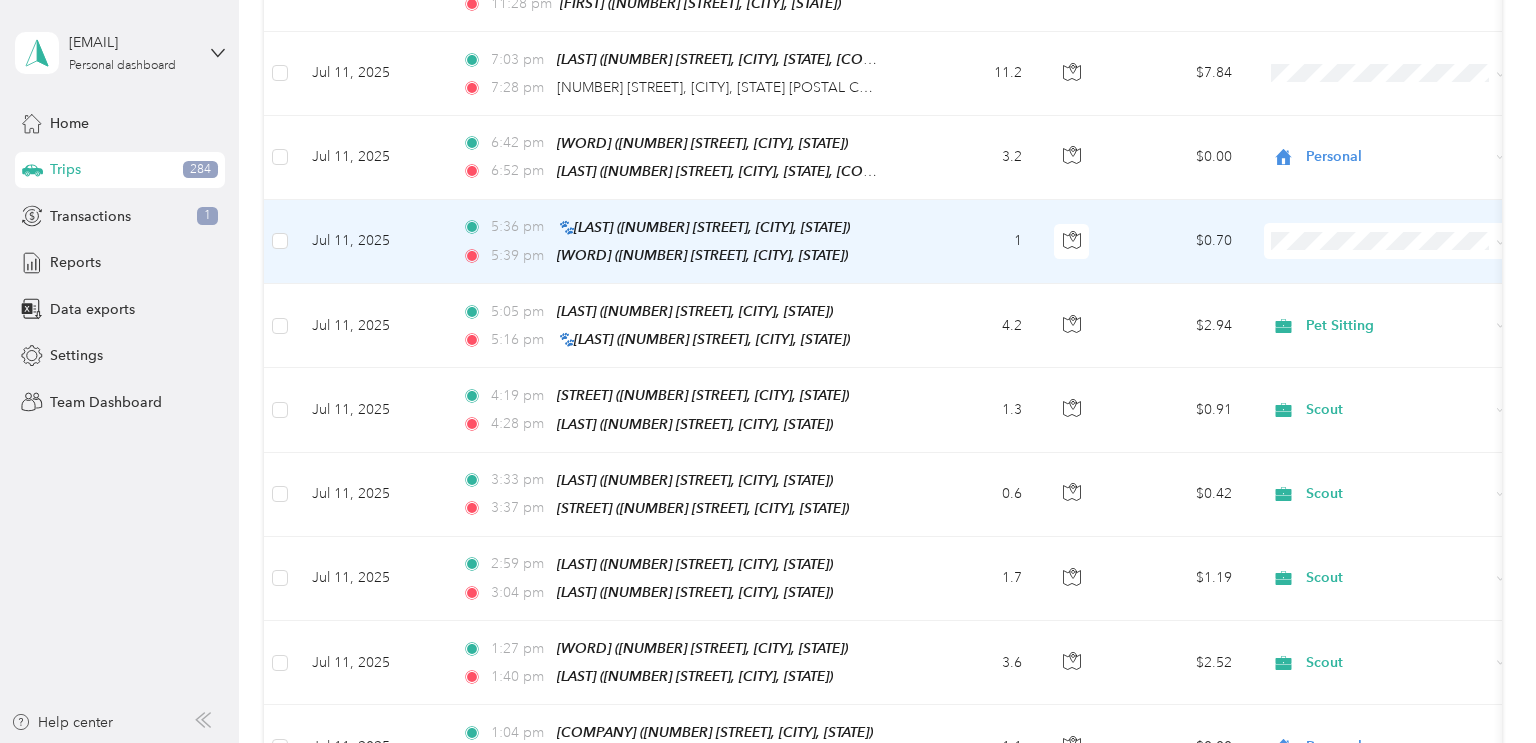 scroll, scrollTop: 434, scrollLeft: 0, axis: vertical 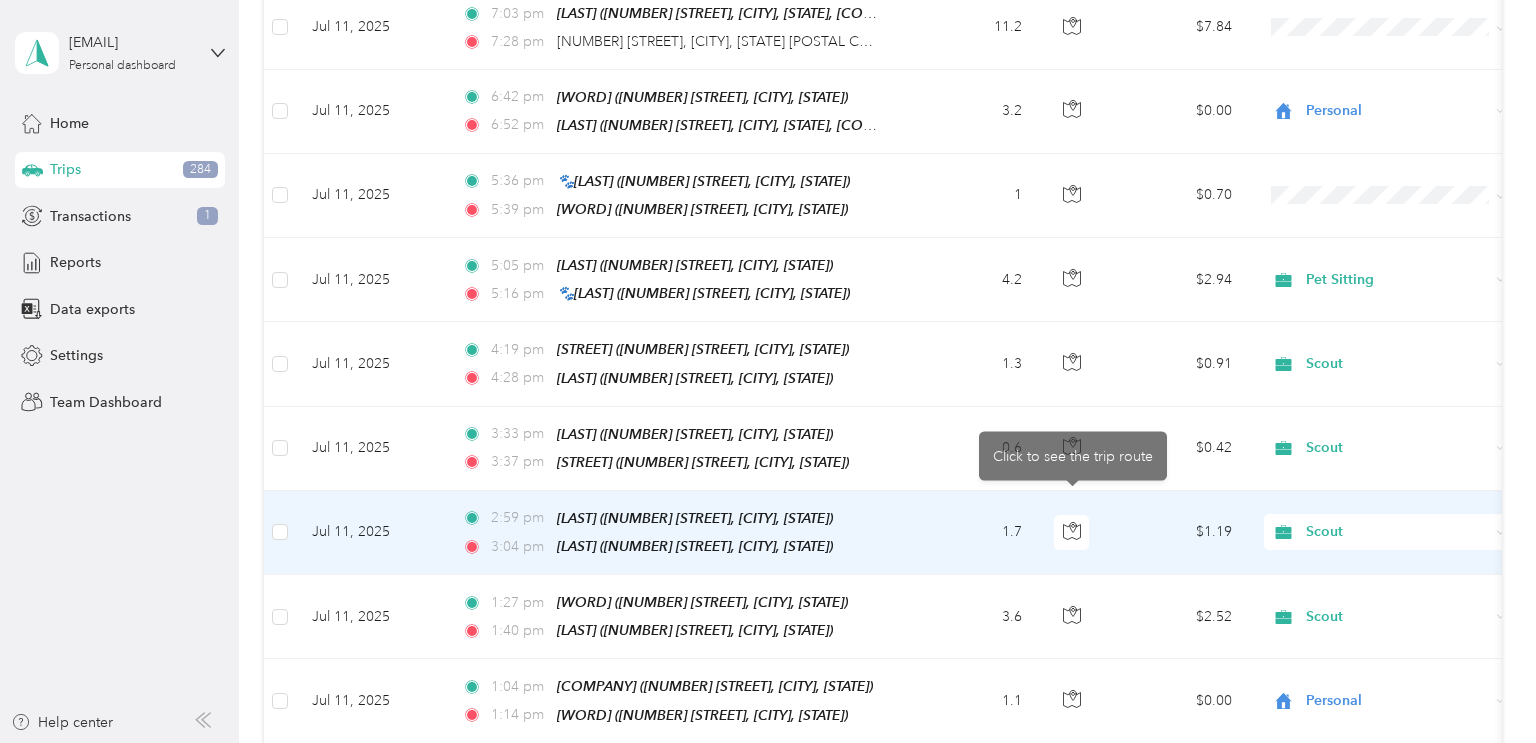click on "1.7" at bounding box center [972, 533] 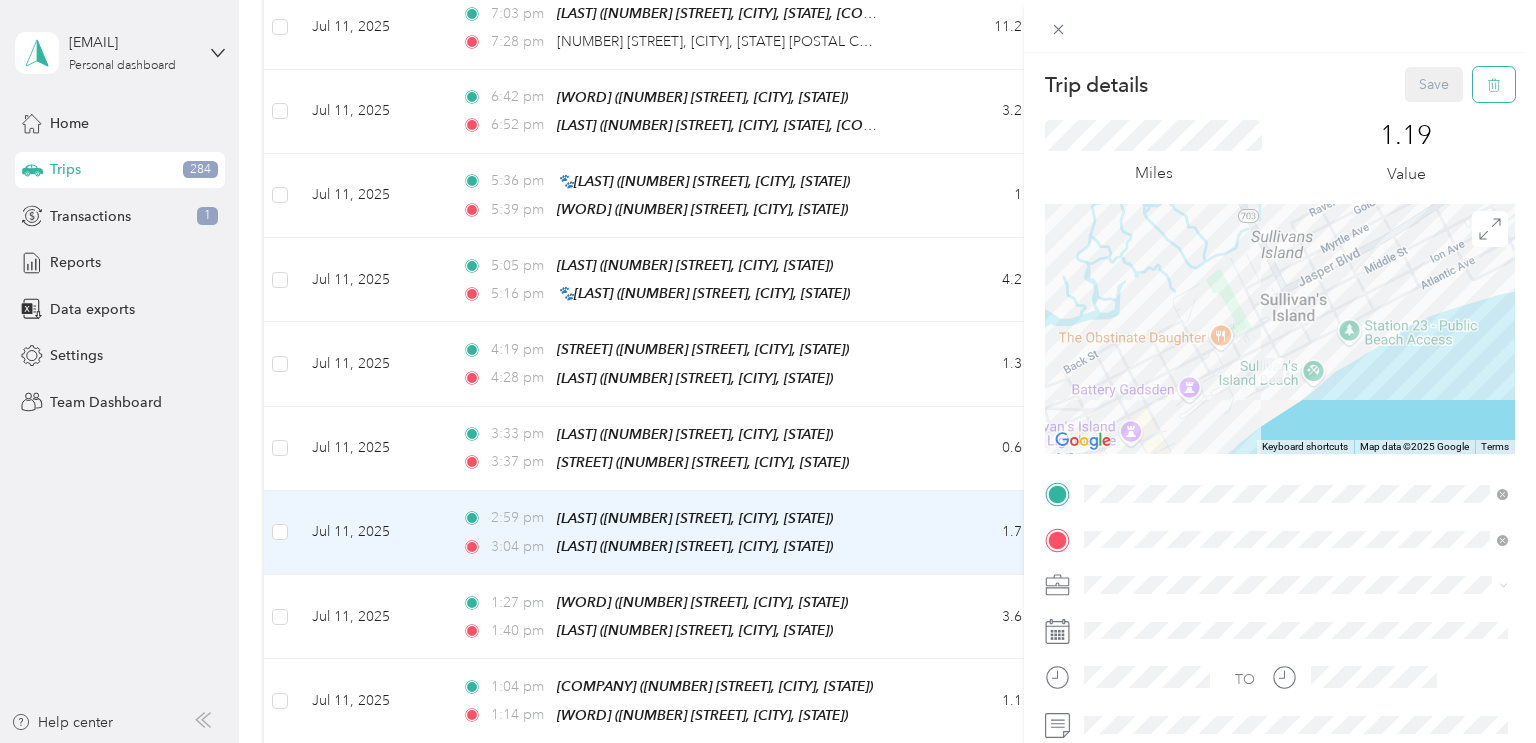 click at bounding box center [1494, 84] 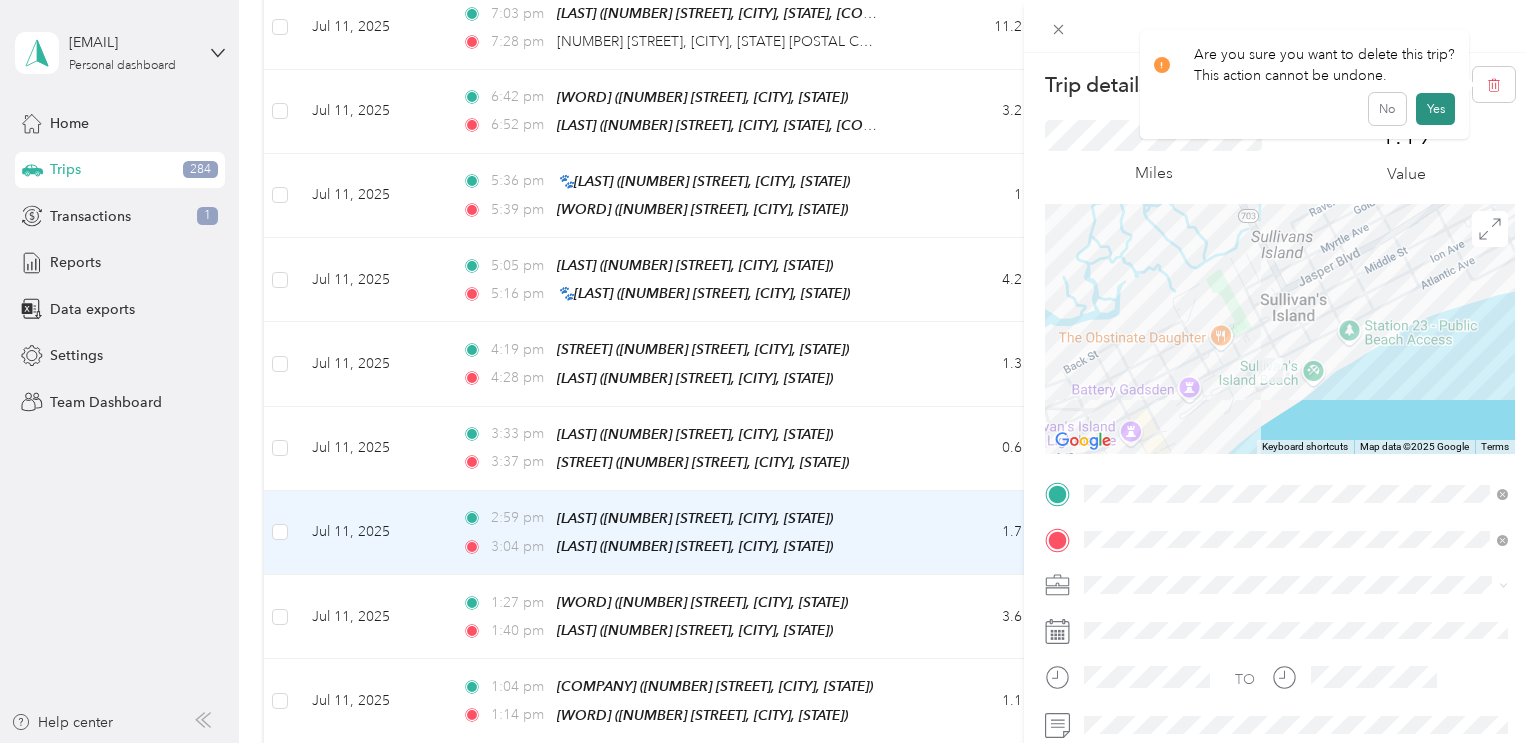 click on "Yes" at bounding box center [1435, 109] 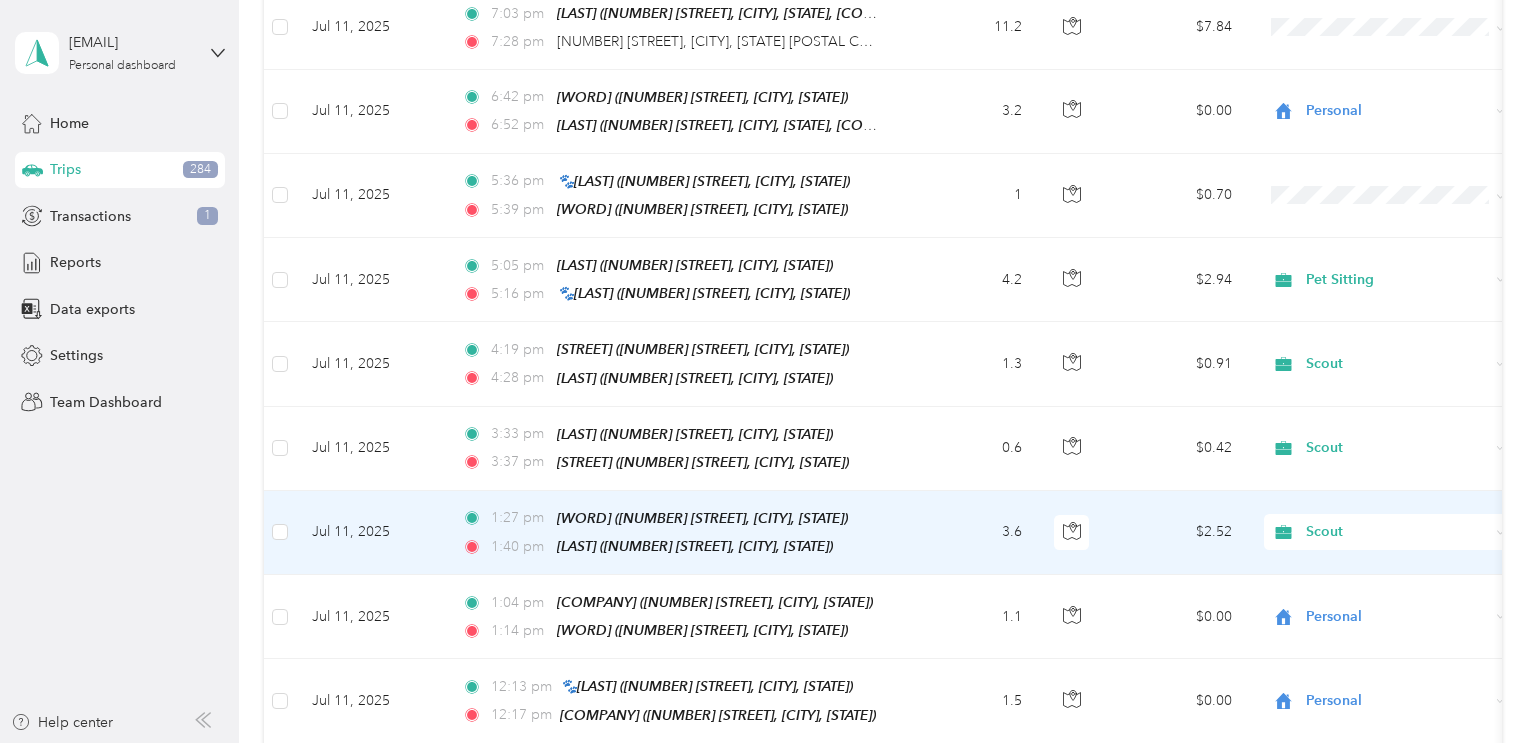 click on "[TIME] [WORD] ([NUMBER] [STREET], [CITY], [STATE]) [TIME] [WORD] ([NUMBER] [STREET], [CITY], [STATE])" at bounding box center (676, 533) 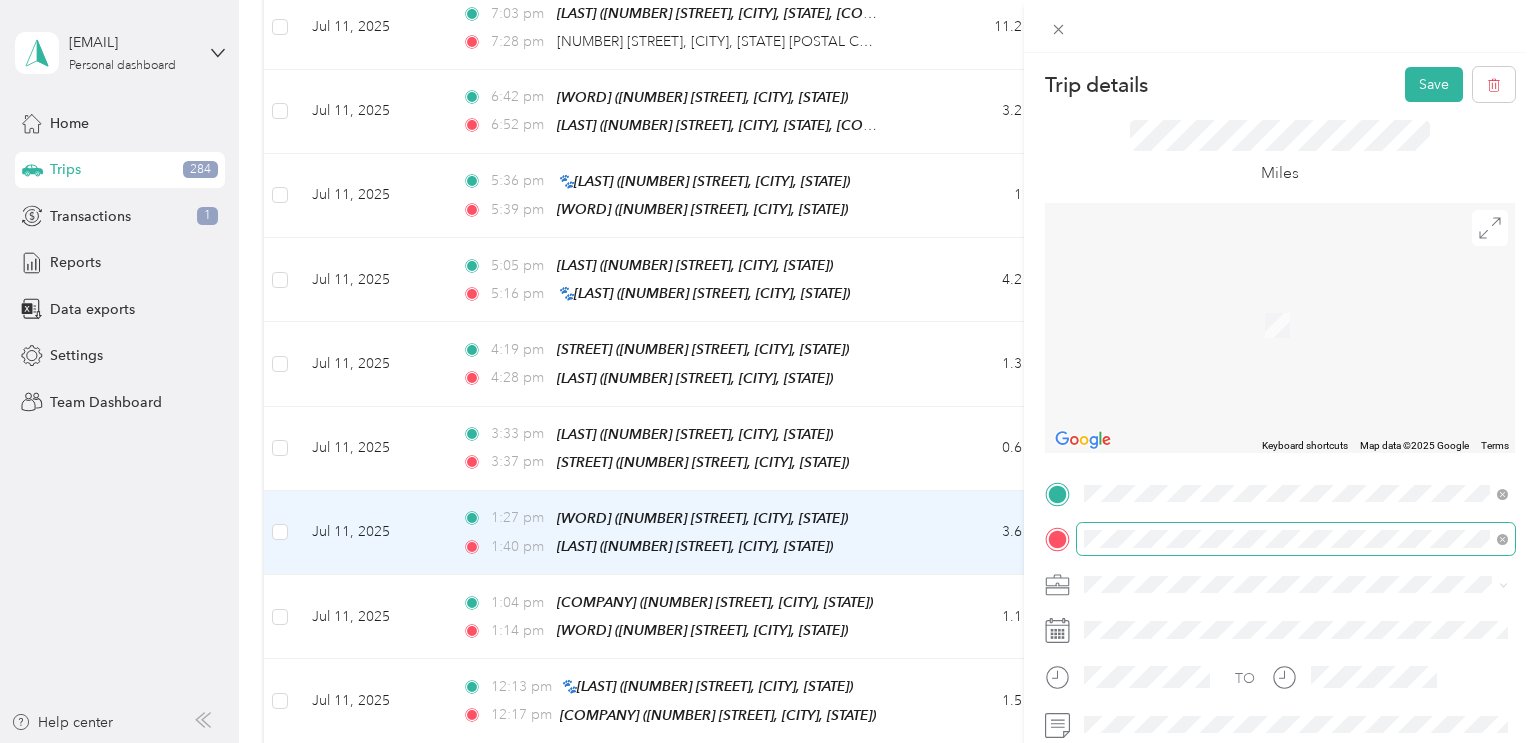 click on "[NUMBER] [STREET]
[CITY], [STATE] [POSTAL_CODE], [COUNTRY]" at bounding box center [1266, 360] 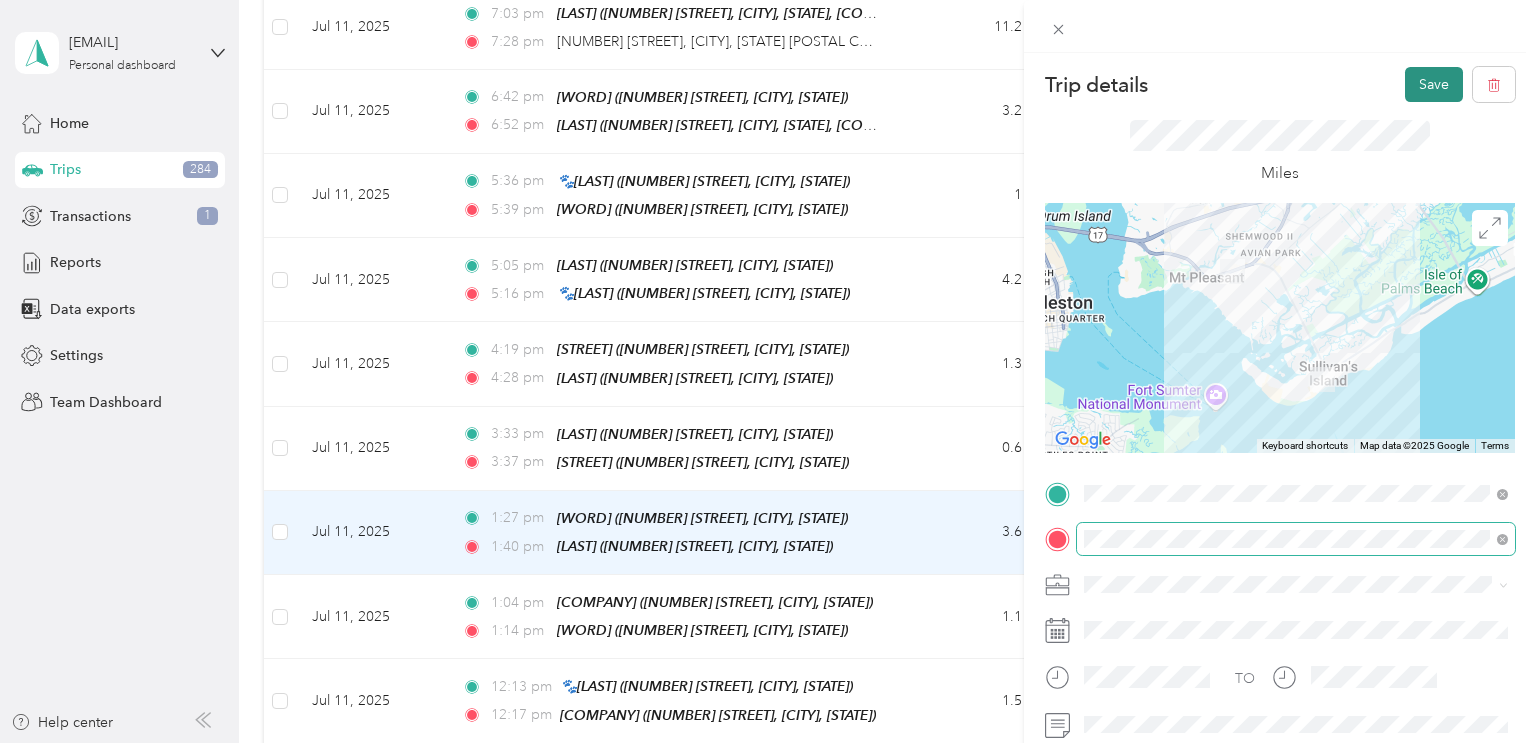 click on "Save" at bounding box center (1434, 84) 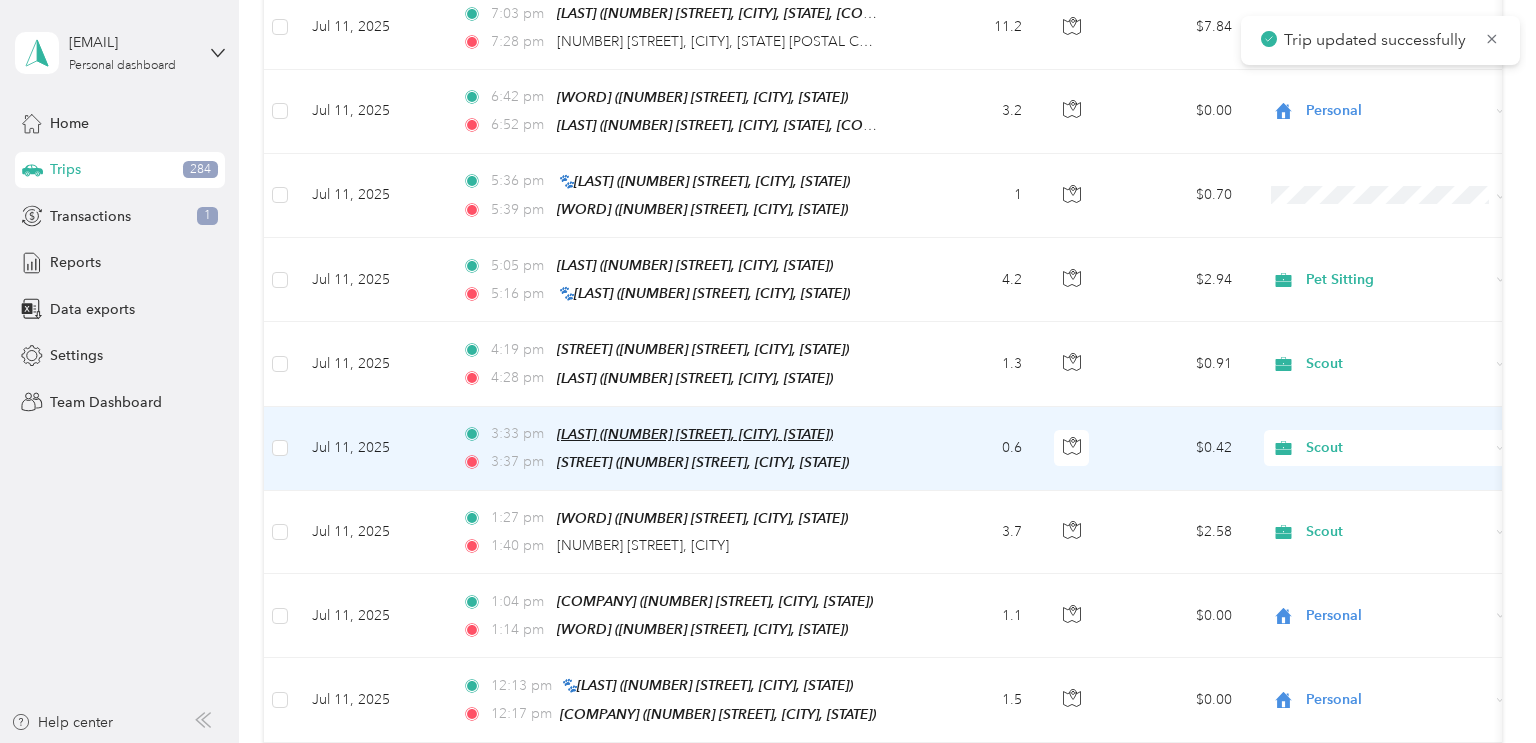 click on "[LAST] ([NUMBER] [STREET], [CITY], [STATE])" at bounding box center (695, 434) 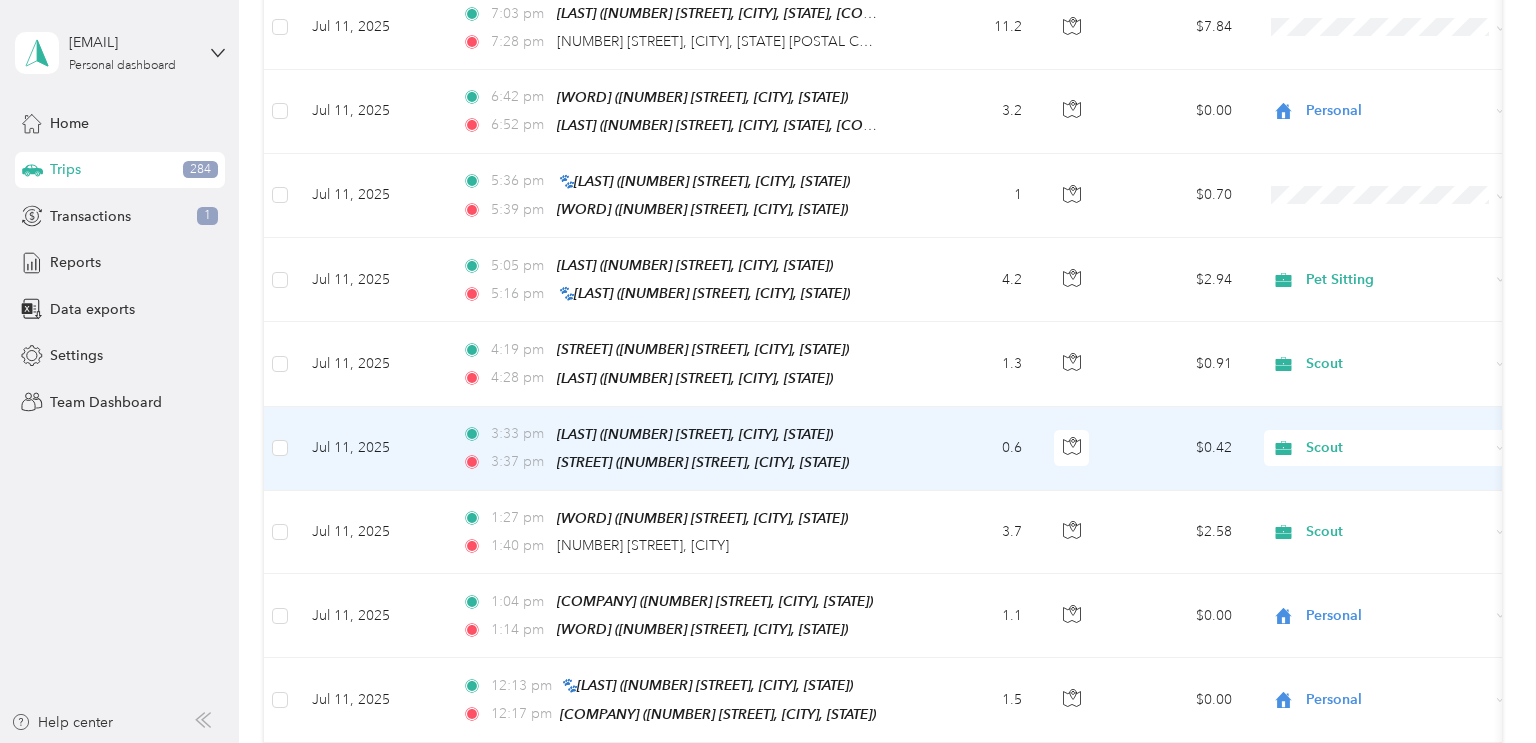 click on "0.6" at bounding box center (972, 449) 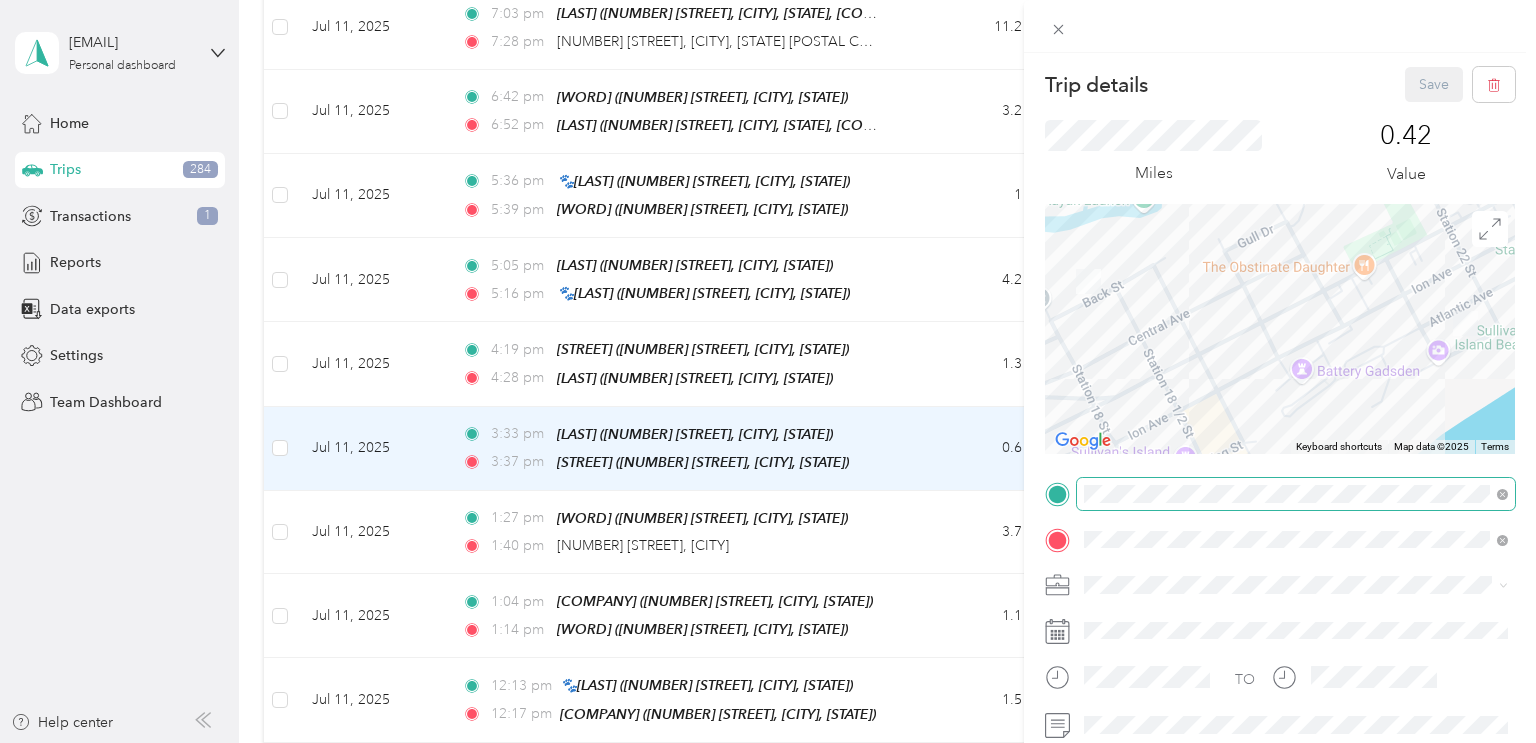 click at bounding box center [1296, 494] 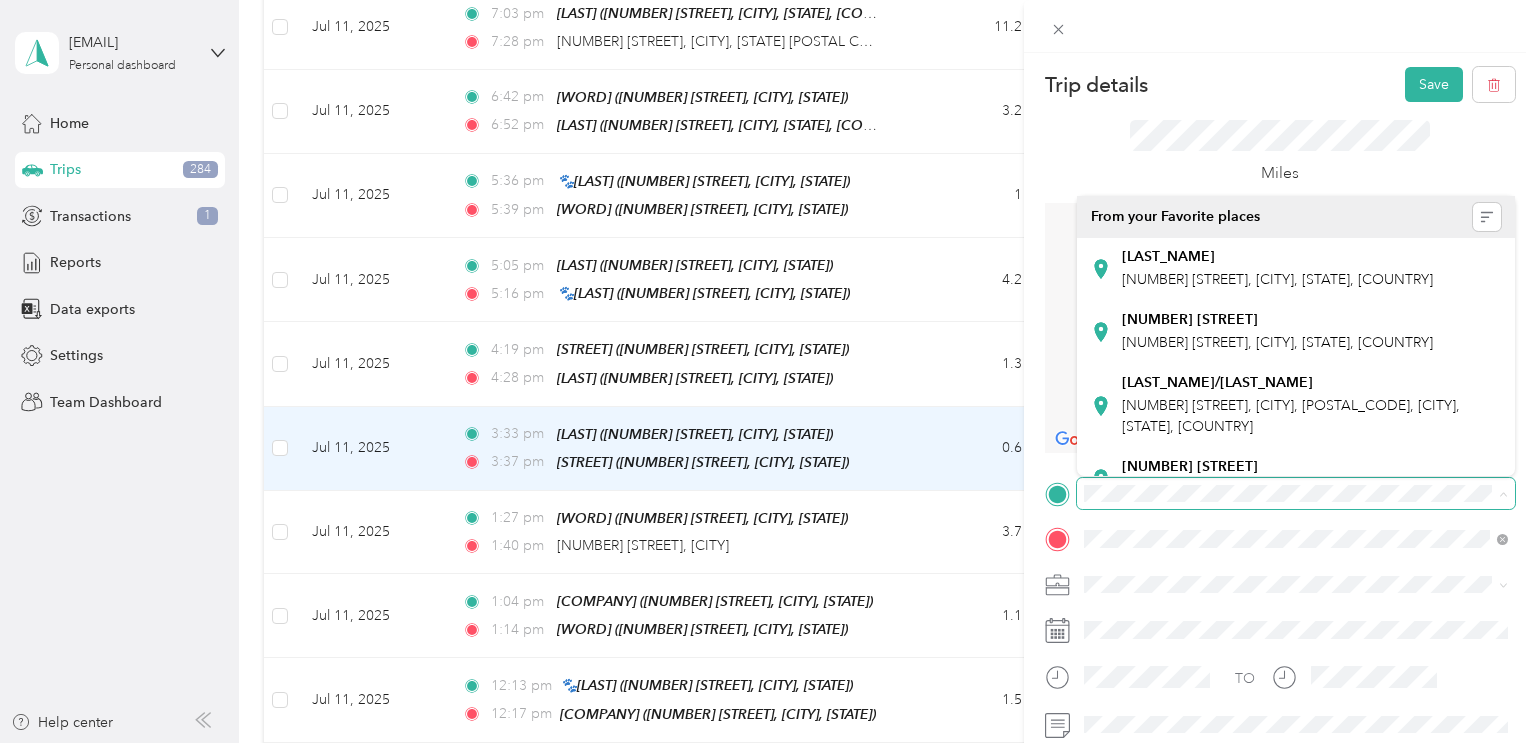 click at bounding box center (1296, 494) 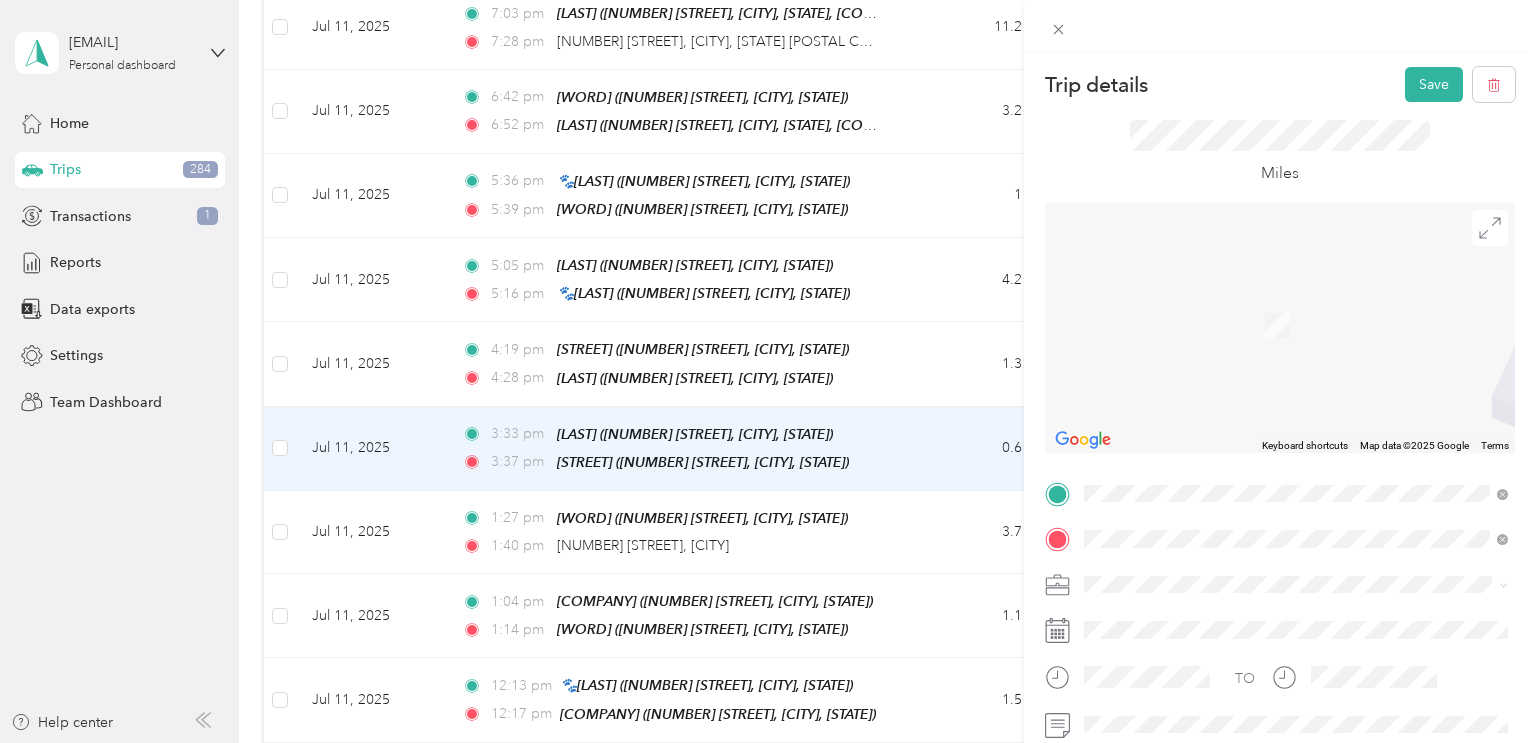 click on "[NUMBER] [STREET]
[CITY], [STATE] [POSTAL_CODE], [COUNTRY]" at bounding box center (1266, 314) 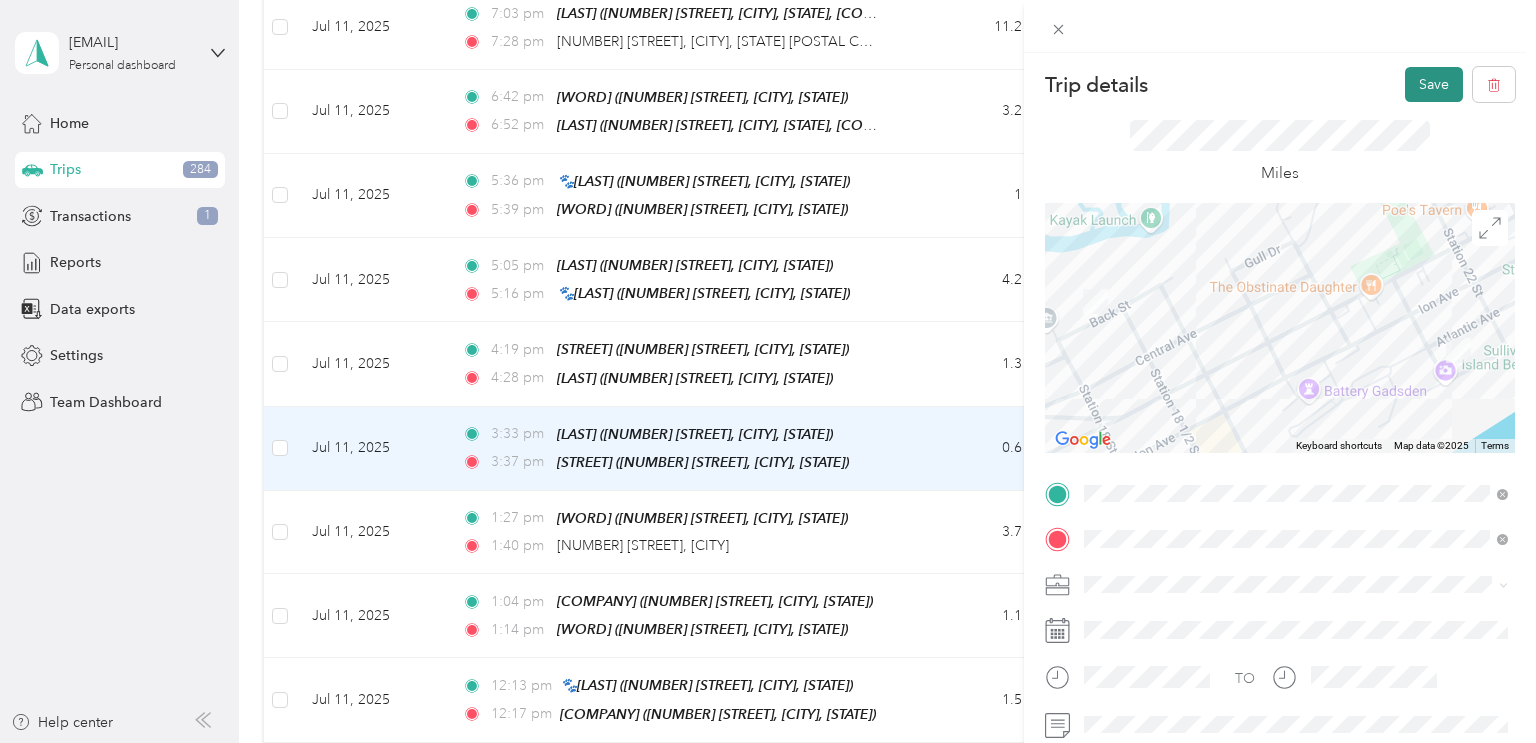 click on "Save" at bounding box center (1434, 84) 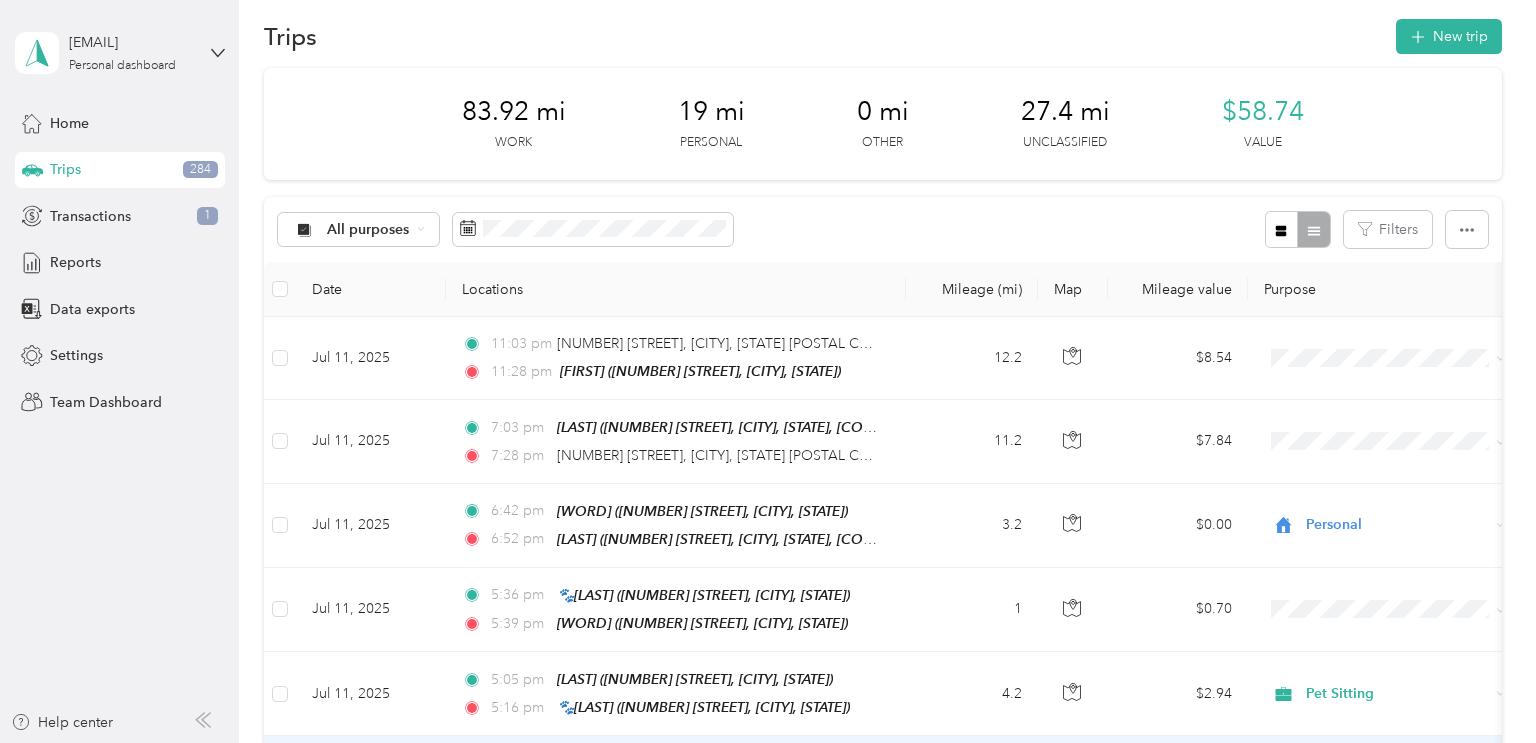 scroll, scrollTop: 0, scrollLeft: 0, axis: both 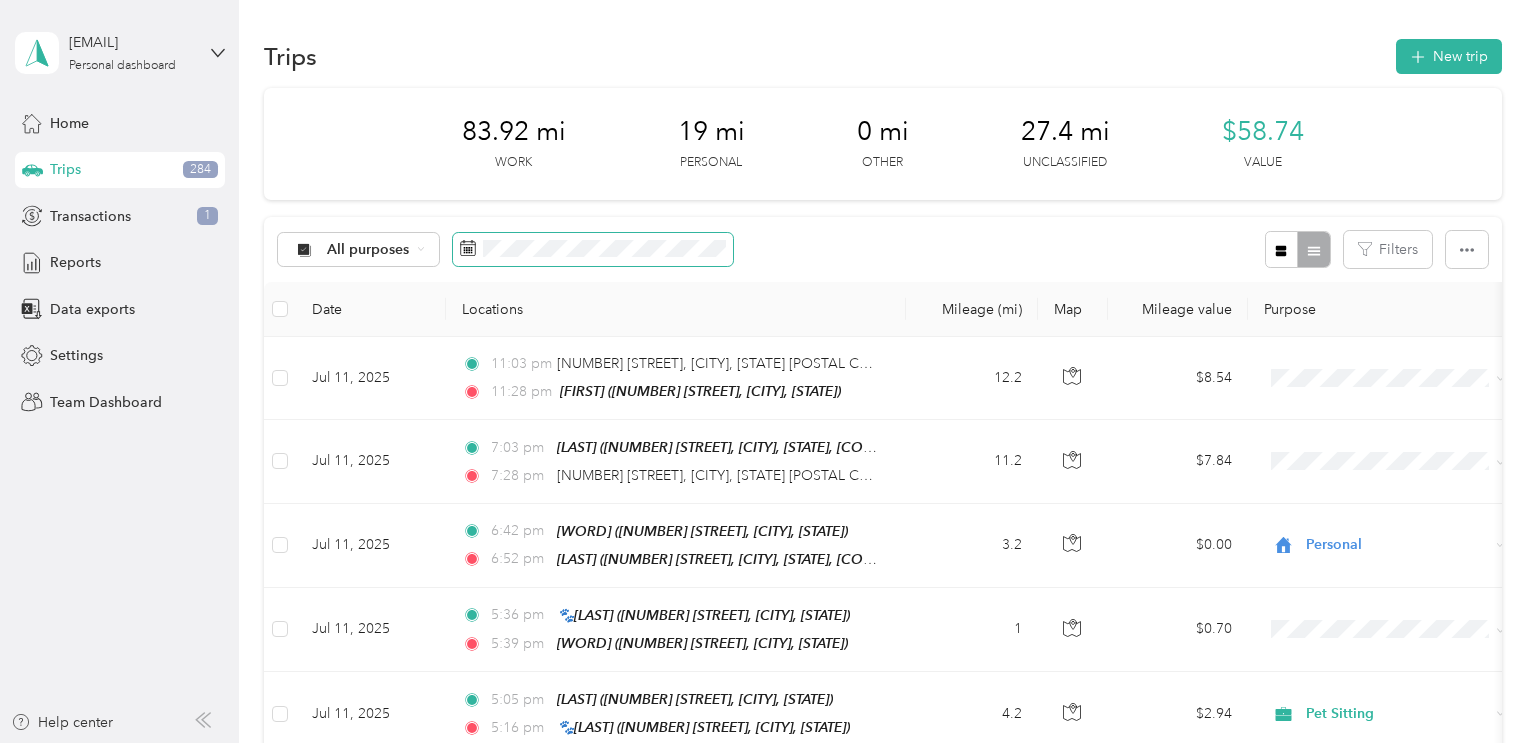 click at bounding box center (593, 250) 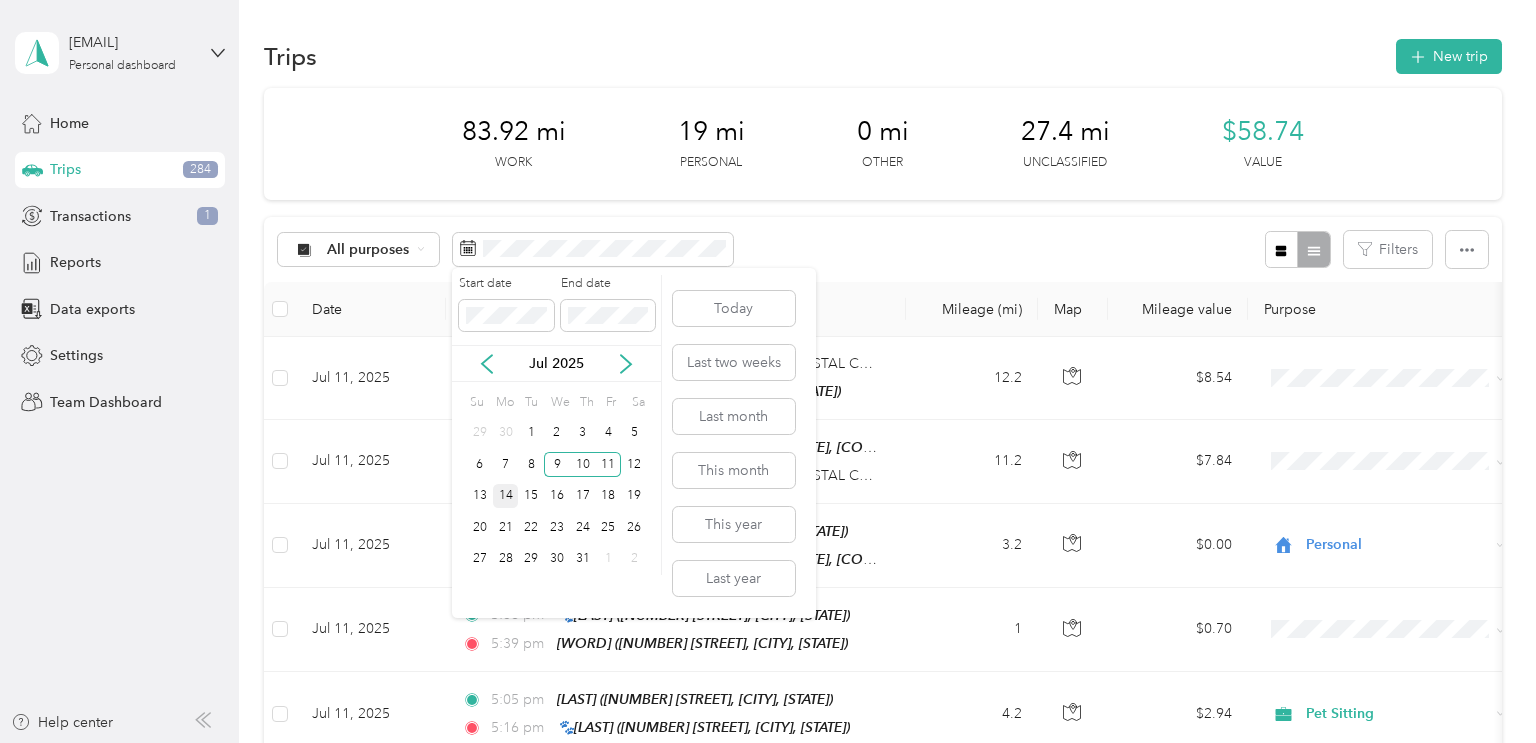 click on "14" at bounding box center (506, 496) 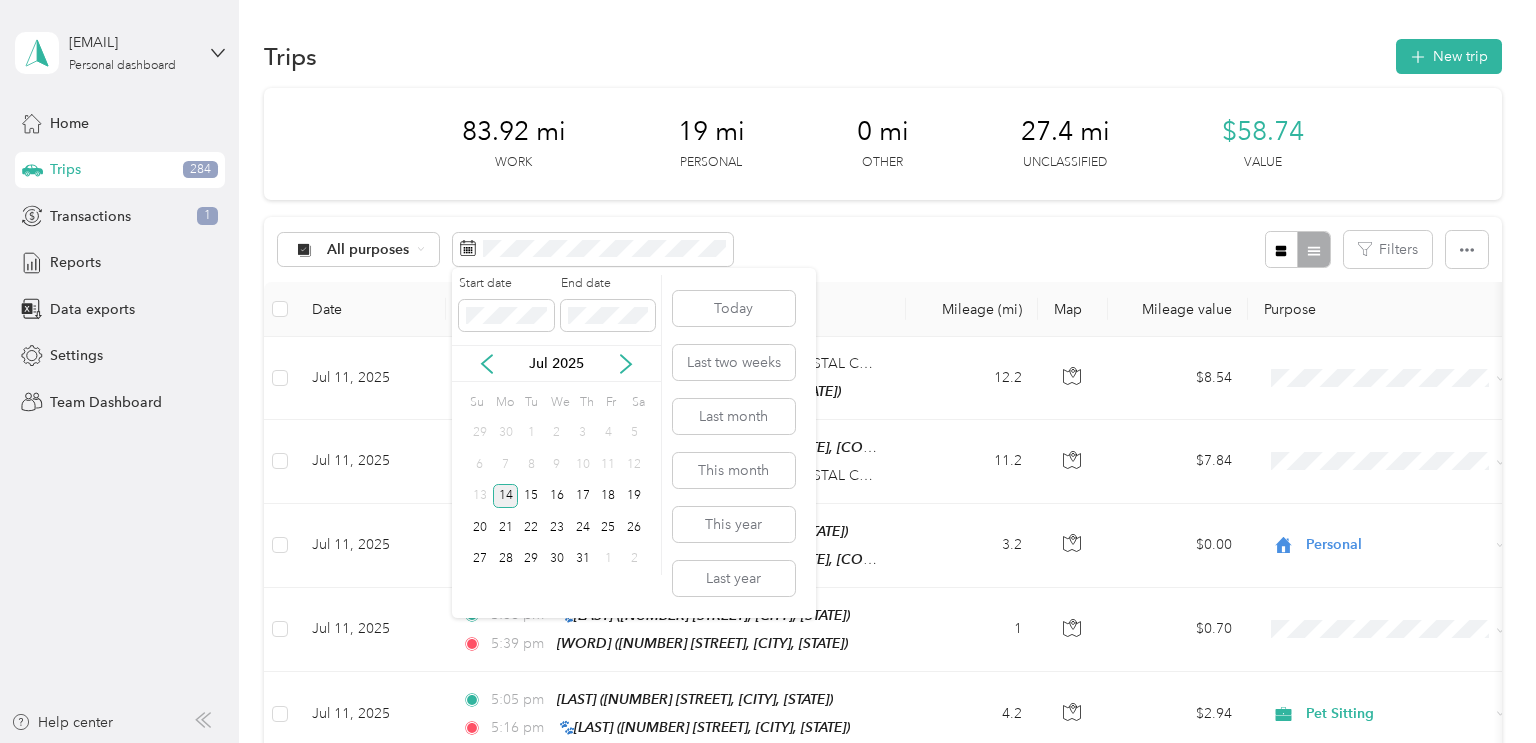 click on "14" at bounding box center [506, 496] 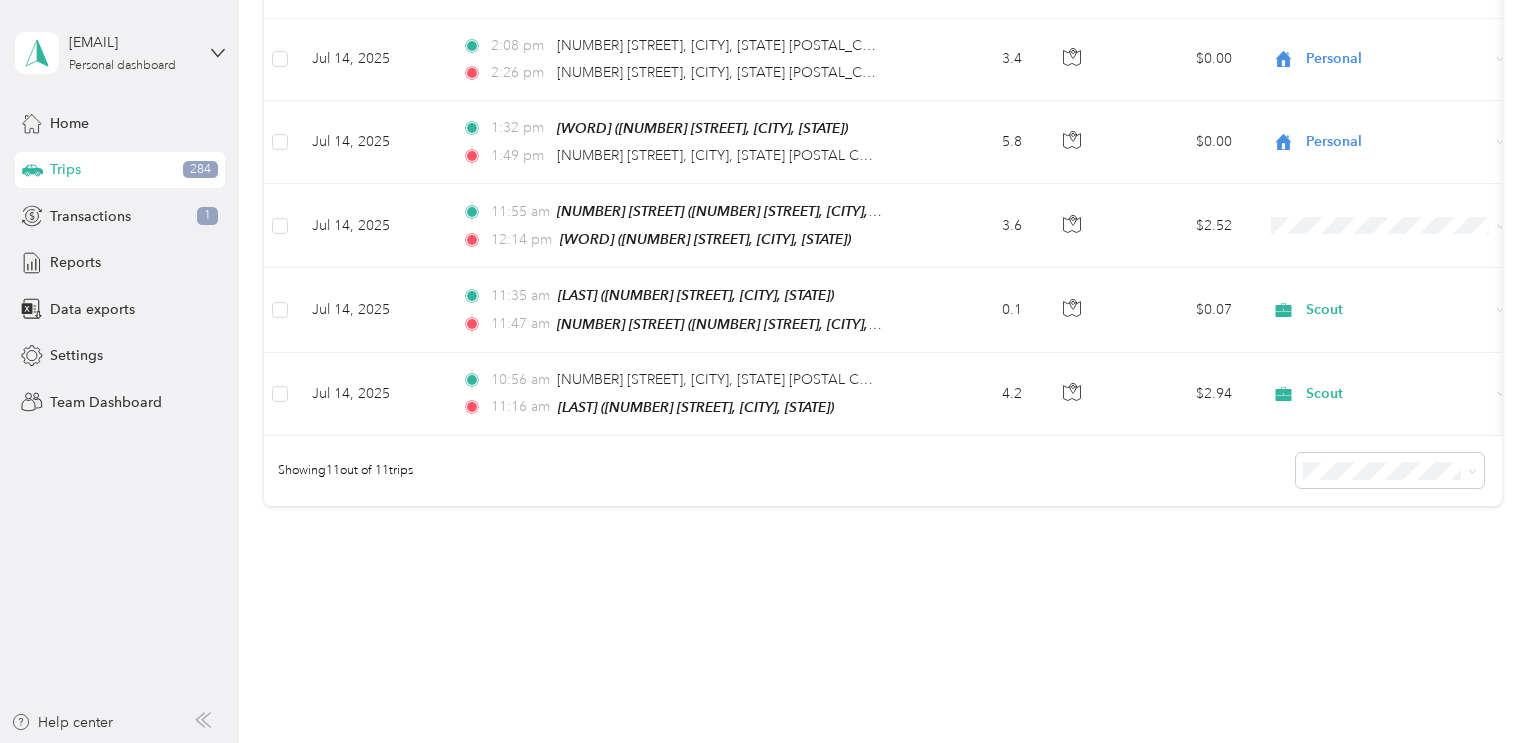 scroll, scrollTop: 822, scrollLeft: 0, axis: vertical 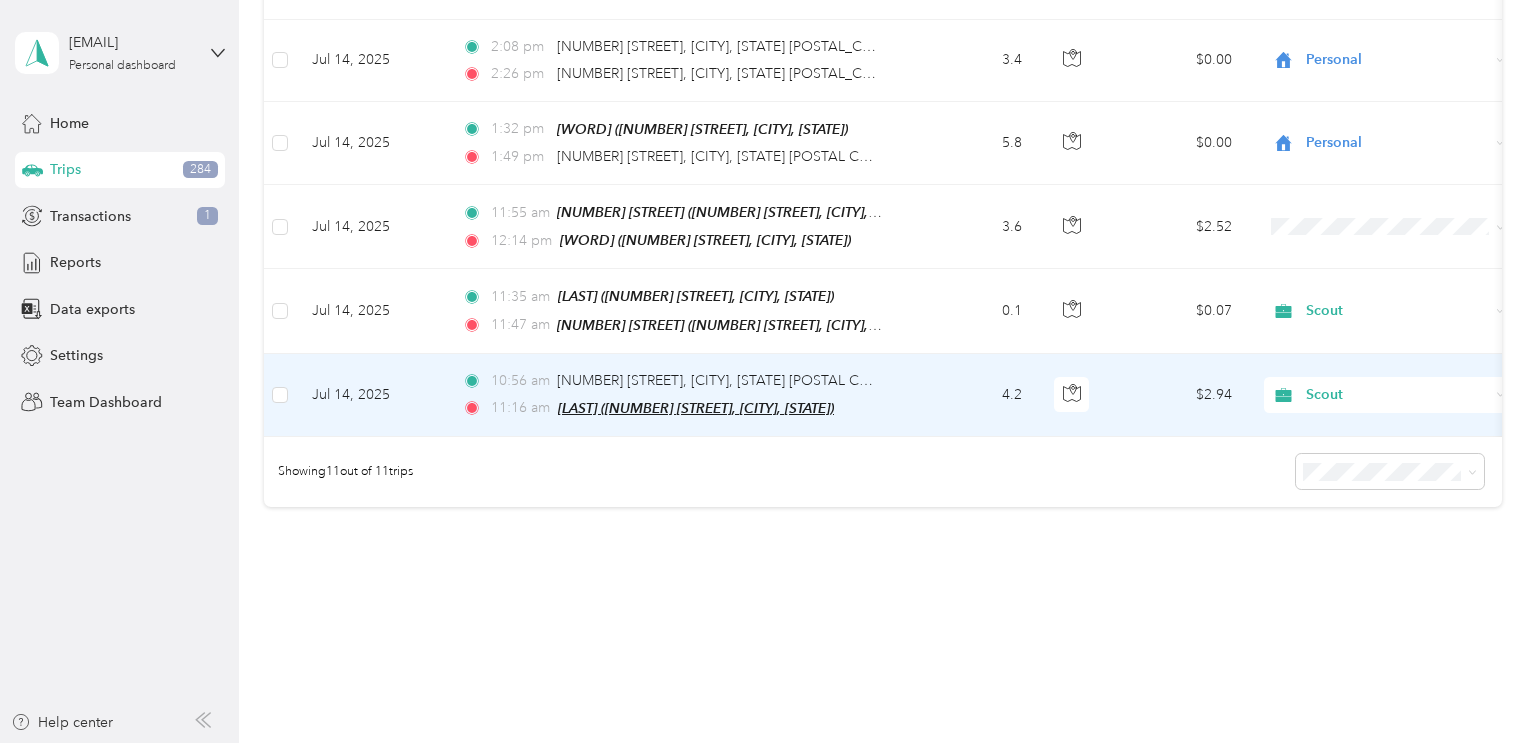 click on "[LAST] ([NUMBER] [STREET], [CITY], [STATE])" at bounding box center (696, 408) 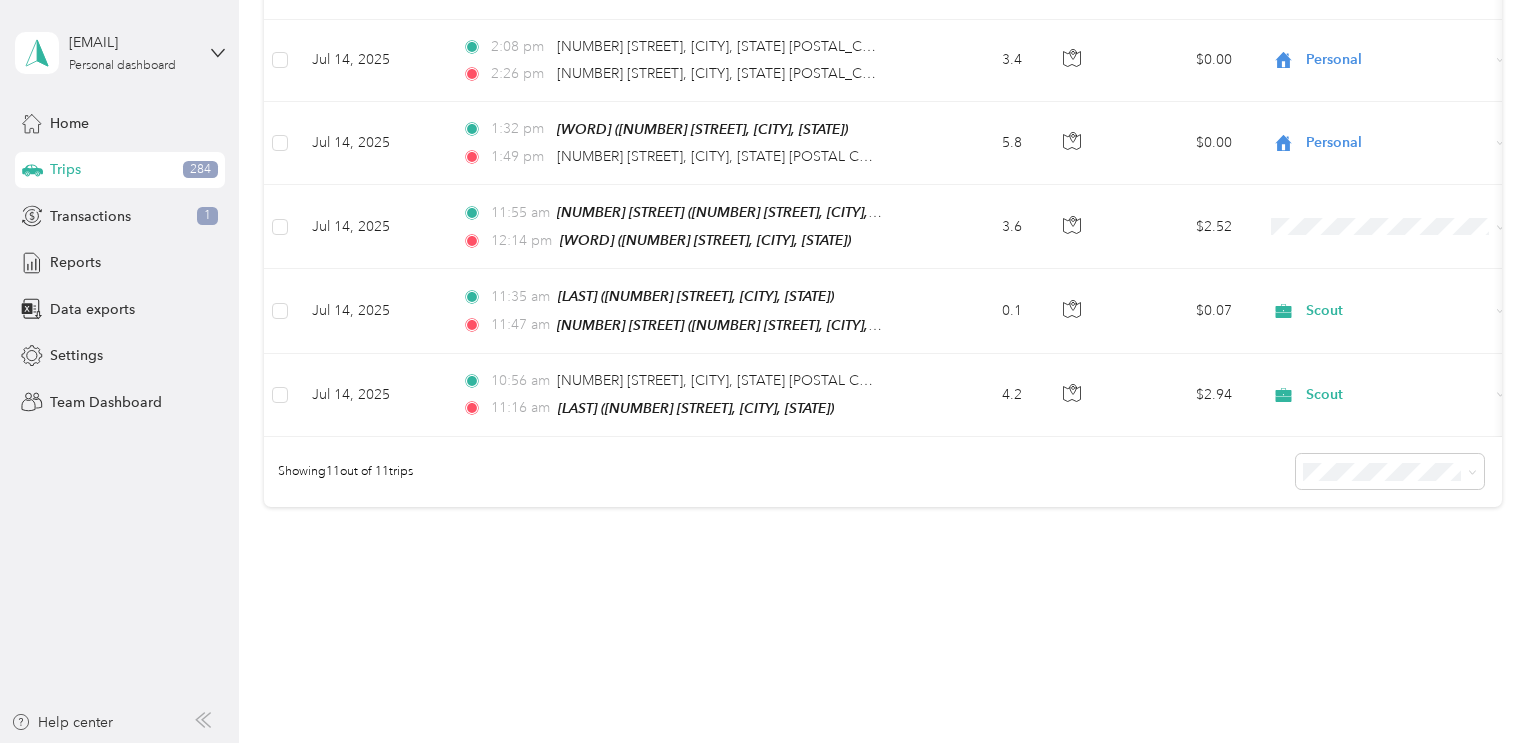 click on "Trips New trip [NUMBER]   mi Work [NUMBER]   mi Personal [NUMBER]   mi Other [NUMBER]   mi Unclassified $[NUMBER] Value All purposes Filters Date Locations Mileage (mi) Map Mileage value Purpose Track Method Report                     [DATE] [TIME] Home ([NUMBER] [STREET], [CITY], [STATE]) [TIME] 🐾[LAST_NAME] ([NUMBER] [STREET], [CITY], [STATE]) [NUMBER] $[NUMBER] Pet Sitting GPS -- [DATE] [TIME] The Works MP ([NUMBER] [STREET], [CITY], [STATE]) [TIME] Home ([NUMBER] [STREET], [CITY], [STATE]) [NUMBER] $[NUMBER] Personal GPS -- [DATE] [TIME] [TIME] Home ([NUMBER] [STREET], [CITY], [STATE]) [TIME] The Works MP ([NUMBER] [STREET], [CITY], [STATE]) [NUMBER] $[NUMBER] GPS -- [DATE] [TIME] [TIME] 🐾[LAST_NAME] ([NUMBER] [STREET], [CITY], [STATE]) [TIME] Home ([NUMBER] [STREET], [CITY], [STATE]) [NUMBER] $[NUMBER] GPS -- [DATE] [TIME] [TIME] [LAST_NAME] [STREET] ([NUMBER] [STREET], [CITY], [STATE]) [TIME] [NUMBER]" at bounding box center (882, -69) 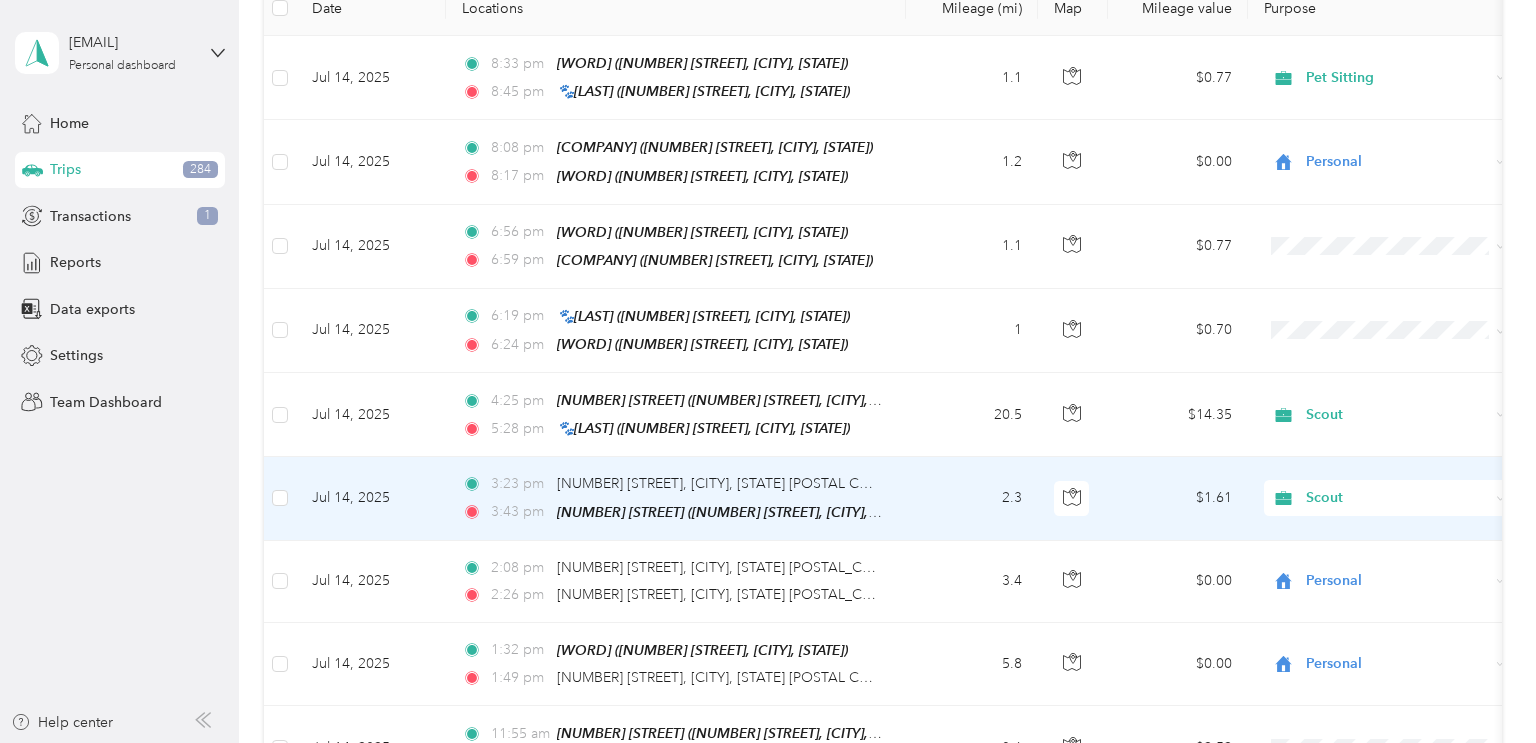 scroll, scrollTop: 299, scrollLeft: 0, axis: vertical 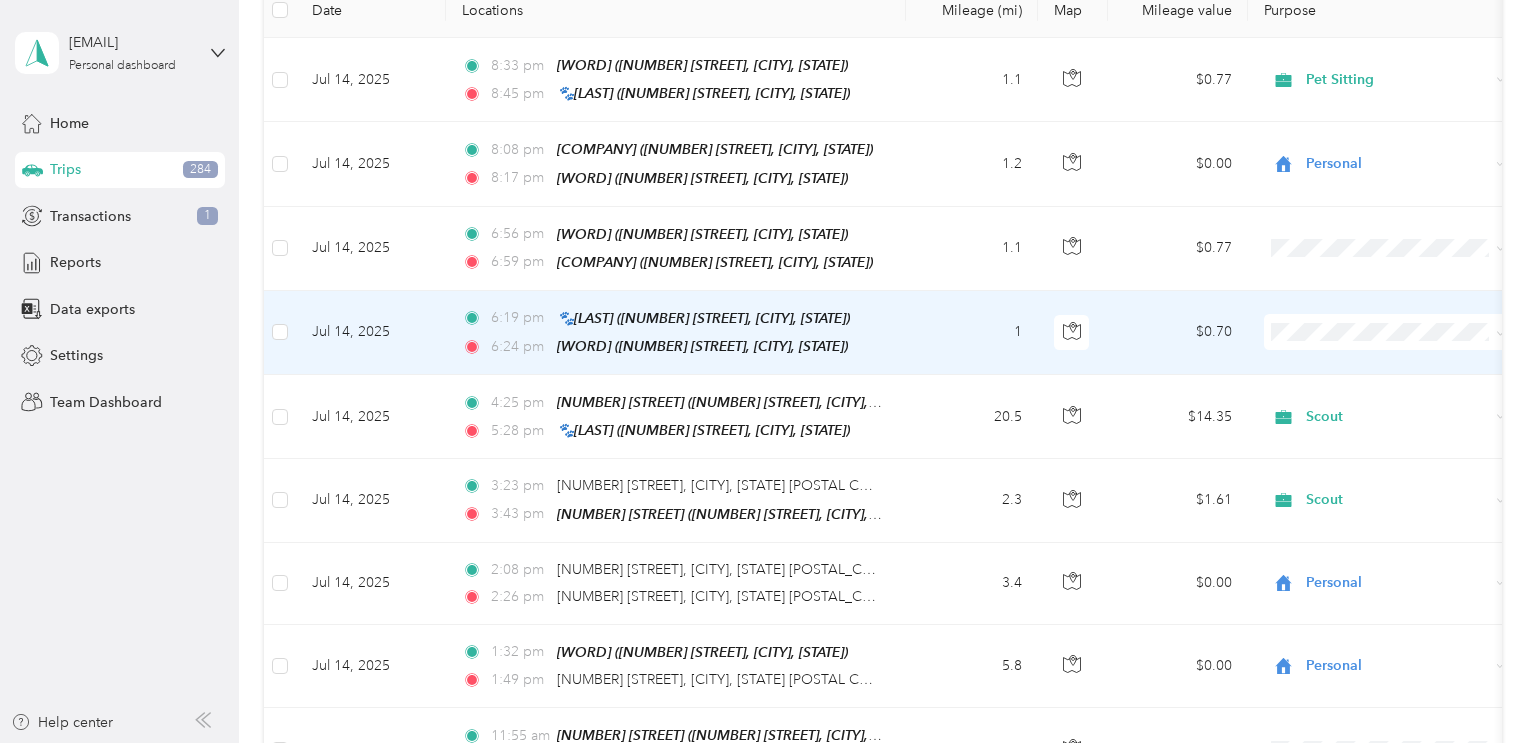 click on "Pet Sitting" at bounding box center [1406, 431] 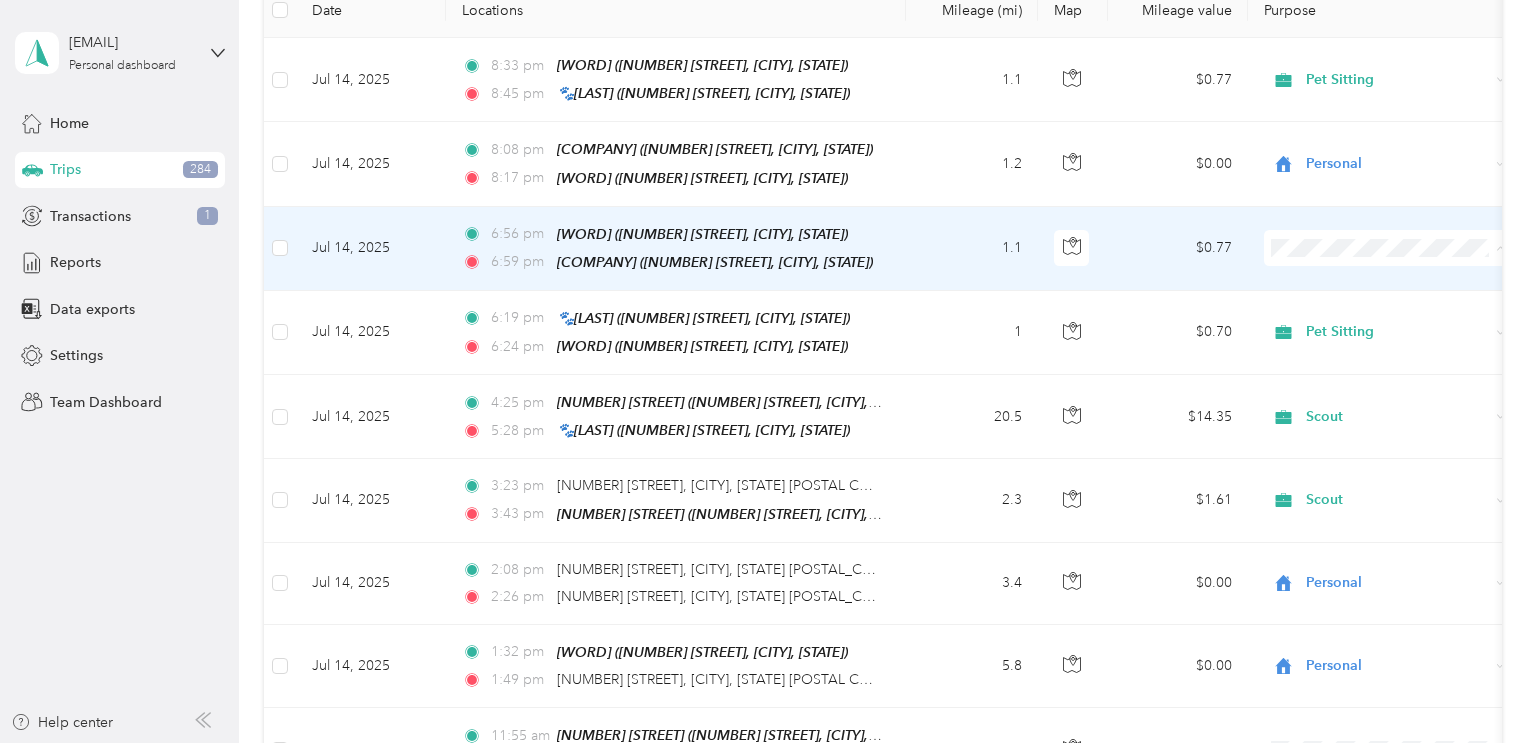 click on "Personal" at bounding box center [1406, 314] 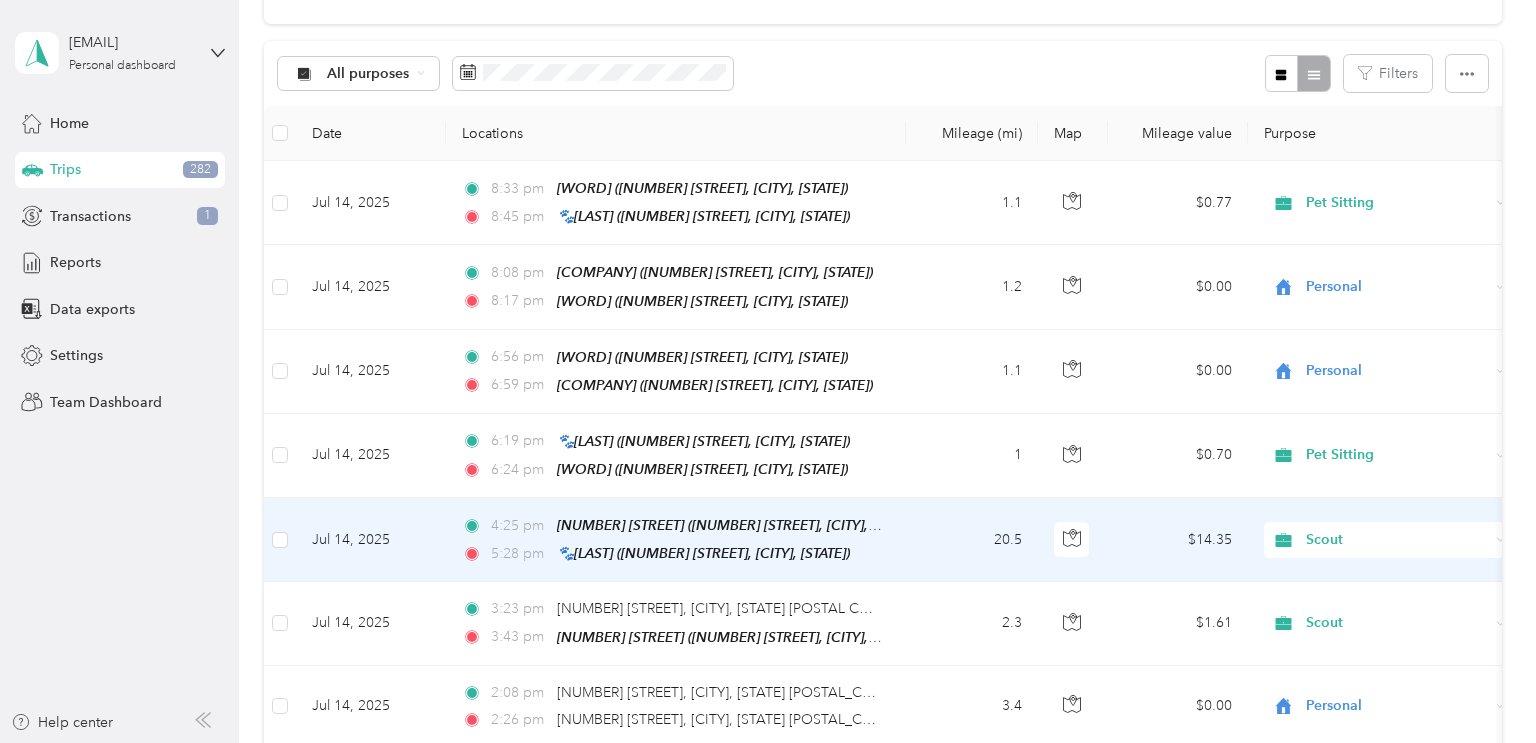 scroll, scrollTop: 0, scrollLeft: 0, axis: both 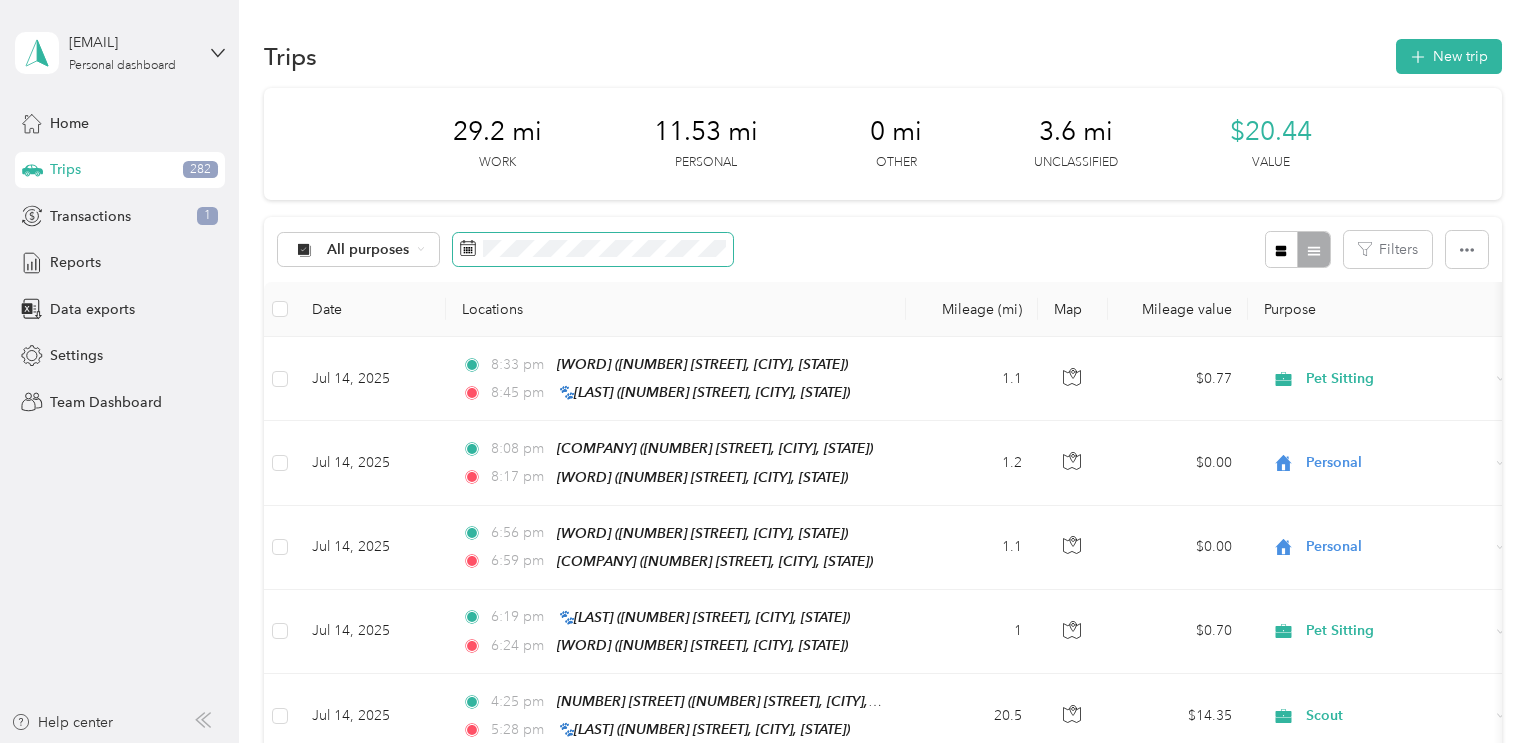 click at bounding box center [593, 250] 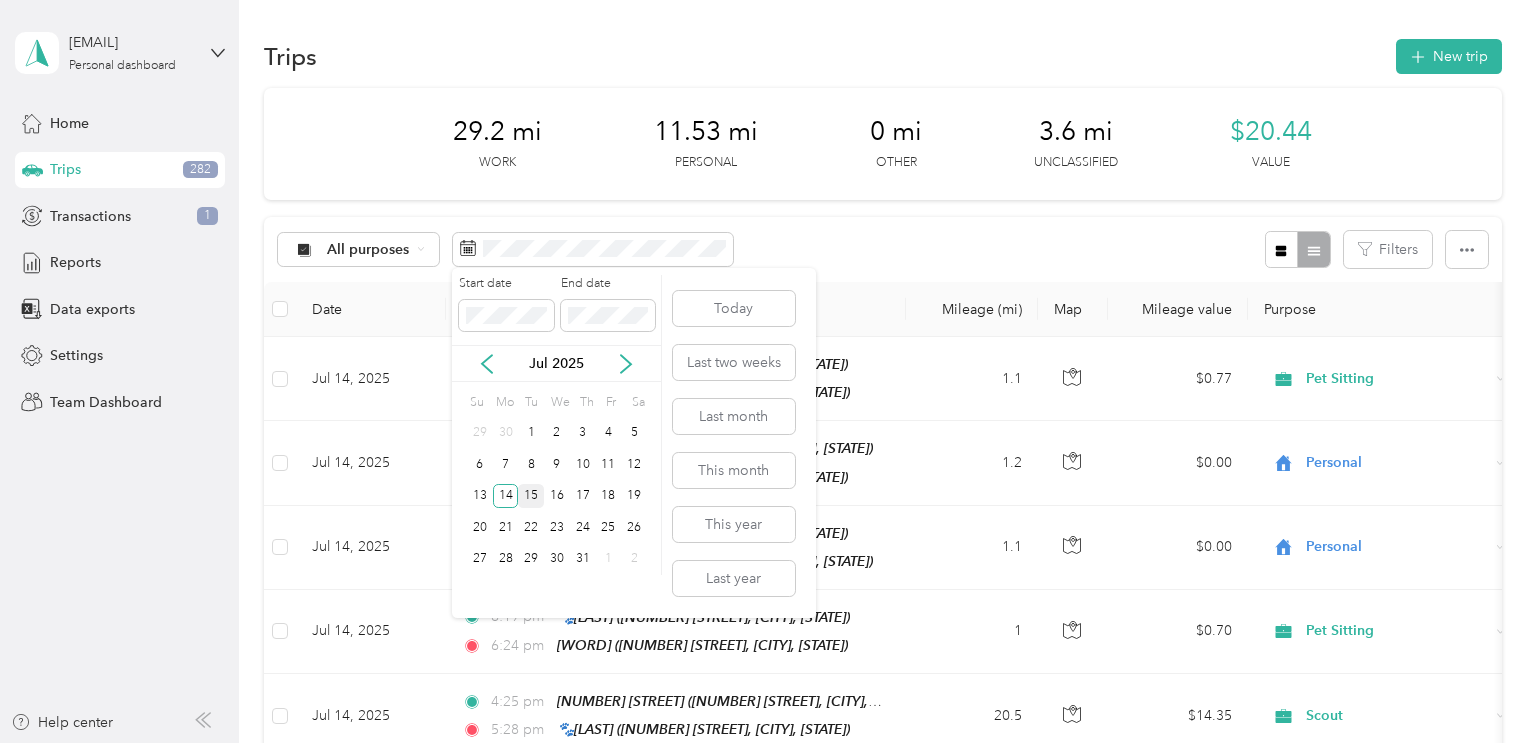 click on "15" at bounding box center [531, 496] 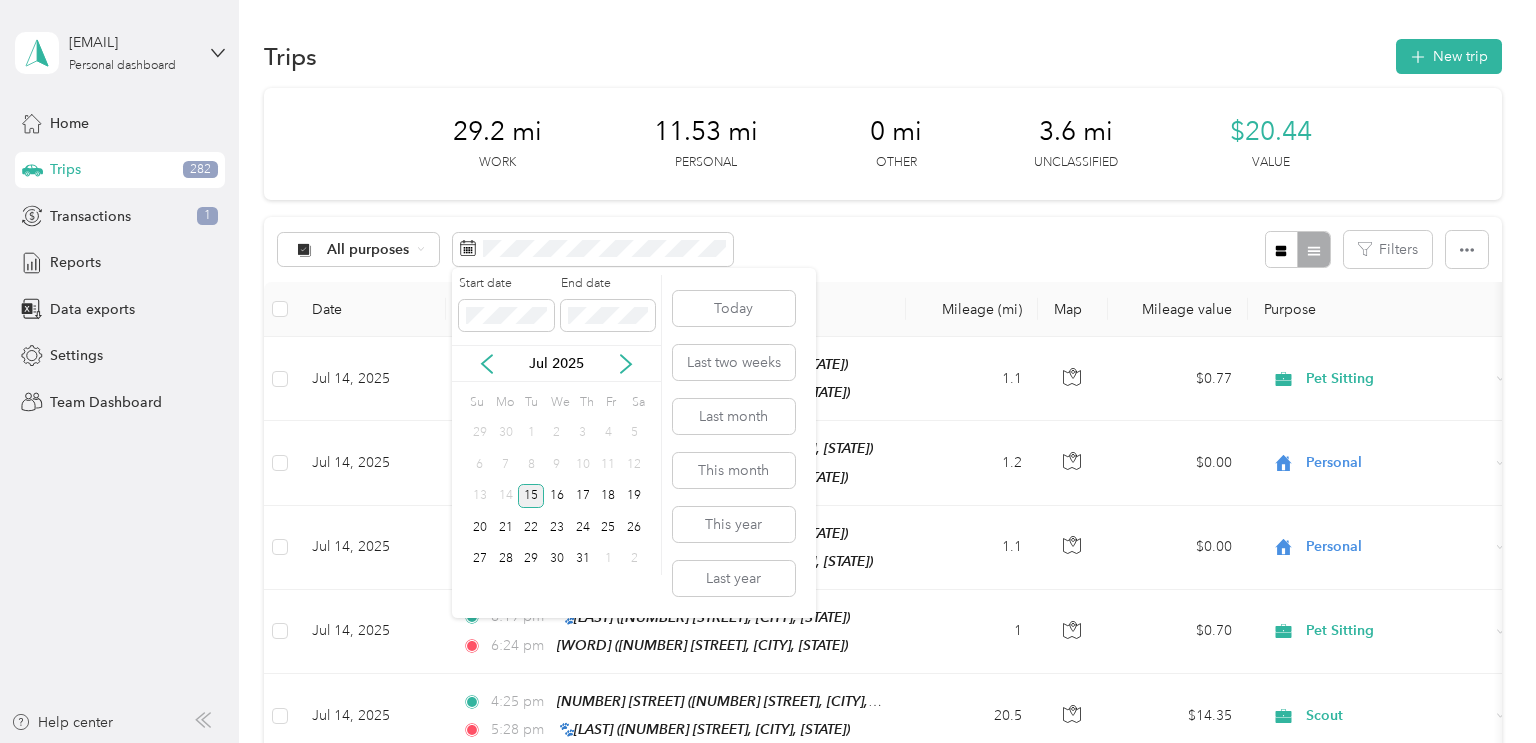 click on "15" at bounding box center (531, 496) 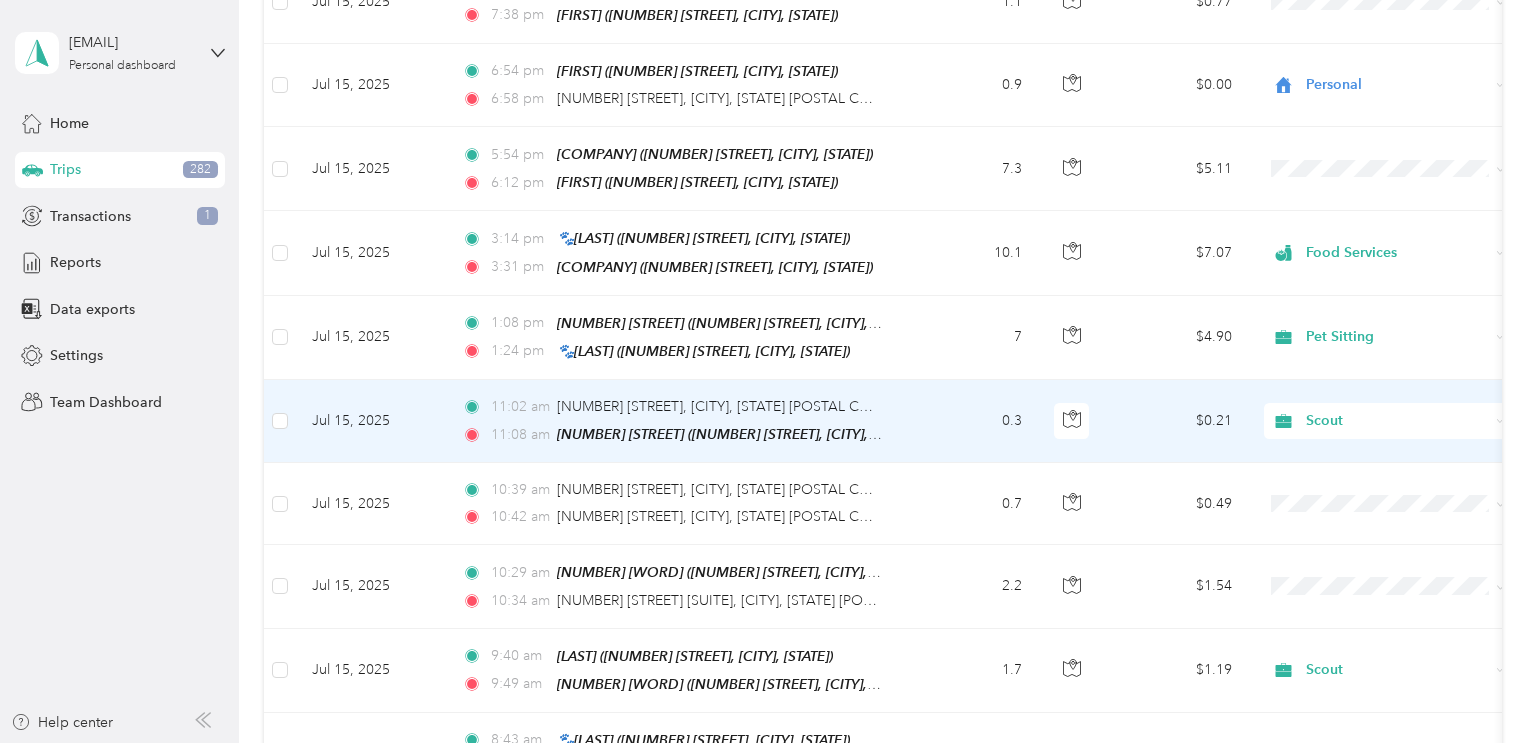 scroll, scrollTop: 548, scrollLeft: 0, axis: vertical 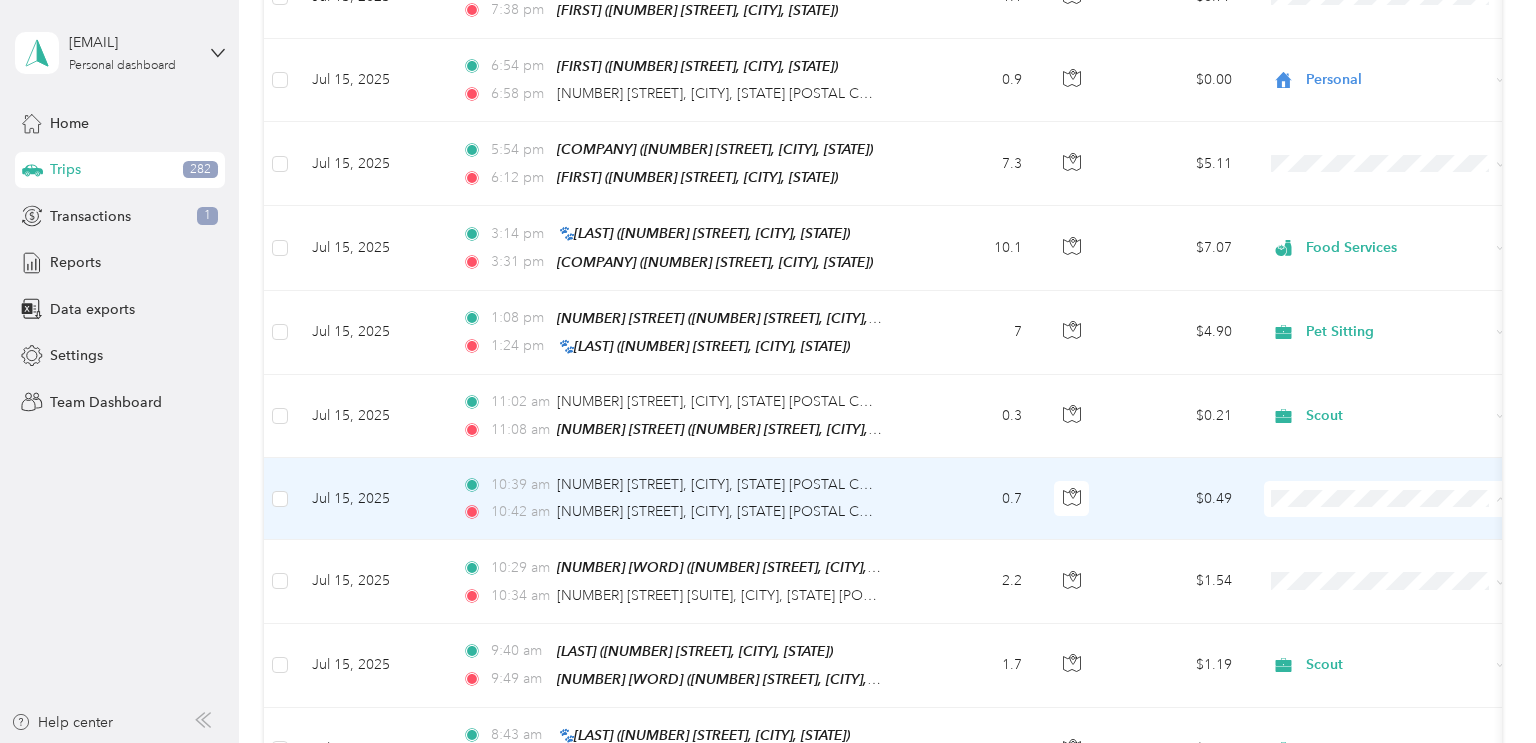 click on "Work Personal Pet Sitting Scout CMH Food Services Other Charity Medical Moving Commute" at bounding box center (1388, 325) 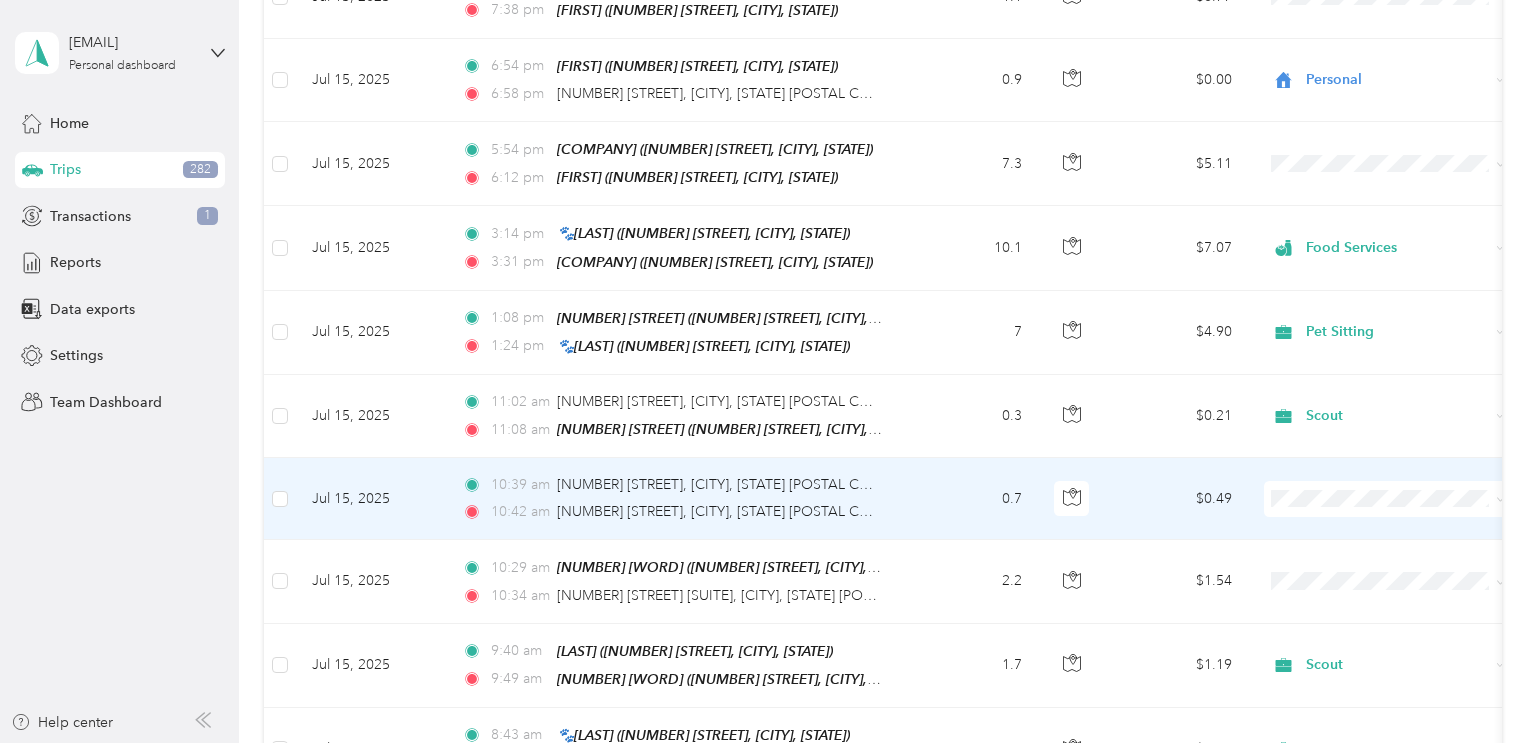 click on "Pet Sitting" at bounding box center (1406, 270) 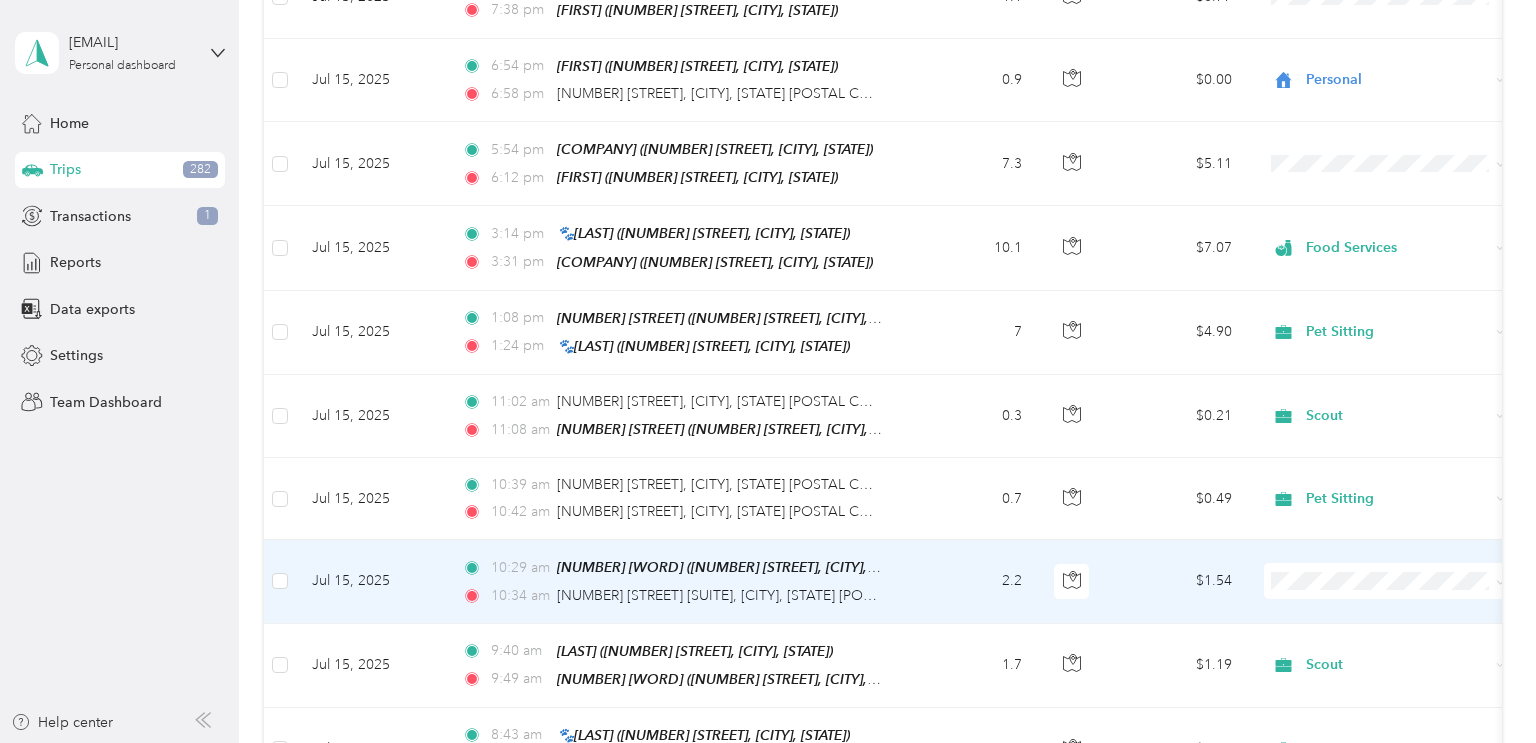 click on "Personal" at bounding box center [1406, 316] 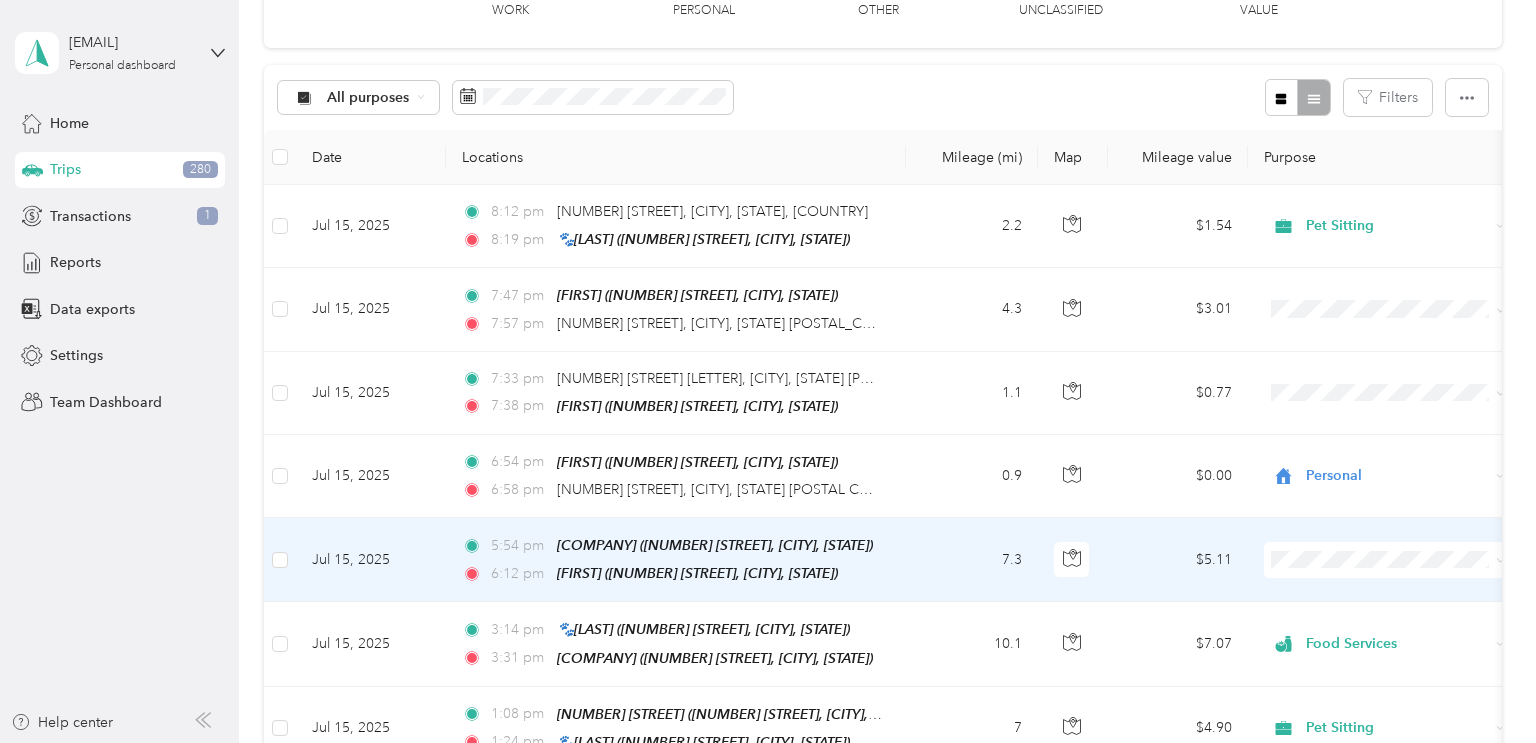 scroll, scrollTop: 100, scrollLeft: 0, axis: vertical 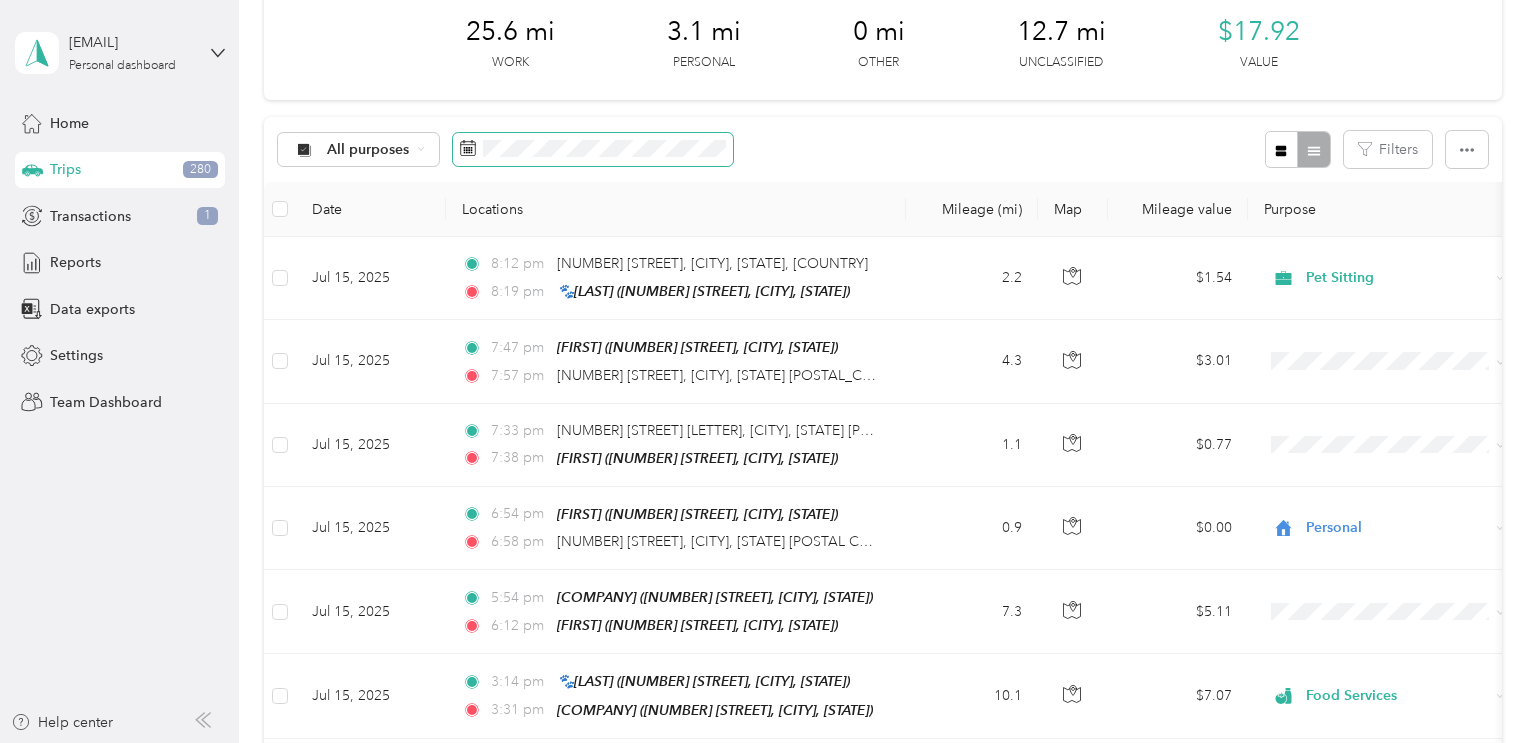 click at bounding box center [593, 150] 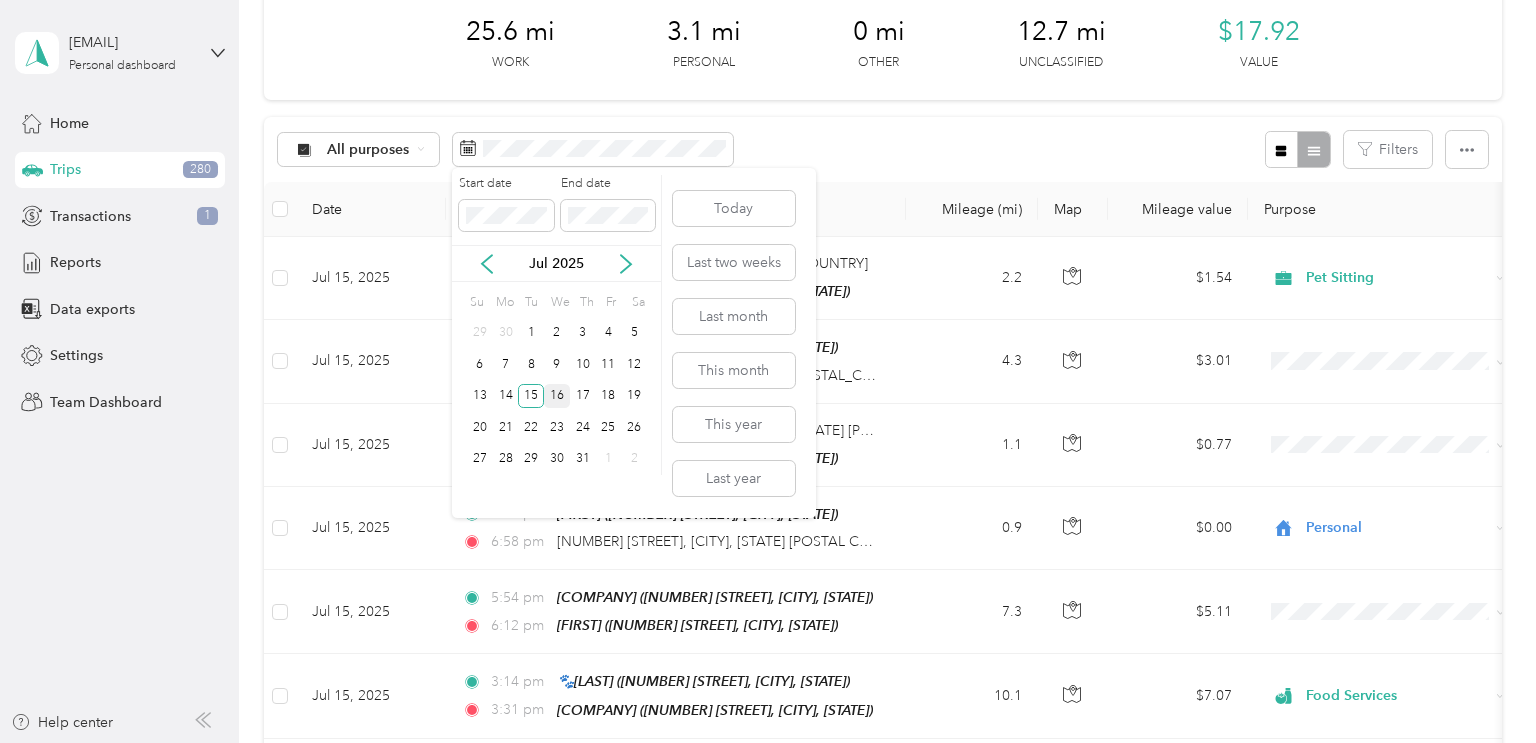 click on "16" at bounding box center [557, 396] 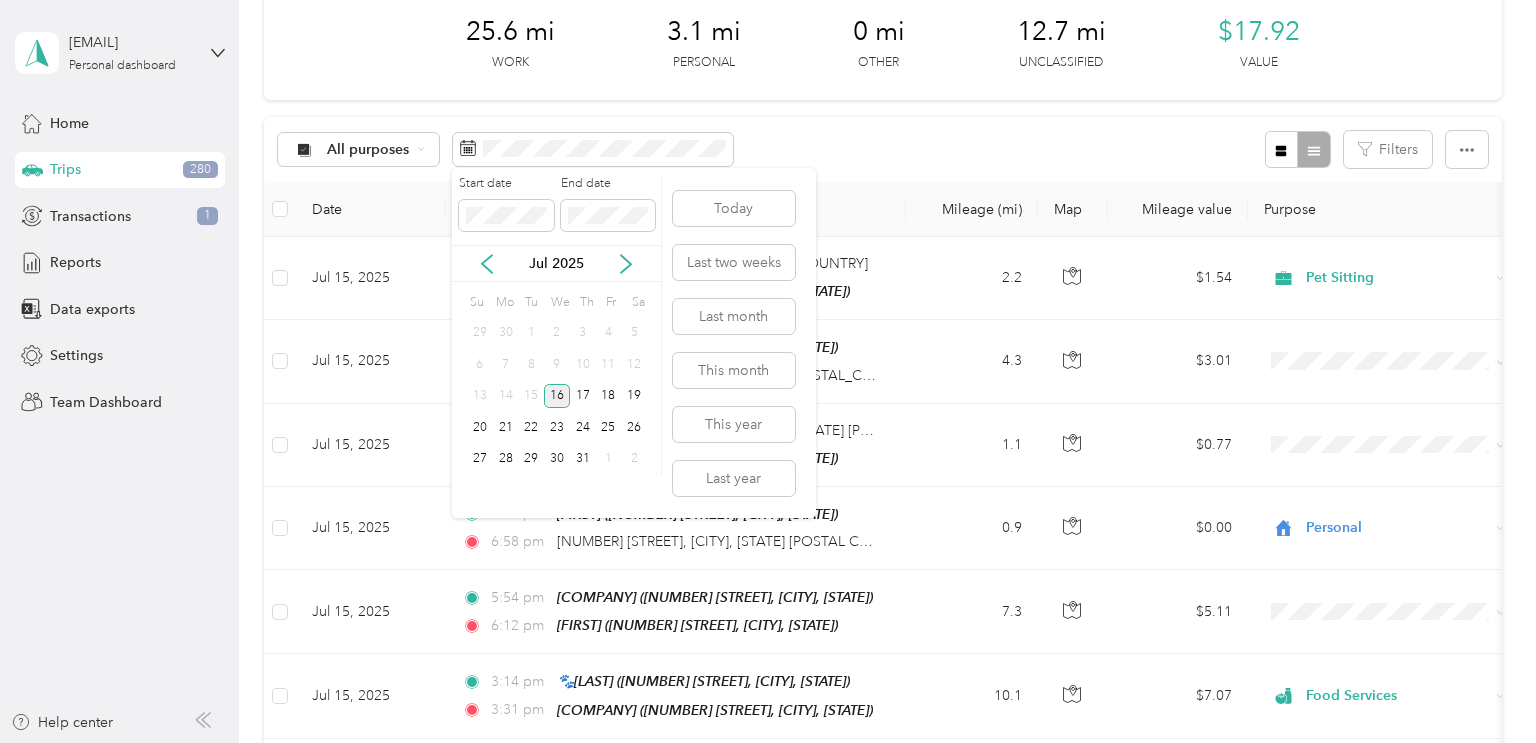 click on "16" at bounding box center (557, 396) 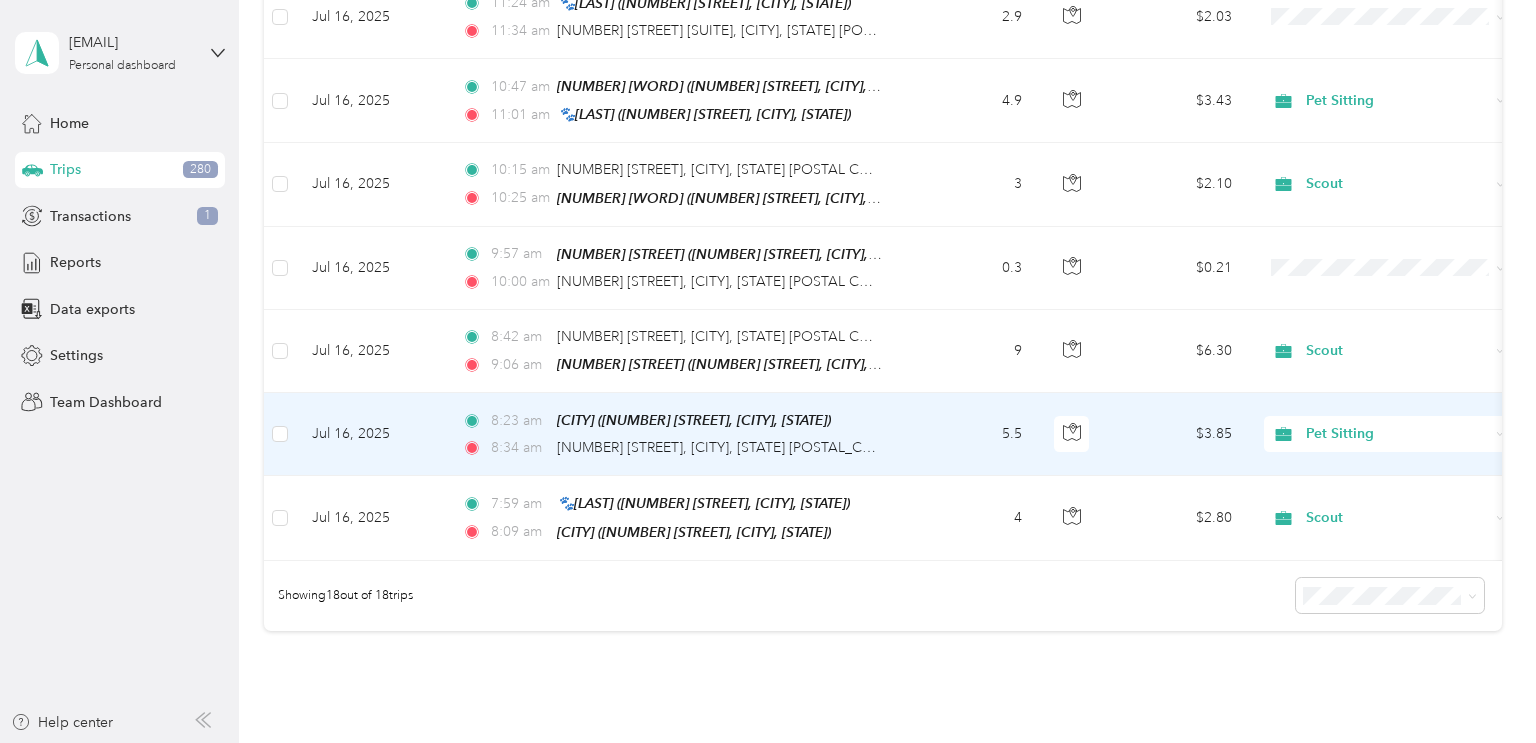 scroll, scrollTop: 1290, scrollLeft: 0, axis: vertical 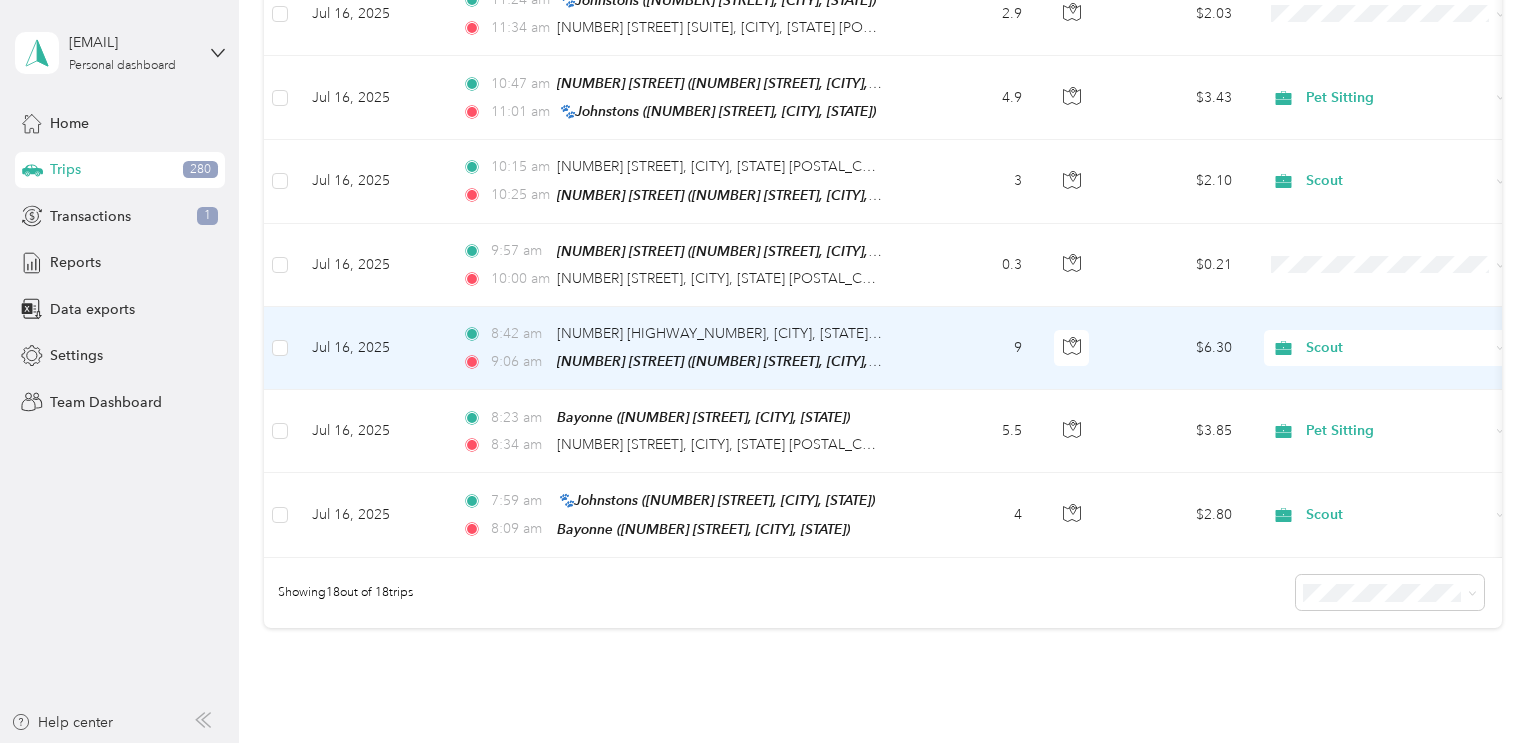 click on "9" at bounding box center [972, 348] 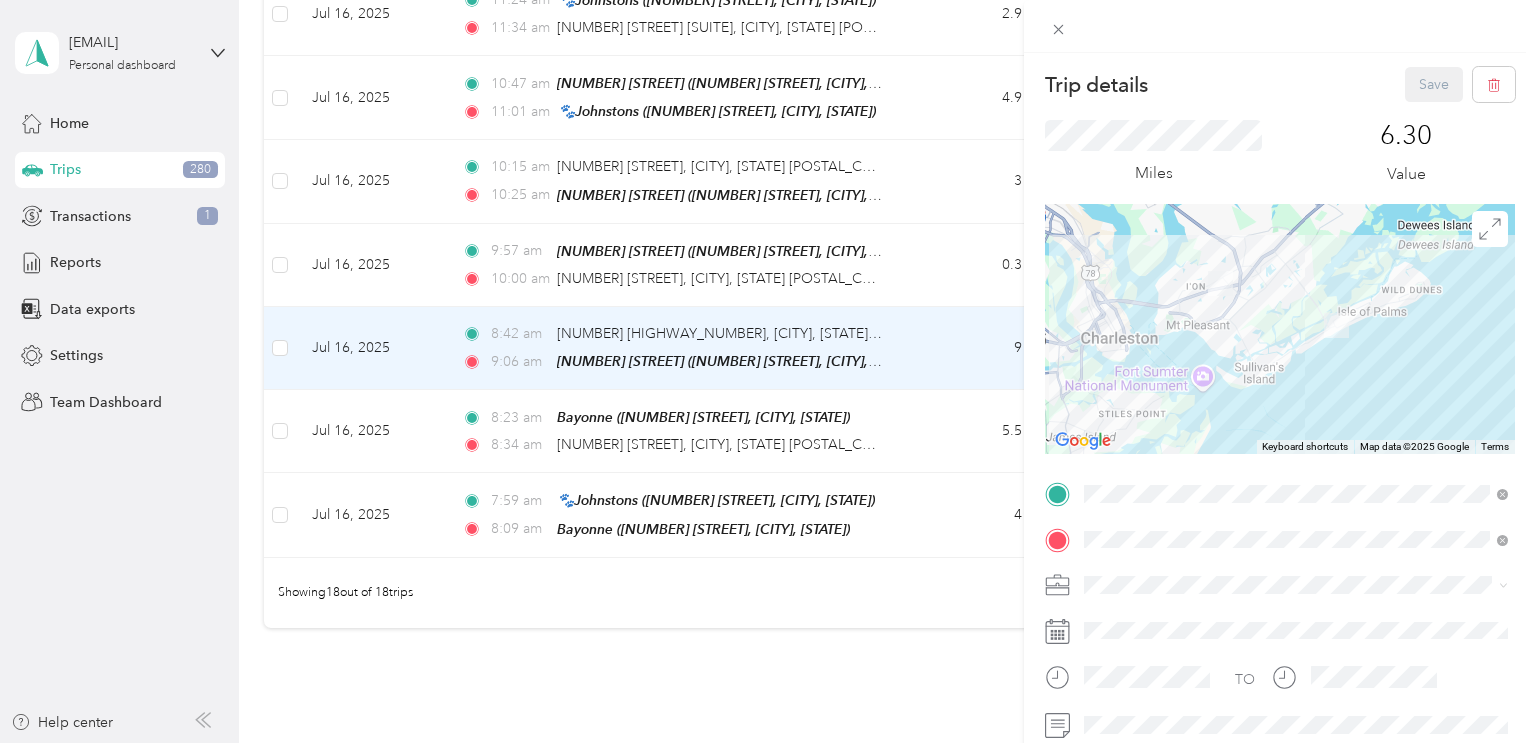 click at bounding box center (1280, 26) 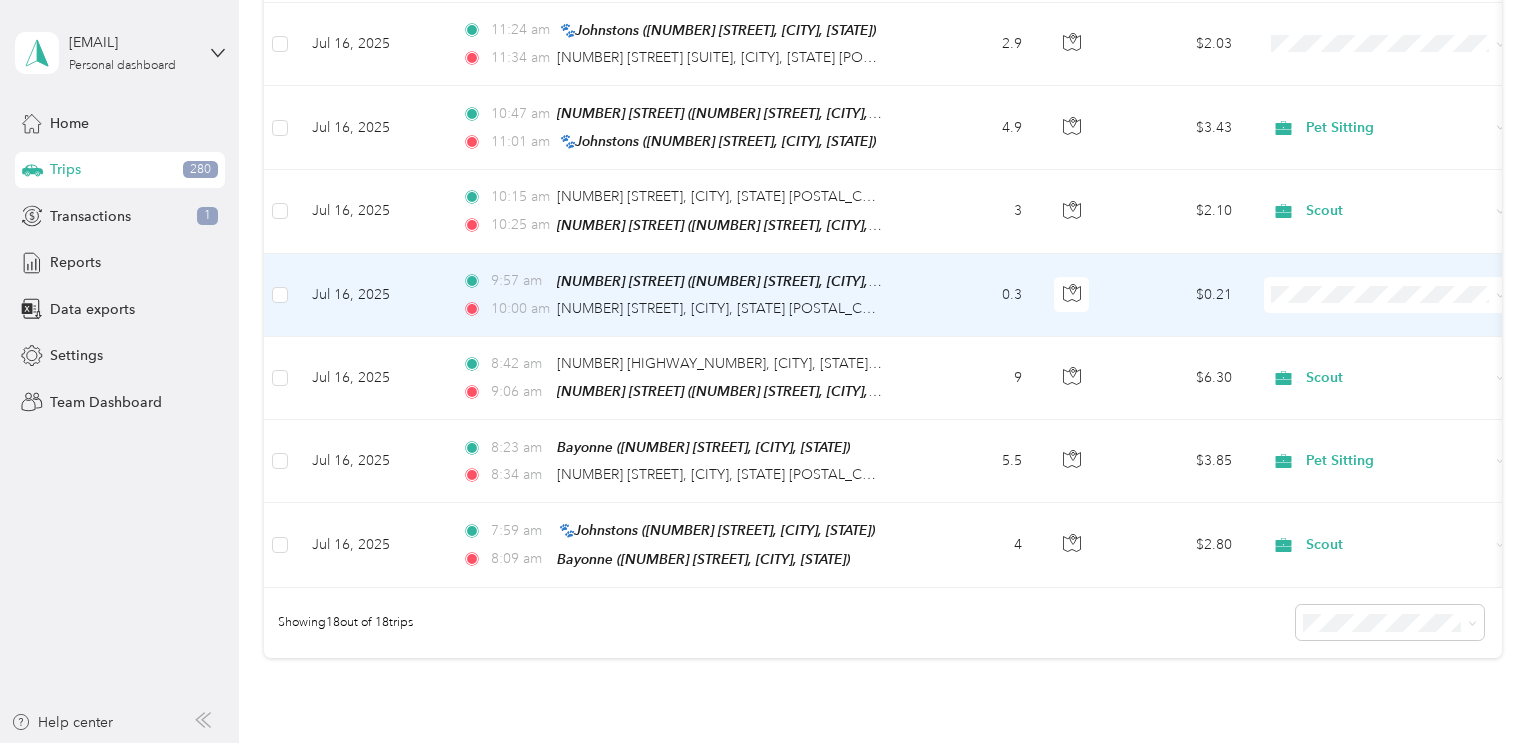 scroll, scrollTop: 1259, scrollLeft: 0, axis: vertical 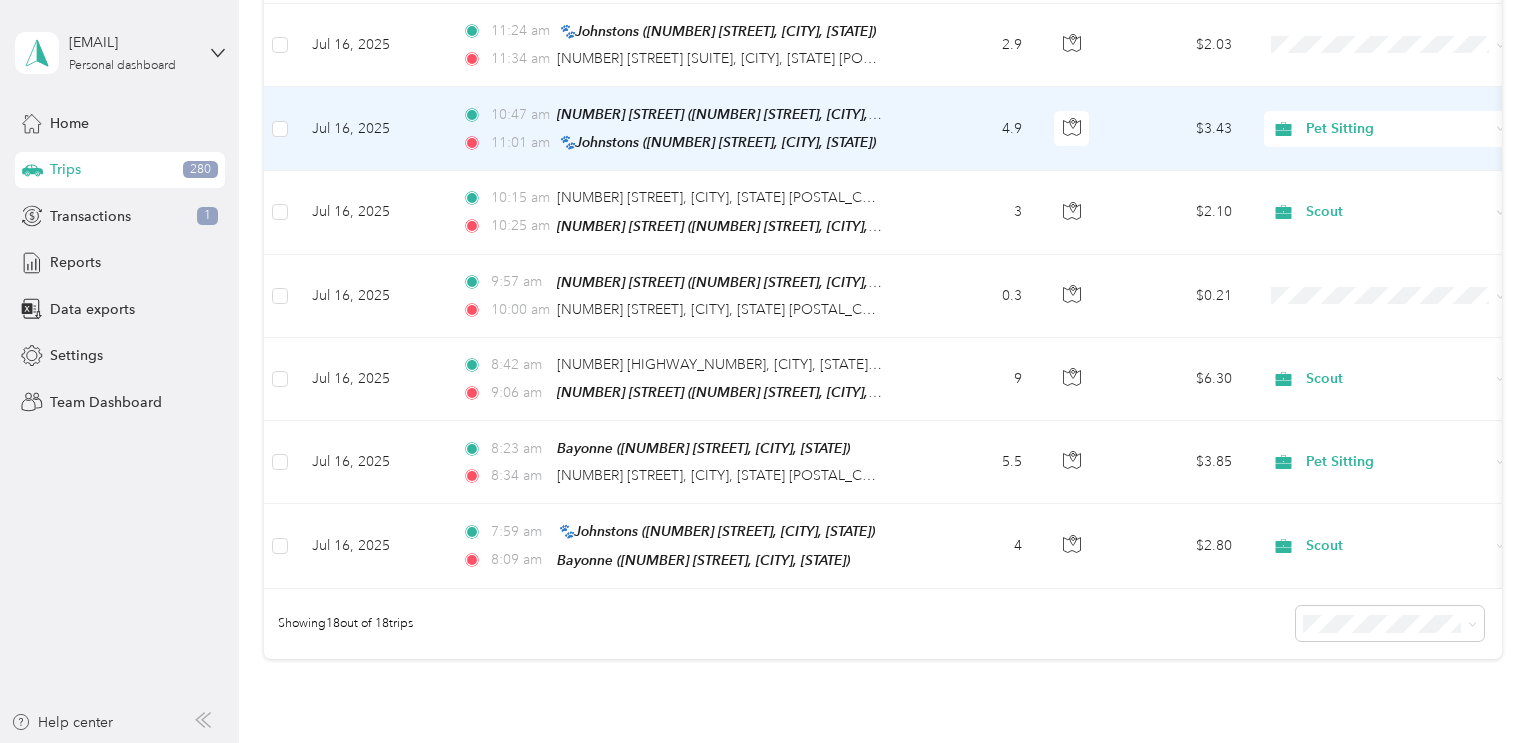 click on "Pet Sitting" at bounding box center [1397, 129] 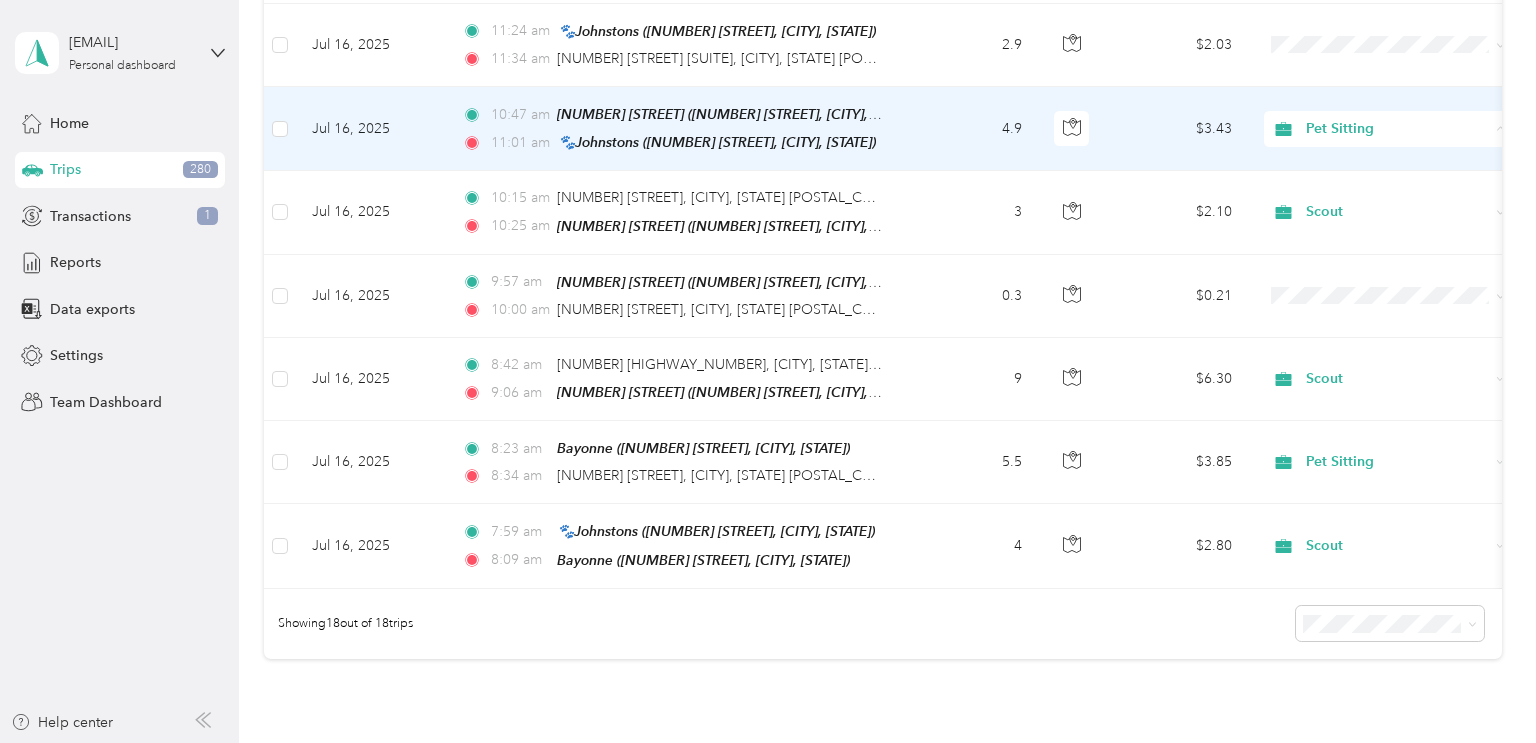 click on "Work Personal Pet Sitting Scout CMH Food Services Other Charity Medical Moving Commute" at bounding box center (1388, 262) 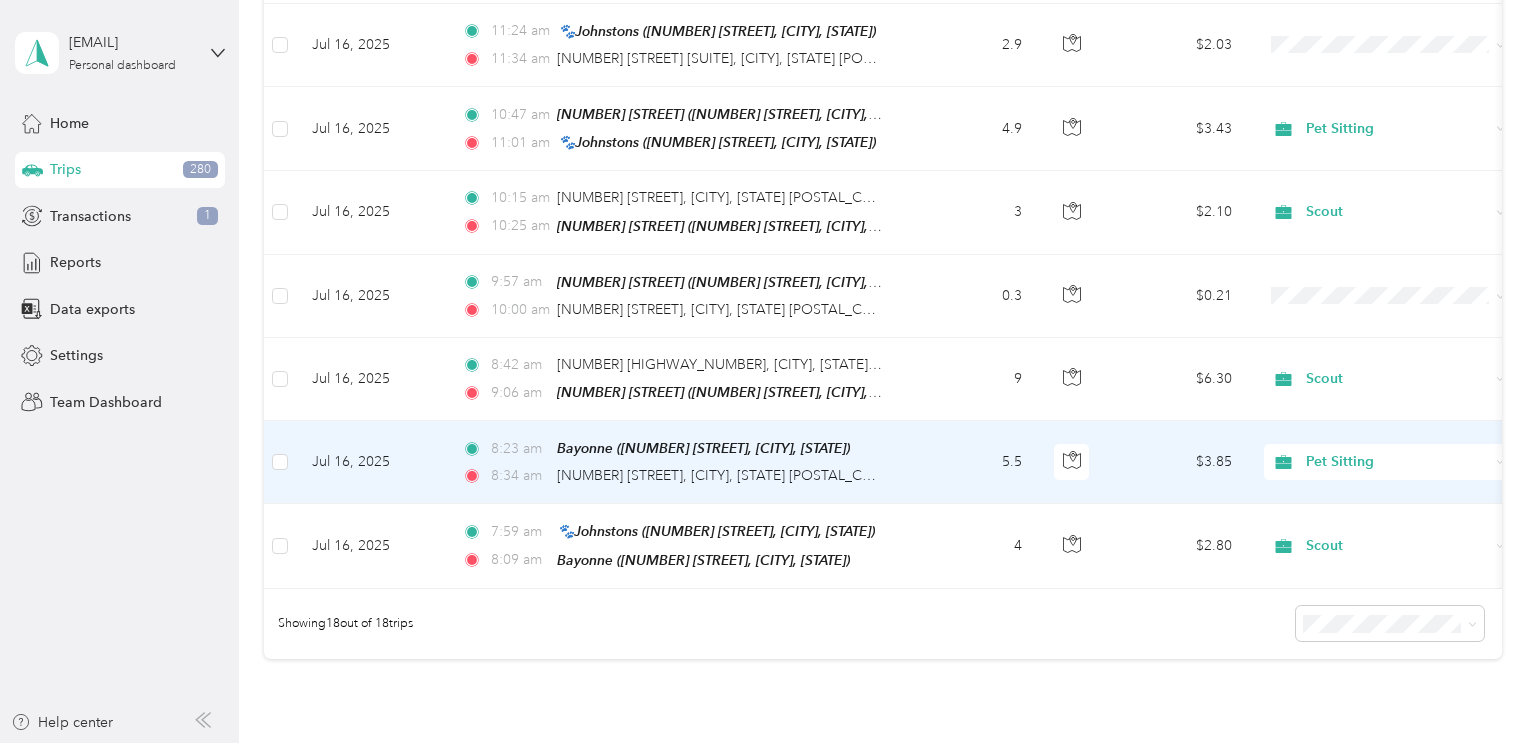 click on "Pet Sitting" at bounding box center [1397, 462] 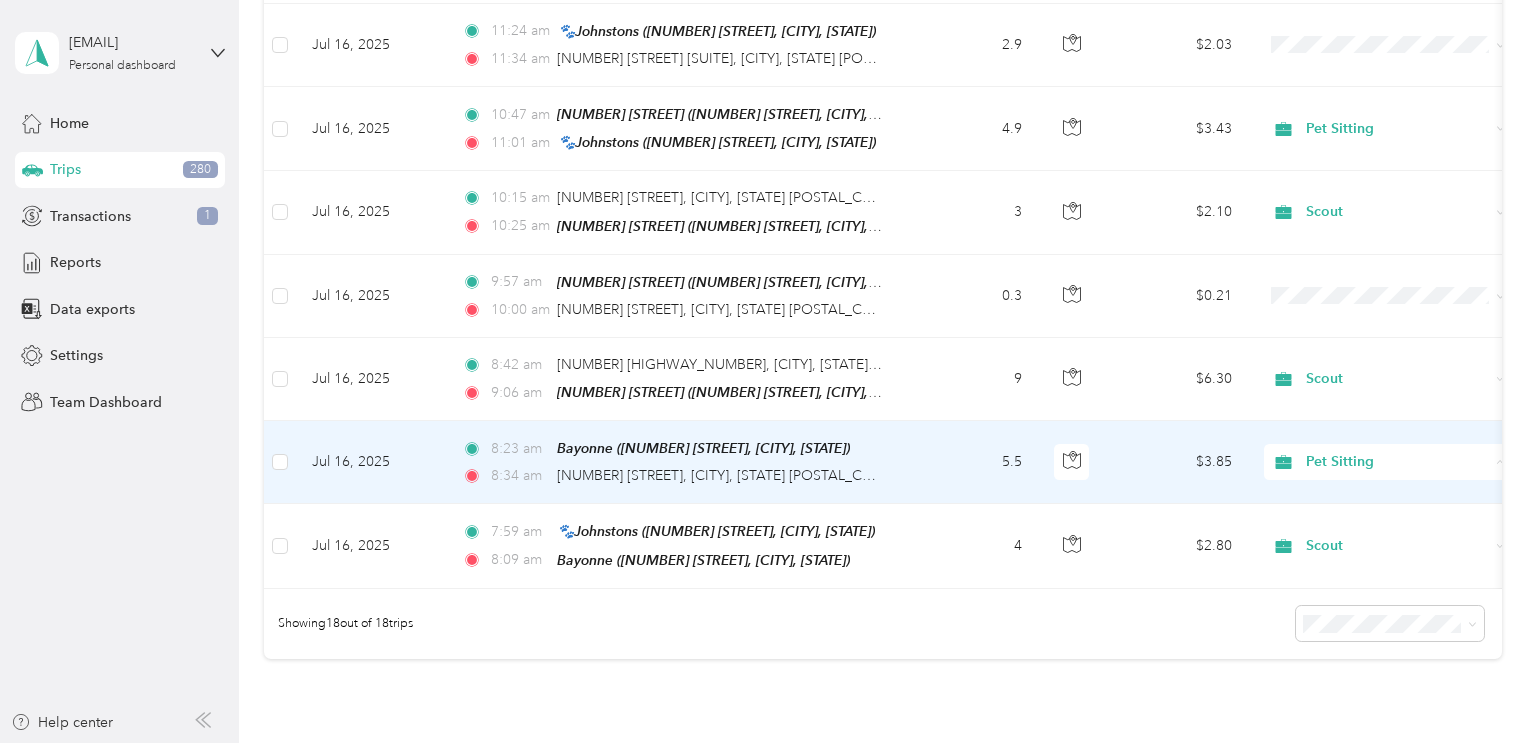 click on "Work Personal Pet Sitting Scout CMH Food Services Other Charity Medical Moving Commute" at bounding box center (1388, 591) 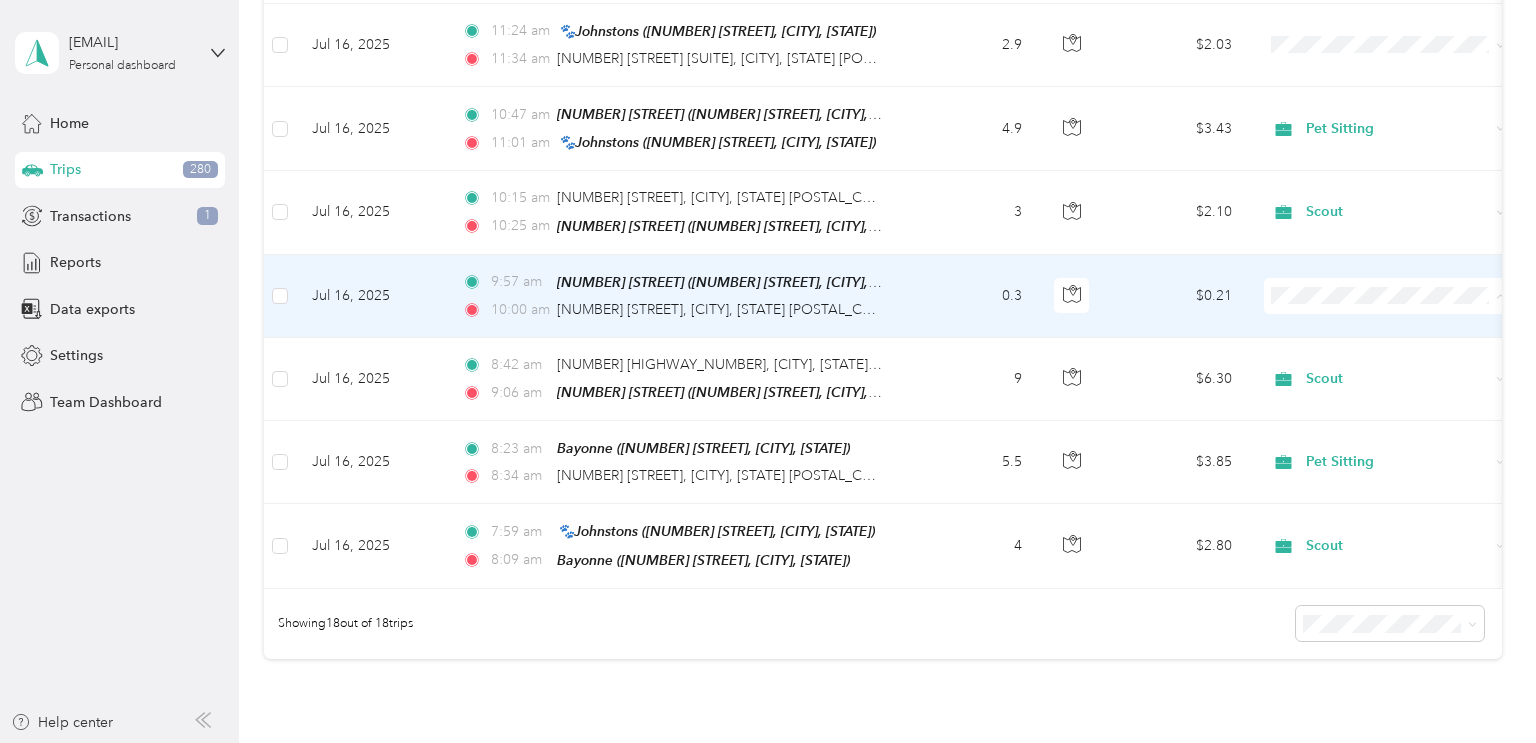 click on "Pet Sitting" at bounding box center (1406, 374) 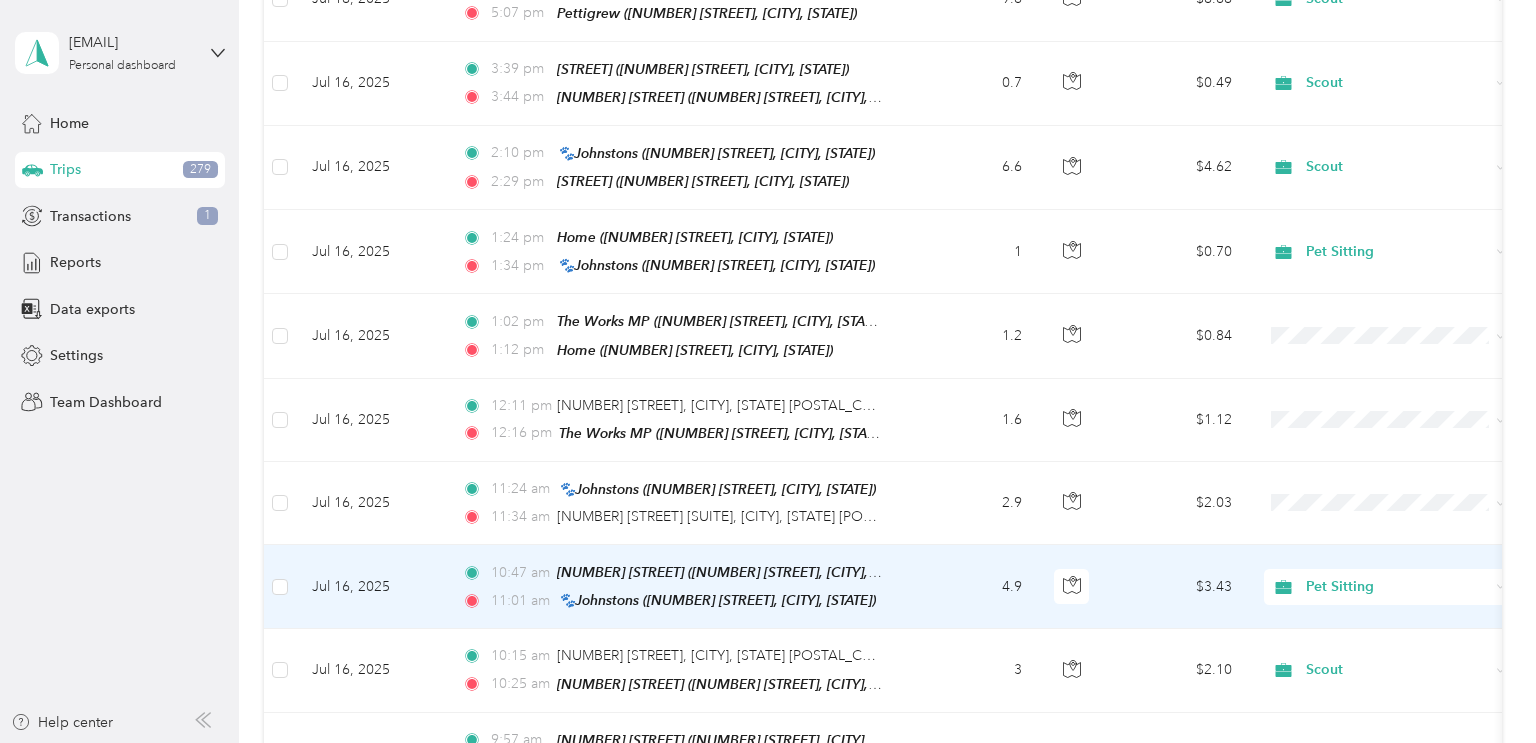 scroll, scrollTop: 796, scrollLeft: 0, axis: vertical 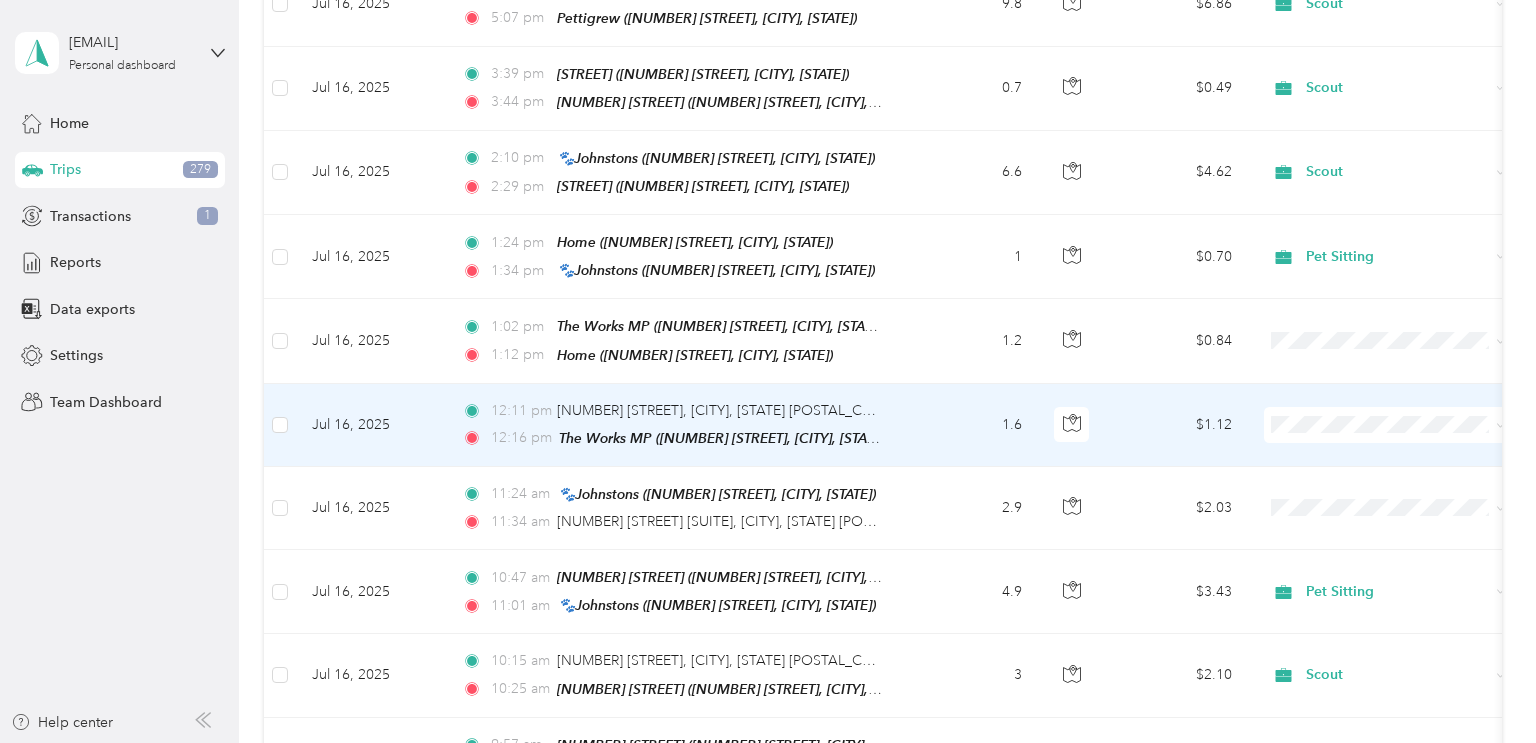 click on "Personal" at bounding box center (1406, 468) 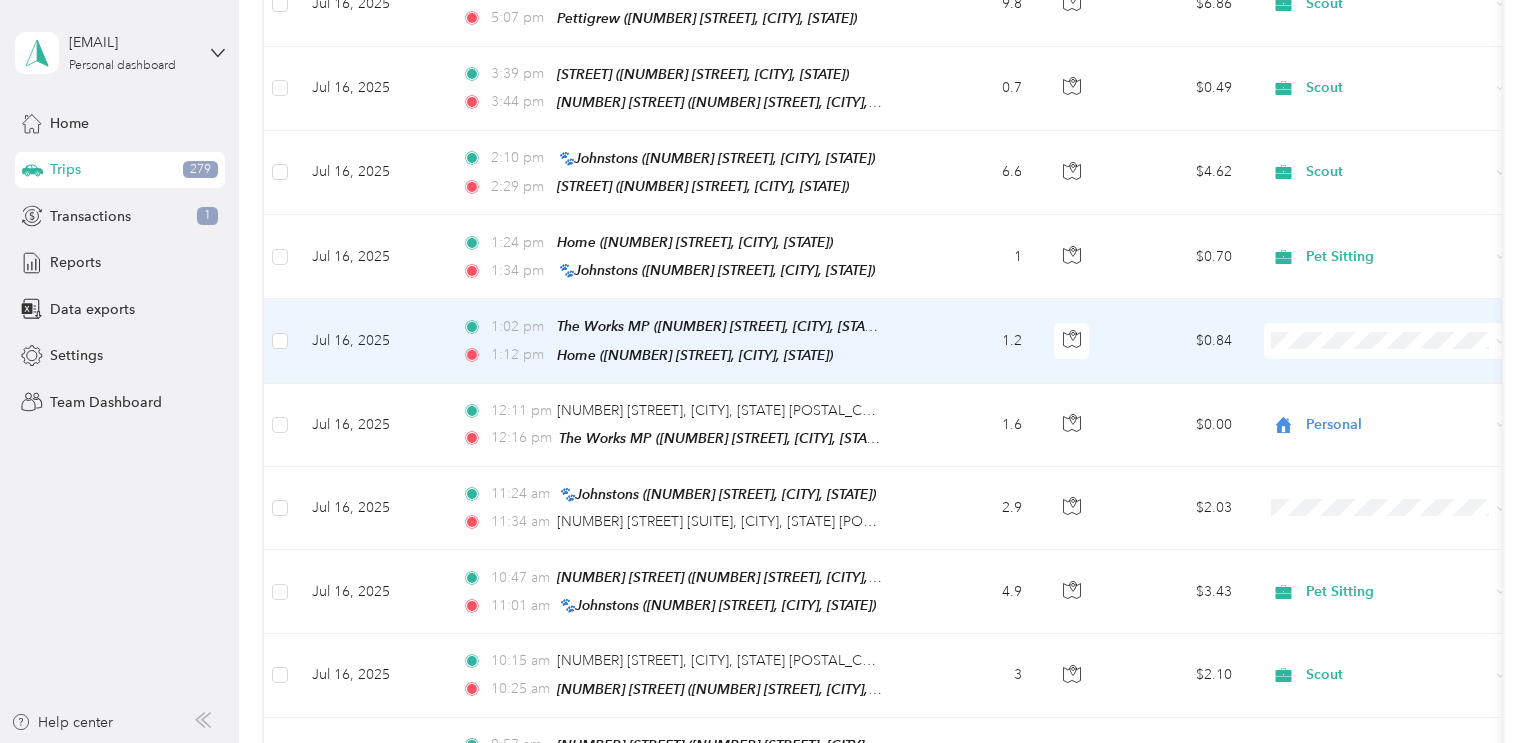 click on "Personal" at bounding box center [1406, 390] 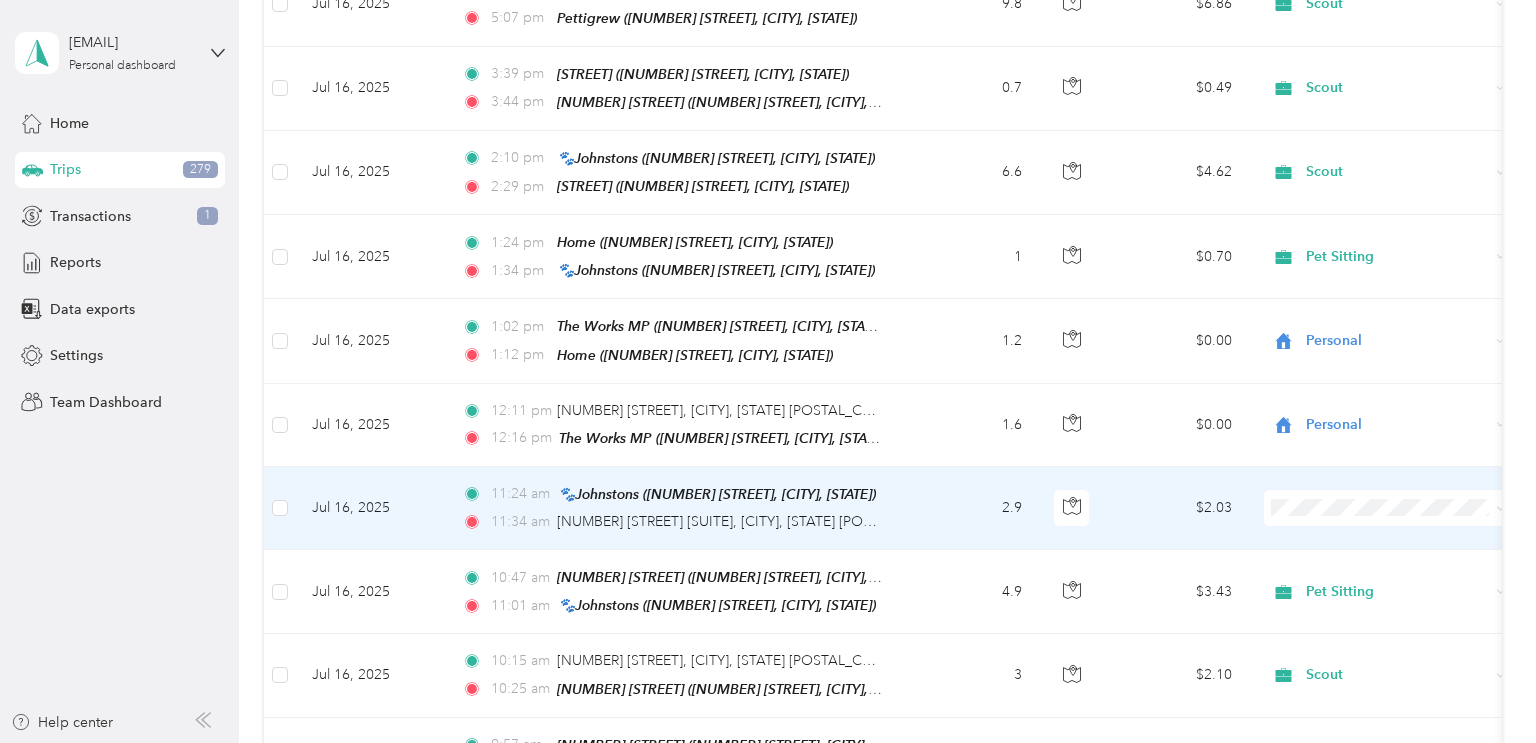 click at bounding box center (1388, 508) 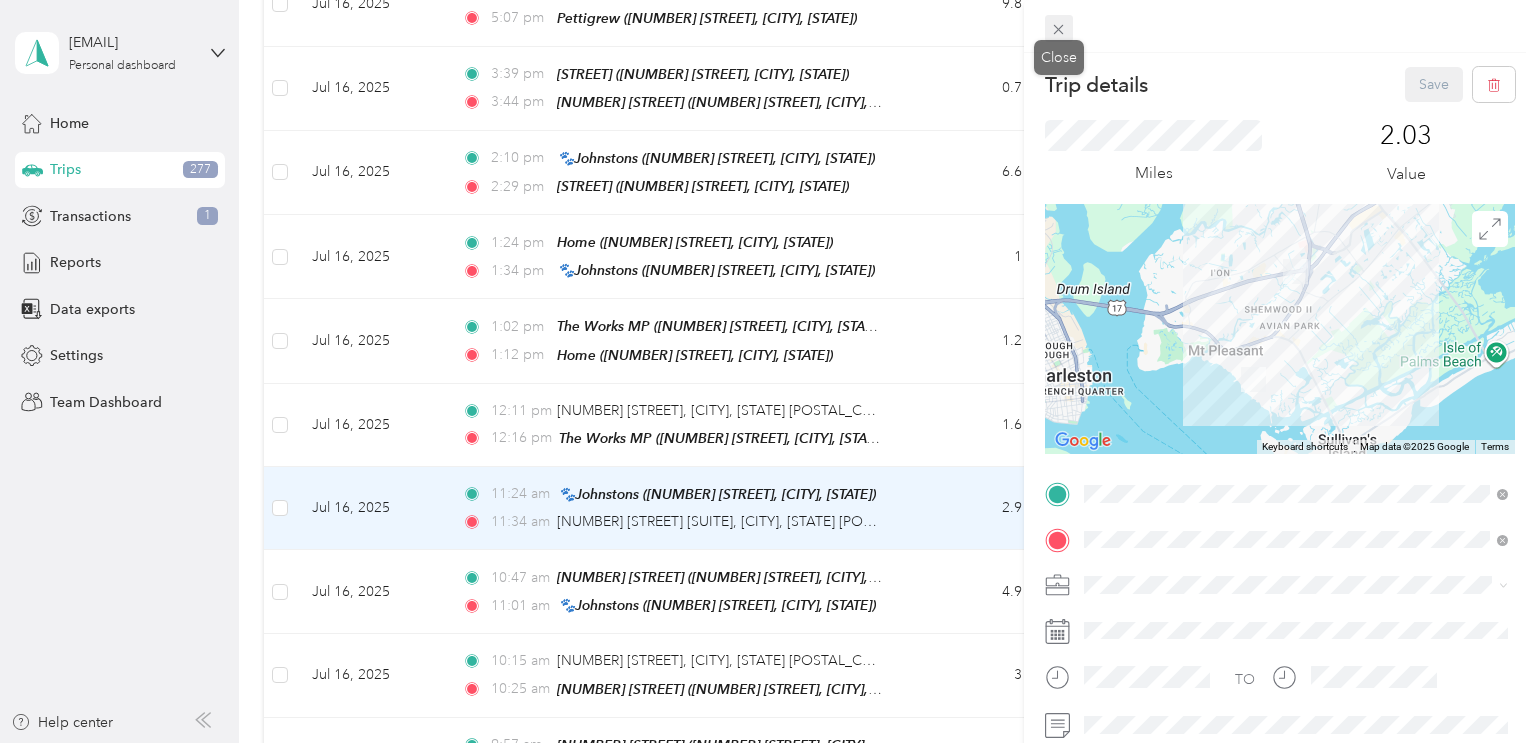 click at bounding box center (1059, 29) 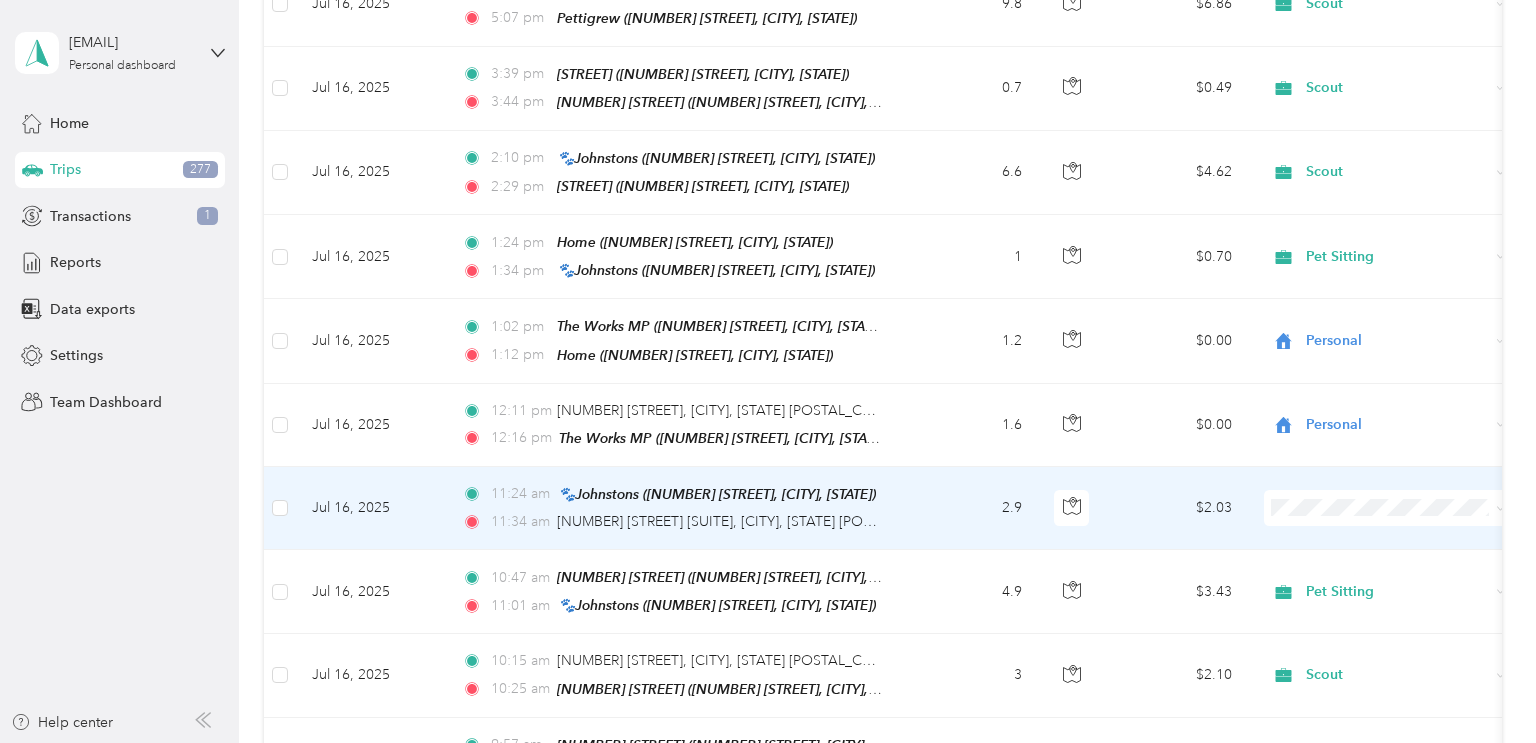 click at bounding box center [1388, 508] 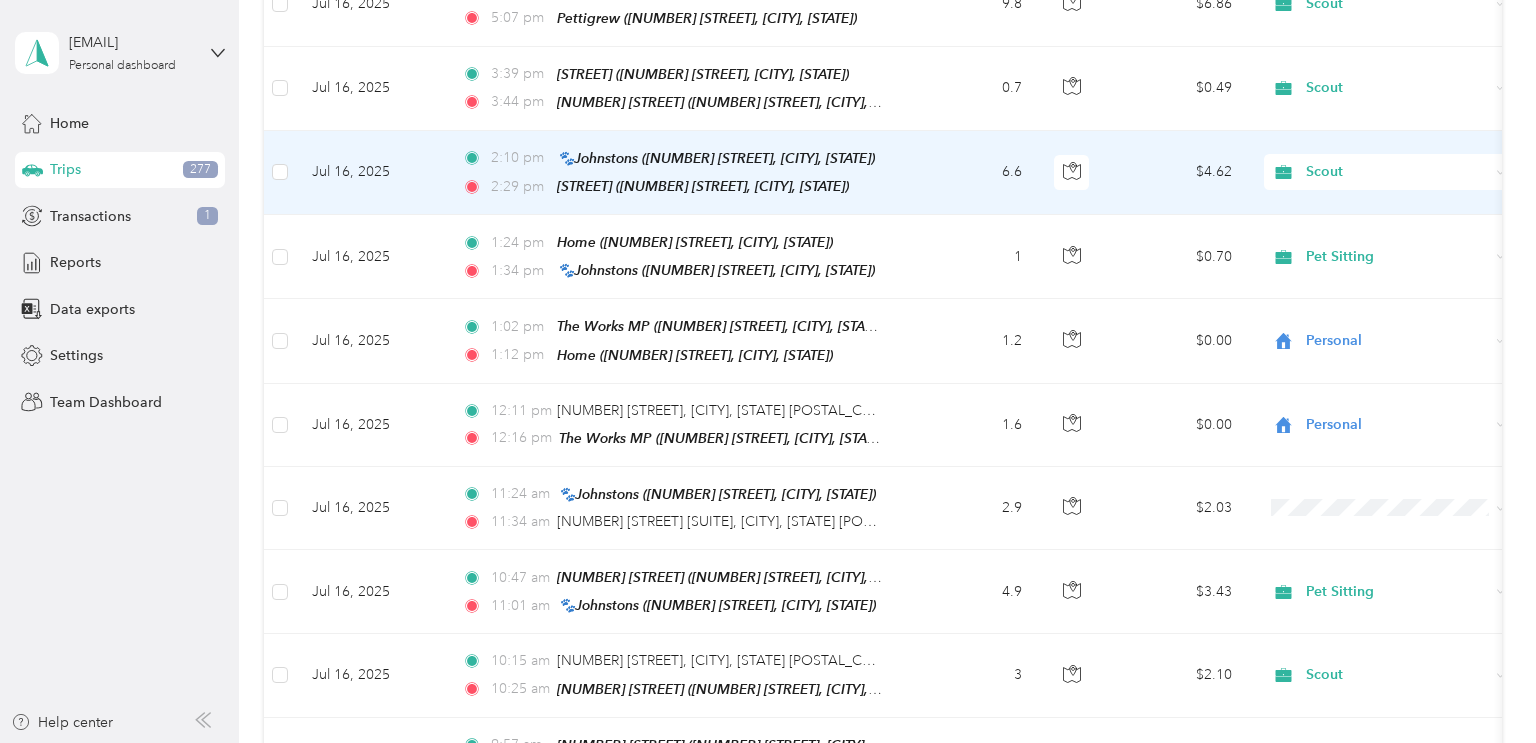 click on "Scout" at bounding box center [1397, 172] 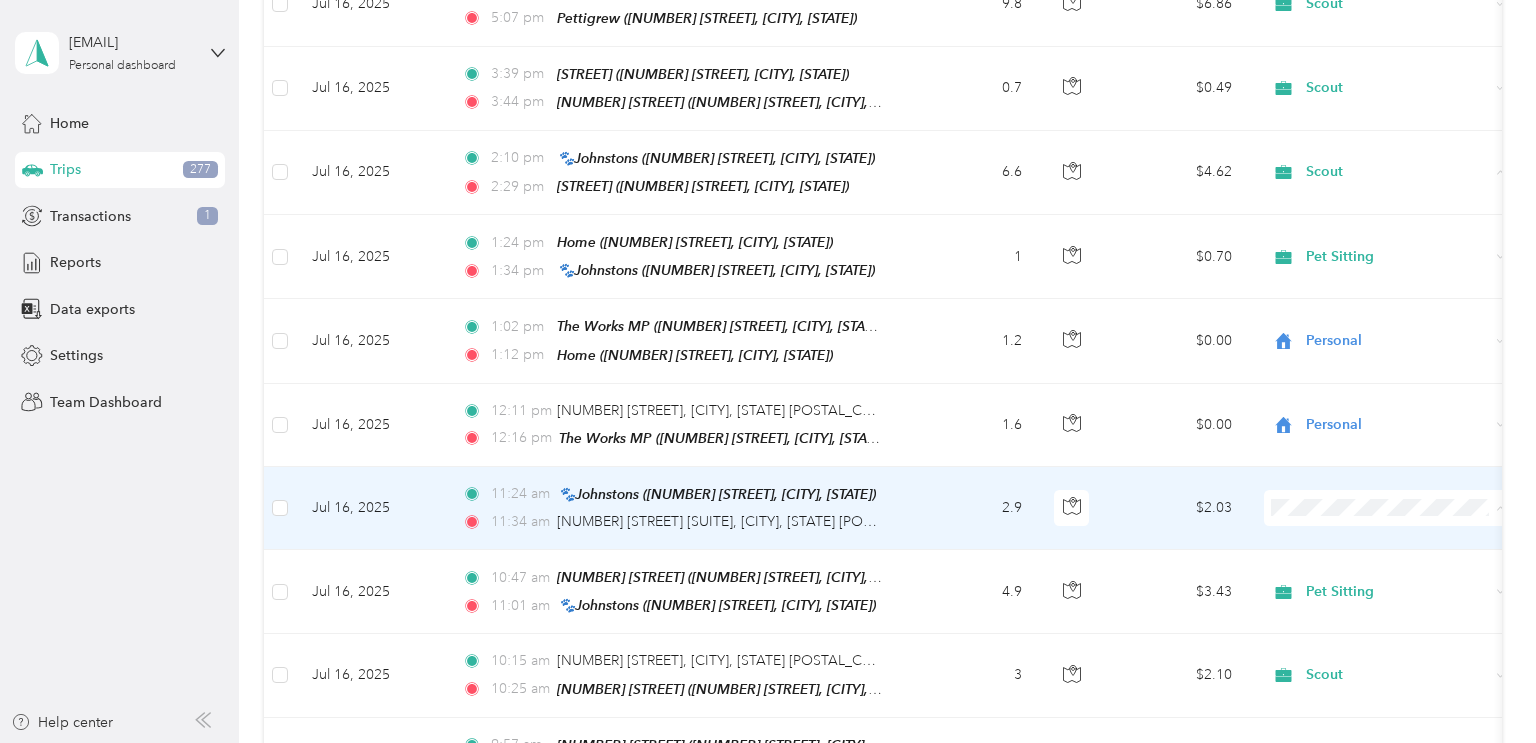 click on "Scout" at bounding box center [1388, 305] 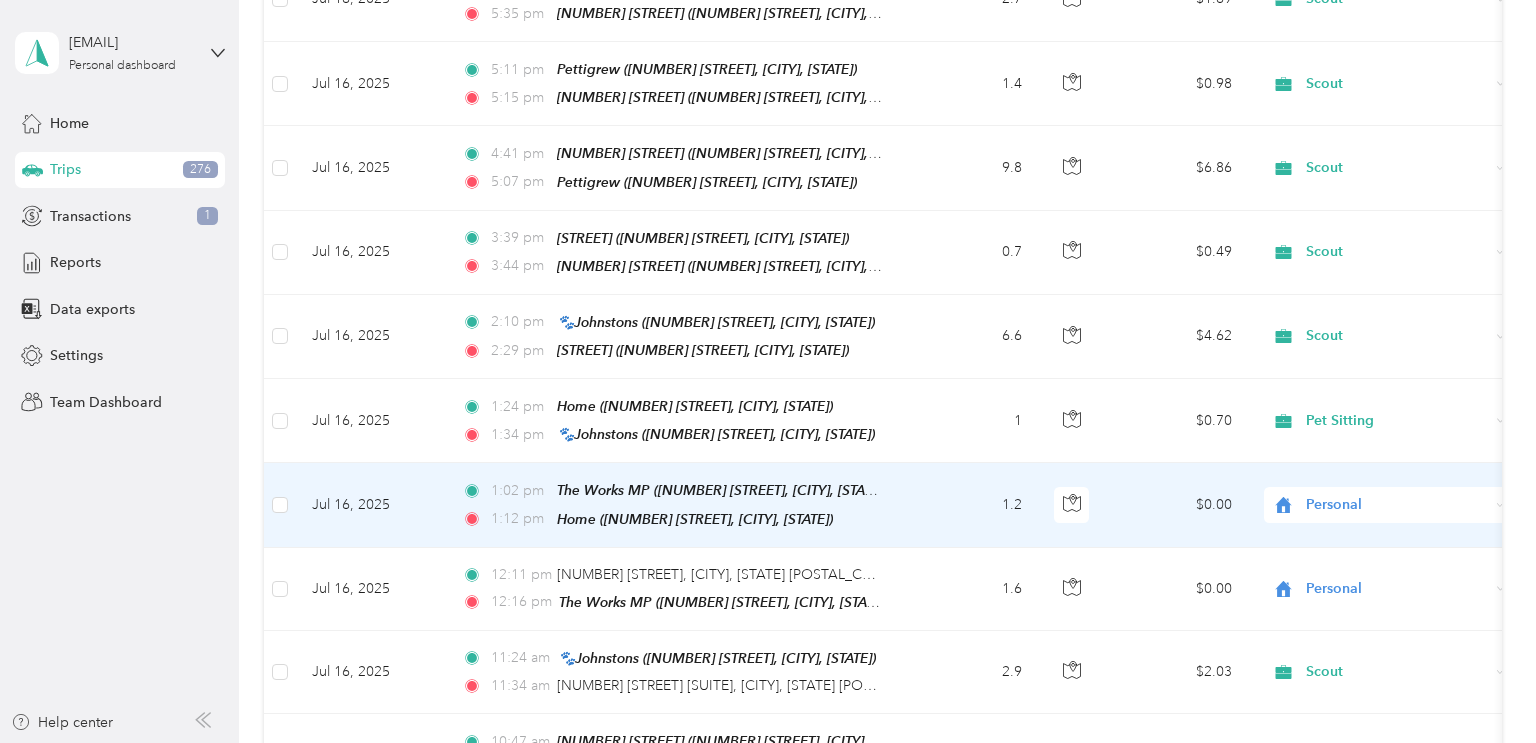scroll, scrollTop: 632, scrollLeft: 0, axis: vertical 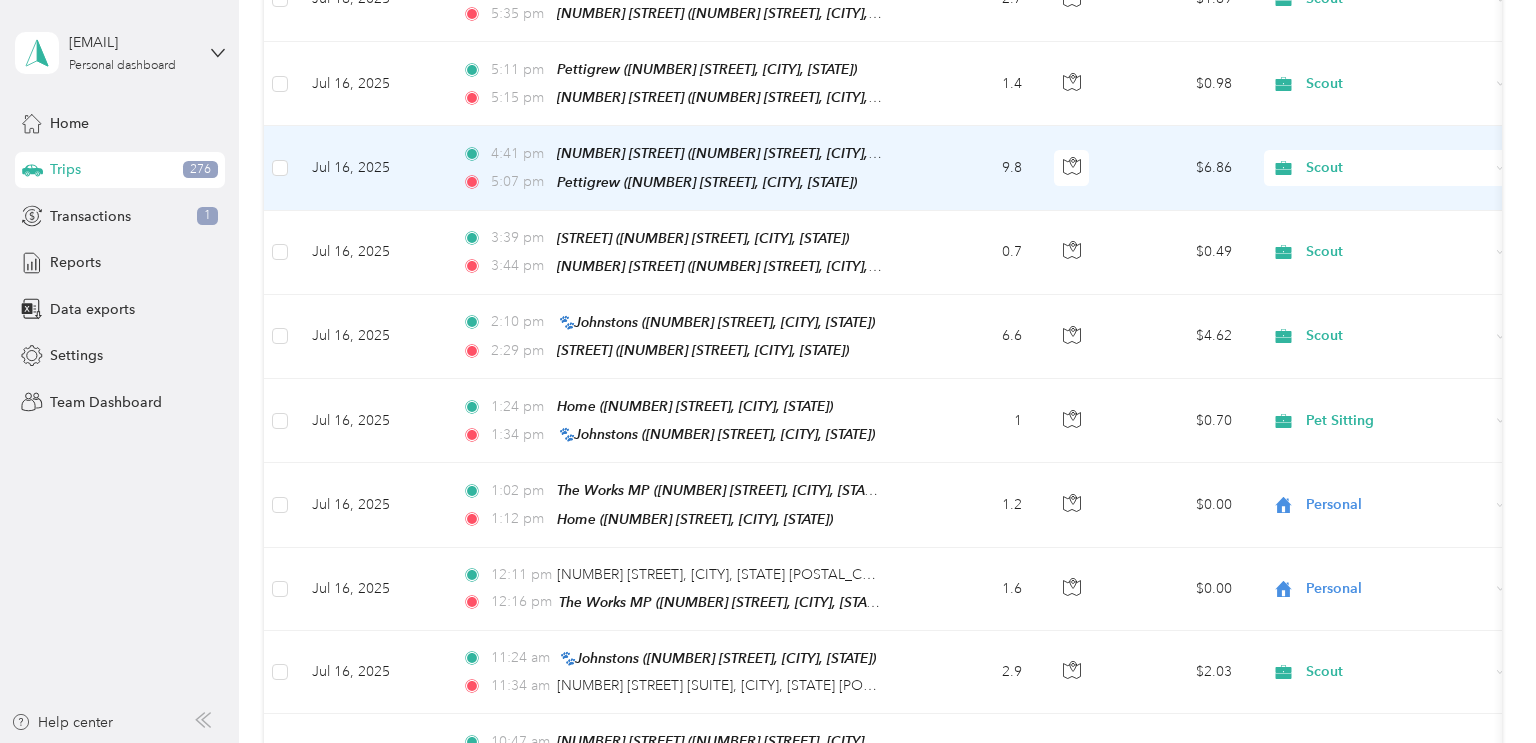 click on "9.8" at bounding box center [972, 168] 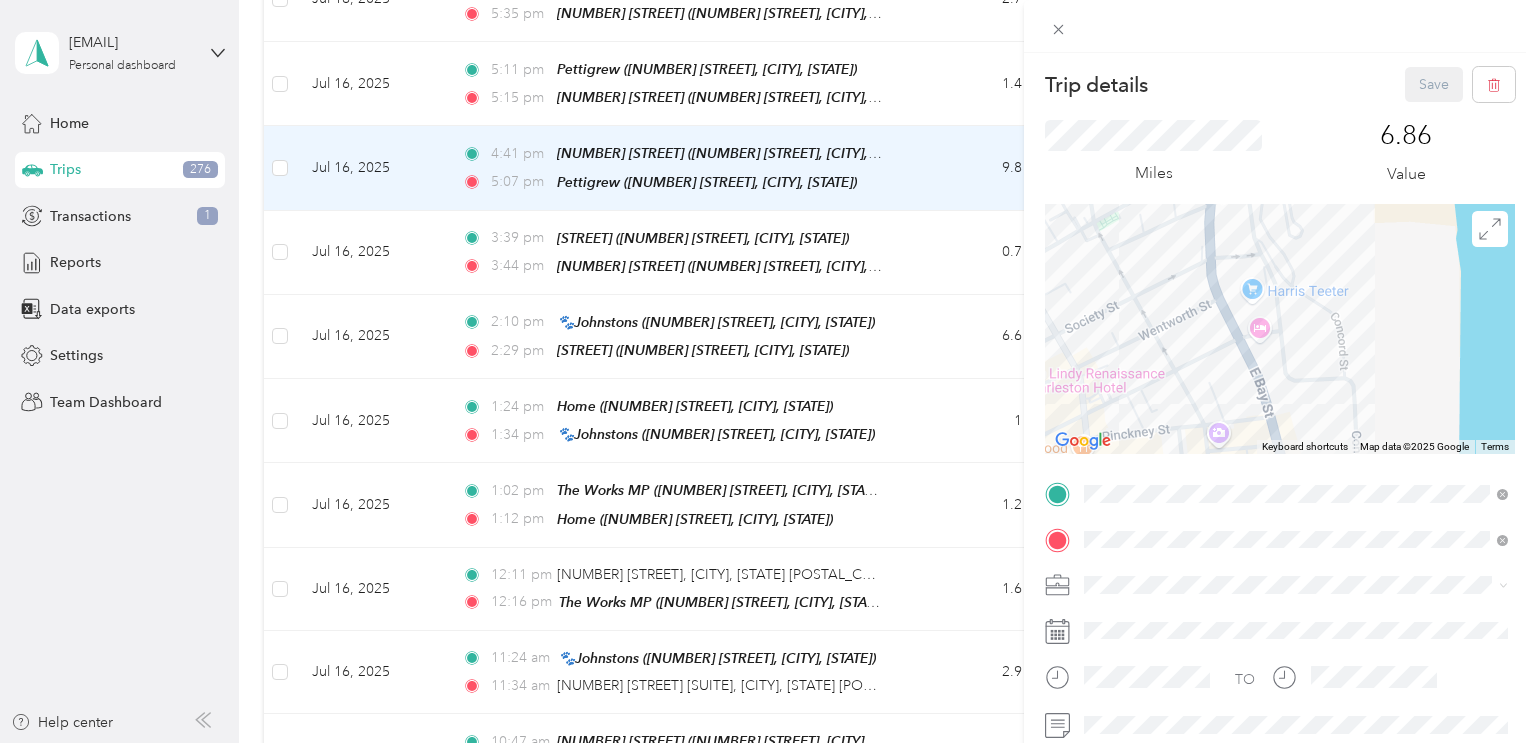 drag, startPoint x: 1174, startPoint y: 286, endPoint x: 1223, endPoint y: 416, distance: 138.92804 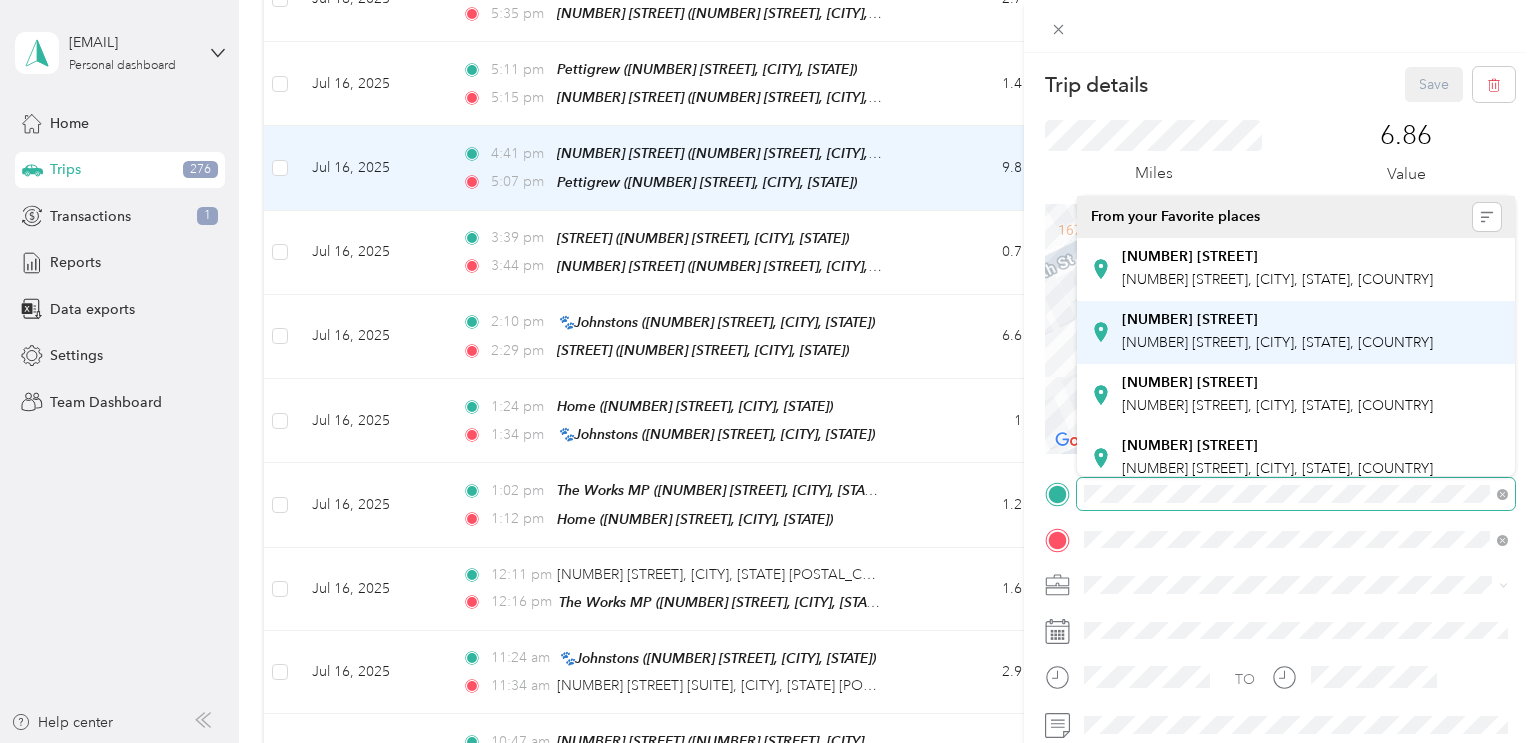 drag, startPoint x: 1090, startPoint y: 267, endPoint x: 1137, endPoint y: 354, distance: 98.88377 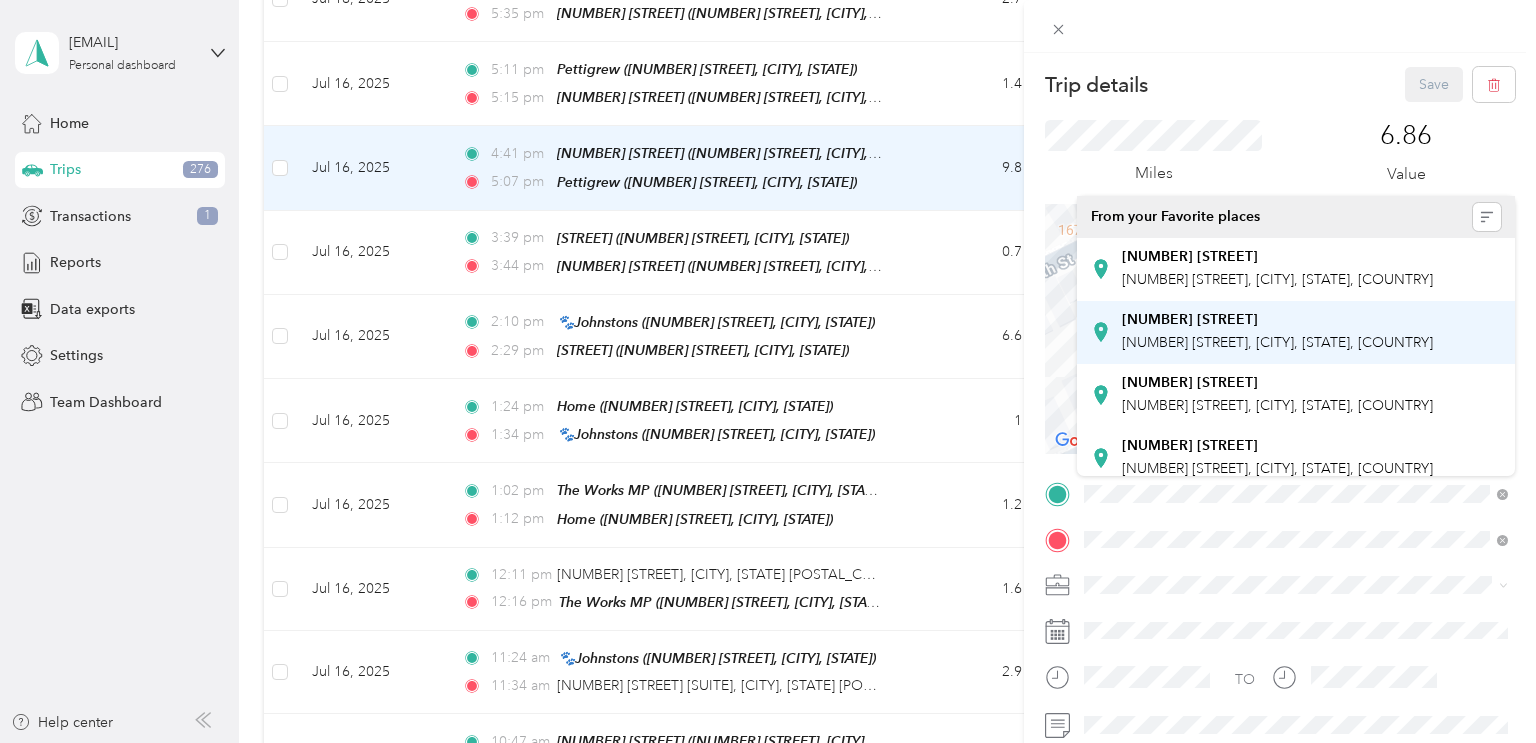 click on "Trip details Save This trip cannot be edited because it is either under review, approved, or paid. Contact your Team Manager to edit it. Miles 6.86 Value  To navigate the map with touch gestures double-tap and hold your finger on the map, then drag the map. ← Move left → Move right ↑ Move up ↓ Move down + Zoom in - Zoom out Home Jump left by 75% End Jump right by 75% Page Up Jump up by 75% Page Down Jump down by 75% Keyboard shortcuts Map Data Map data ©2025 Google Map data ©2025 Google 20 m  Click to toggle between metric and imperial units Terms Report a map error TO Add photo From your Favorite places 16 W  16 Water Street, Charleston, South Carolina, United States 3 Mag  3 Magazine Street, Charleston, South Carolina, United States 37 Meeting  37 Meeting Street, Charleston, South Carolina, United States 34 Church  34 Church Street, Charleston, South Carolina, United States Anson  53 Anson Street, Charleston, South Carolina, United States 34 Society  Limehouse  Greenhill  Wentworth" at bounding box center (763, 743) 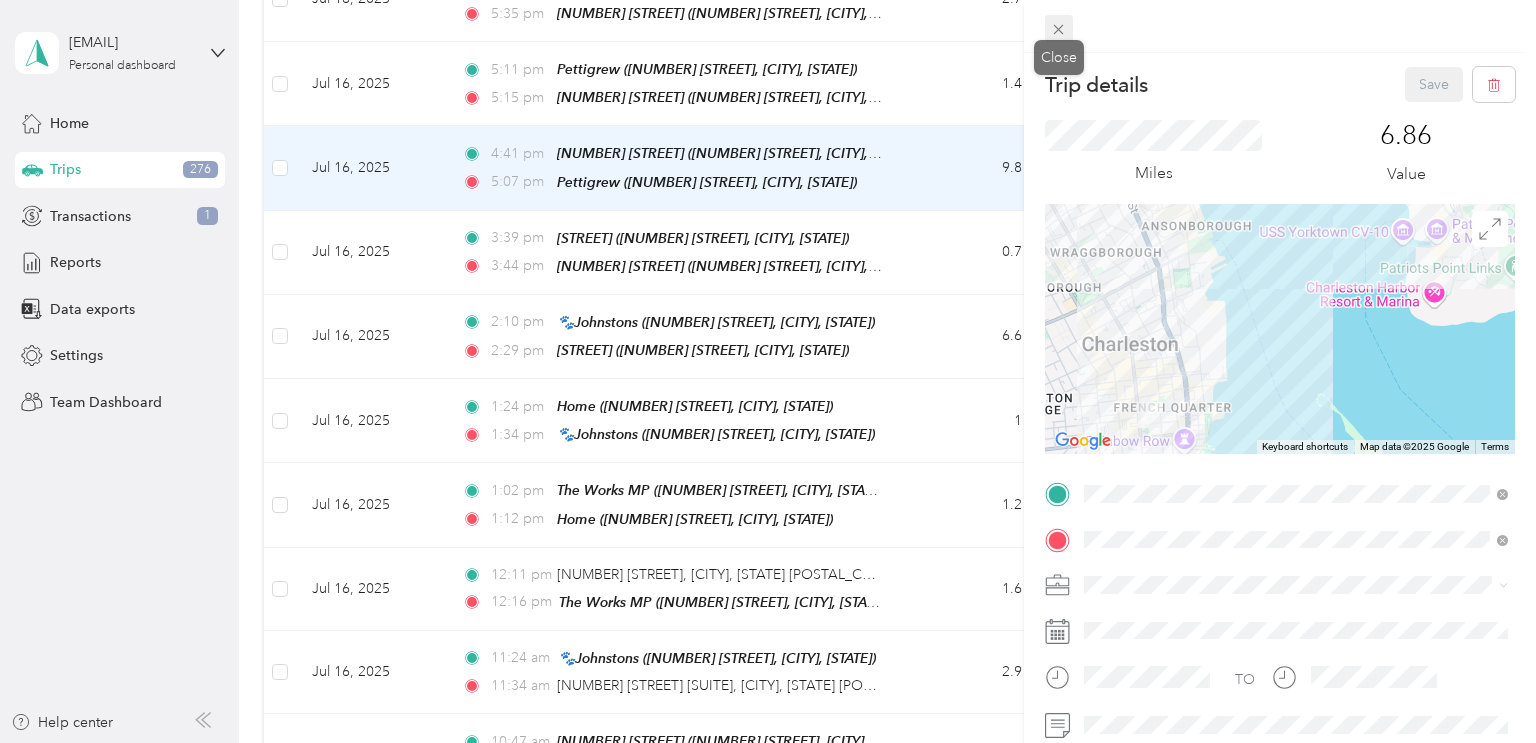 click 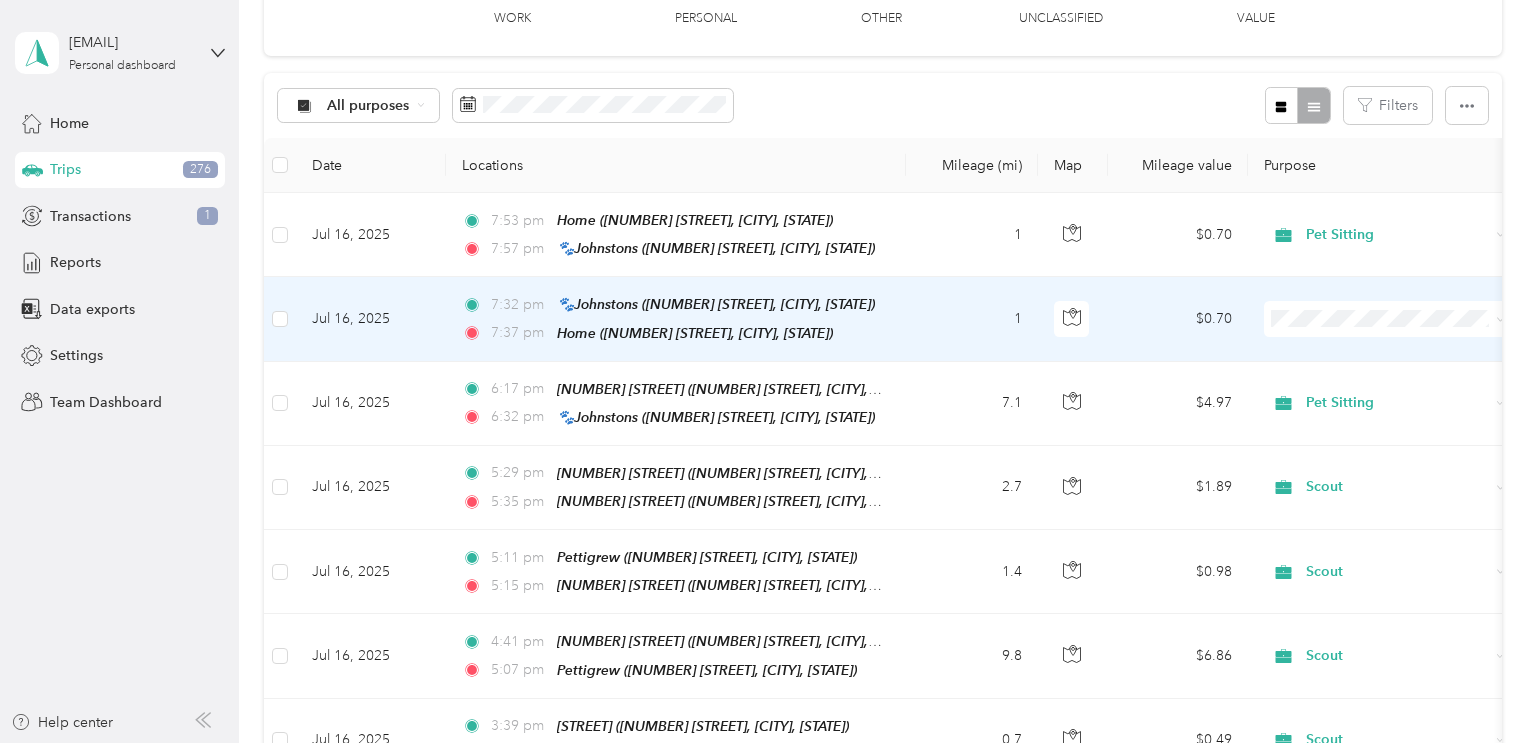 scroll, scrollTop: 0, scrollLeft: 0, axis: both 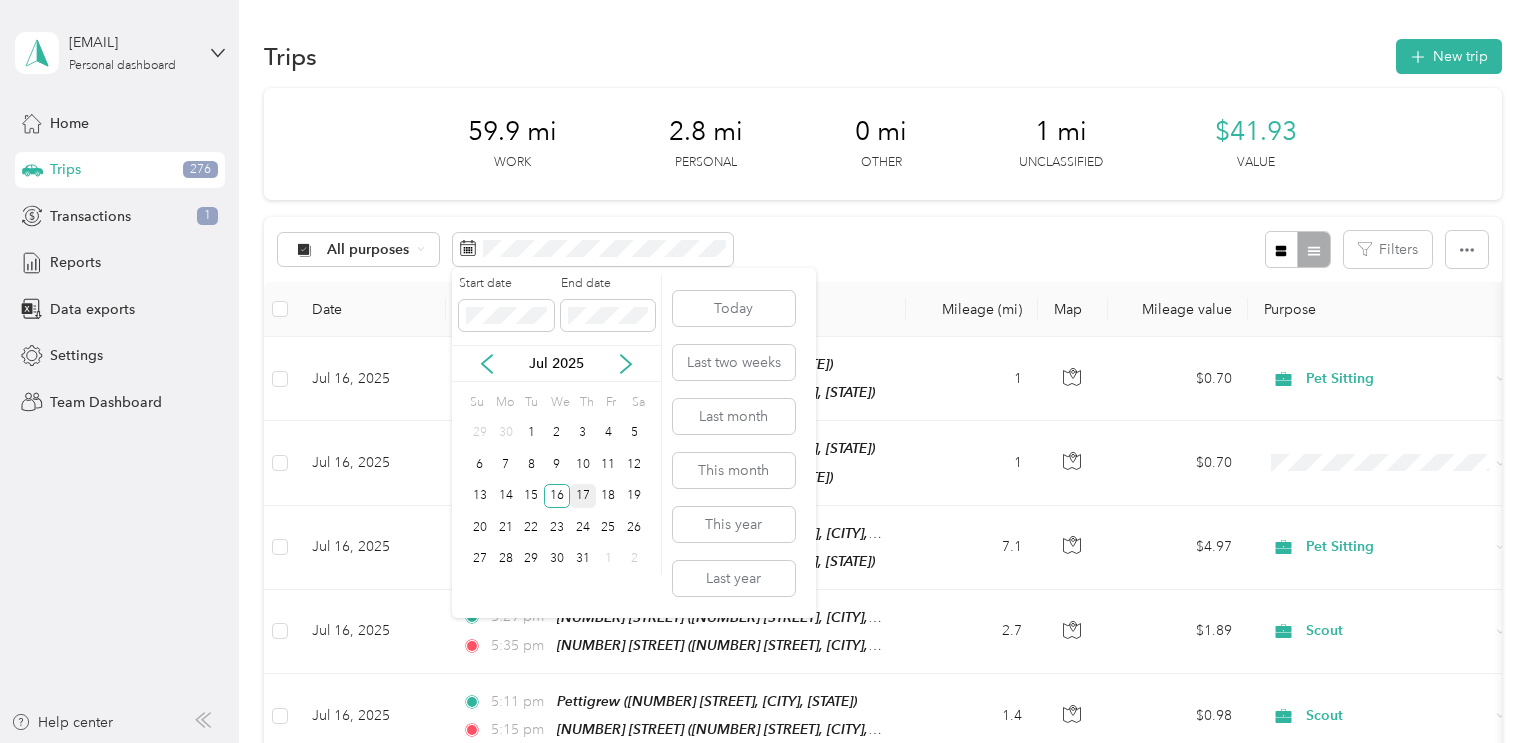 click on "17" at bounding box center [583, 496] 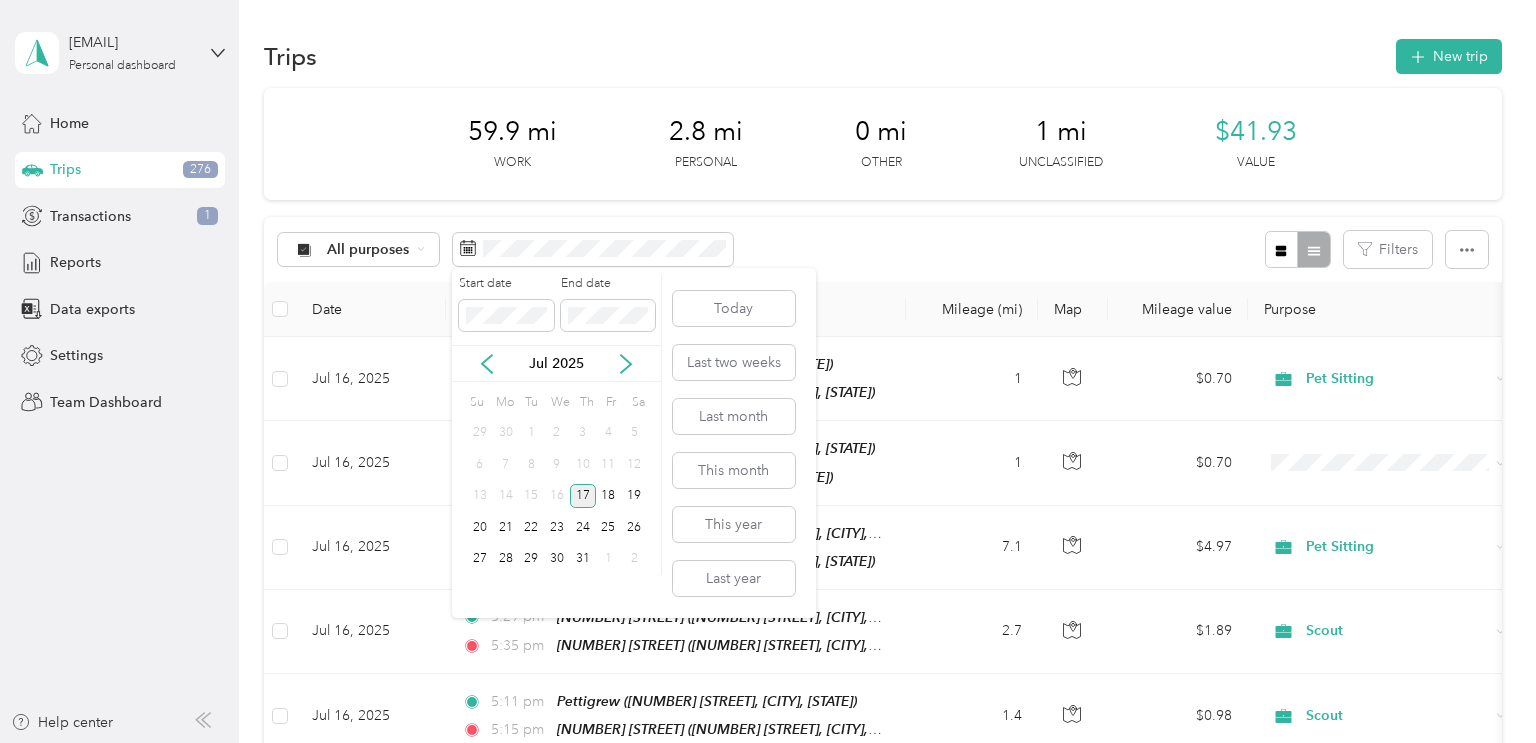 click on "17" at bounding box center (583, 496) 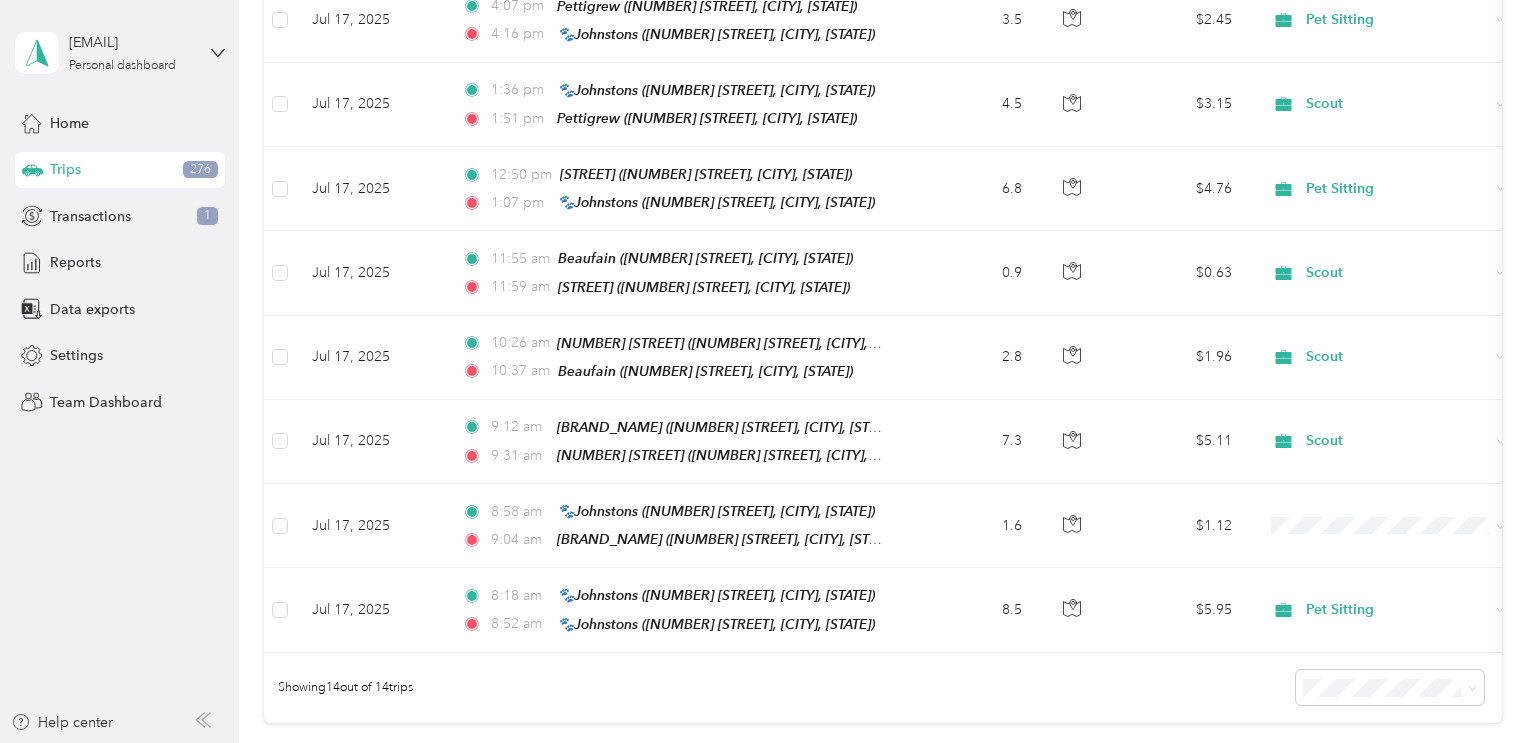 scroll, scrollTop: 991, scrollLeft: 0, axis: vertical 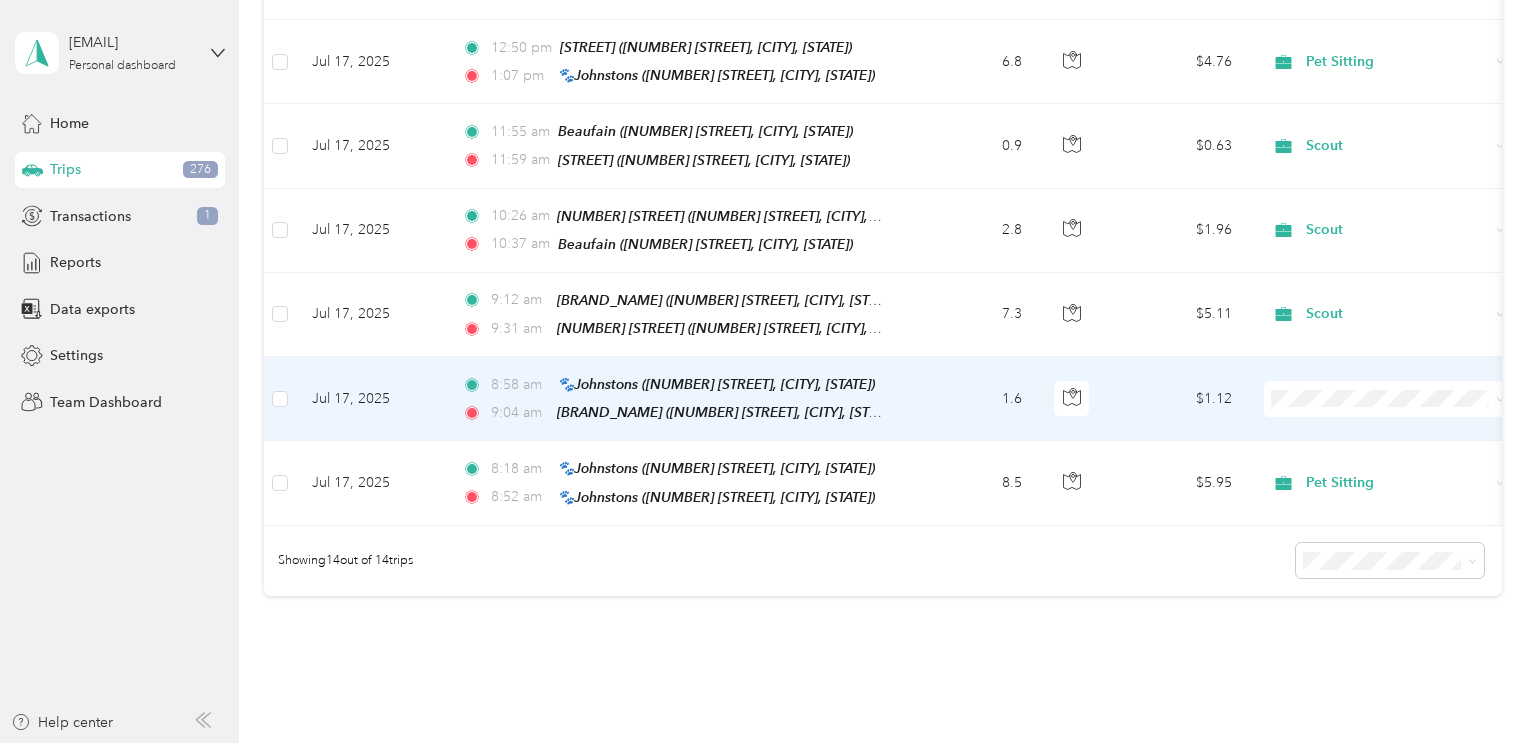 click on "Personal" at bounding box center (1406, 441) 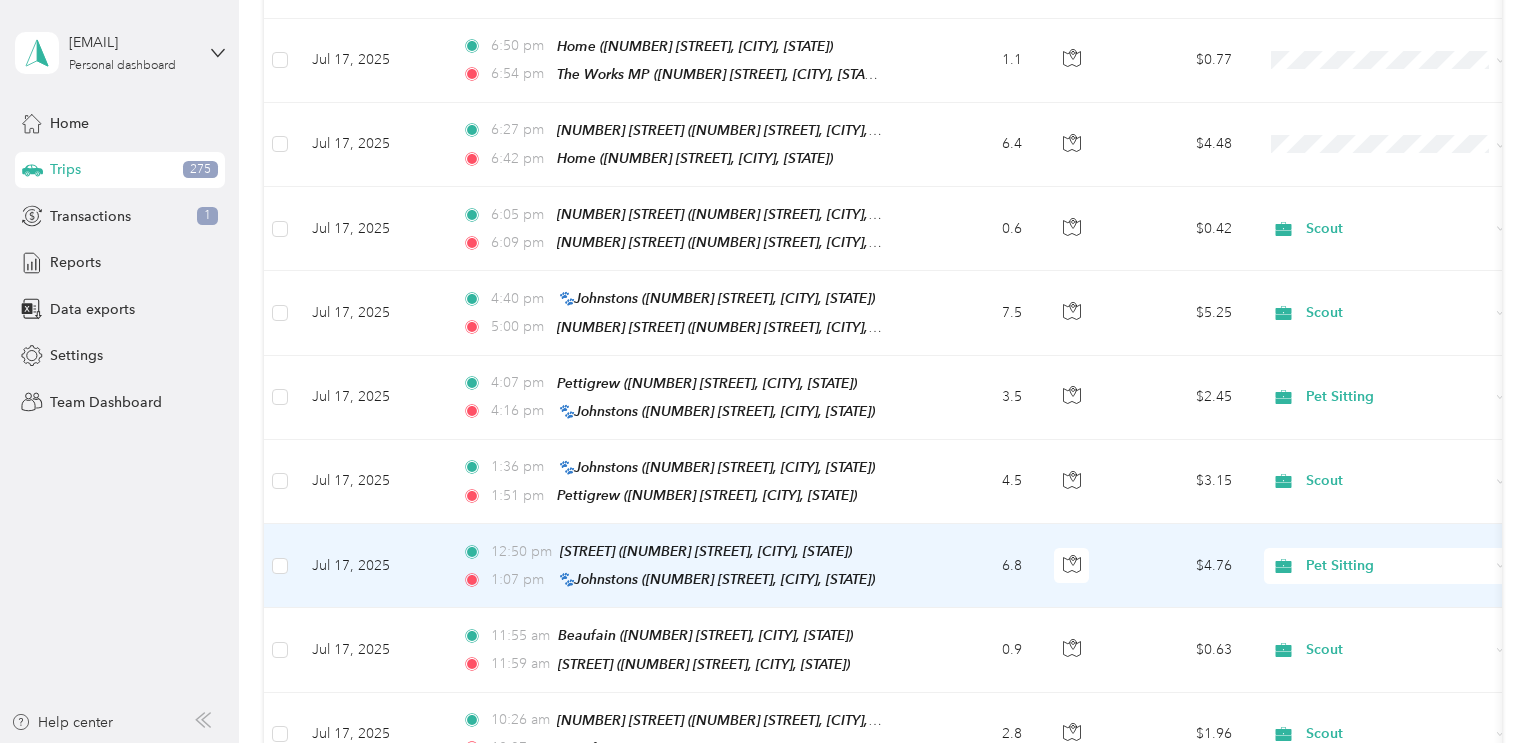scroll, scrollTop: 471, scrollLeft: 0, axis: vertical 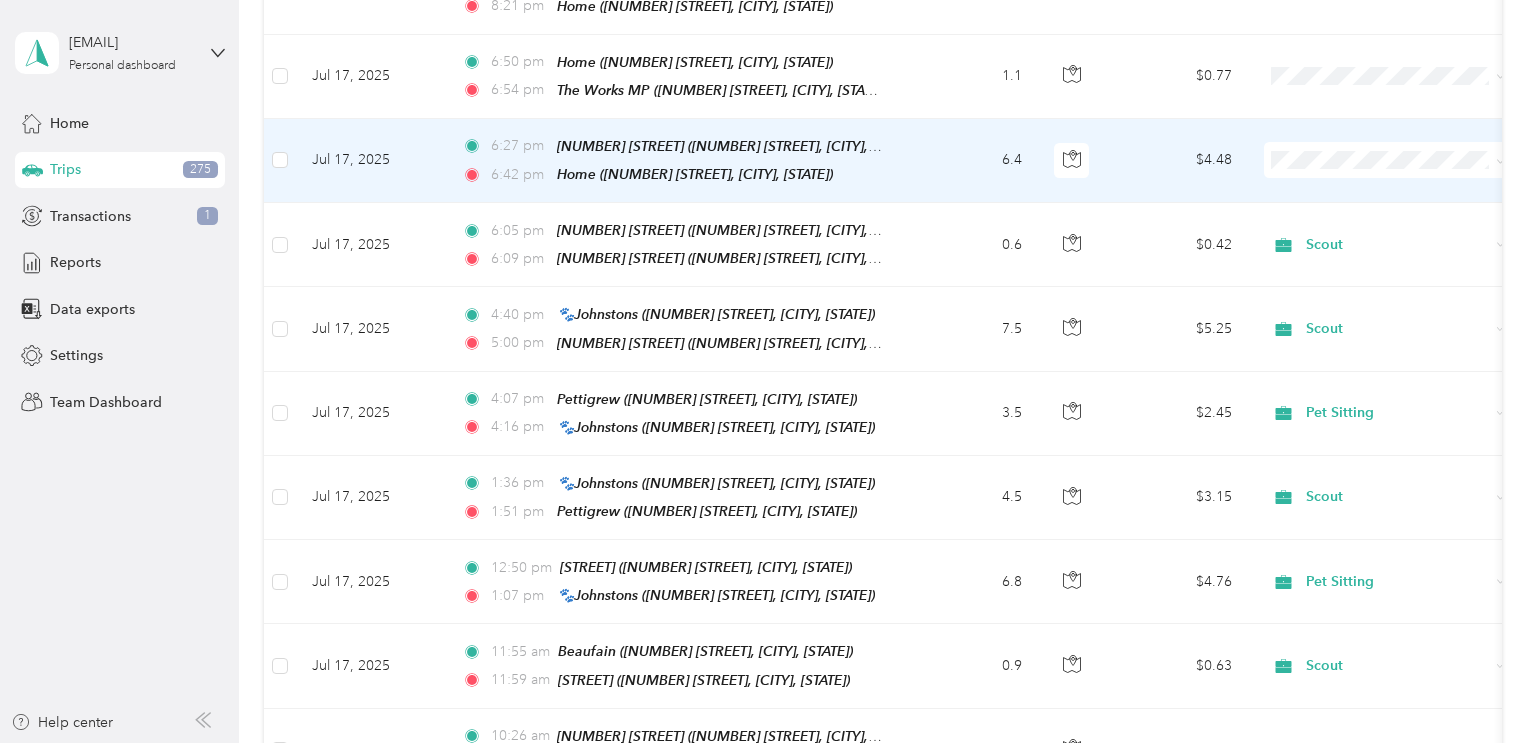 click at bounding box center [1388, 160] 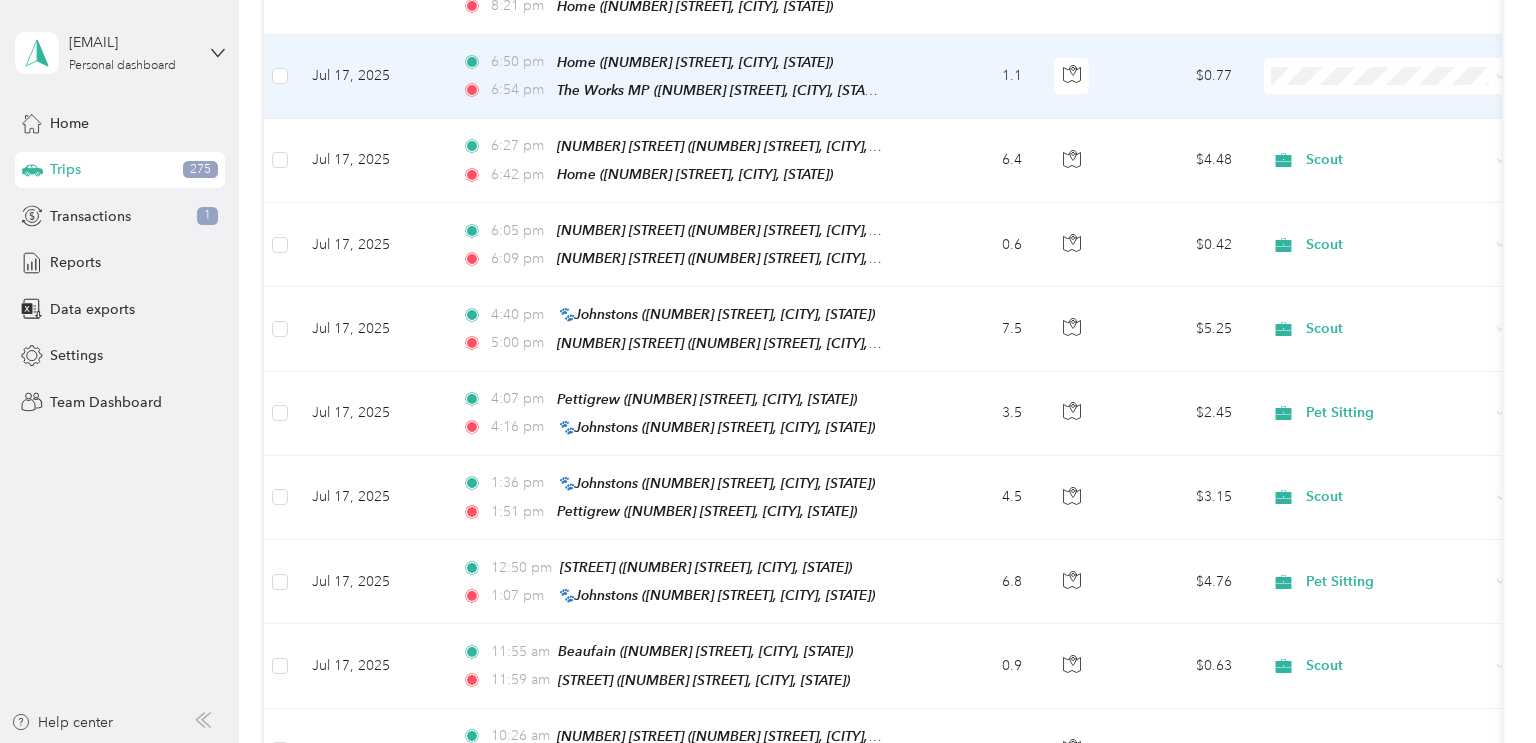 click at bounding box center (1388, 76) 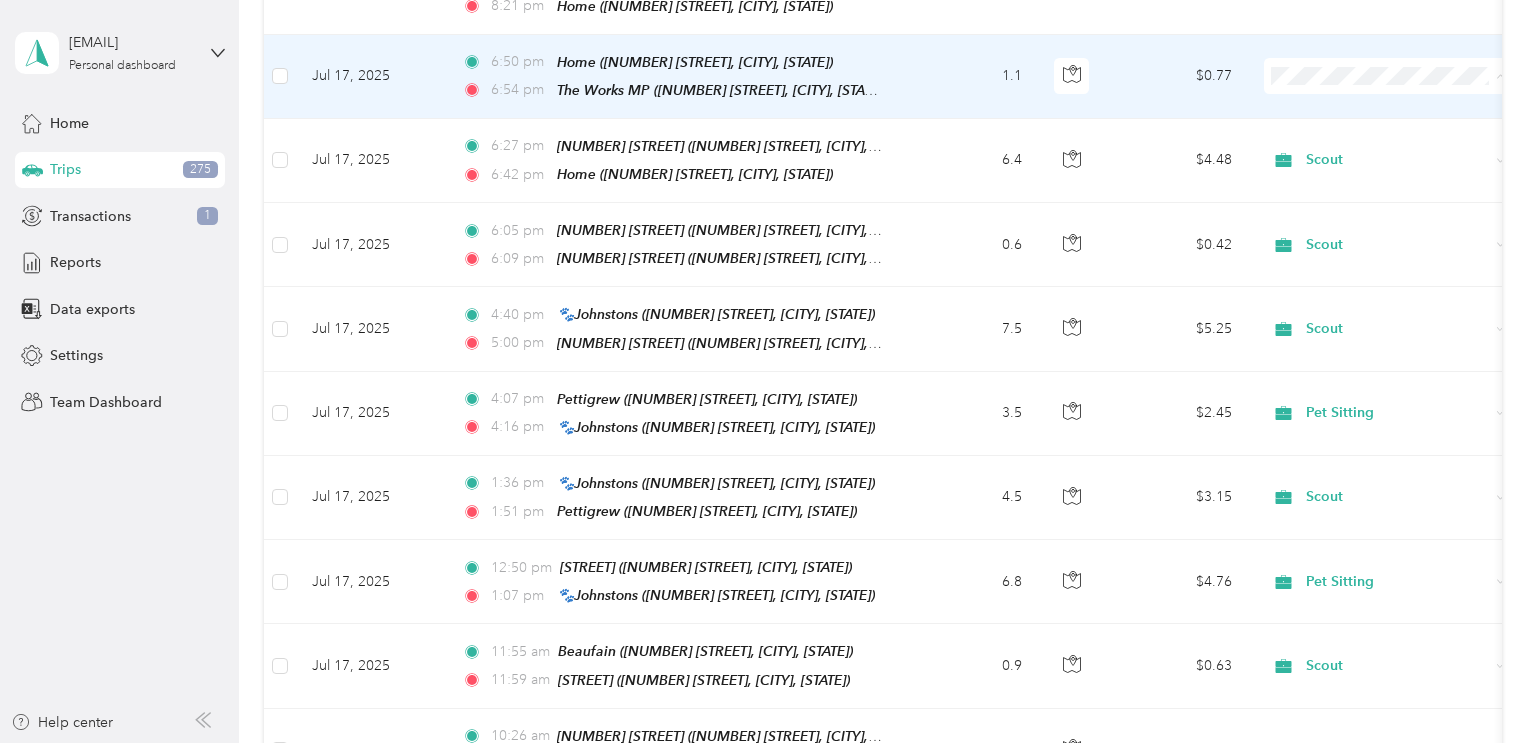 click on "Personal" at bounding box center (1406, 142) 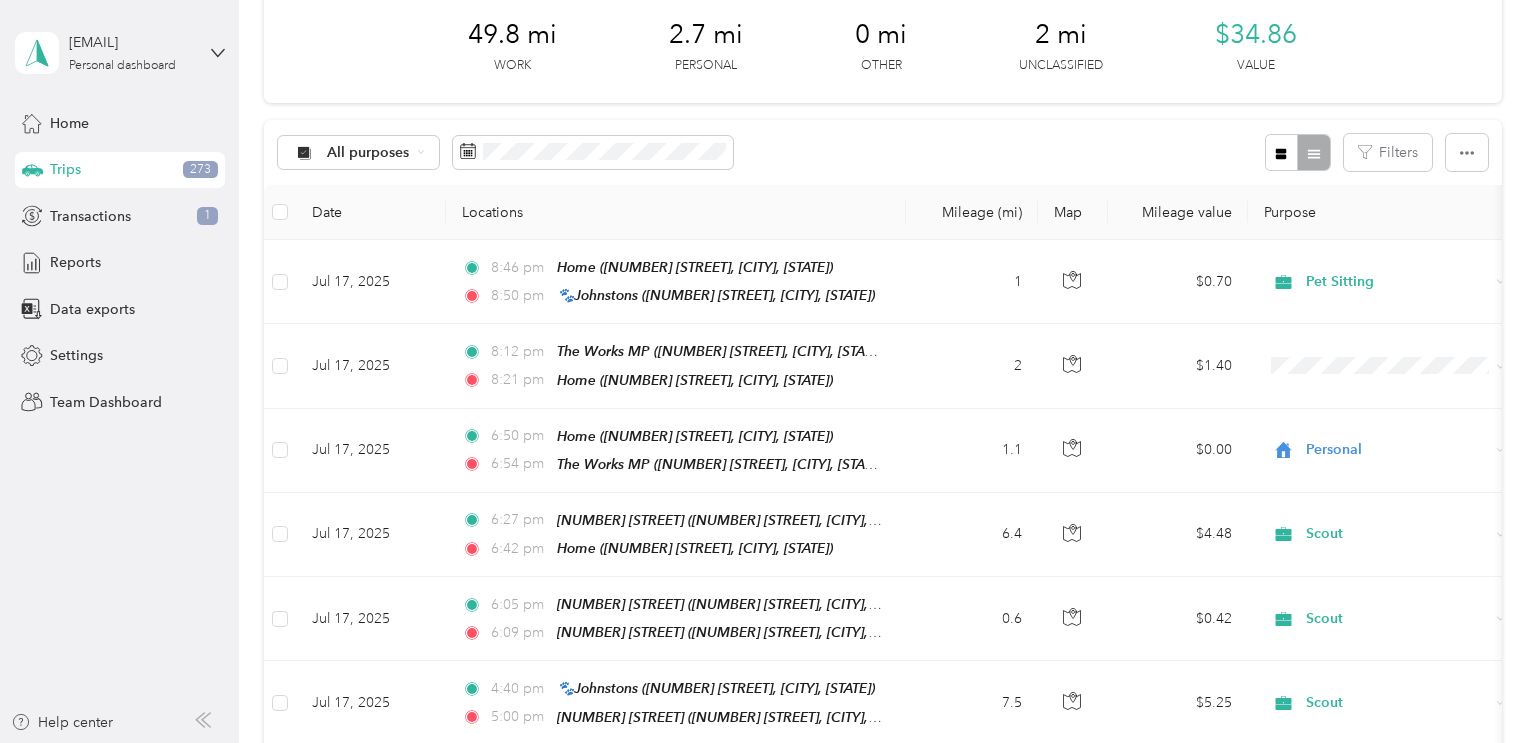 scroll, scrollTop: 0, scrollLeft: 0, axis: both 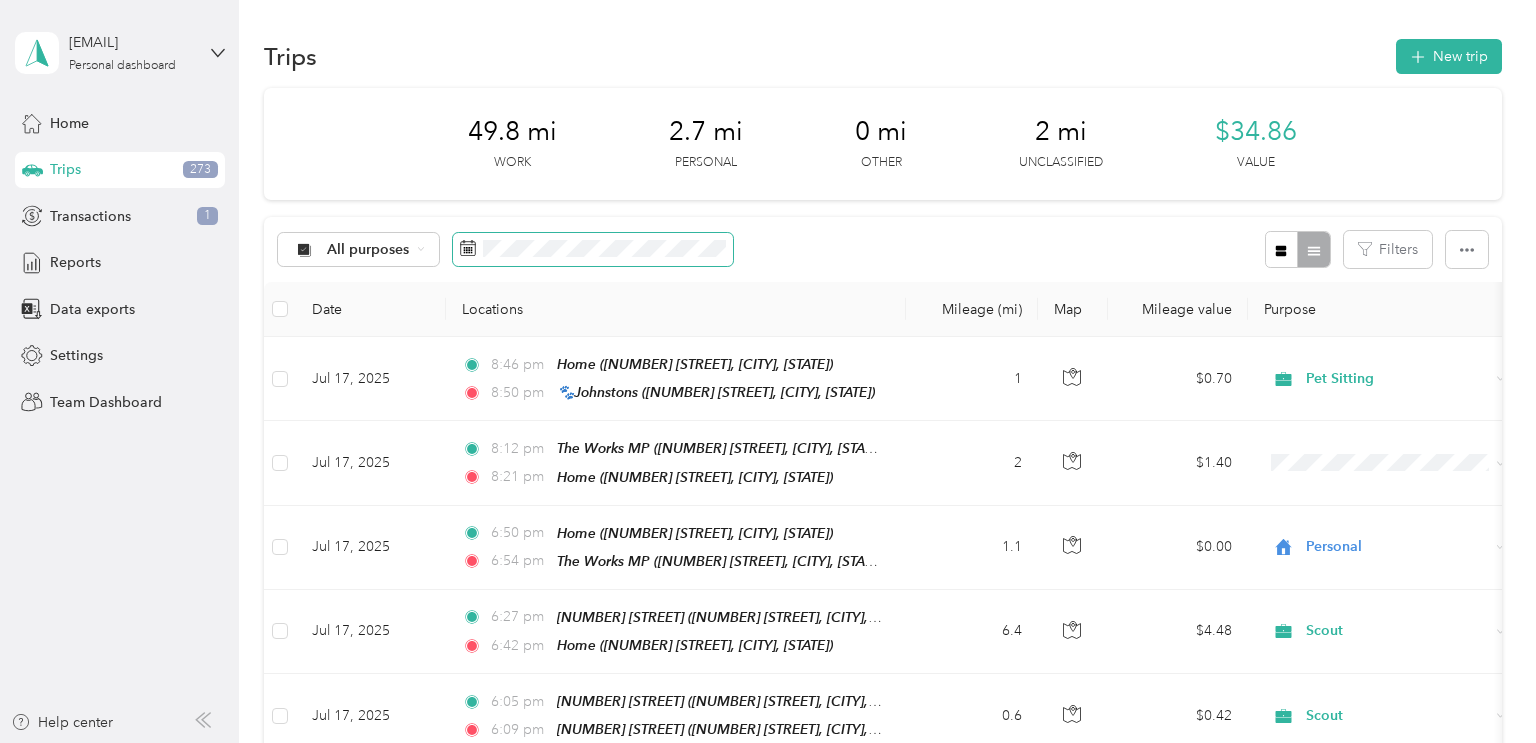 click at bounding box center [593, 250] 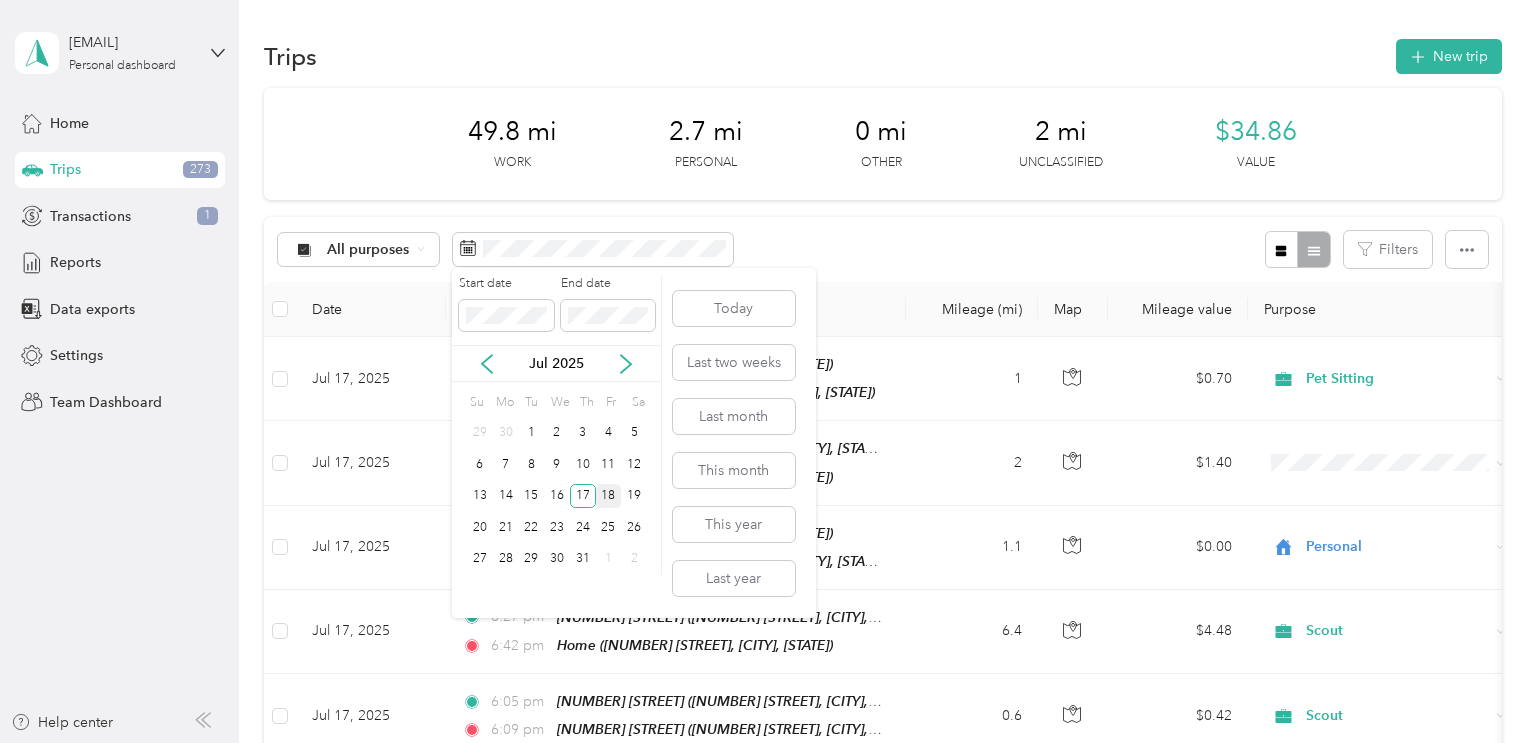 click on "18" at bounding box center (609, 496) 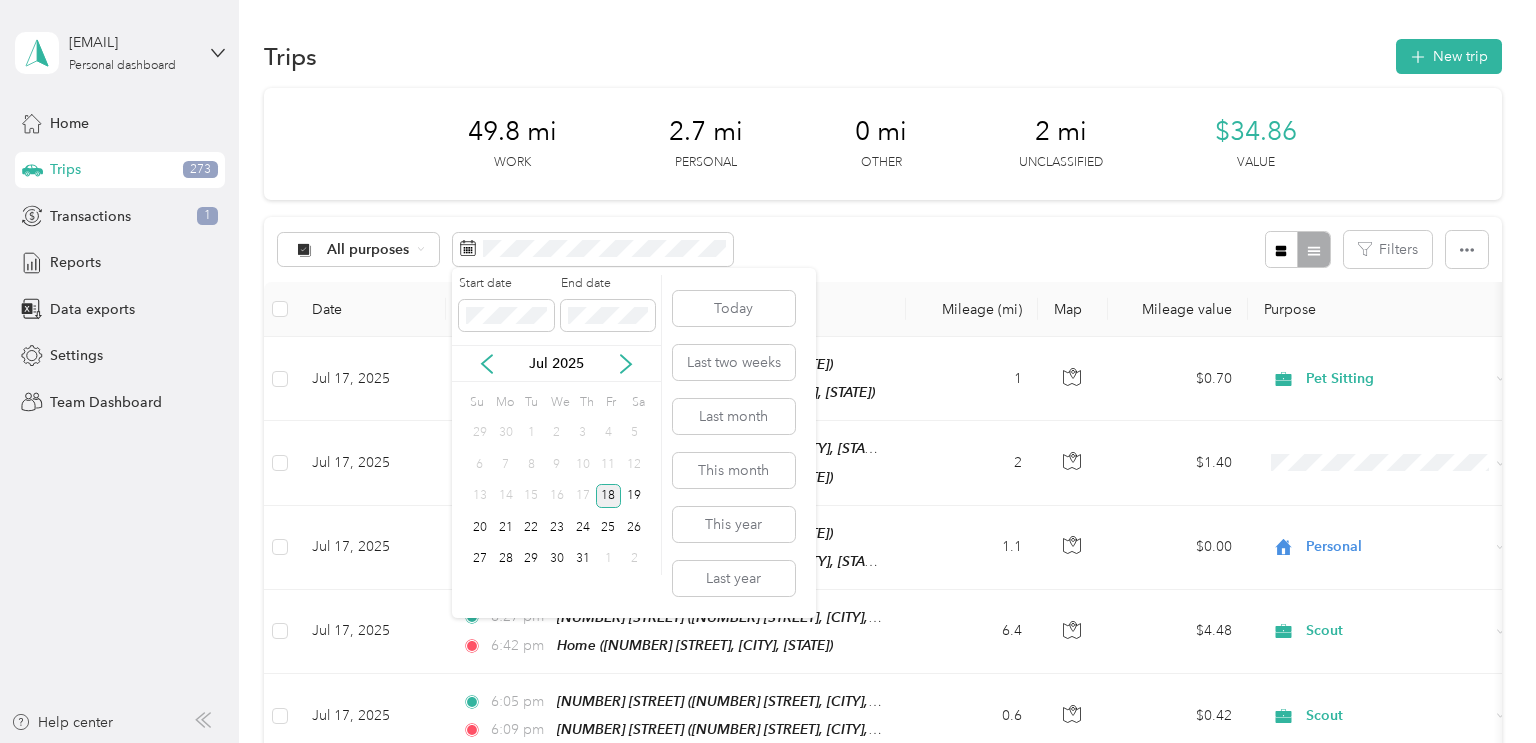 click on "18" at bounding box center (609, 496) 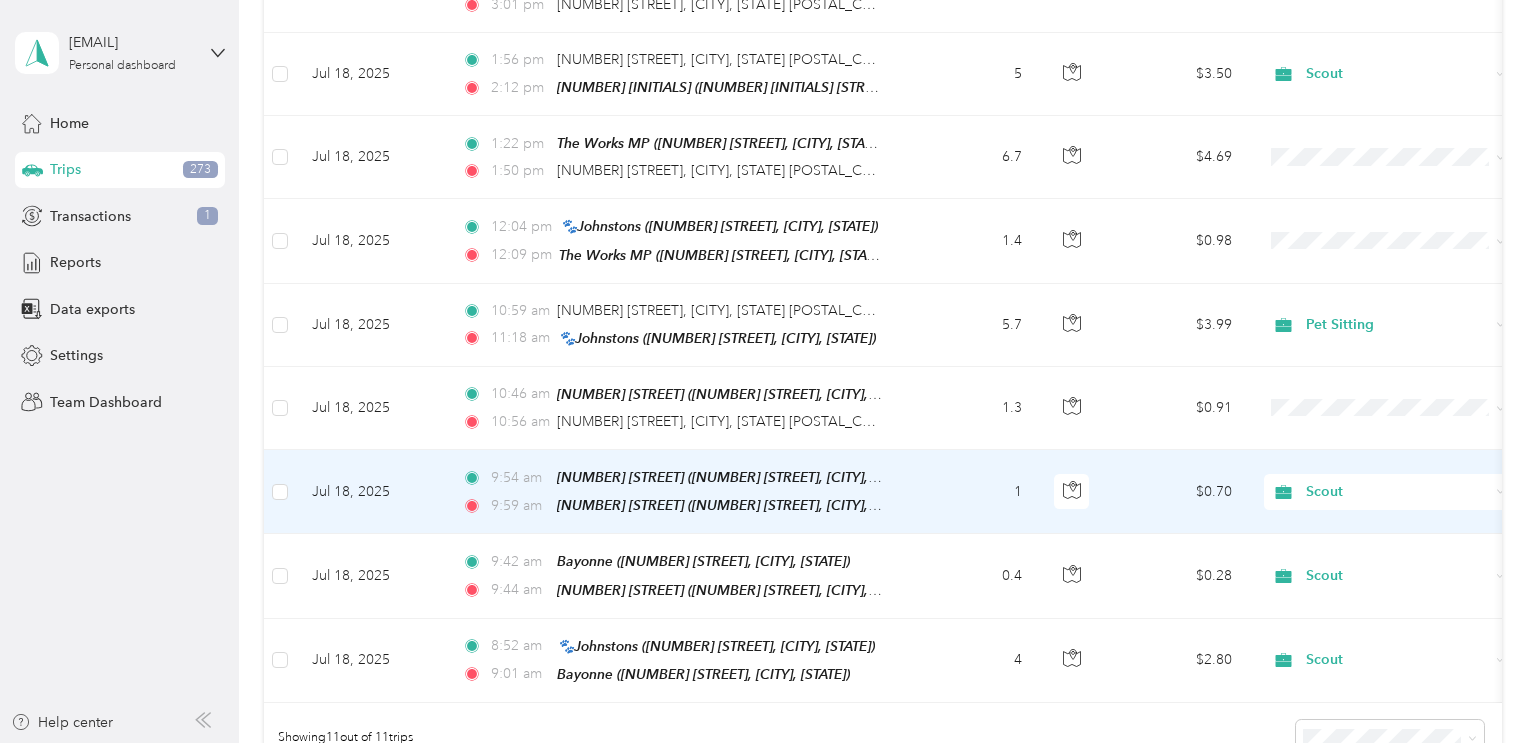 scroll, scrollTop: 655, scrollLeft: 0, axis: vertical 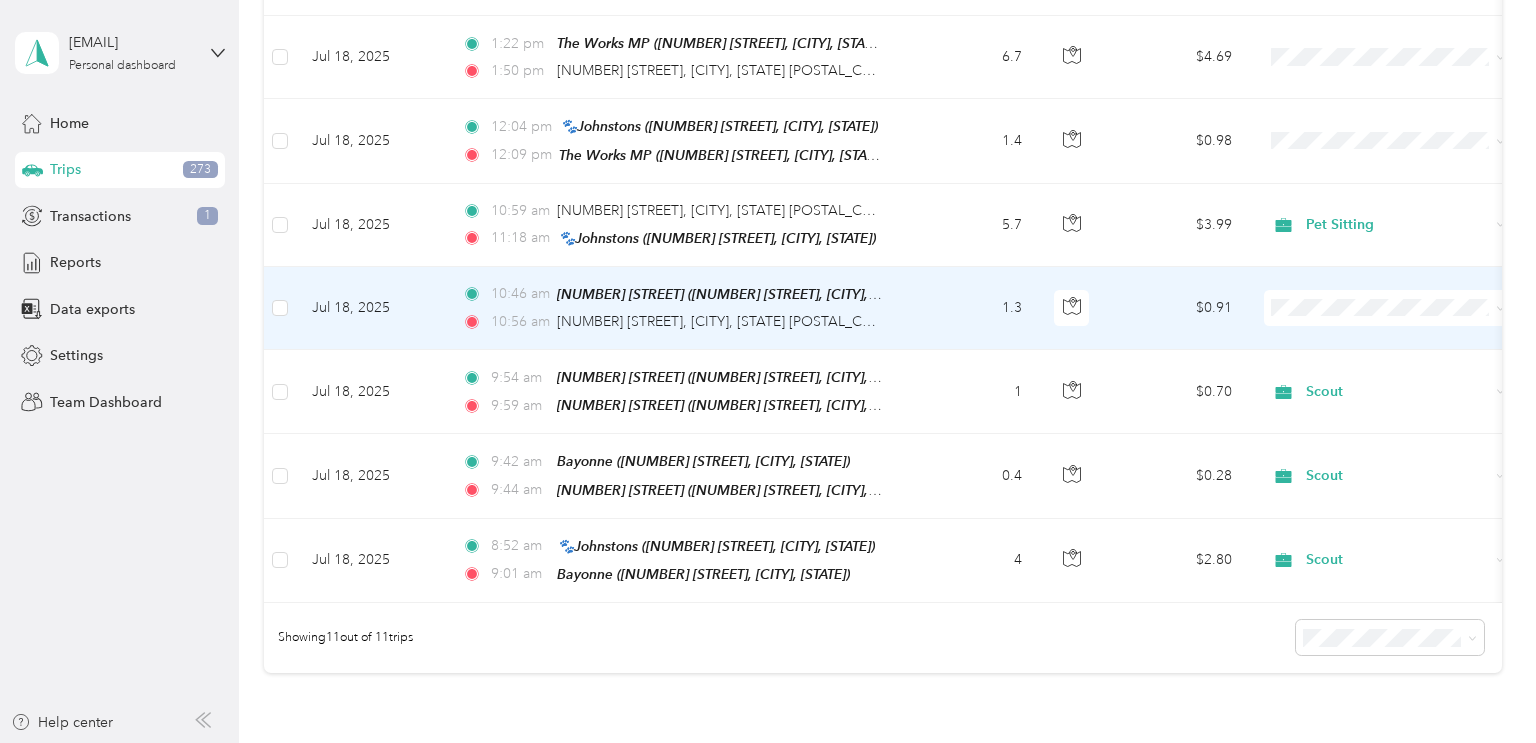click at bounding box center [1073, 308] 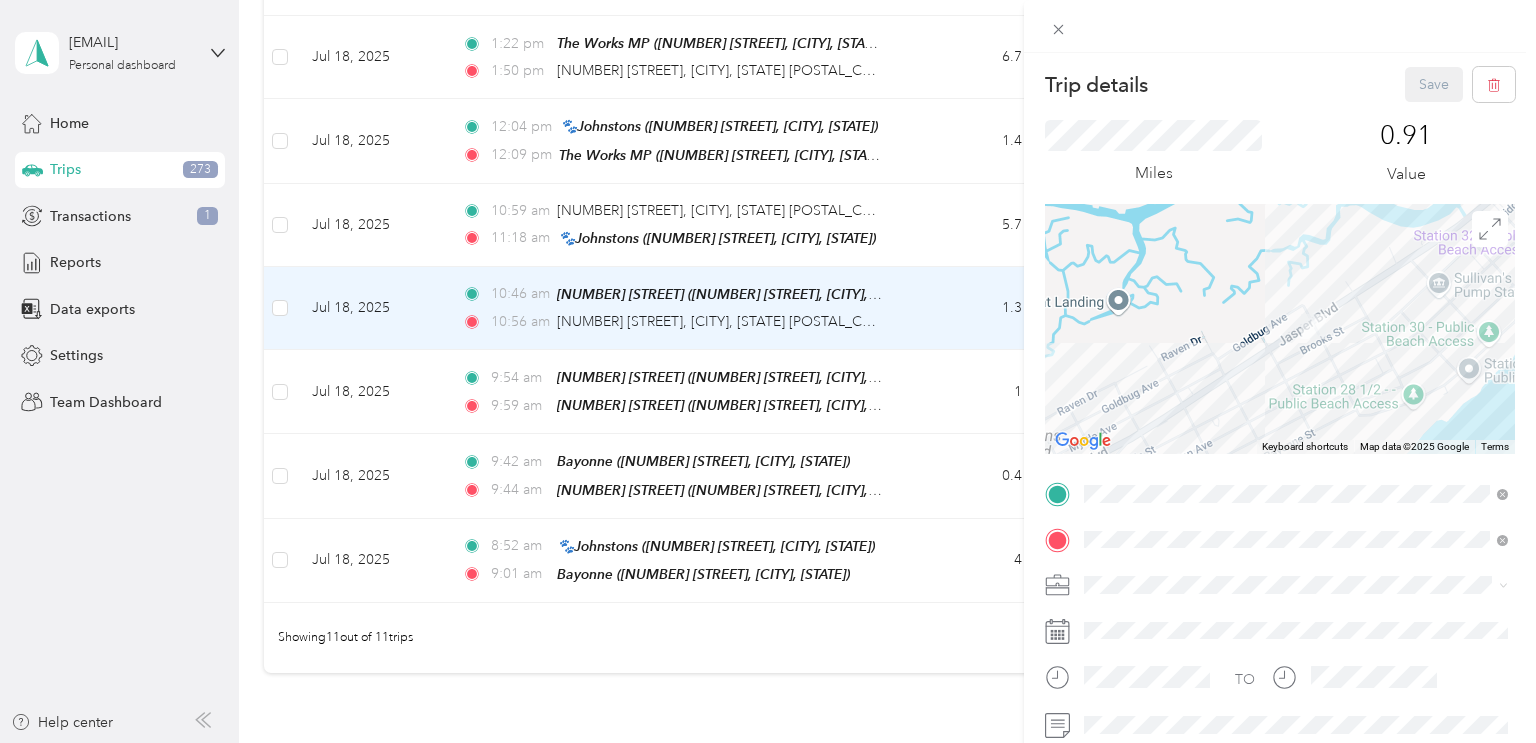 drag, startPoint x: 1251, startPoint y: 252, endPoint x: 1316, endPoint y: 379, distance: 142.66745 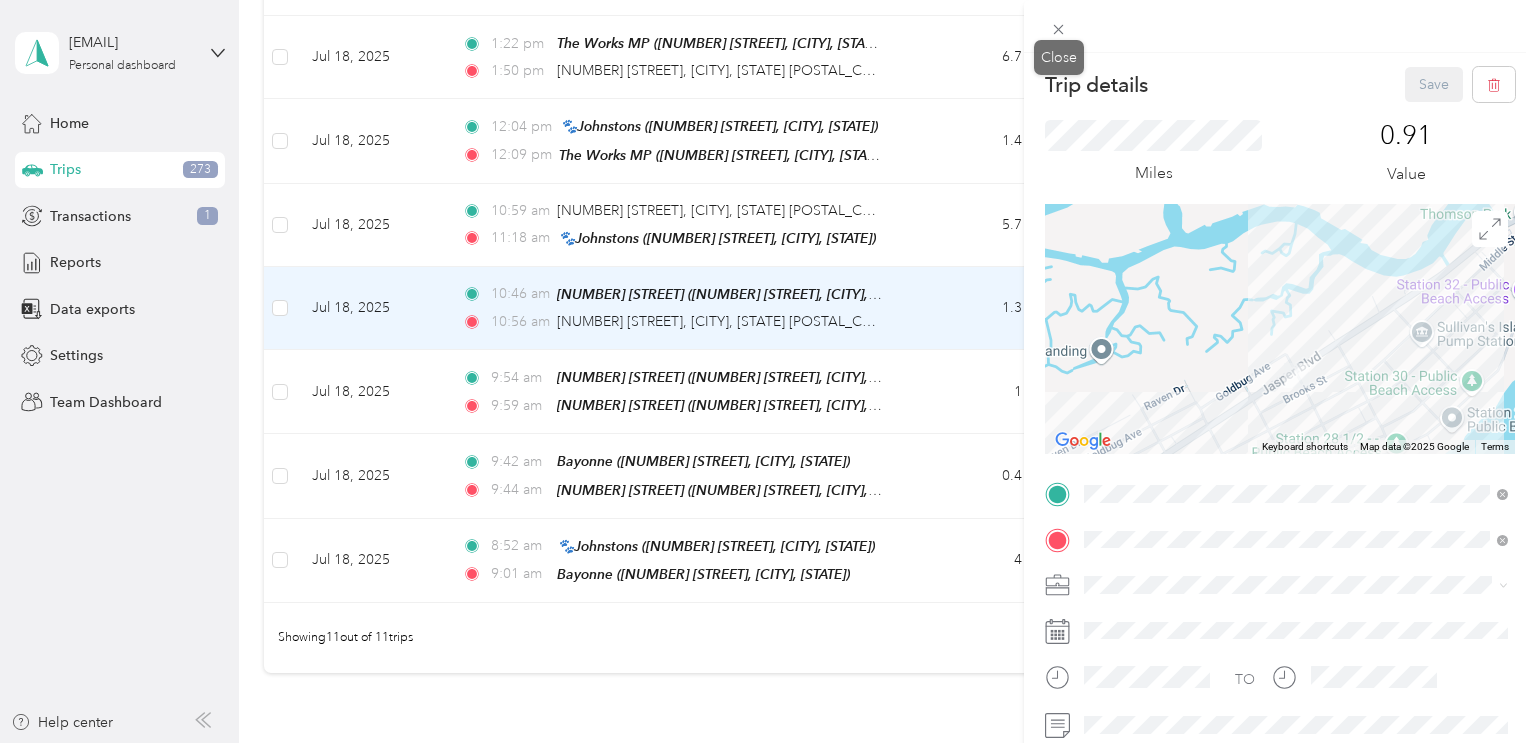 click 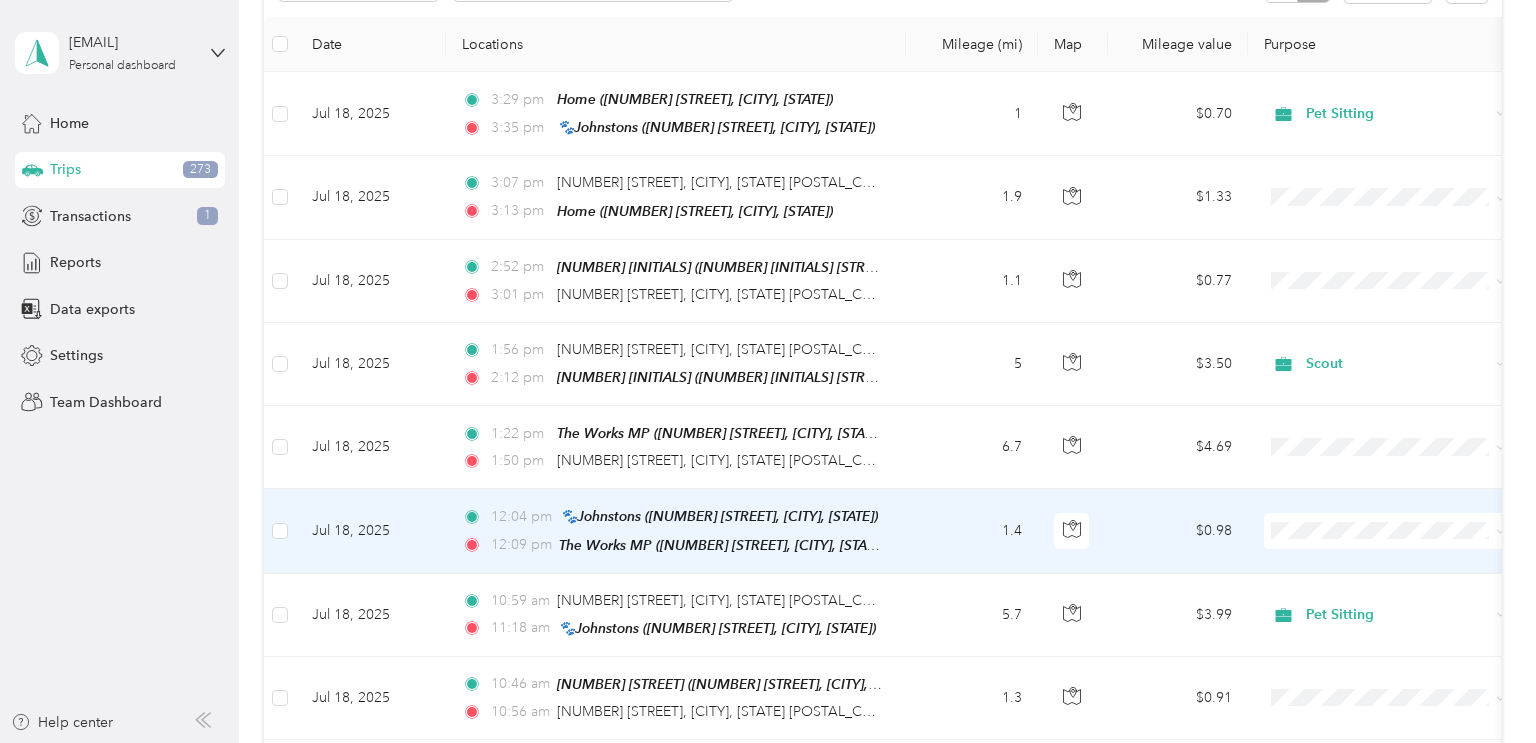 scroll, scrollTop: 255, scrollLeft: 0, axis: vertical 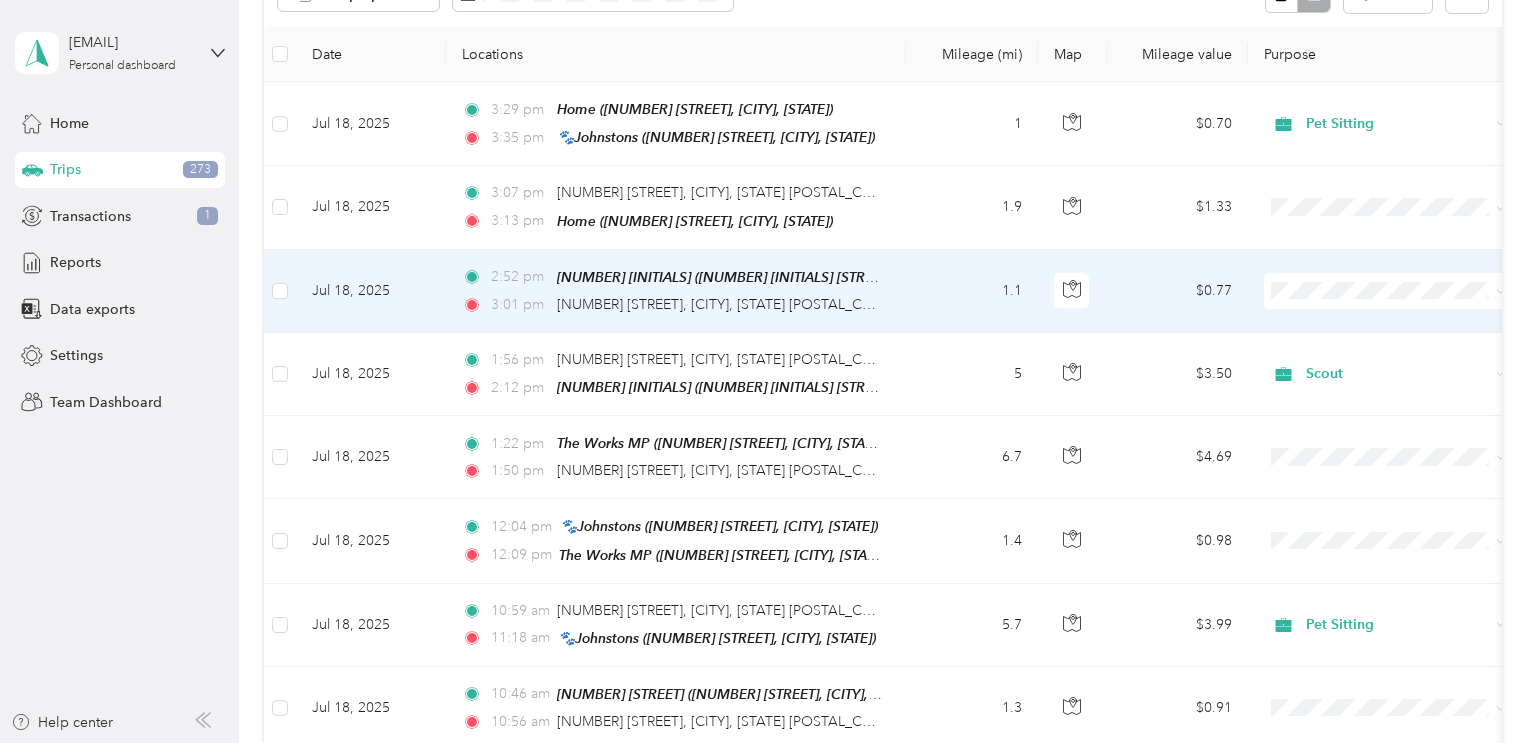 click on "1.1" at bounding box center [972, 291] 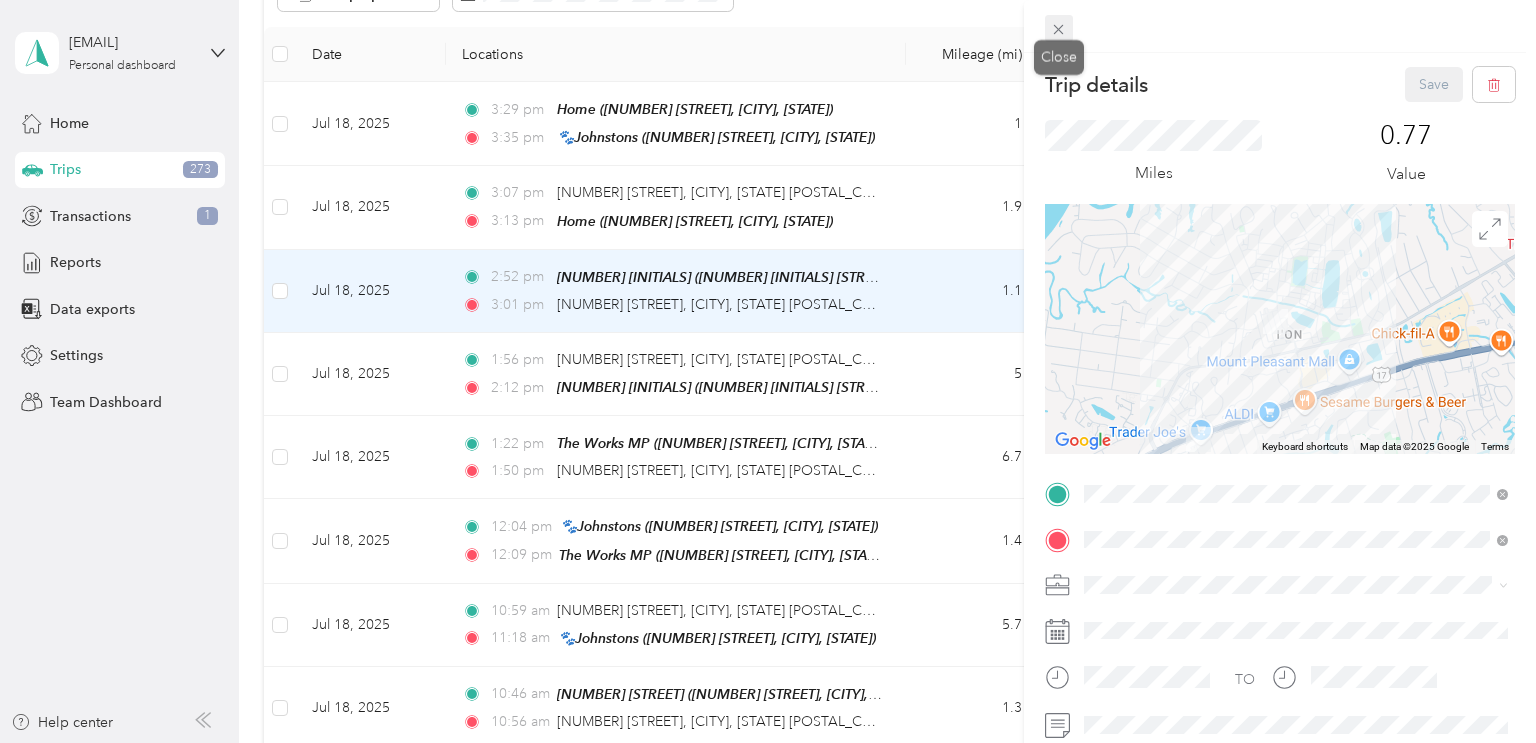 click 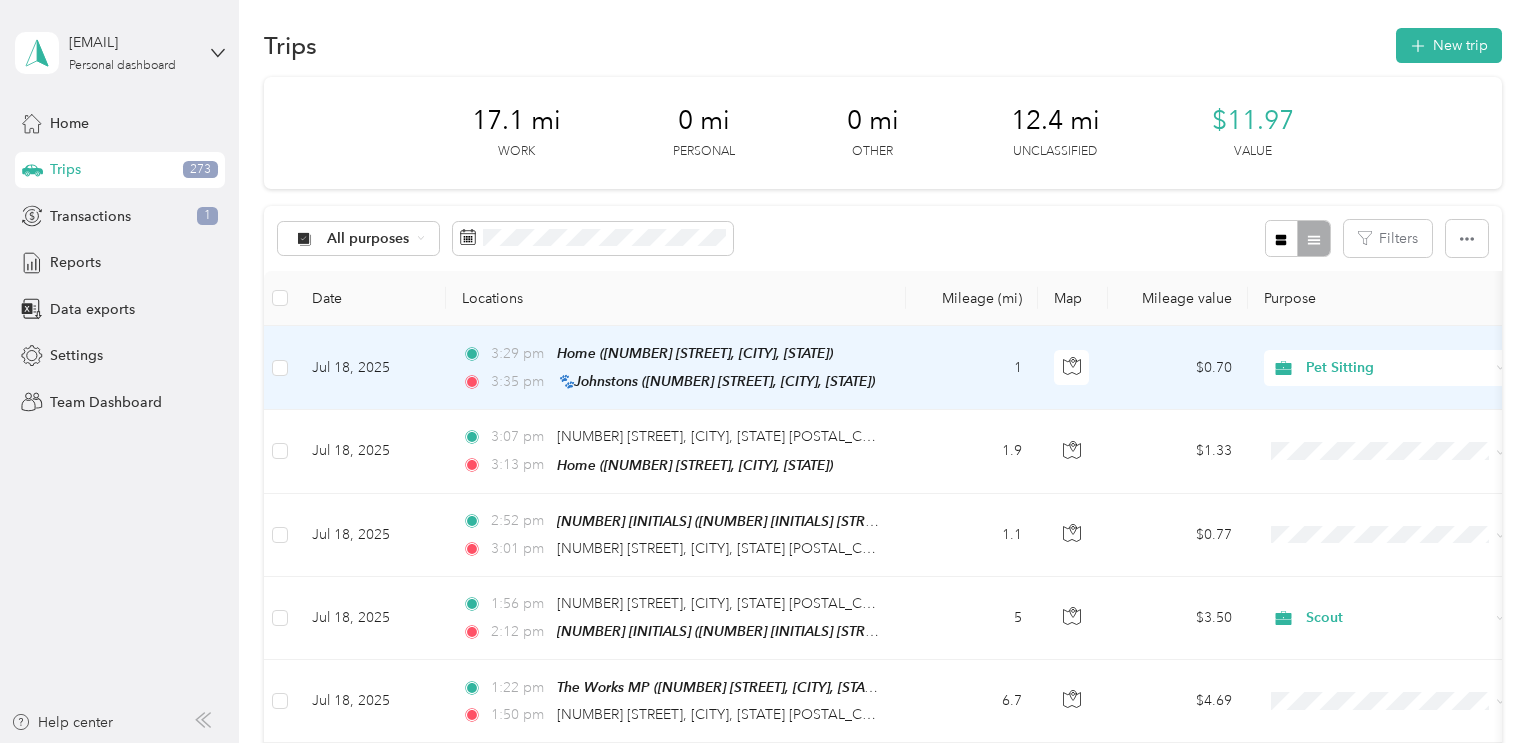 scroll, scrollTop: 0, scrollLeft: 0, axis: both 